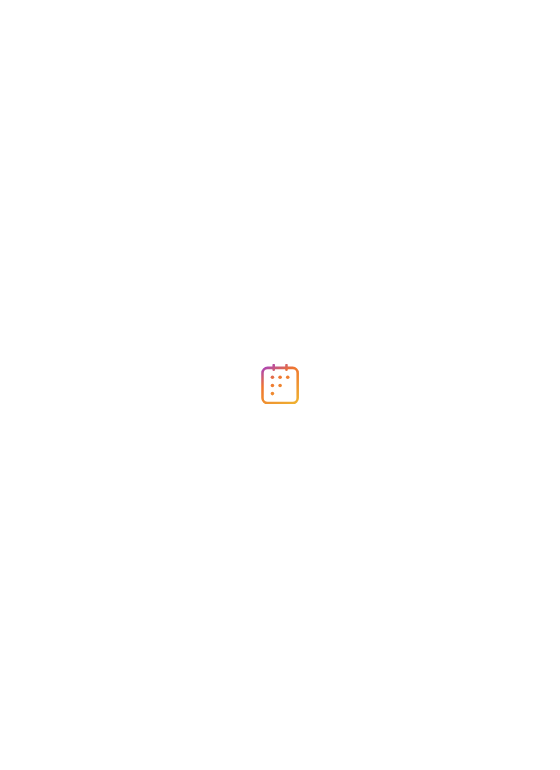 scroll, scrollTop: 0, scrollLeft: 0, axis: both 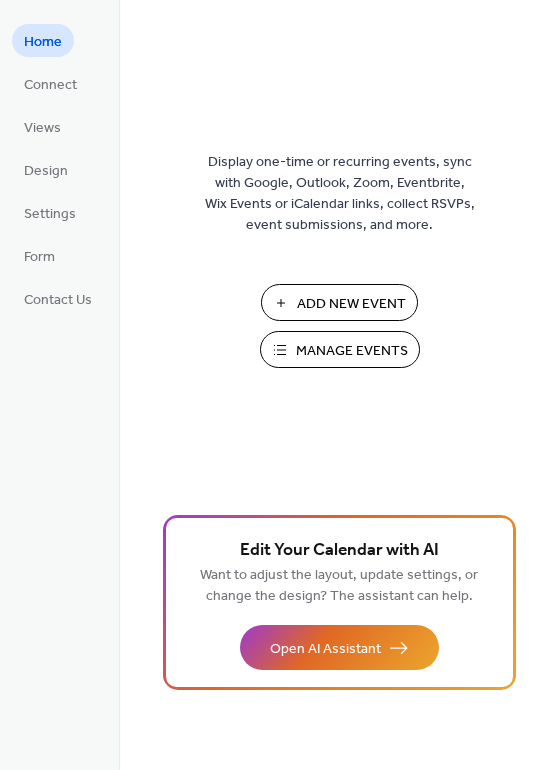 click on "Add New Event" at bounding box center (351, 304) 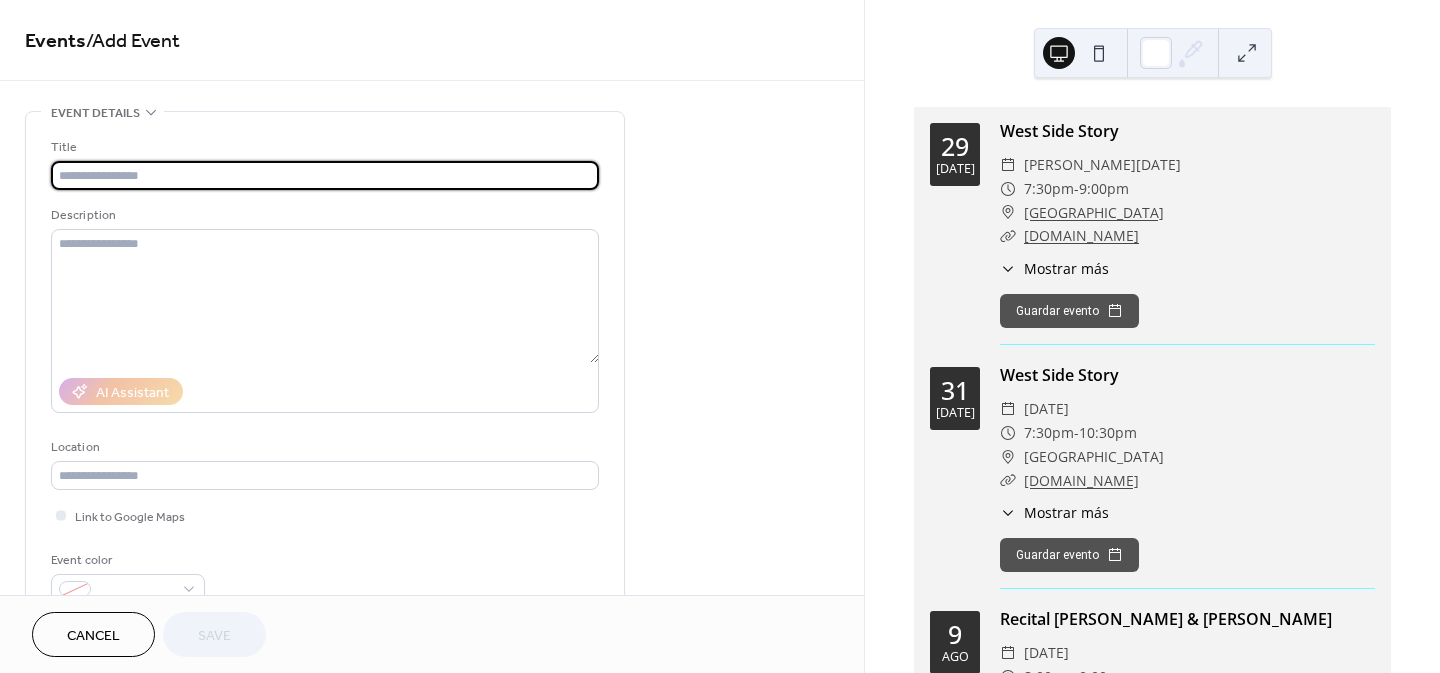 scroll, scrollTop: 0, scrollLeft: 0, axis: both 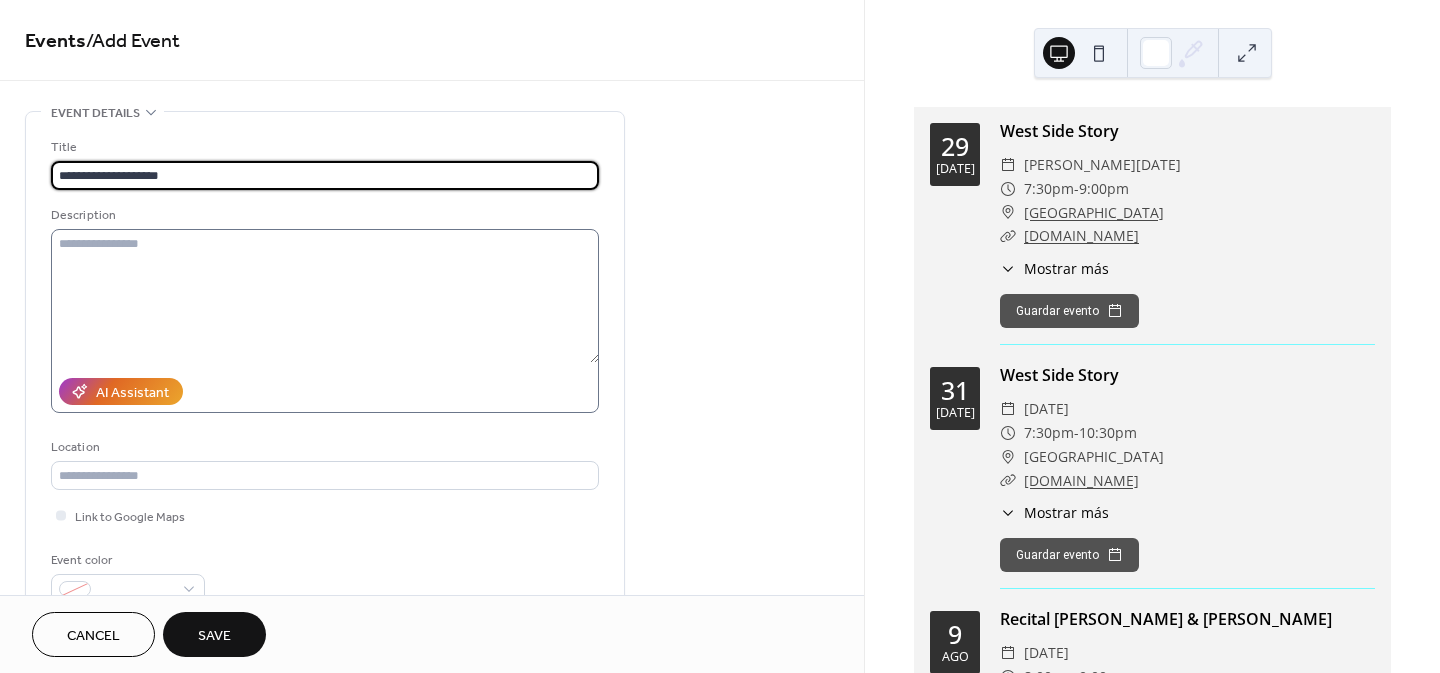 type on "**********" 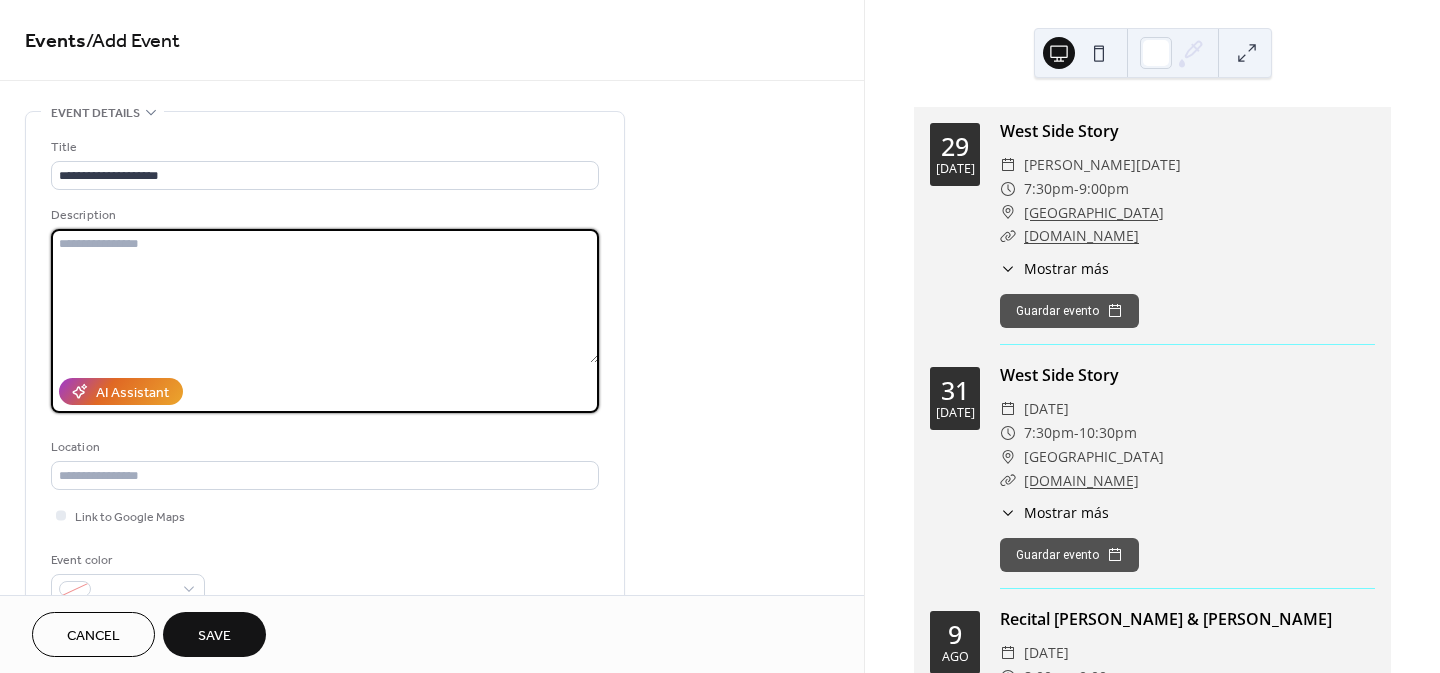 click at bounding box center [325, 296] 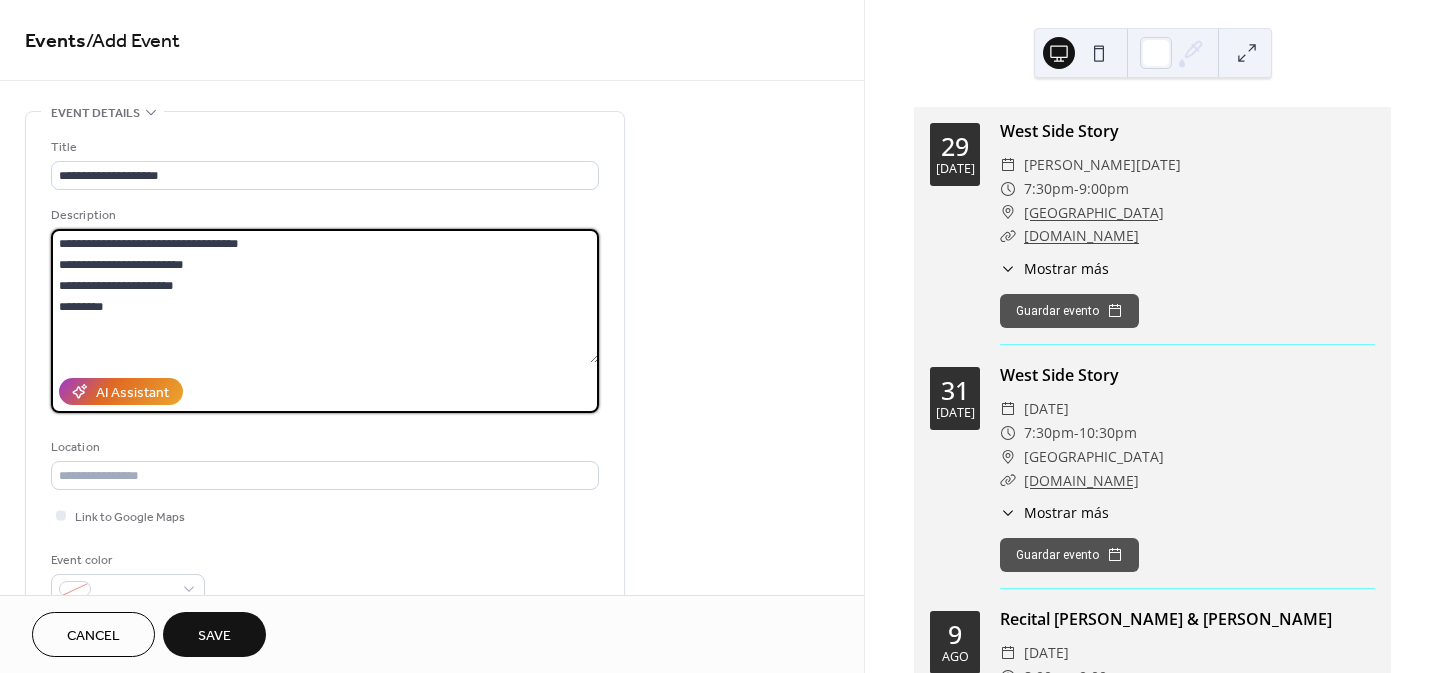click on "**********" at bounding box center [325, 296] 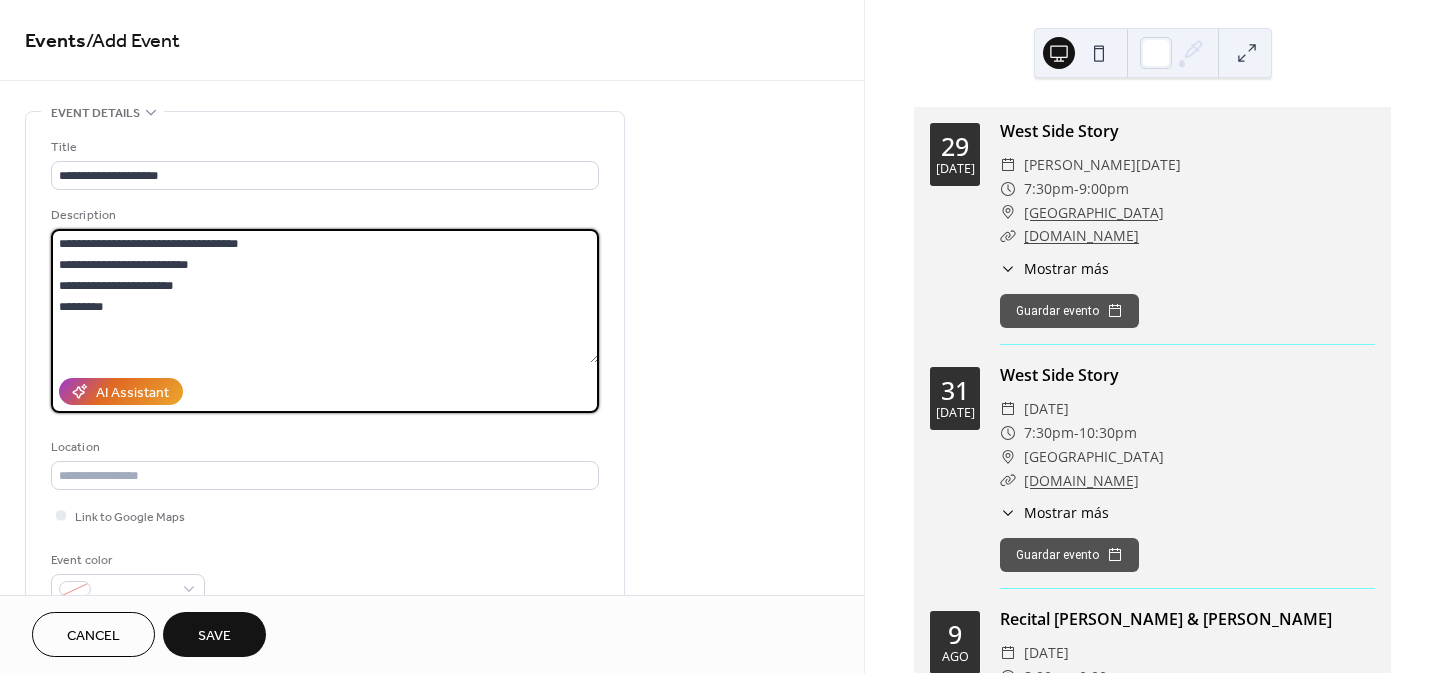 click on "**********" at bounding box center [325, 296] 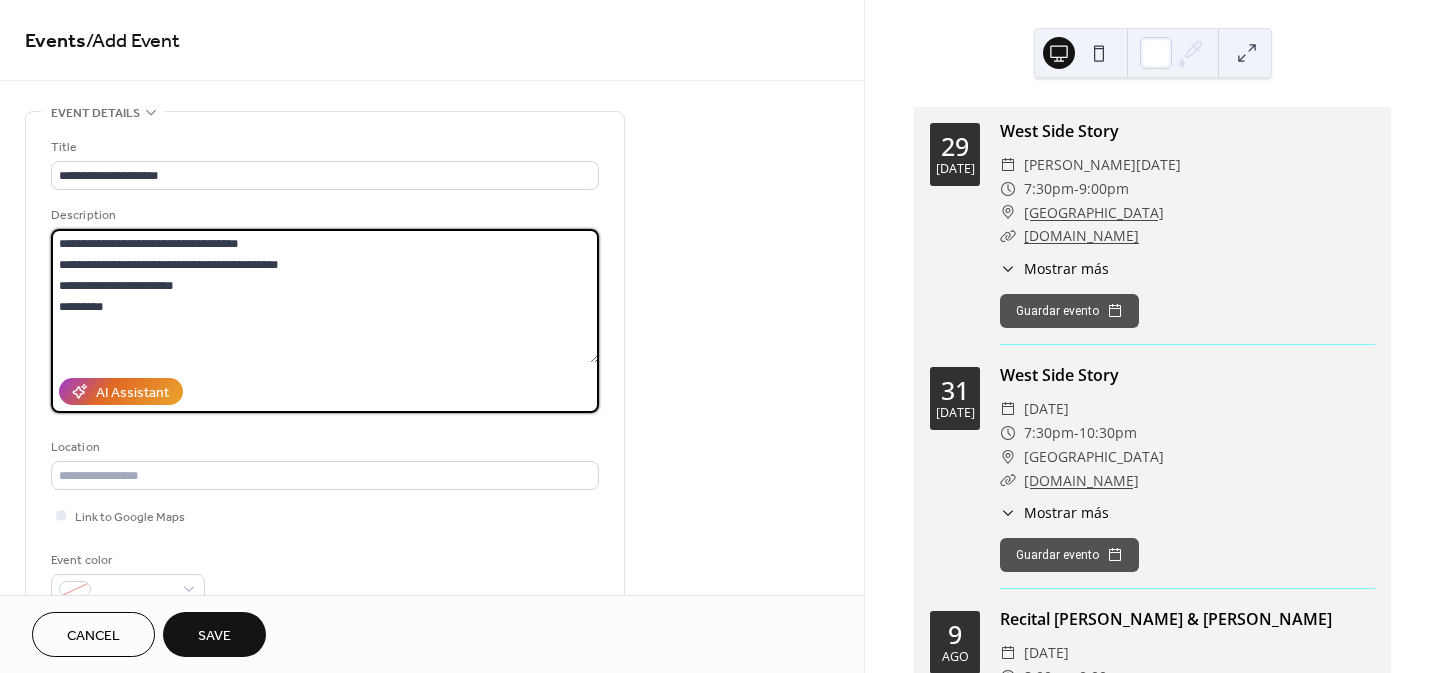 drag, startPoint x: 168, startPoint y: 313, endPoint x: 53, endPoint y: 284, distance: 118.60017 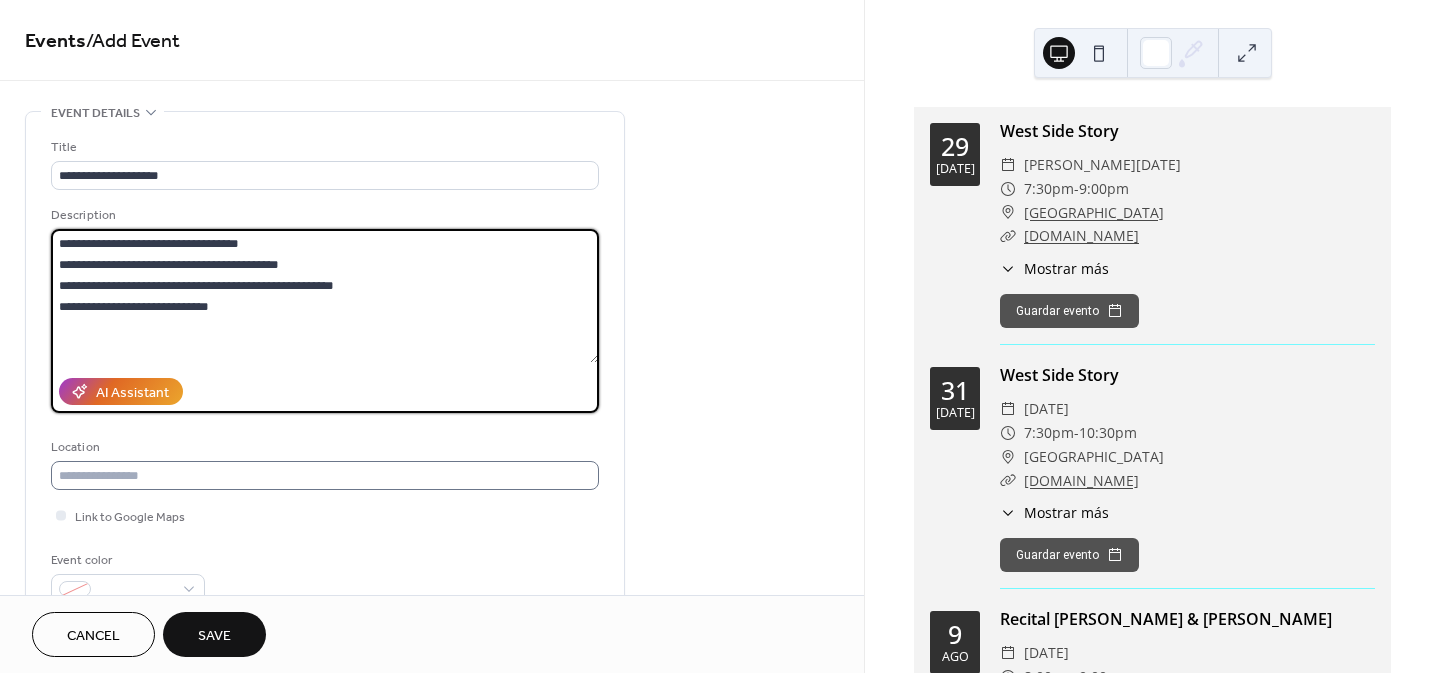 type on "**********" 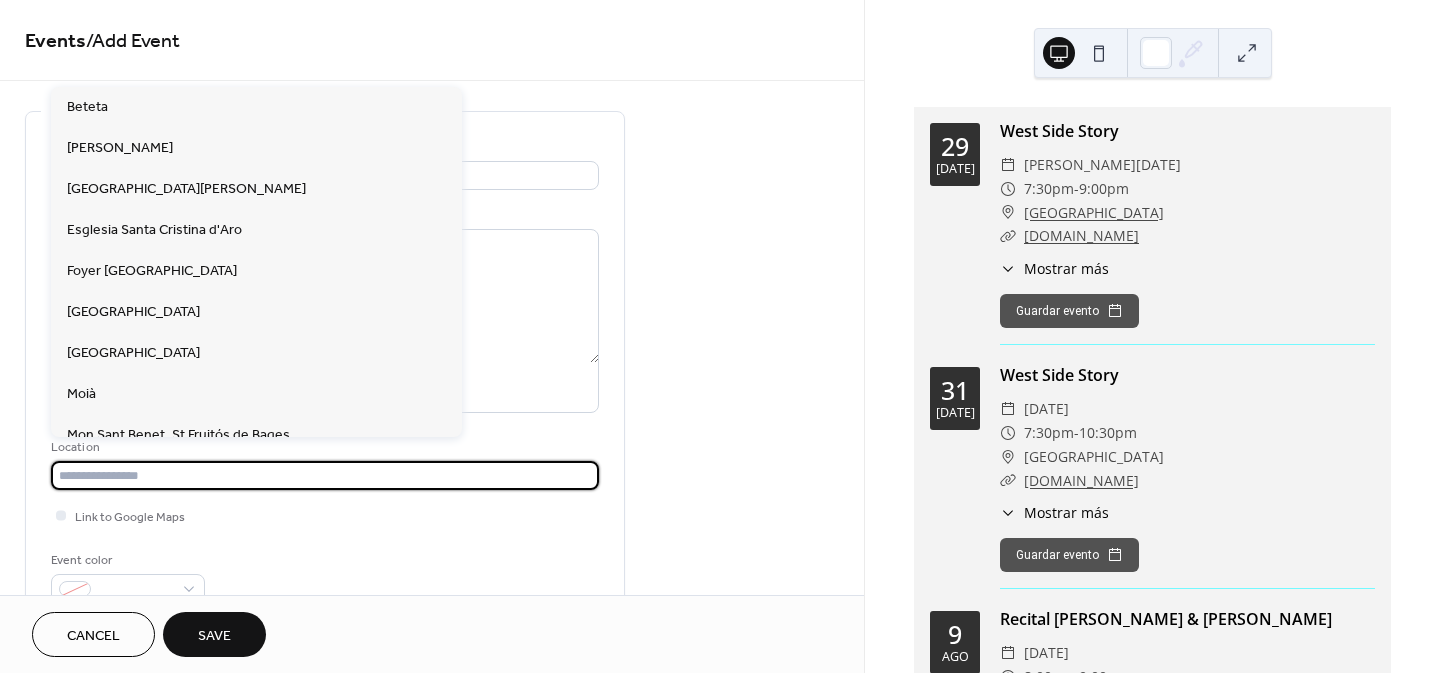 click at bounding box center [325, 475] 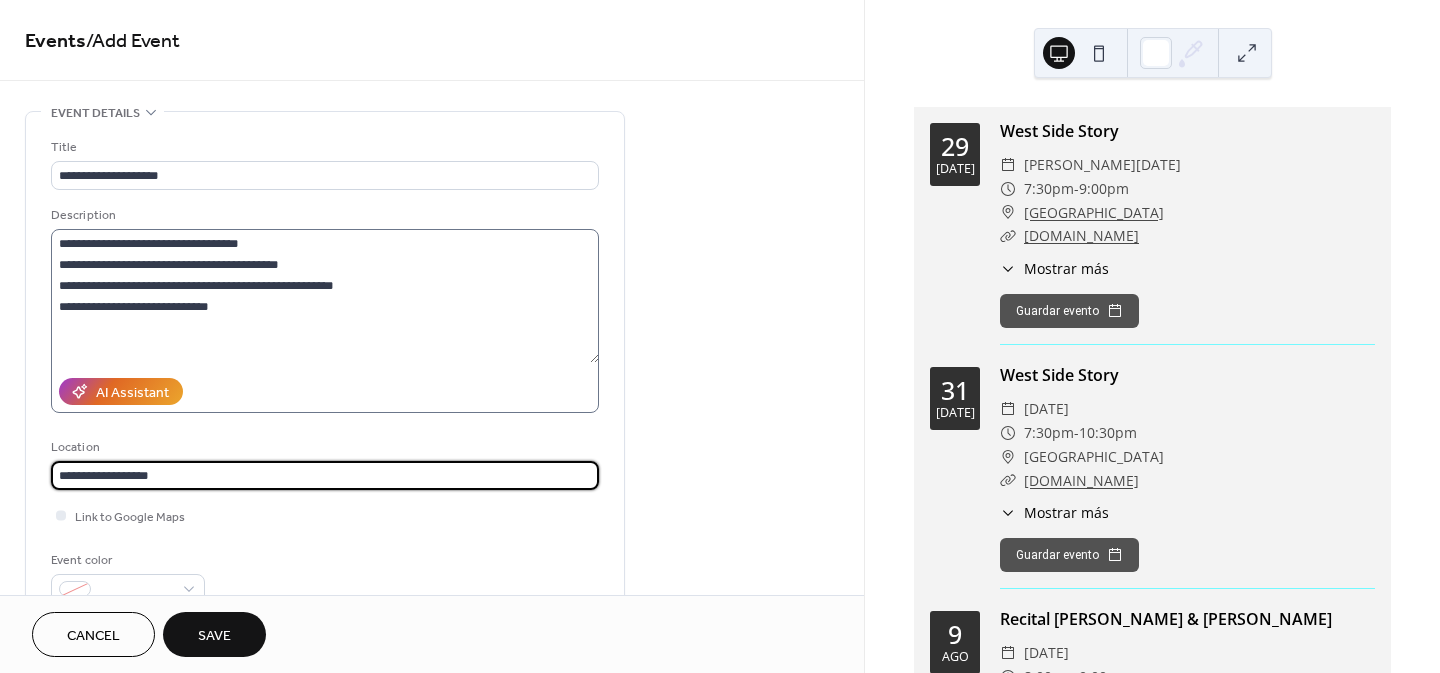 type on "**********" 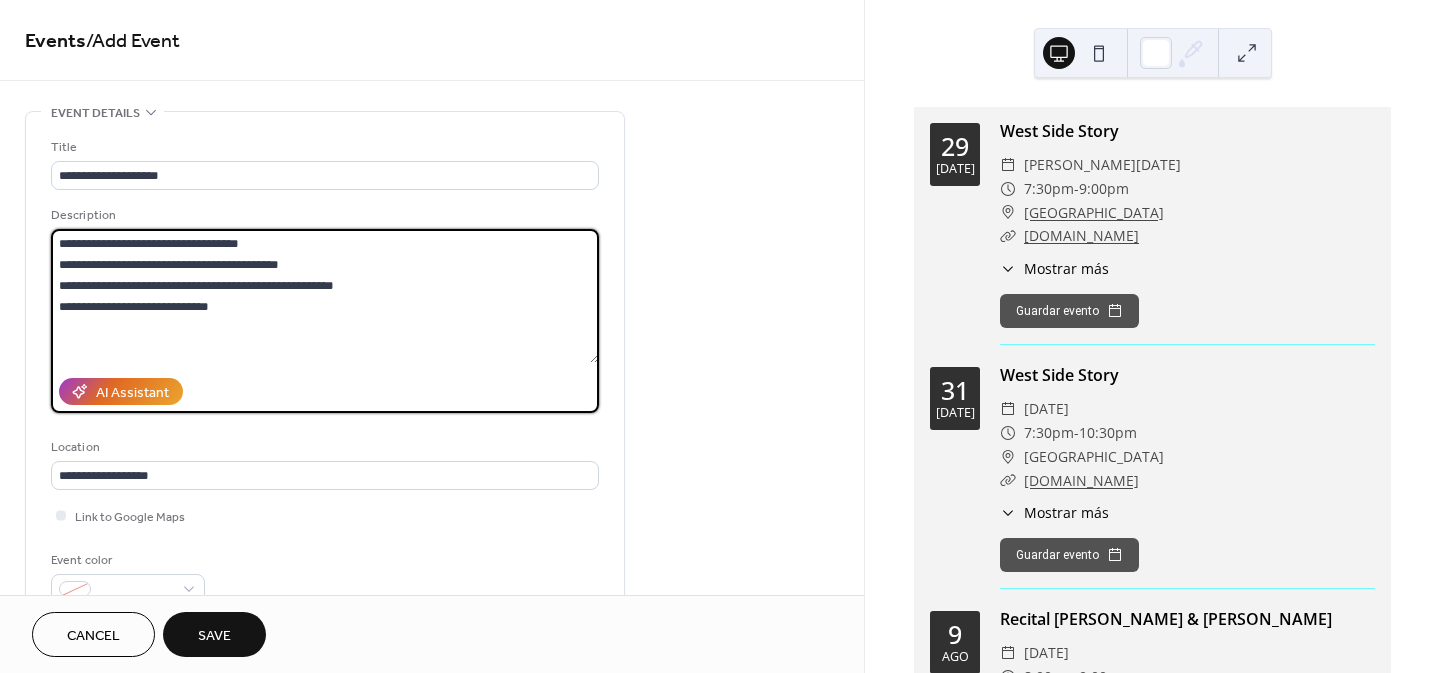 click on "**********" at bounding box center (325, 296) 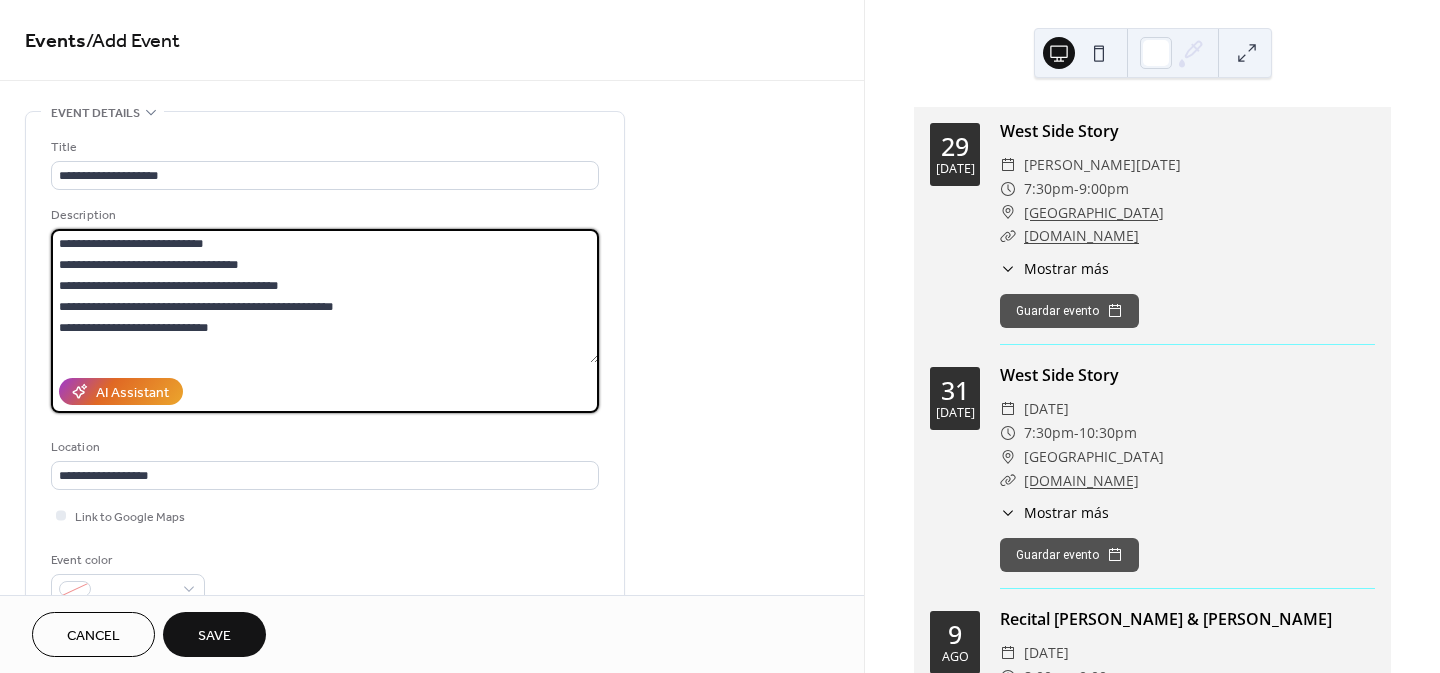 click on "**********" at bounding box center (325, 296) 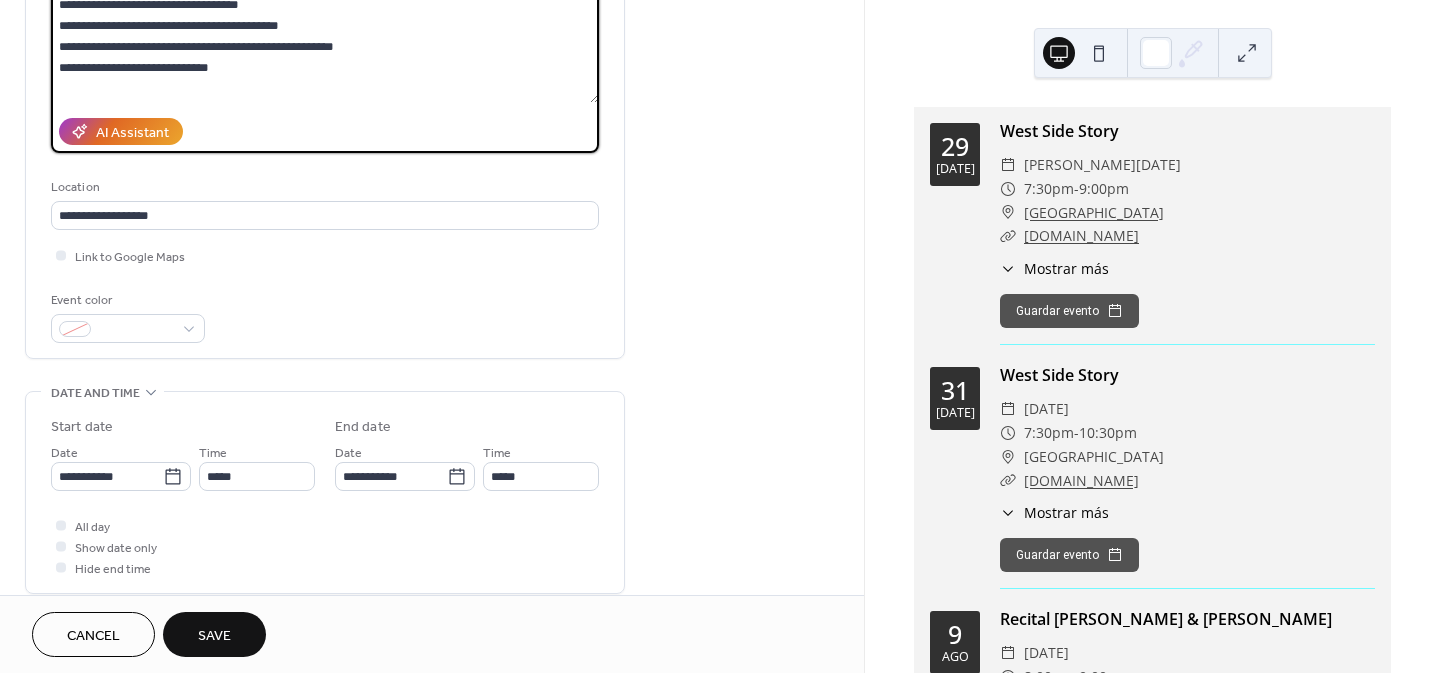 scroll, scrollTop: 300, scrollLeft: 0, axis: vertical 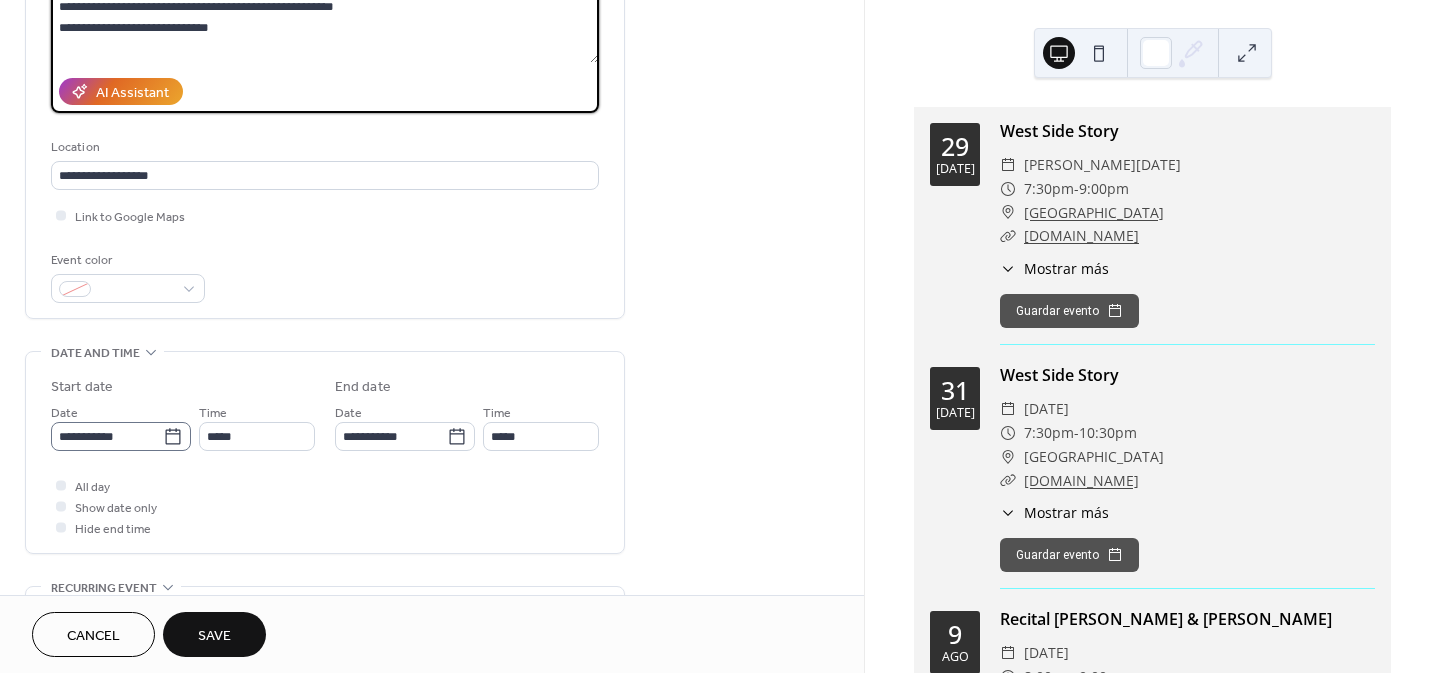 type on "**********" 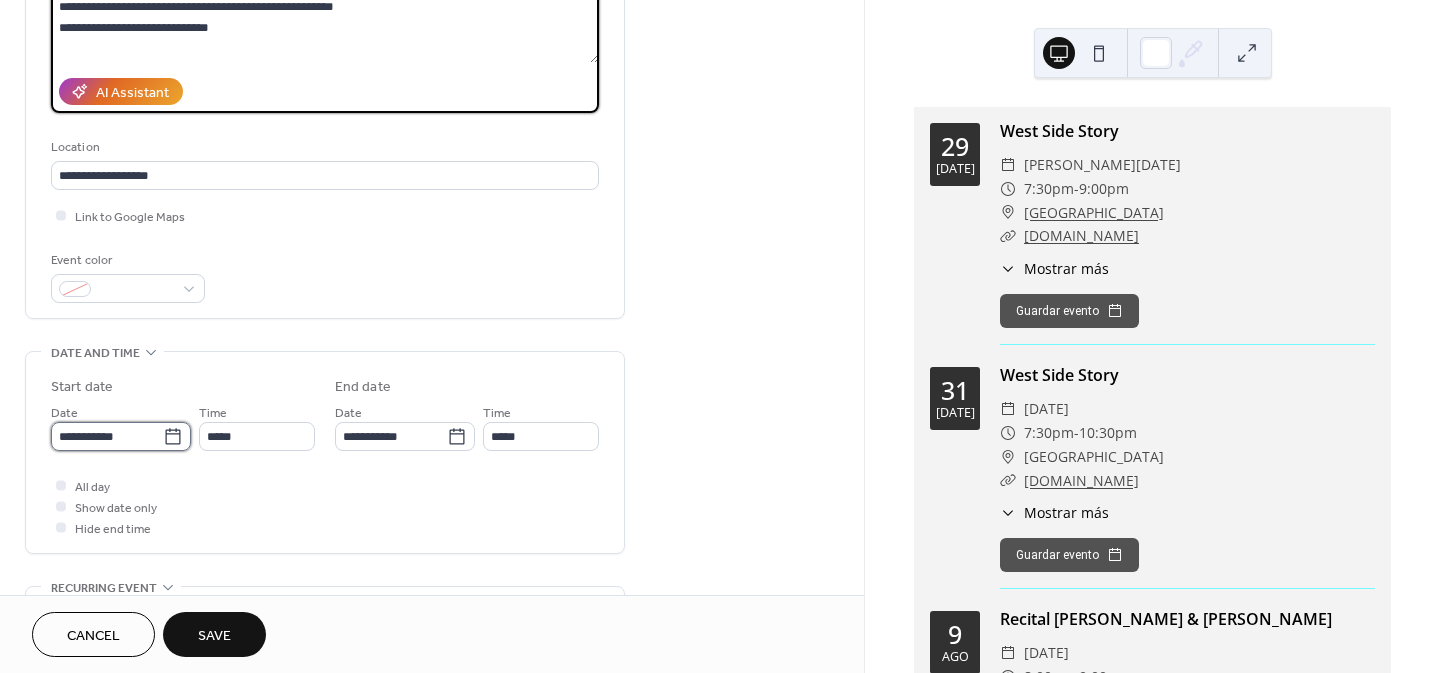 click on "**********" at bounding box center [107, 436] 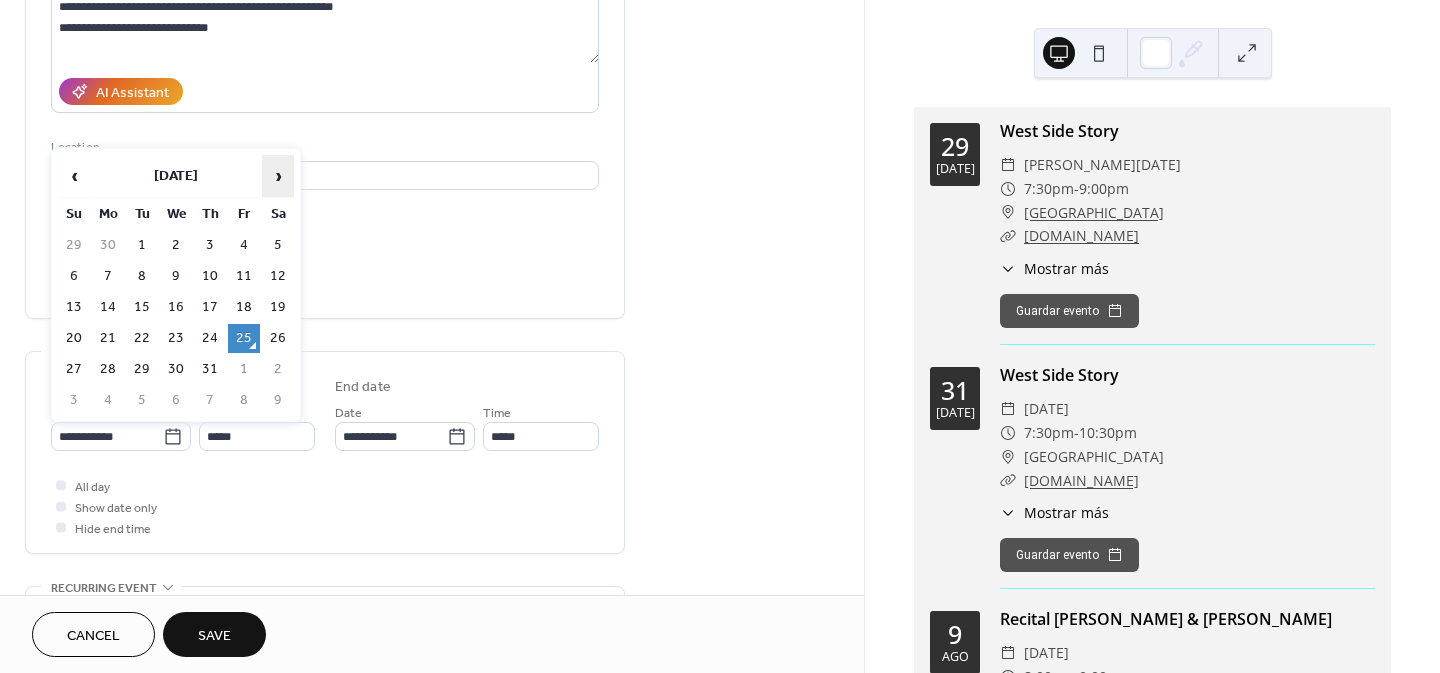 click on "›" at bounding box center [278, 176] 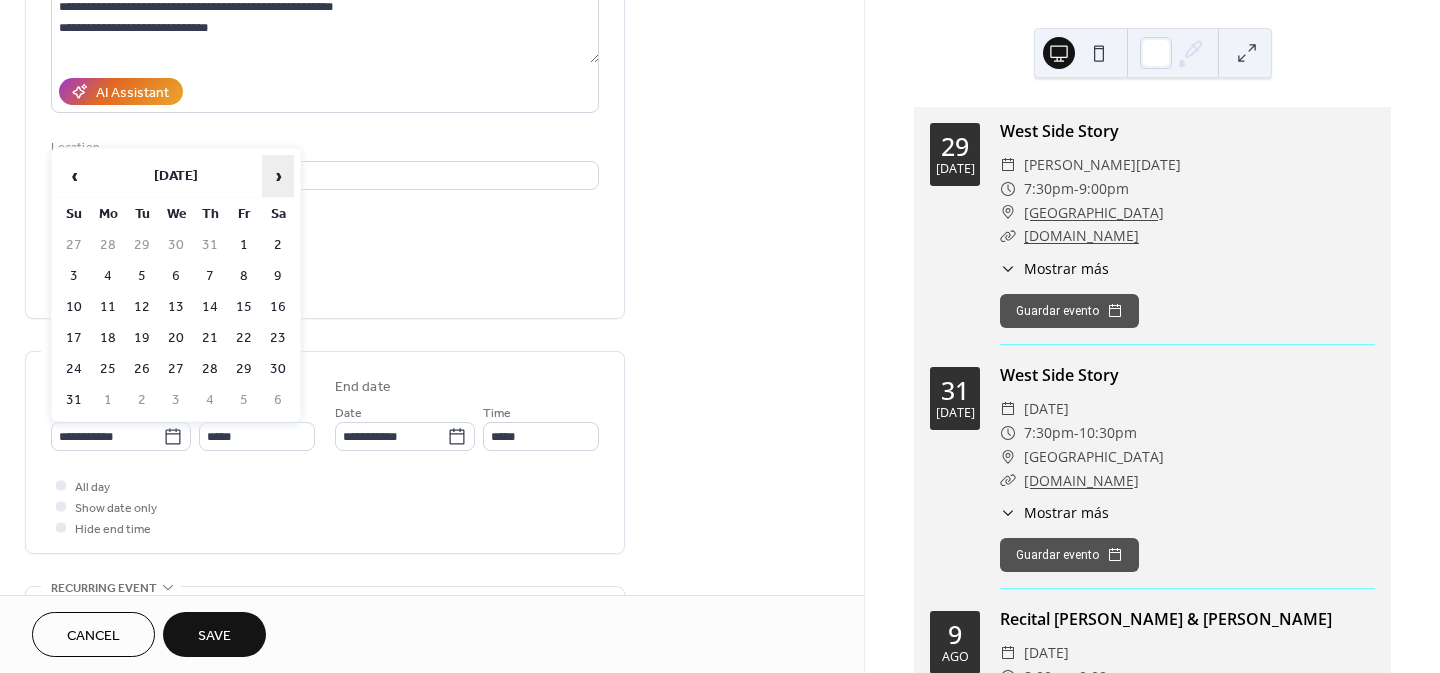 click on "›" at bounding box center [278, 176] 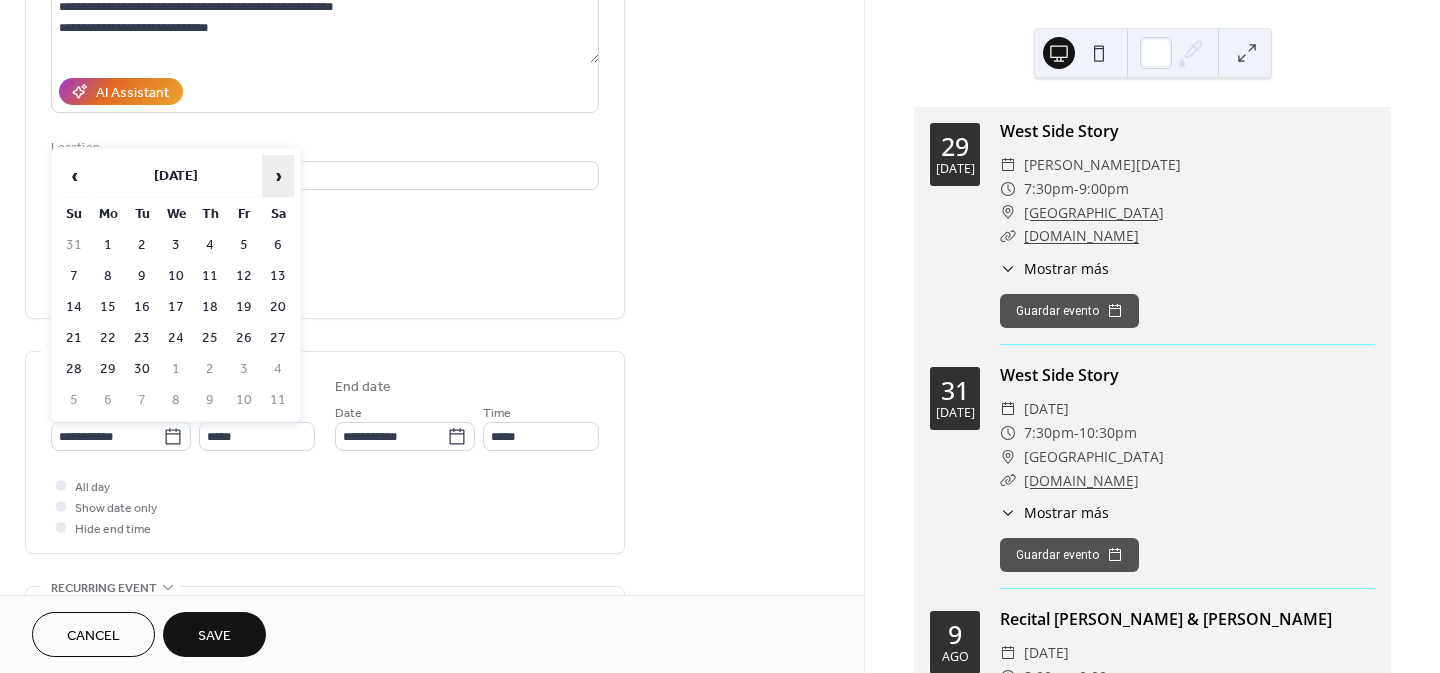 click on "›" at bounding box center (278, 176) 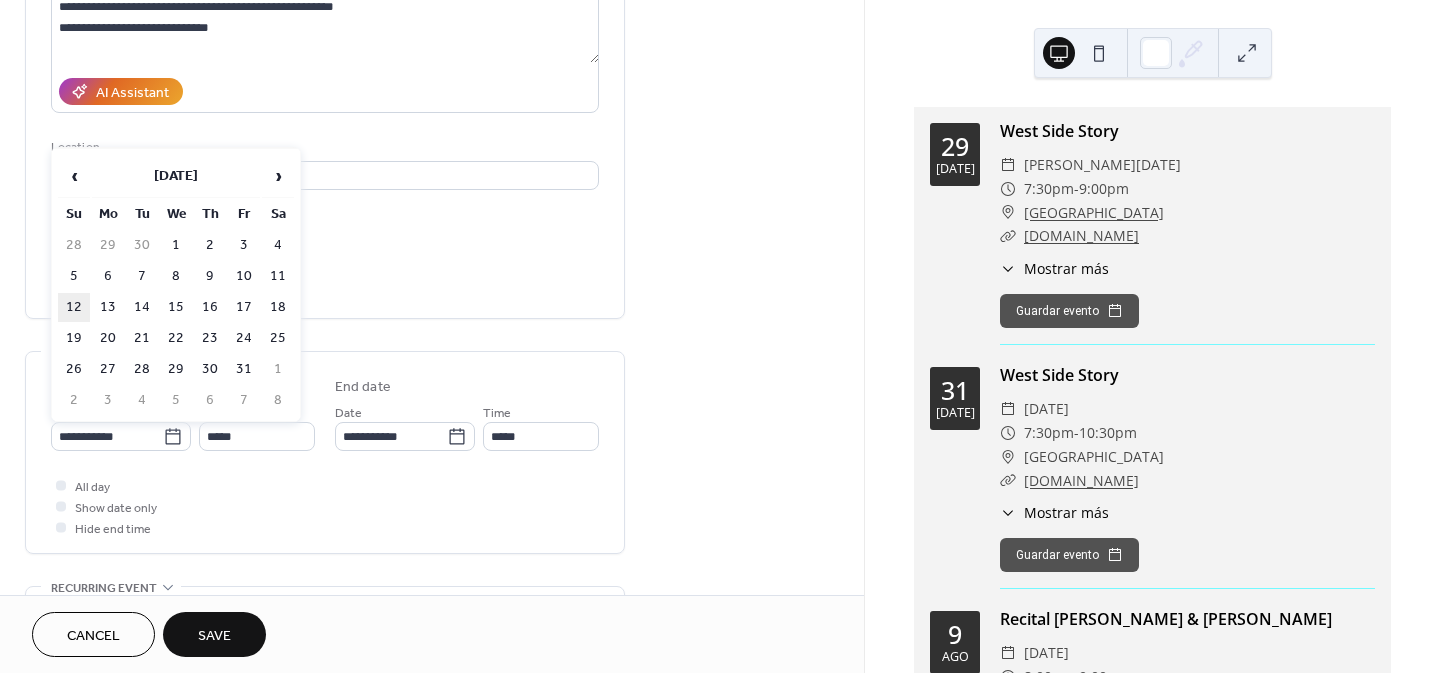 click on "12" at bounding box center [74, 307] 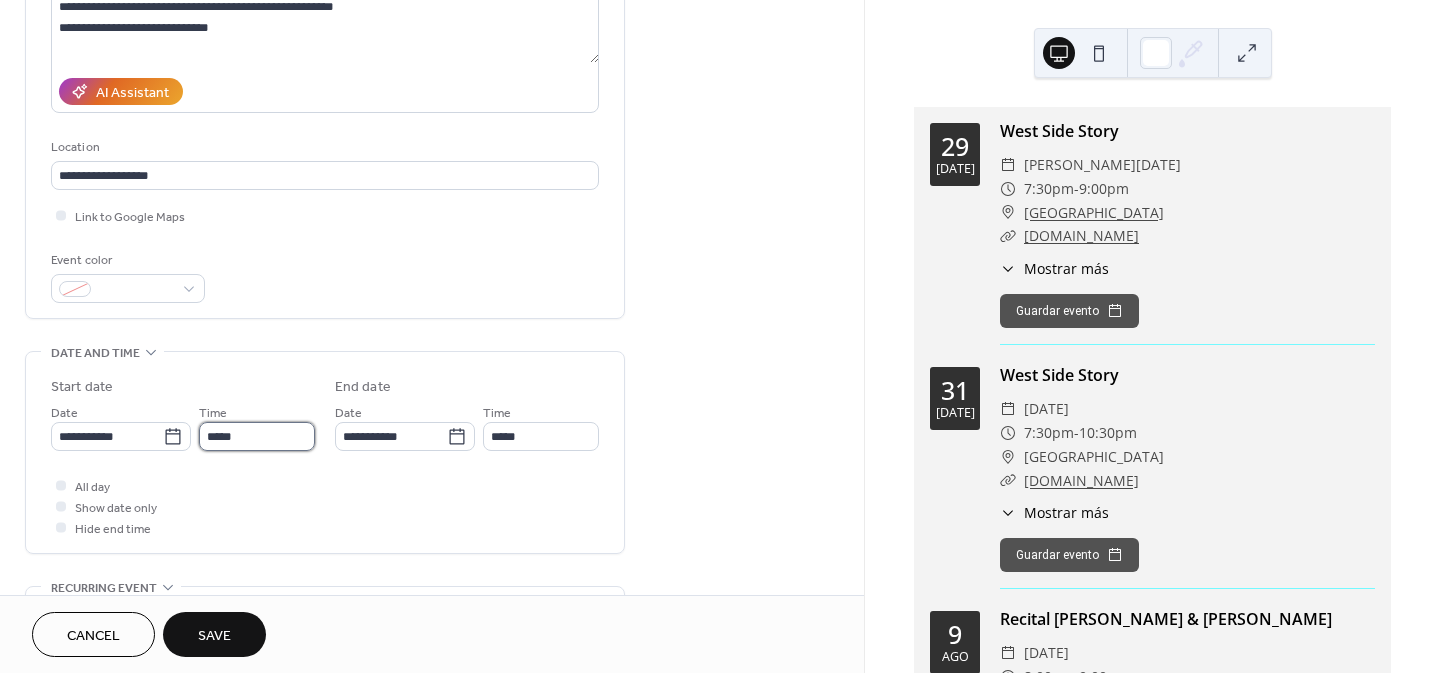 click on "*****" at bounding box center (257, 436) 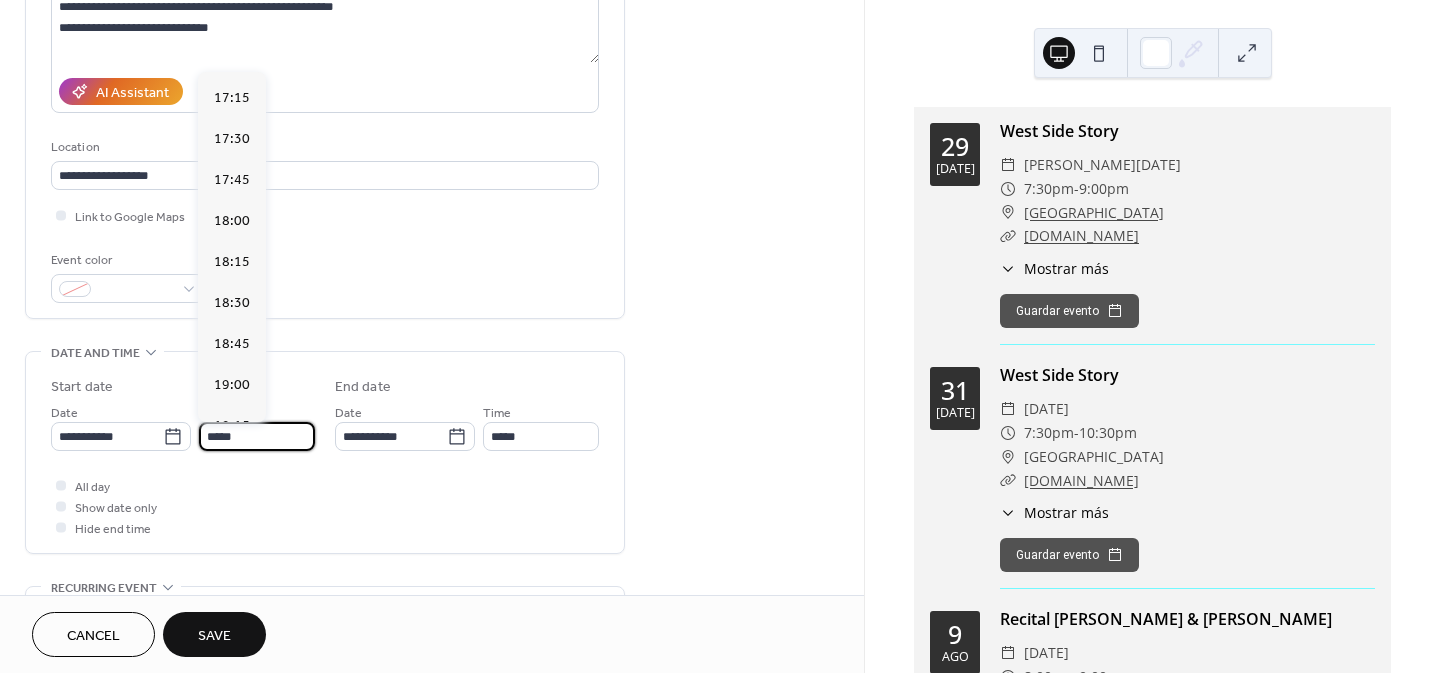 scroll, scrollTop: 2868, scrollLeft: 0, axis: vertical 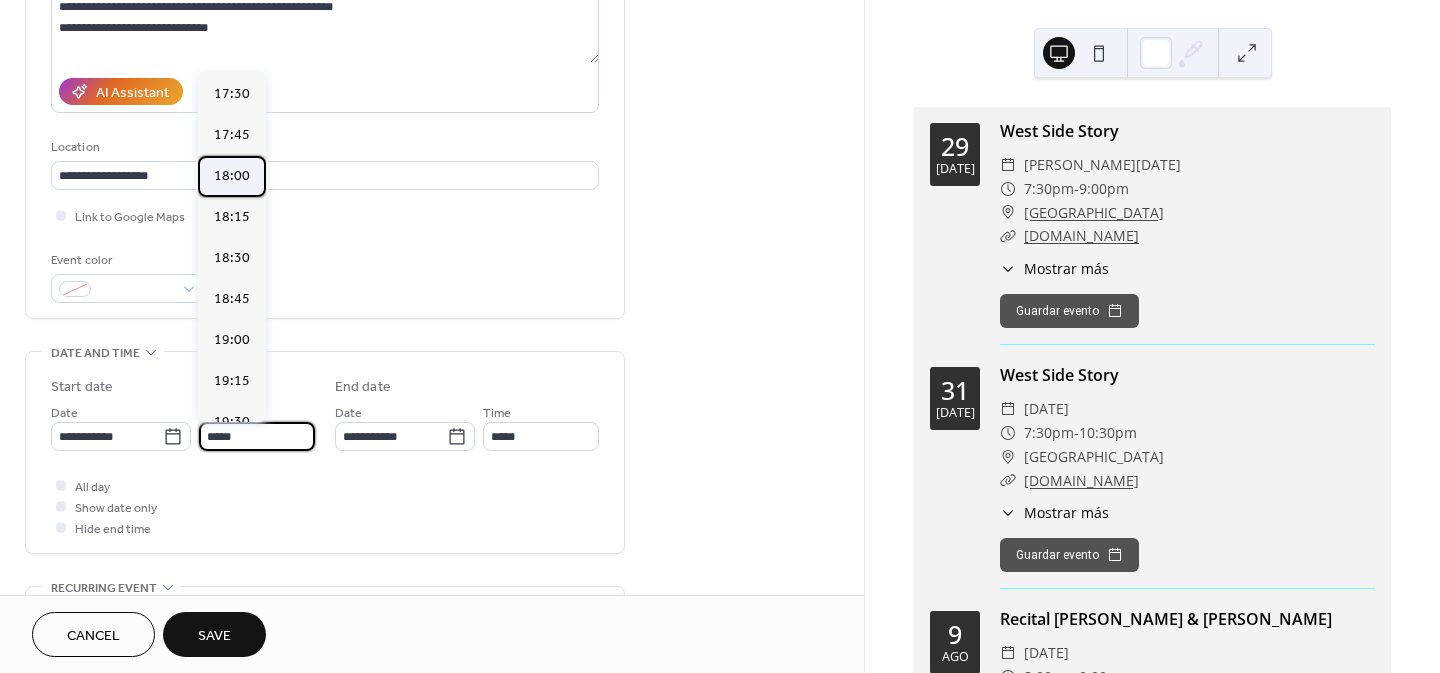 click on "18:00" at bounding box center (232, 176) 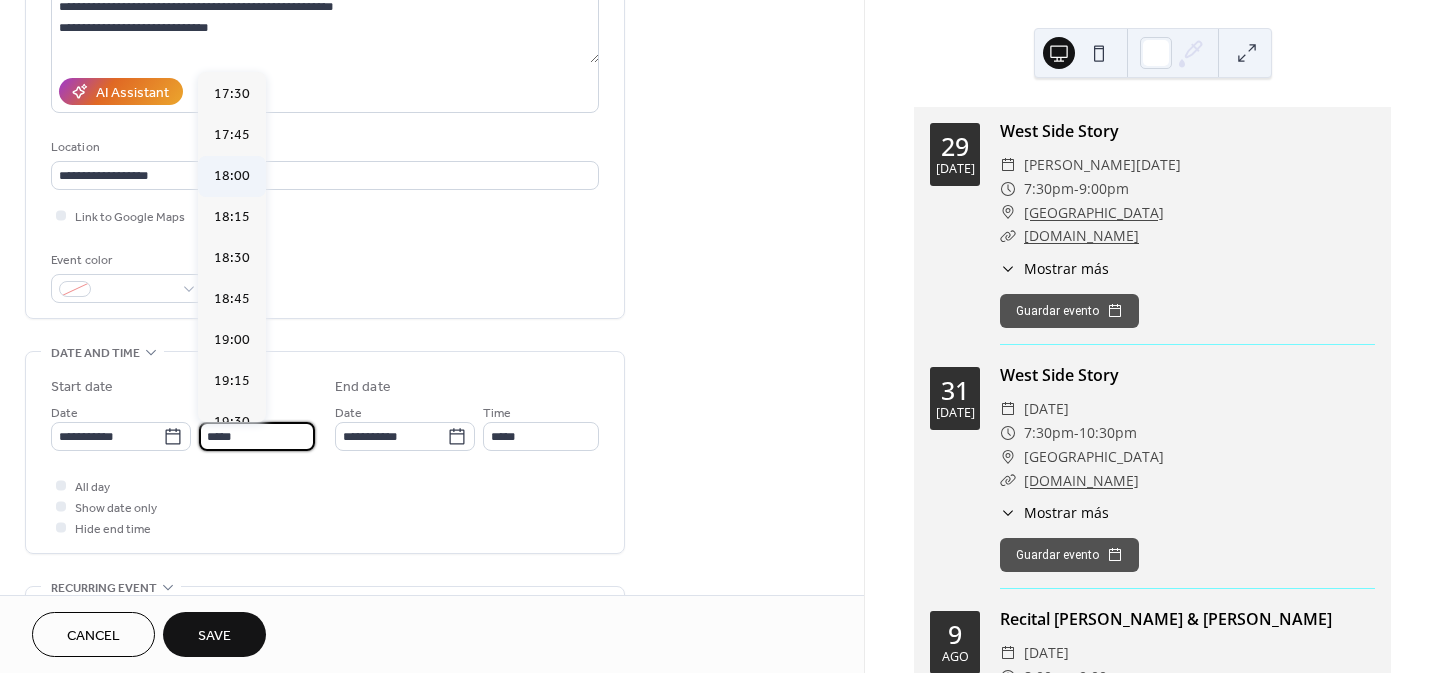 type on "*****" 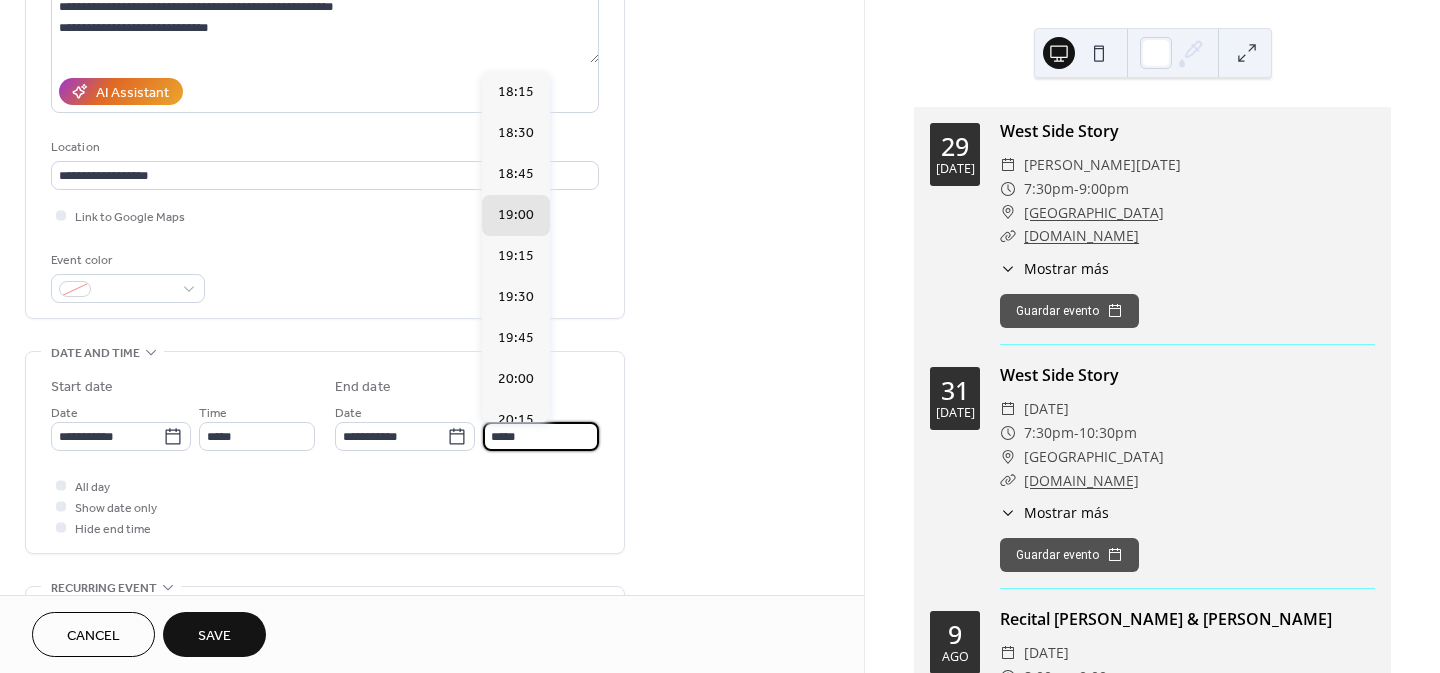 click on "*****" at bounding box center (541, 436) 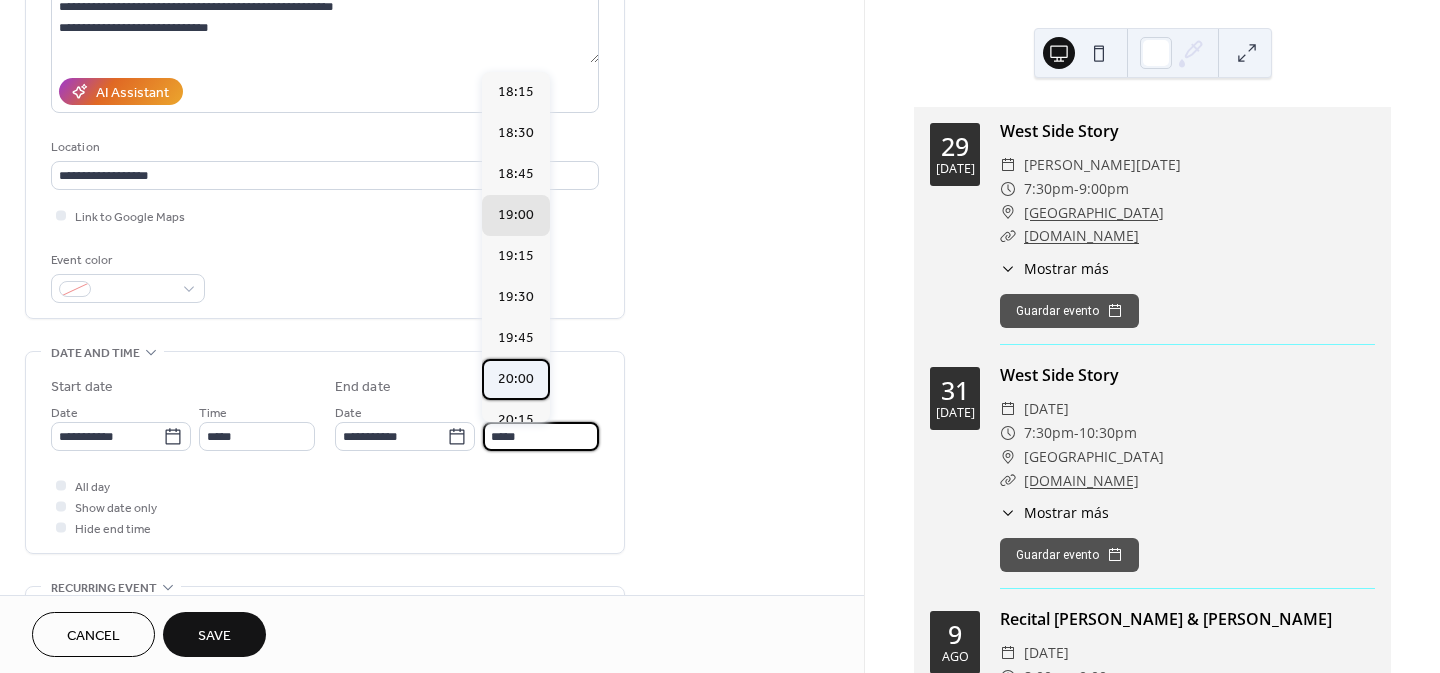 click on "20:00" at bounding box center [516, 379] 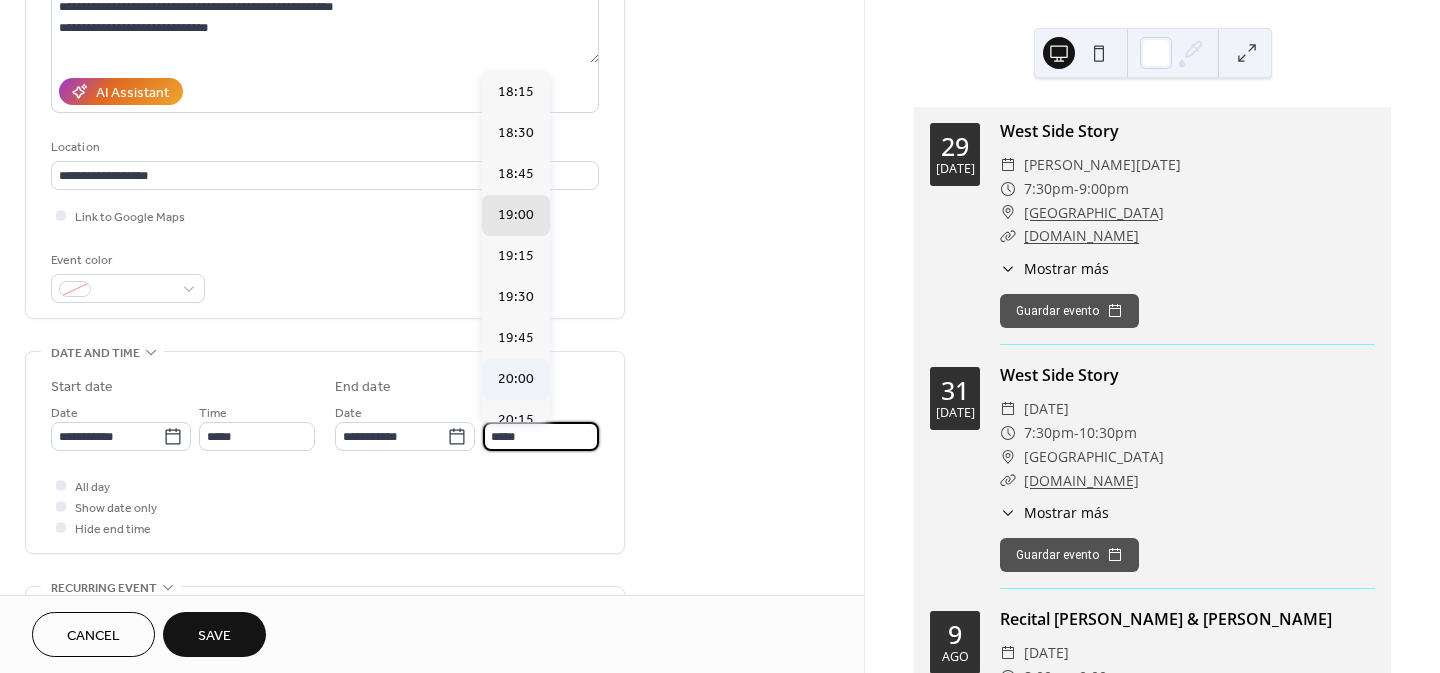 type on "*****" 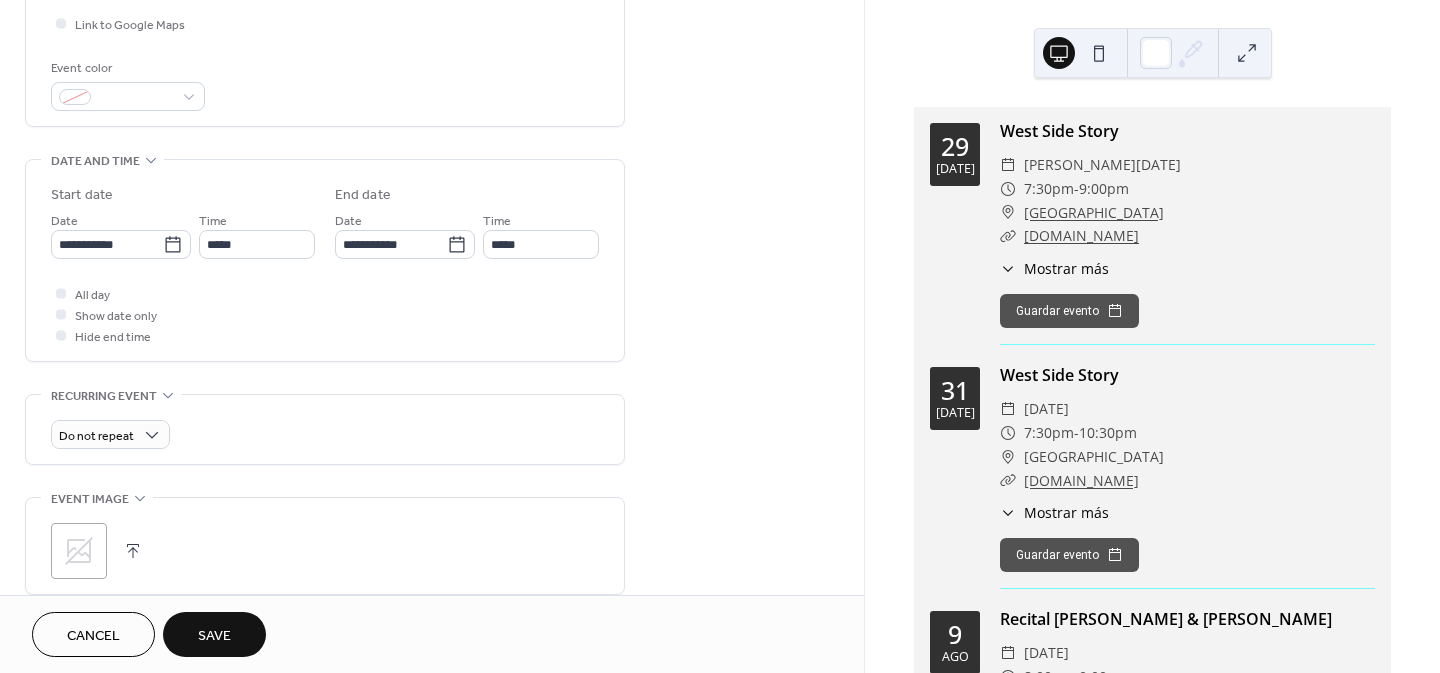 scroll, scrollTop: 600, scrollLeft: 0, axis: vertical 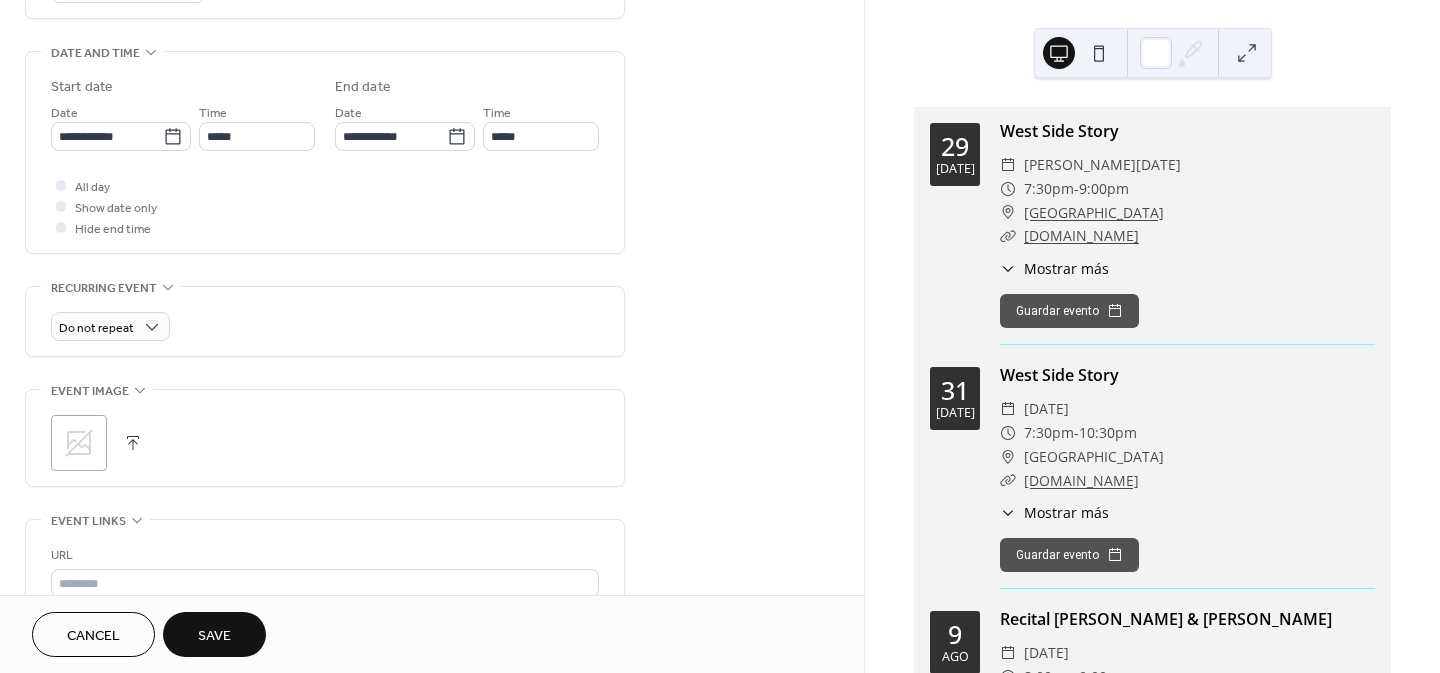 click on ";" at bounding box center [79, 443] 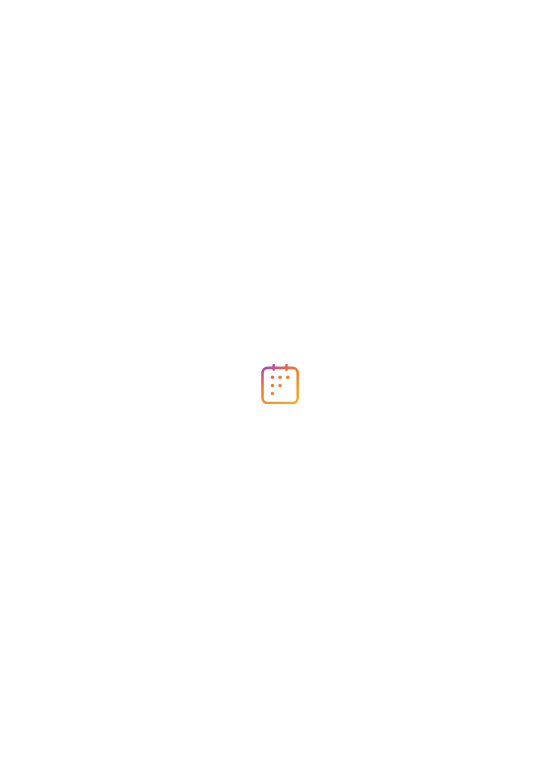 scroll, scrollTop: 0, scrollLeft: 0, axis: both 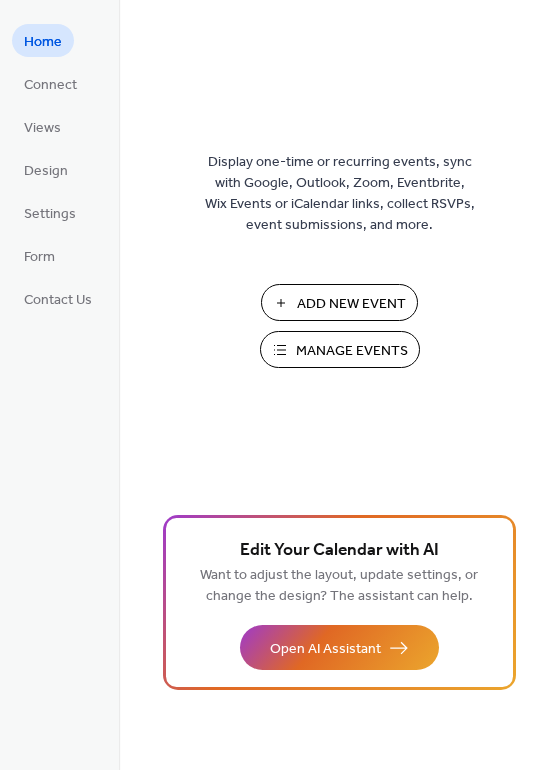 click on "Add New Event" at bounding box center (351, 304) 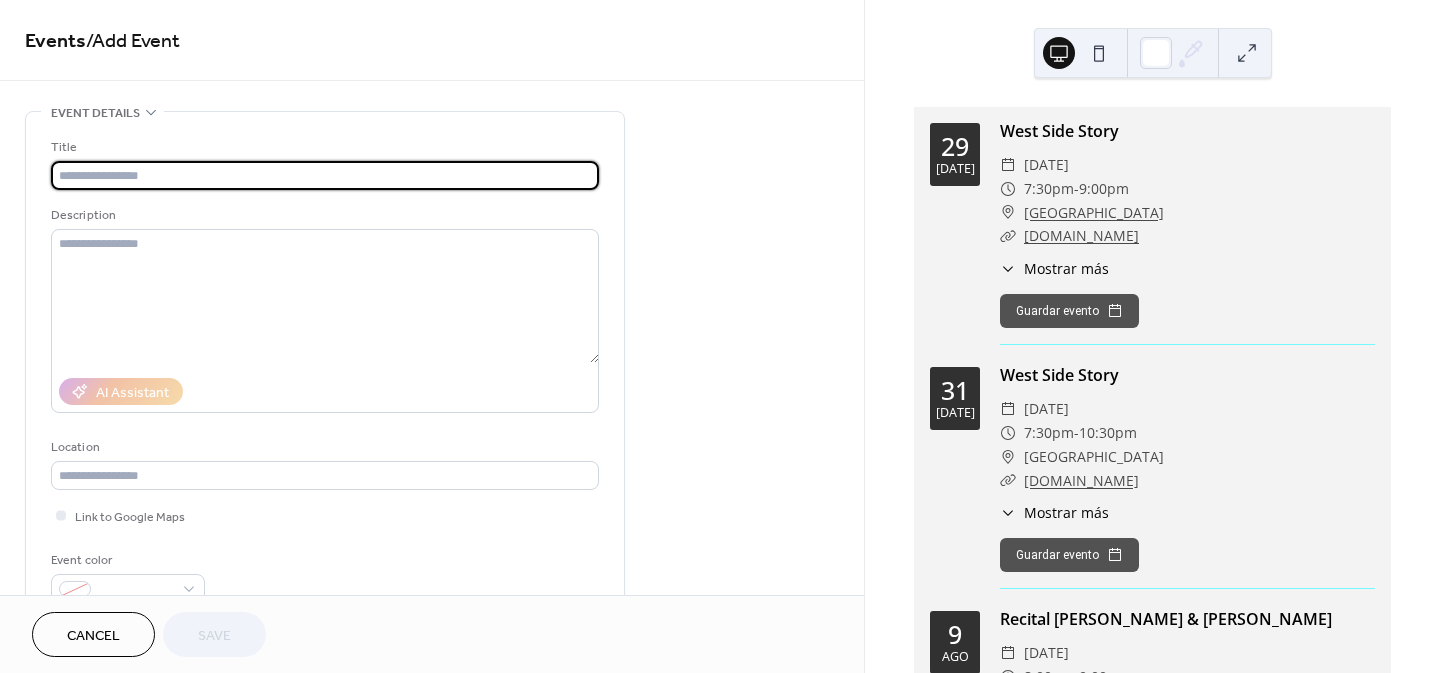 scroll, scrollTop: 0, scrollLeft: 0, axis: both 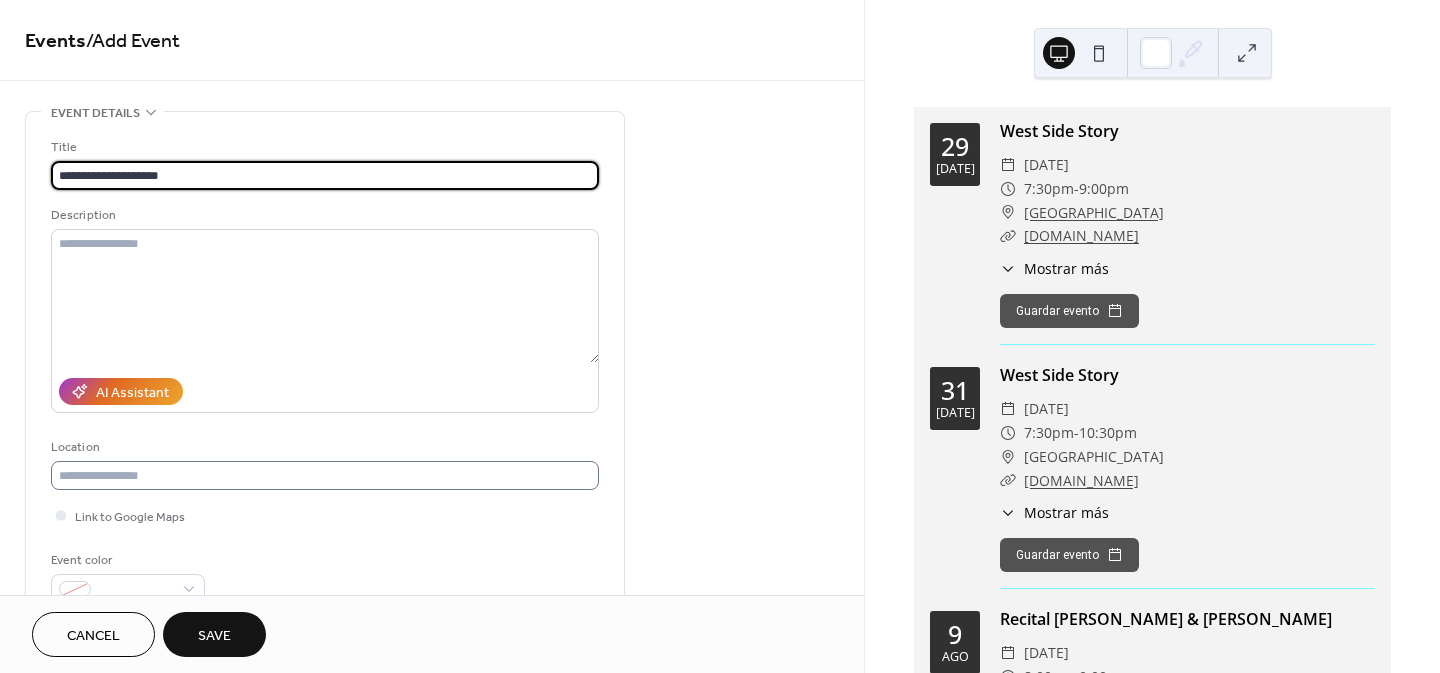 type on "**********" 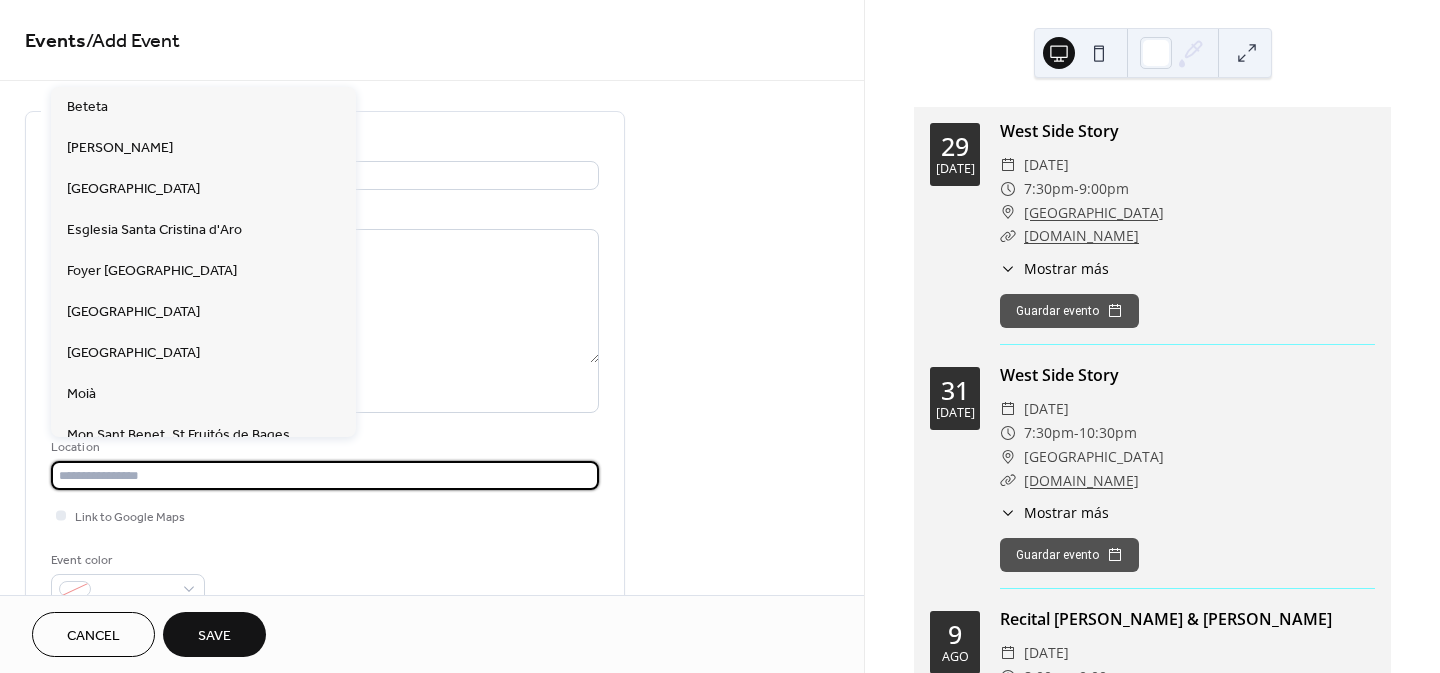 click at bounding box center (325, 475) 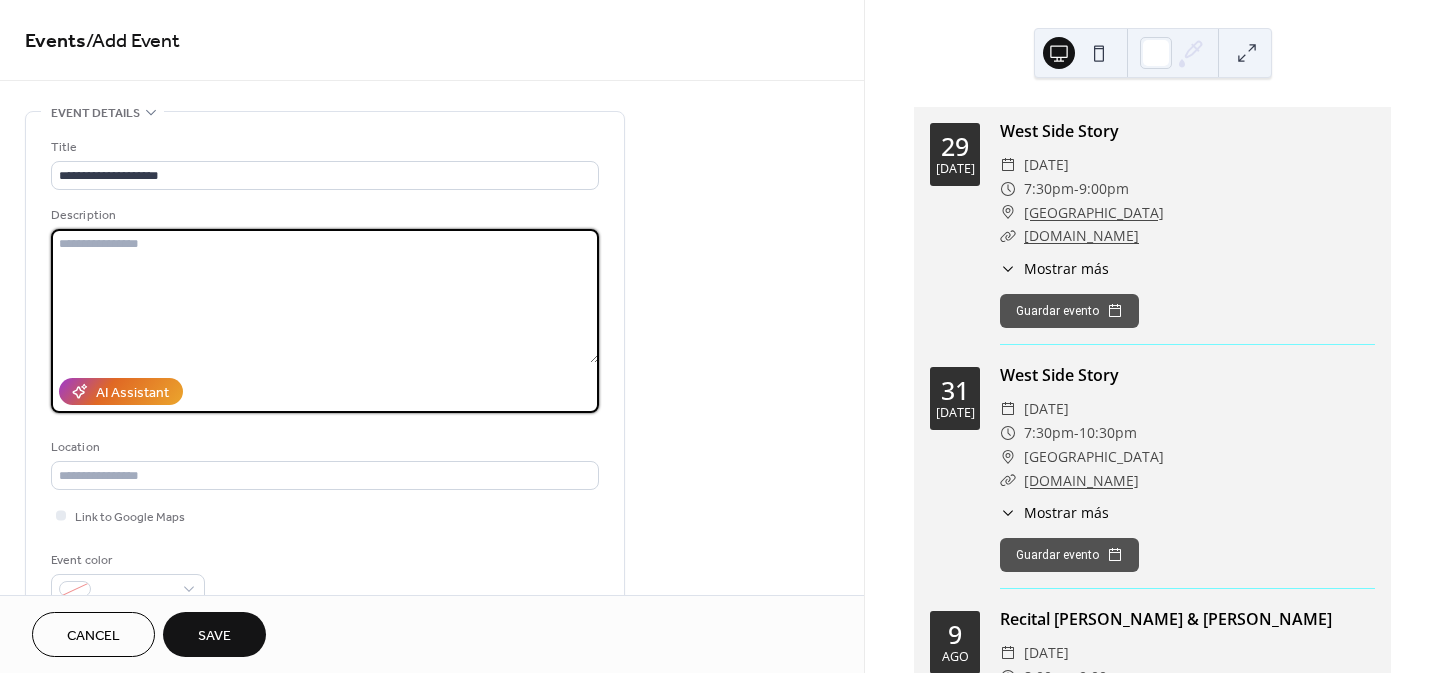 click at bounding box center [325, 296] 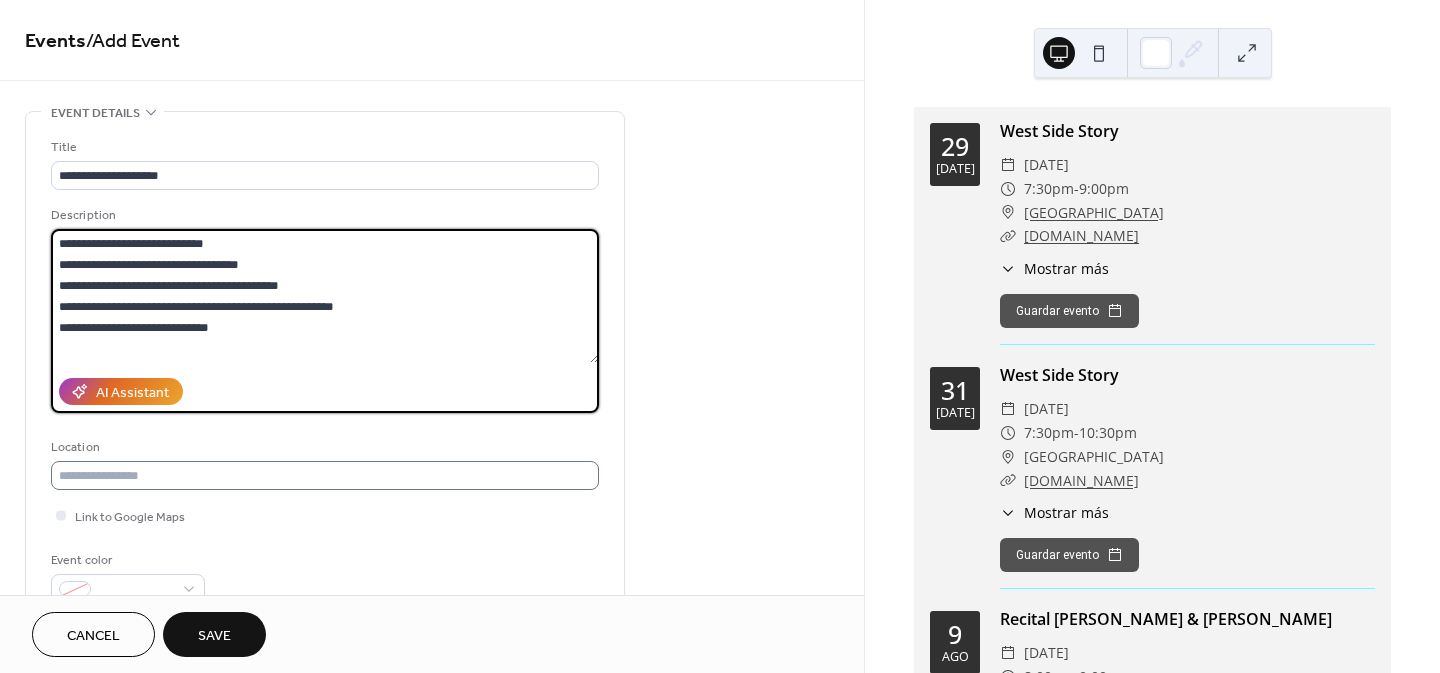 type on "**********" 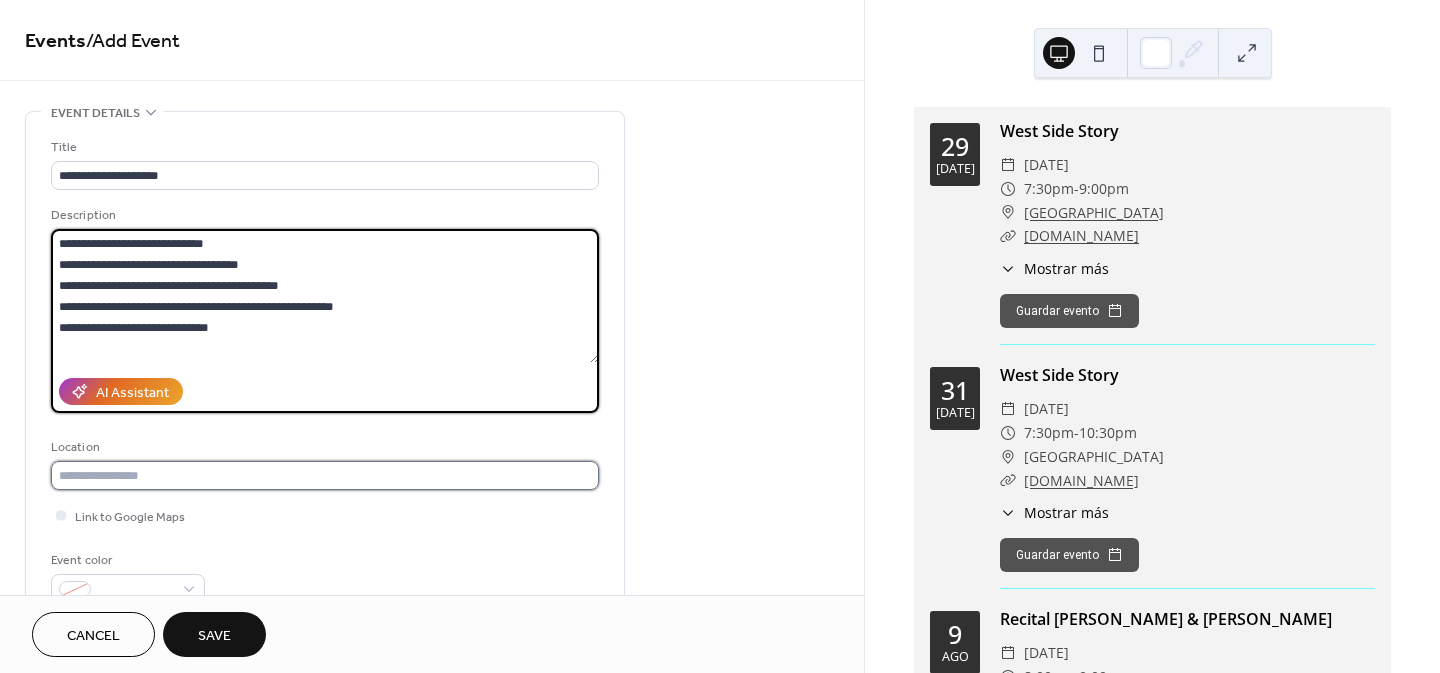 click at bounding box center (325, 475) 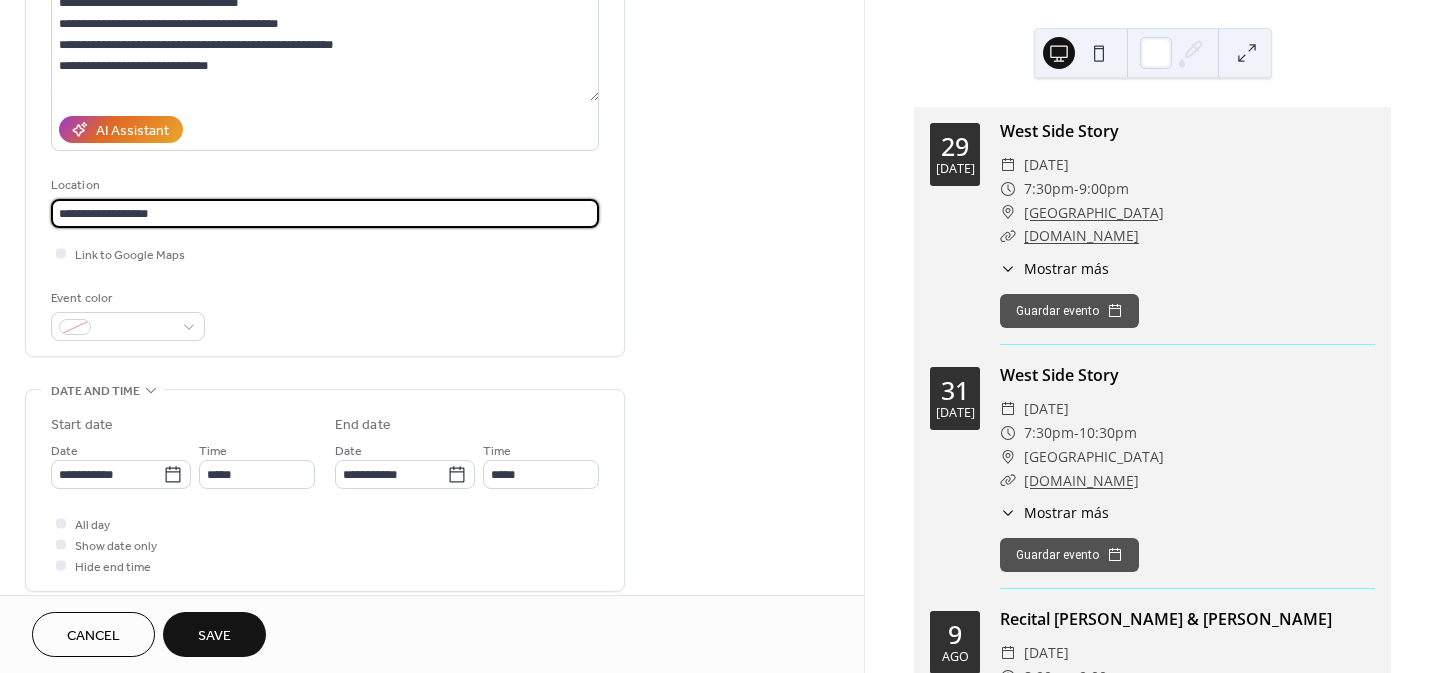 scroll, scrollTop: 300, scrollLeft: 0, axis: vertical 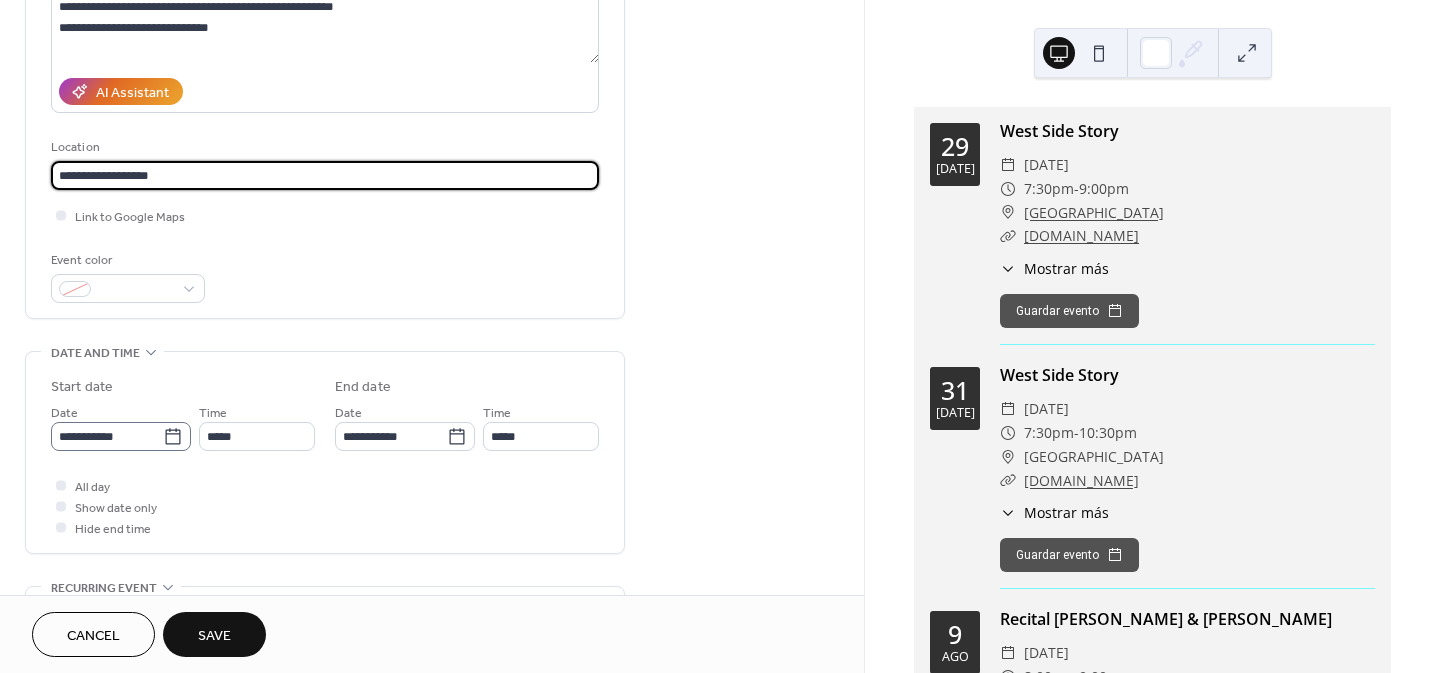 type on "**********" 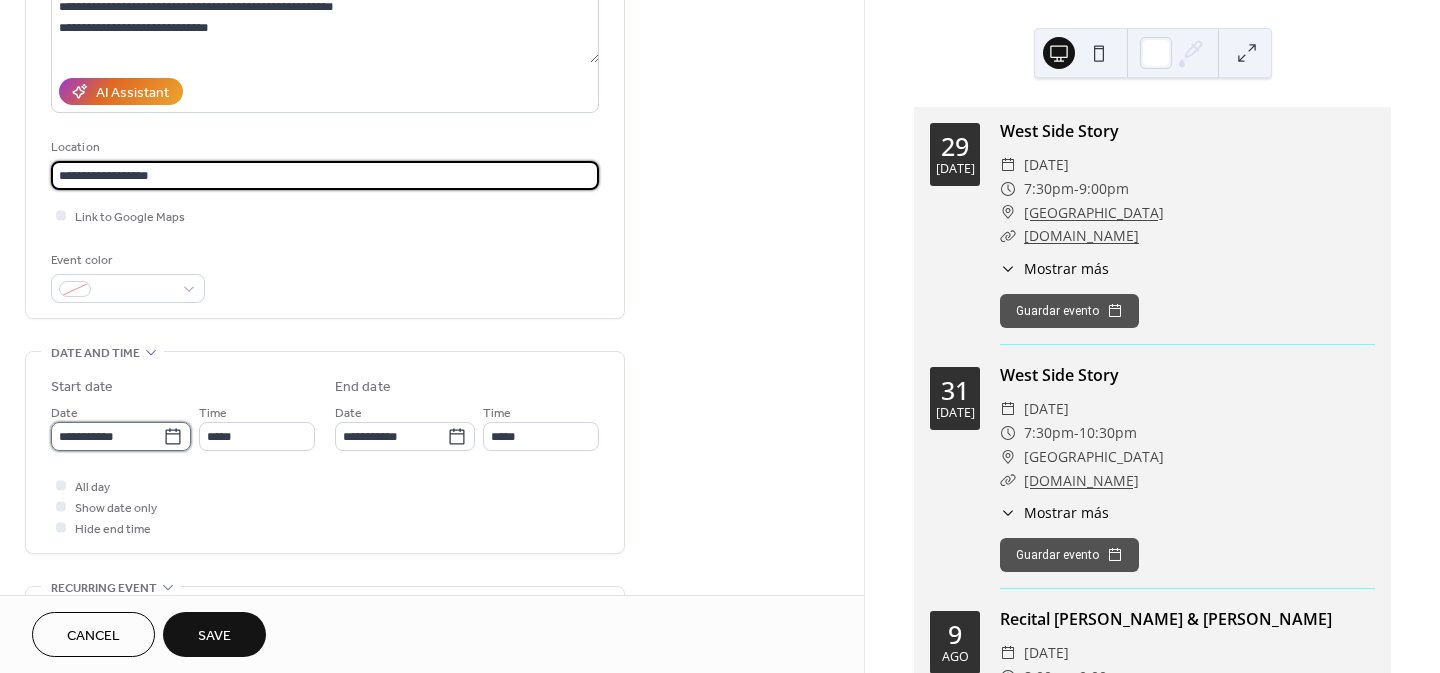 click on "**********" at bounding box center (107, 436) 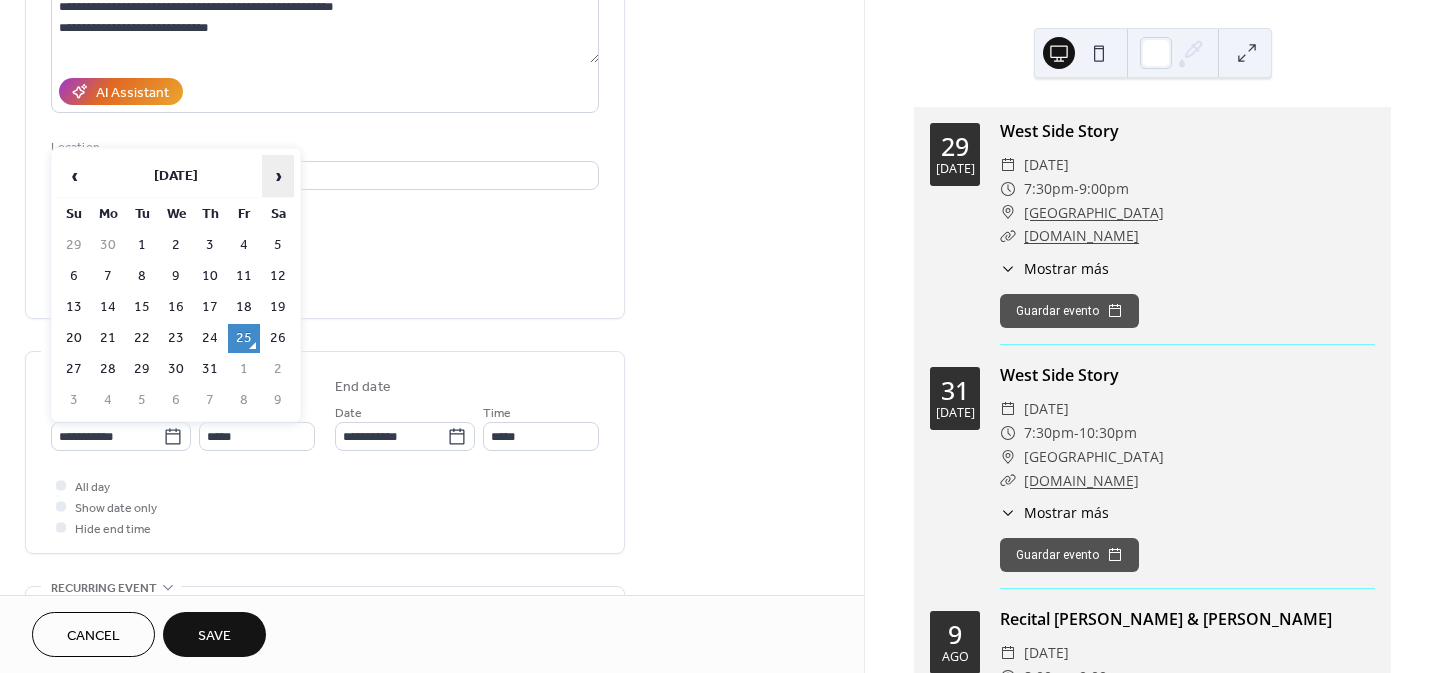 click on "›" at bounding box center [278, 176] 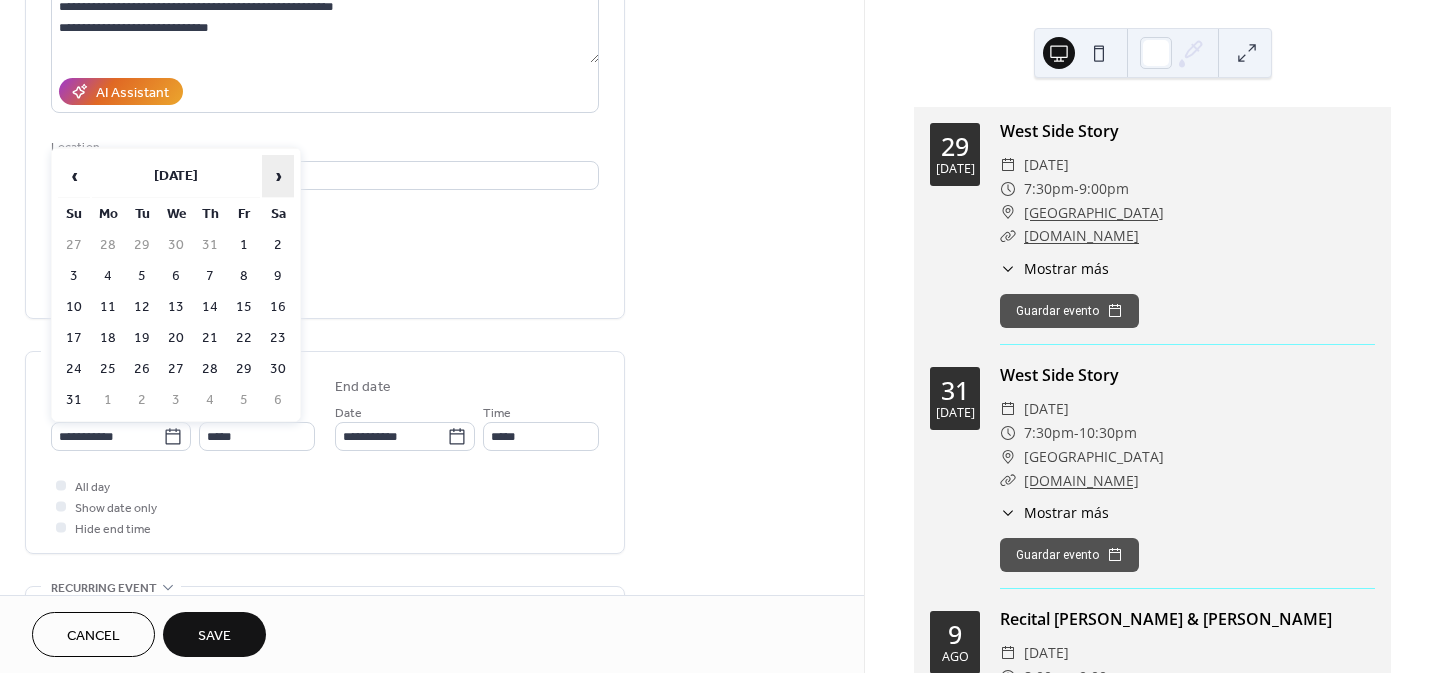 click on "›" at bounding box center [278, 176] 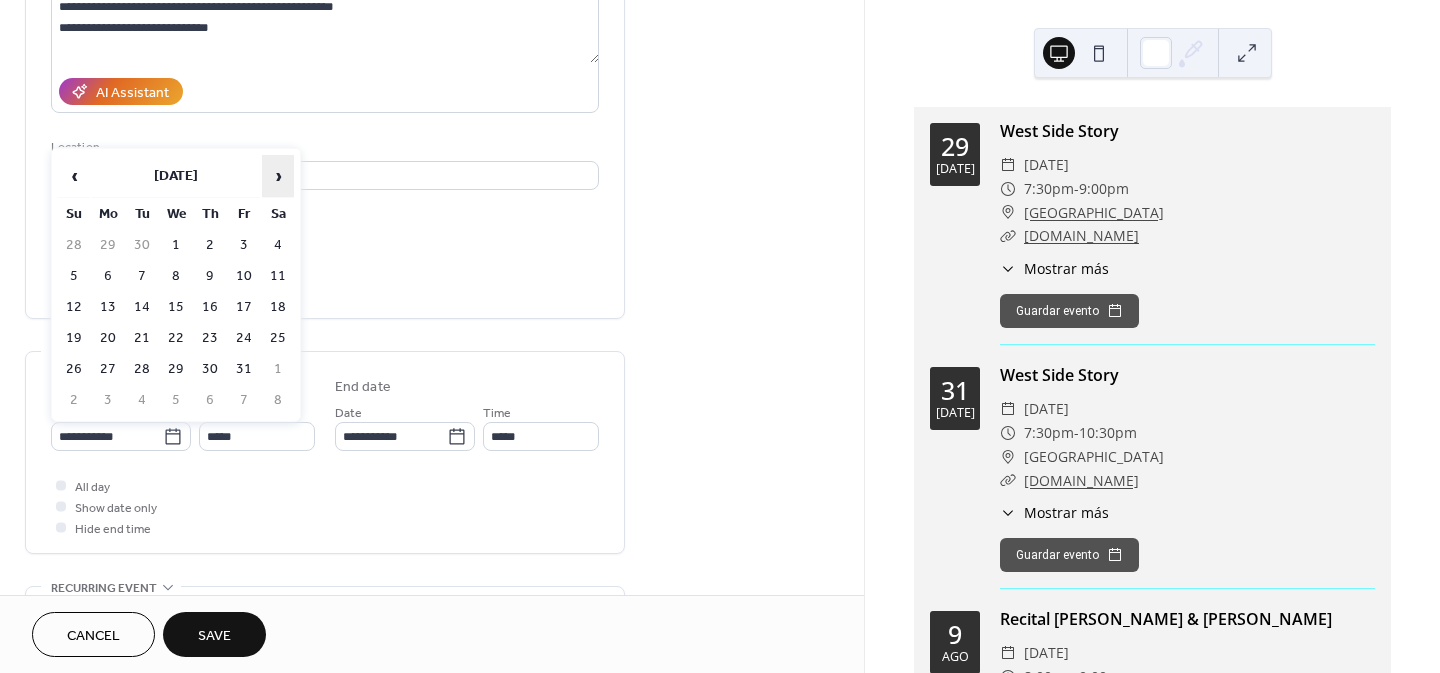 click on "›" at bounding box center [278, 176] 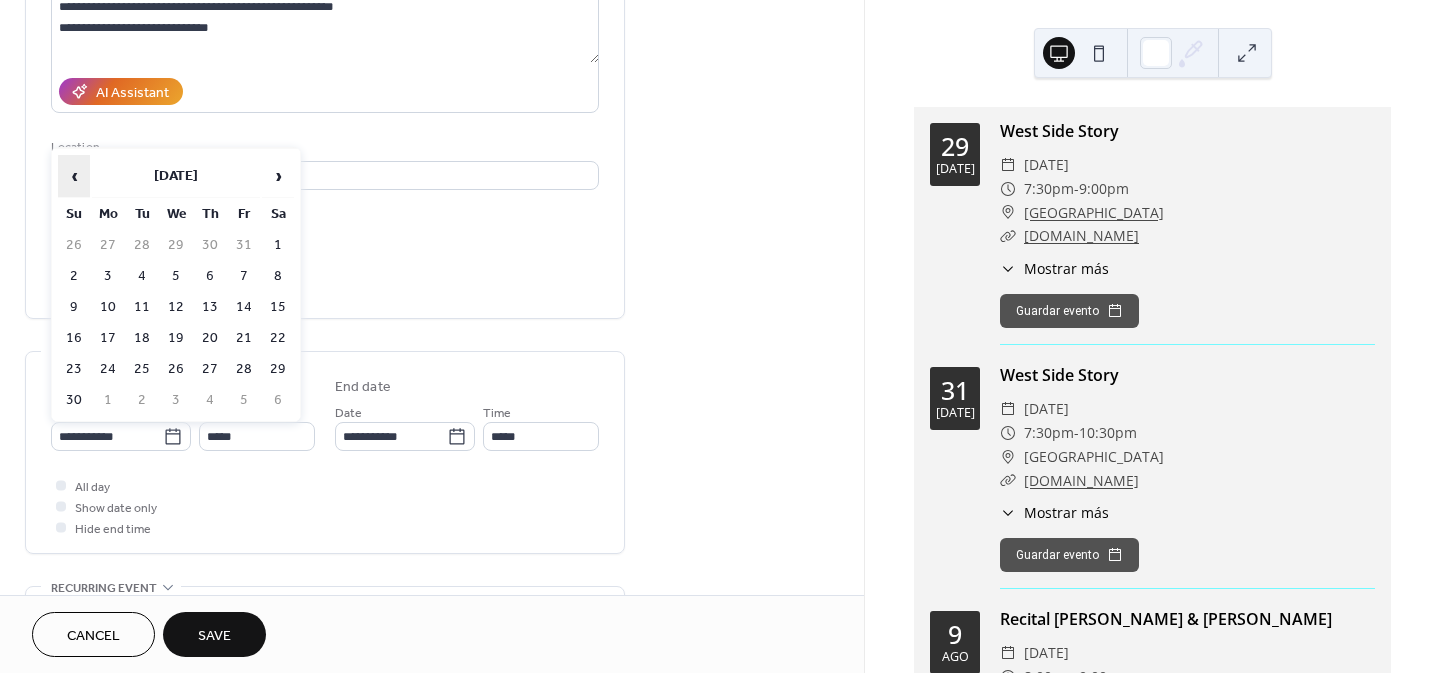 click on "‹" at bounding box center [74, 176] 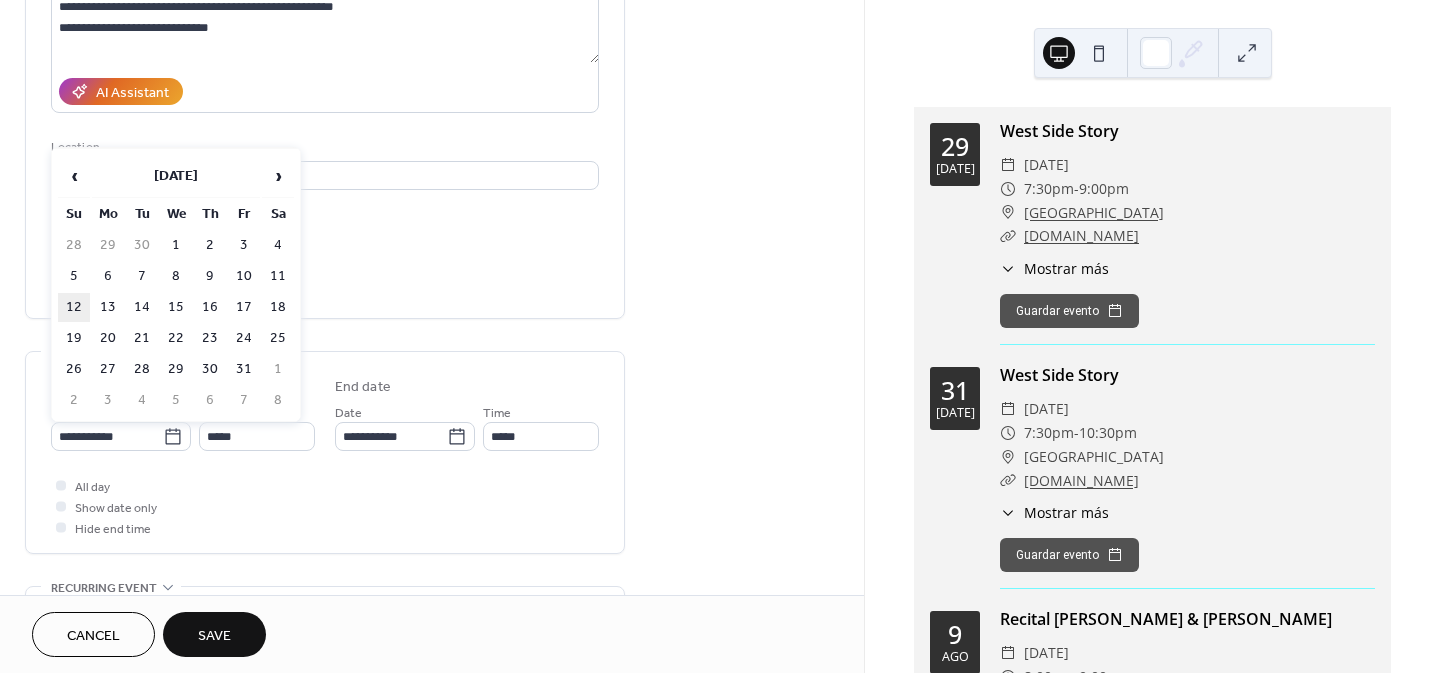 click on "12" at bounding box center (74, 307) 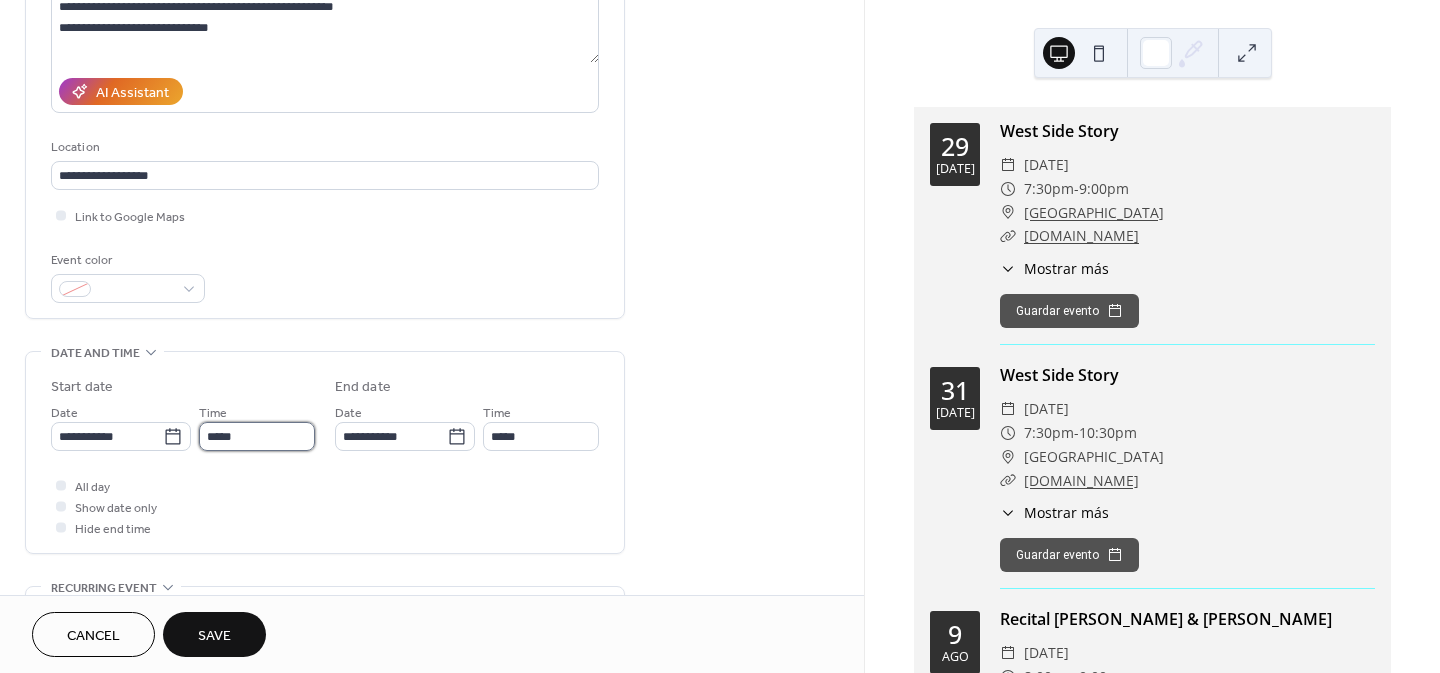 click on "*****" at bounding box center (257, 436) 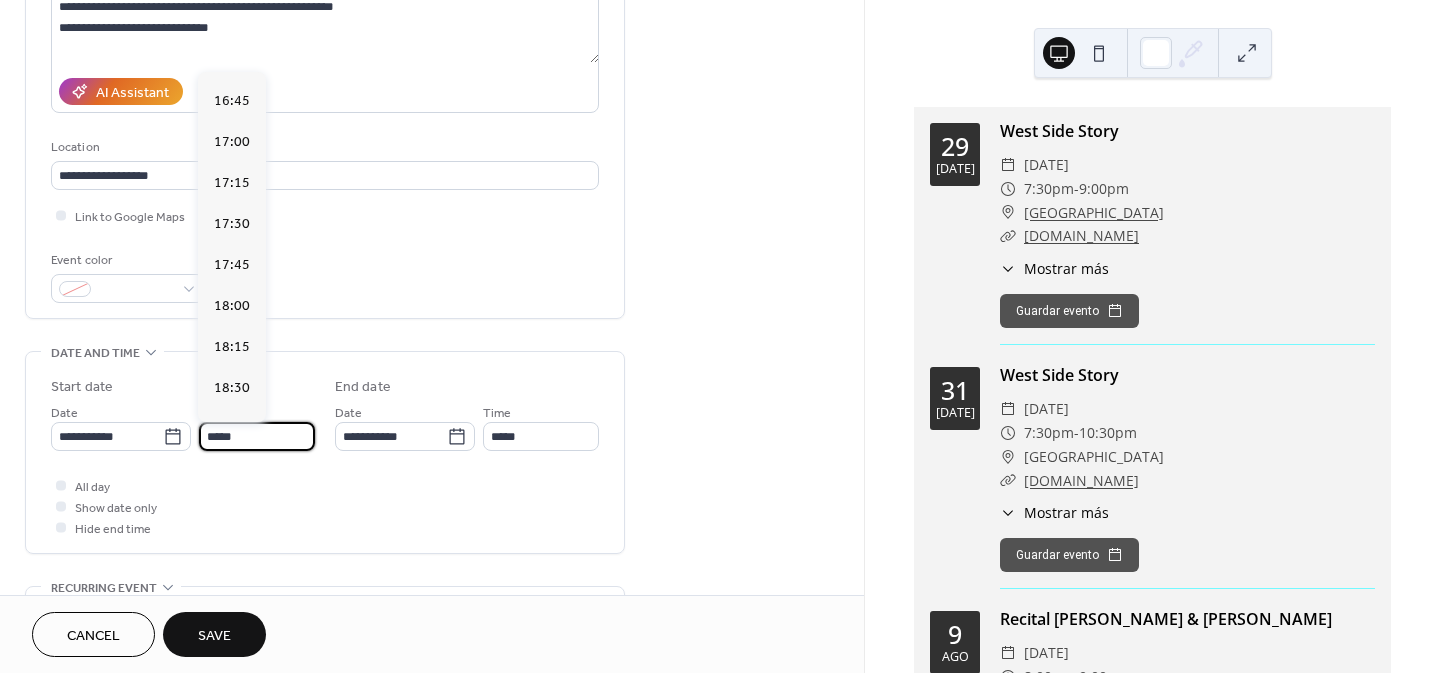 scroll, scrollTop: 2768, scrollLeft: 0, axis: vertical 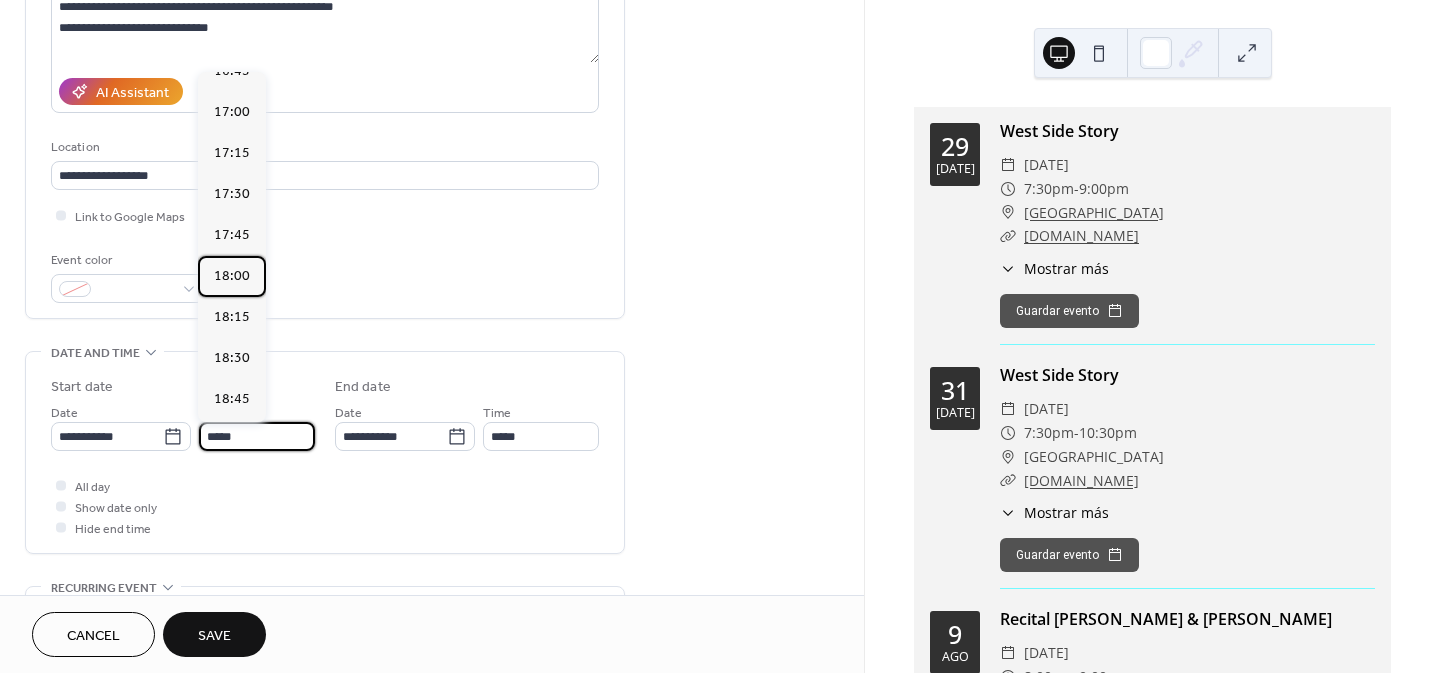 click on "18:00" at bounding box center [232, 276] 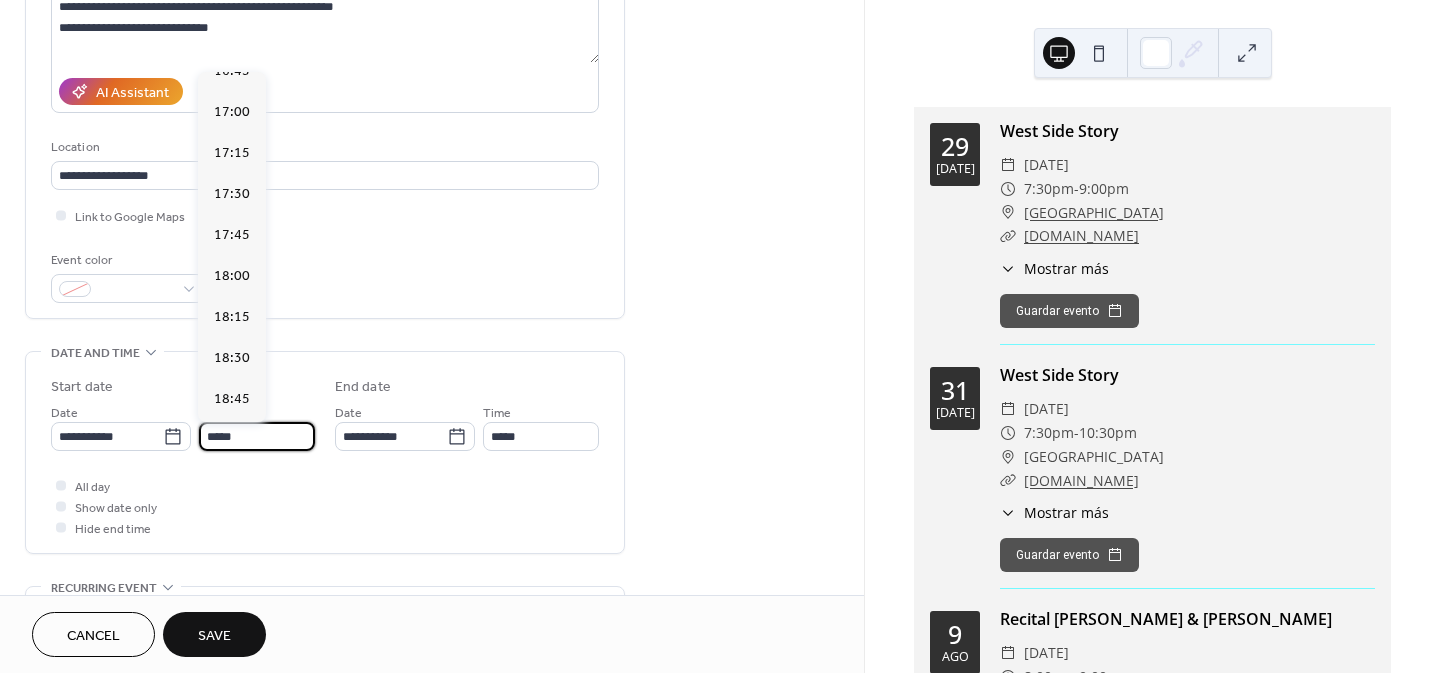 type on "*****" 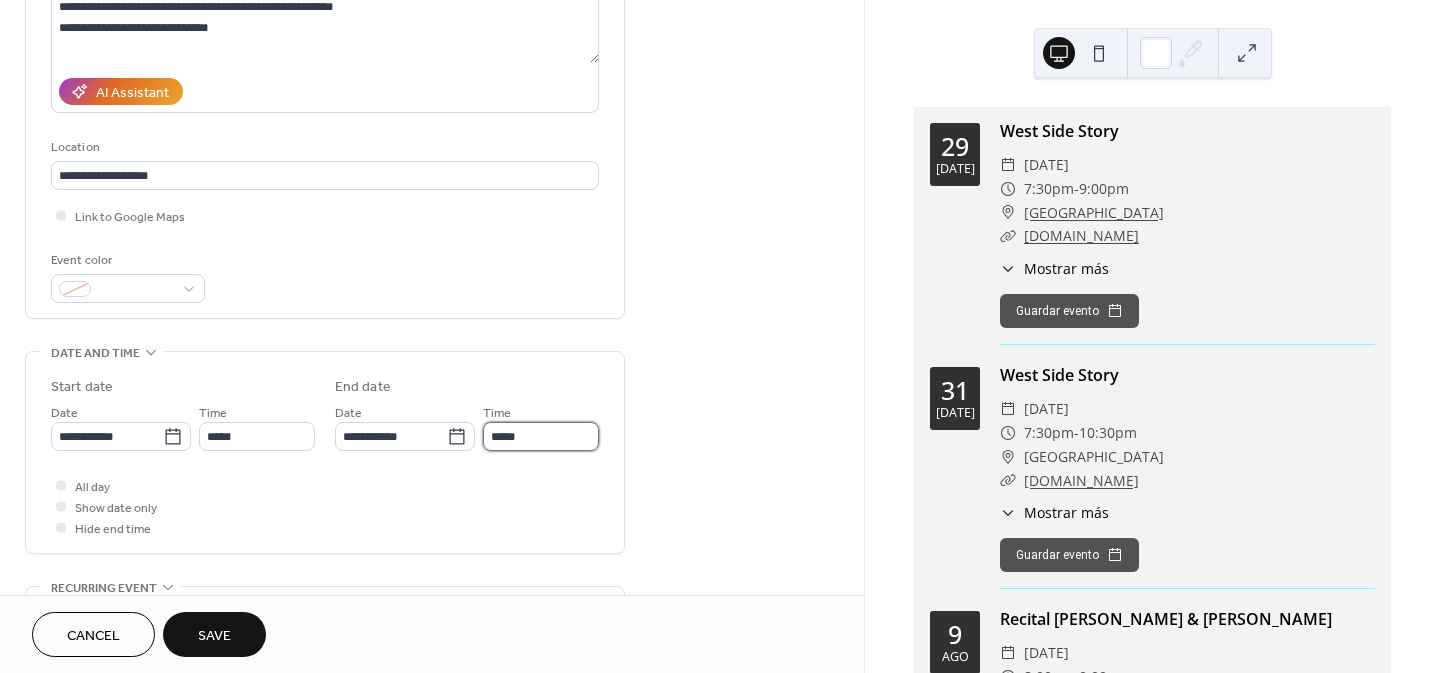 click on "*****" at bounding box center (541, 436) 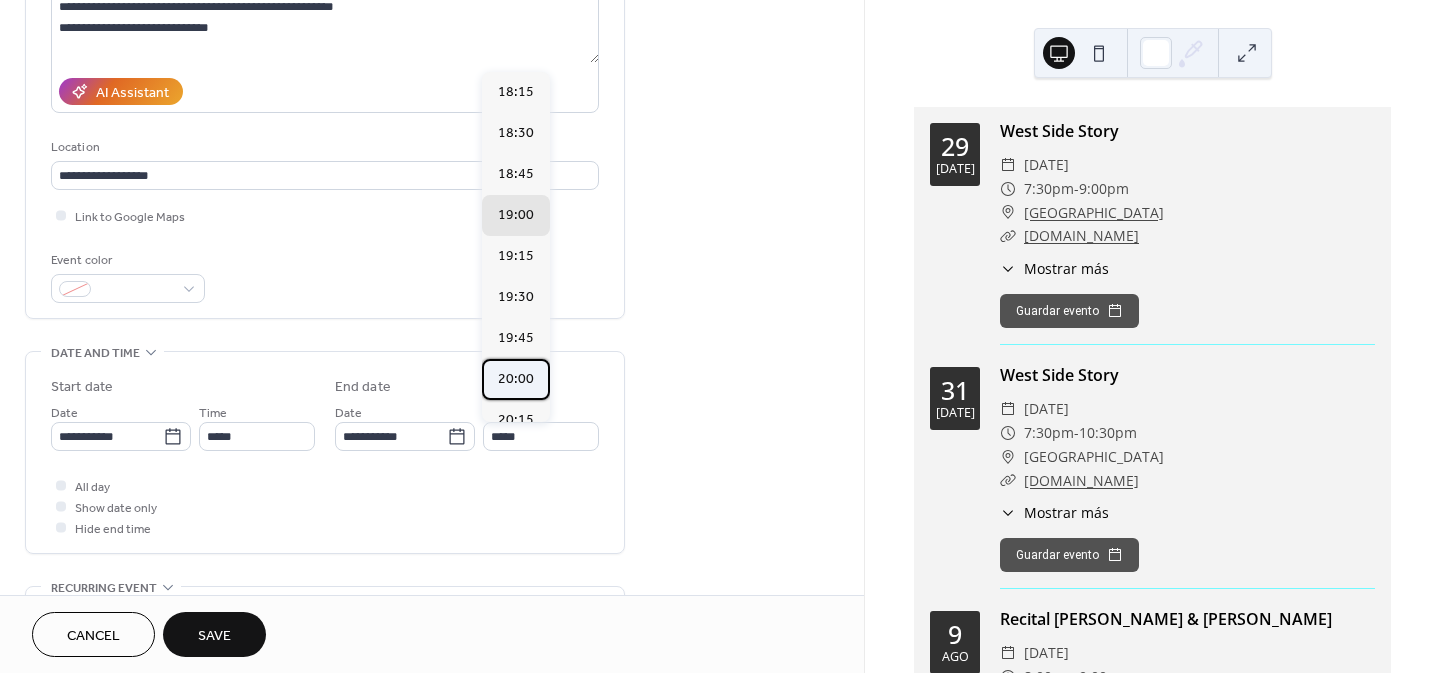 click on "20:00" at bounding box center [516, 379] 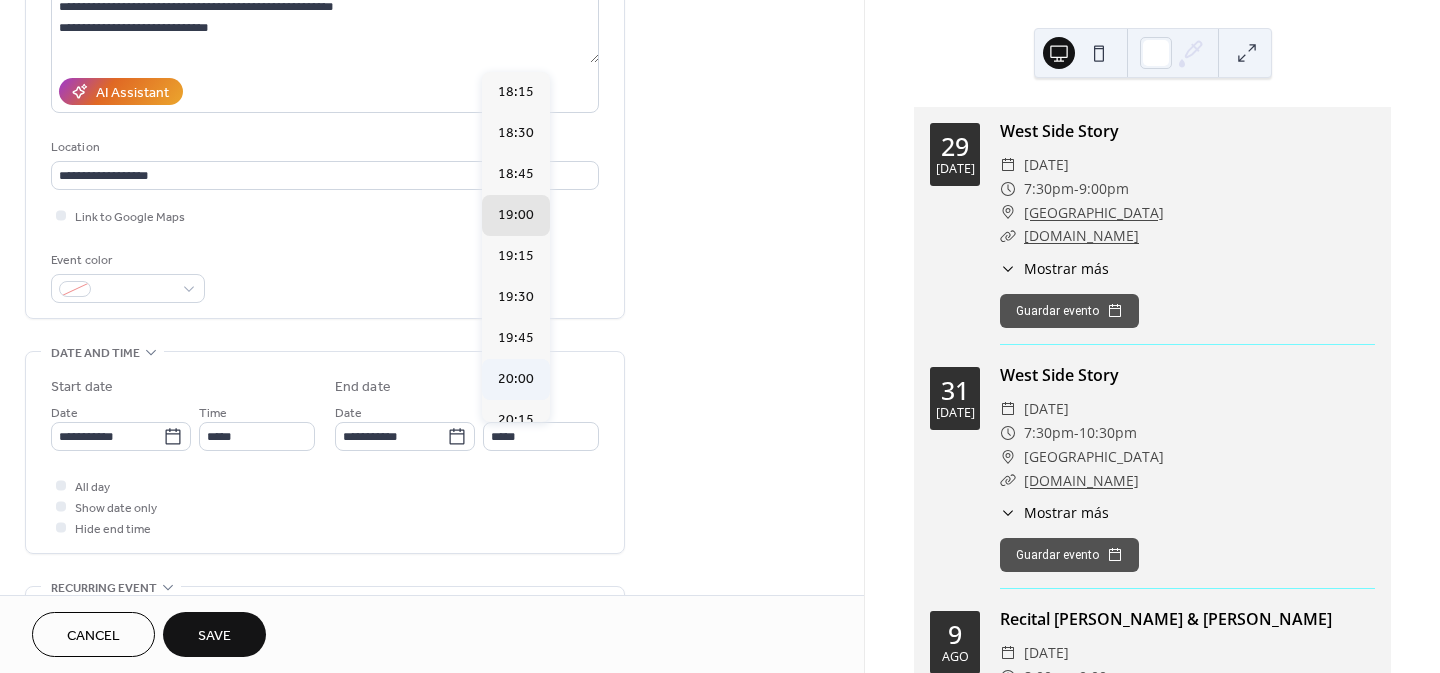 type on "*****" 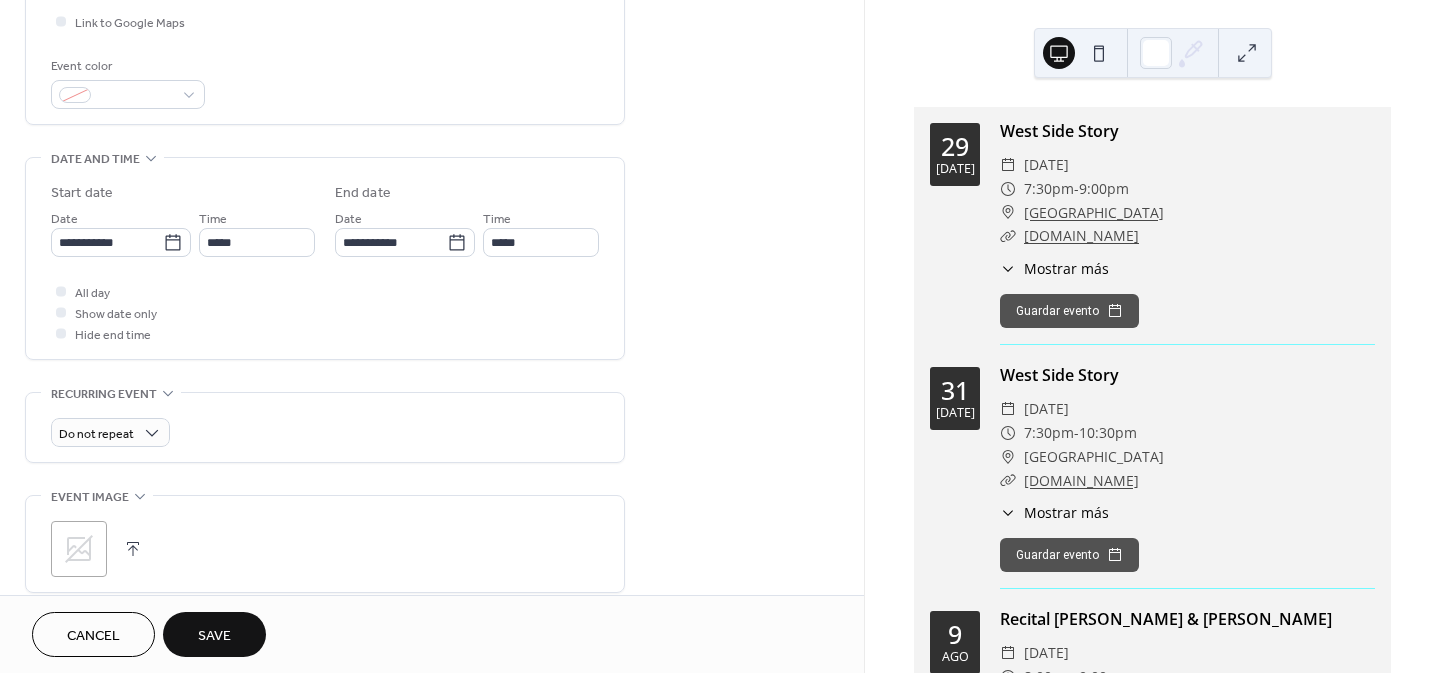 scroll, scrollTop: 500, scrollLeft: 0, axis: vertical 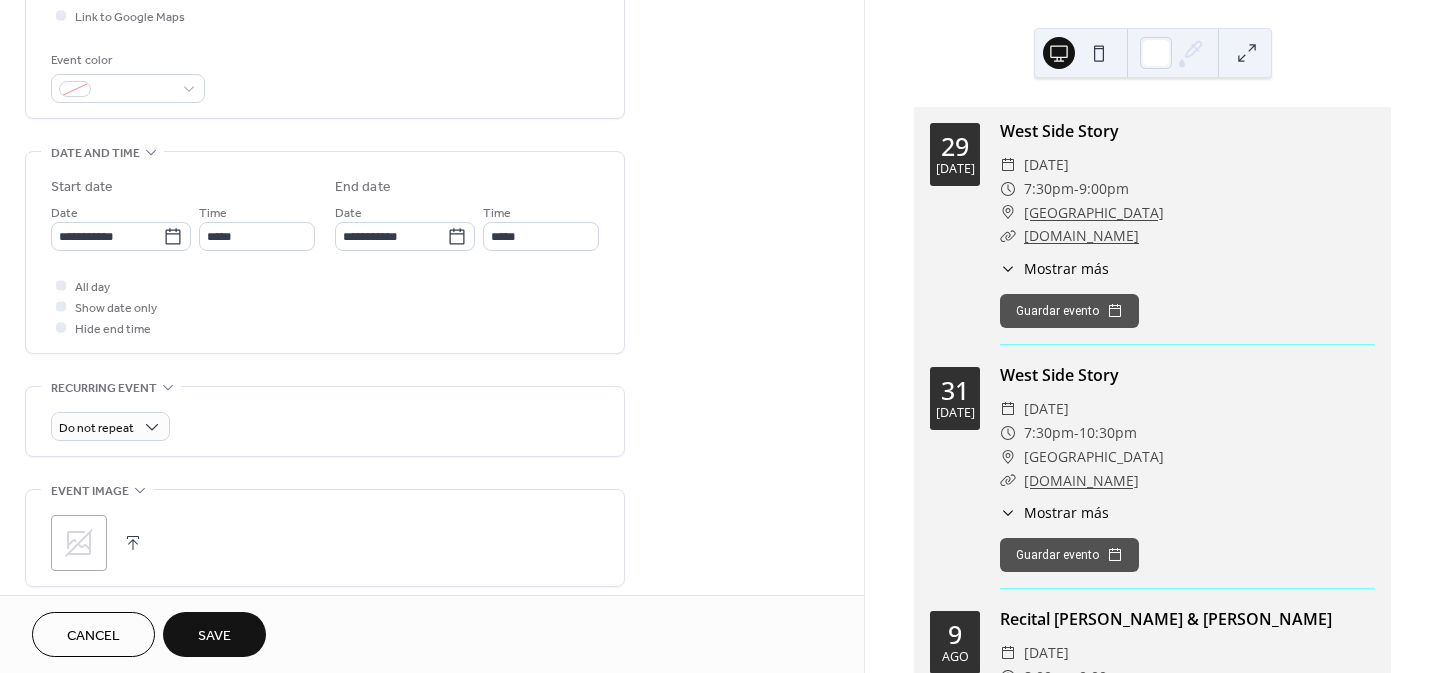 click 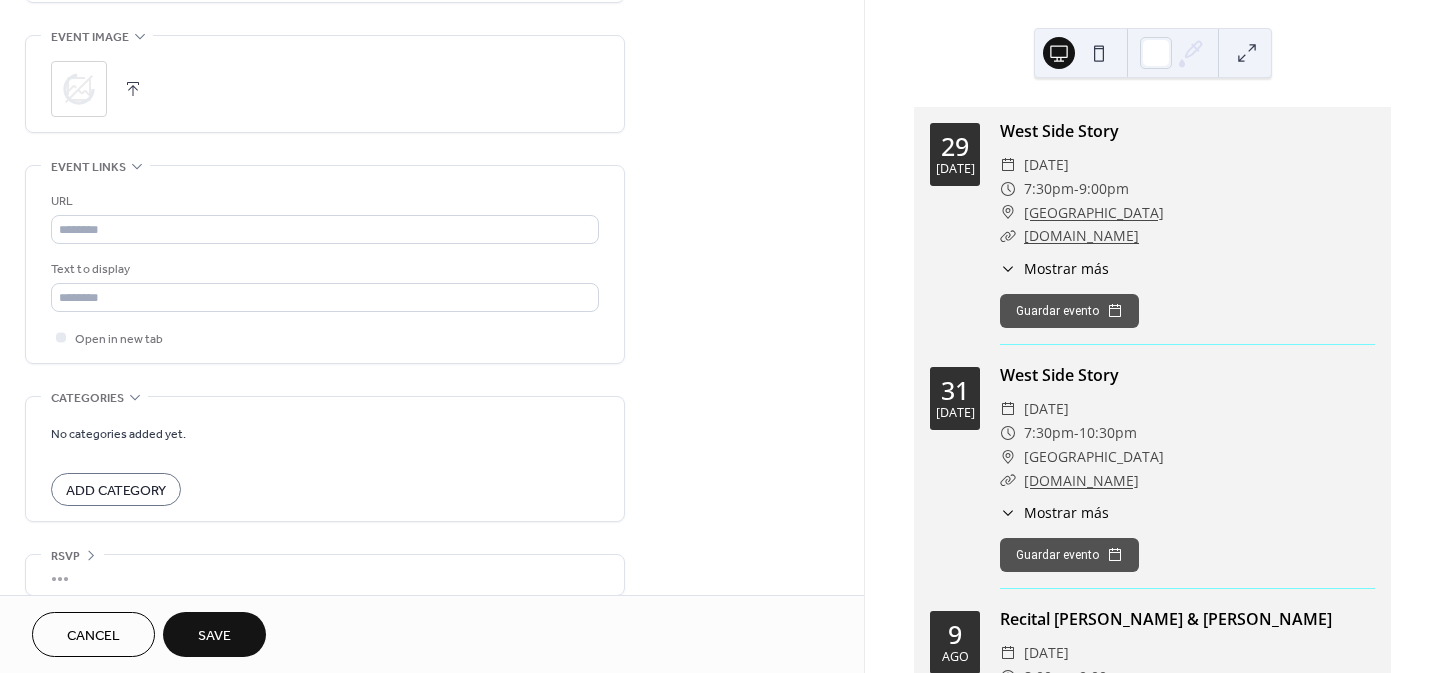 scroll, scrollTop: 975, scrollLeft: 0, axis: vertical 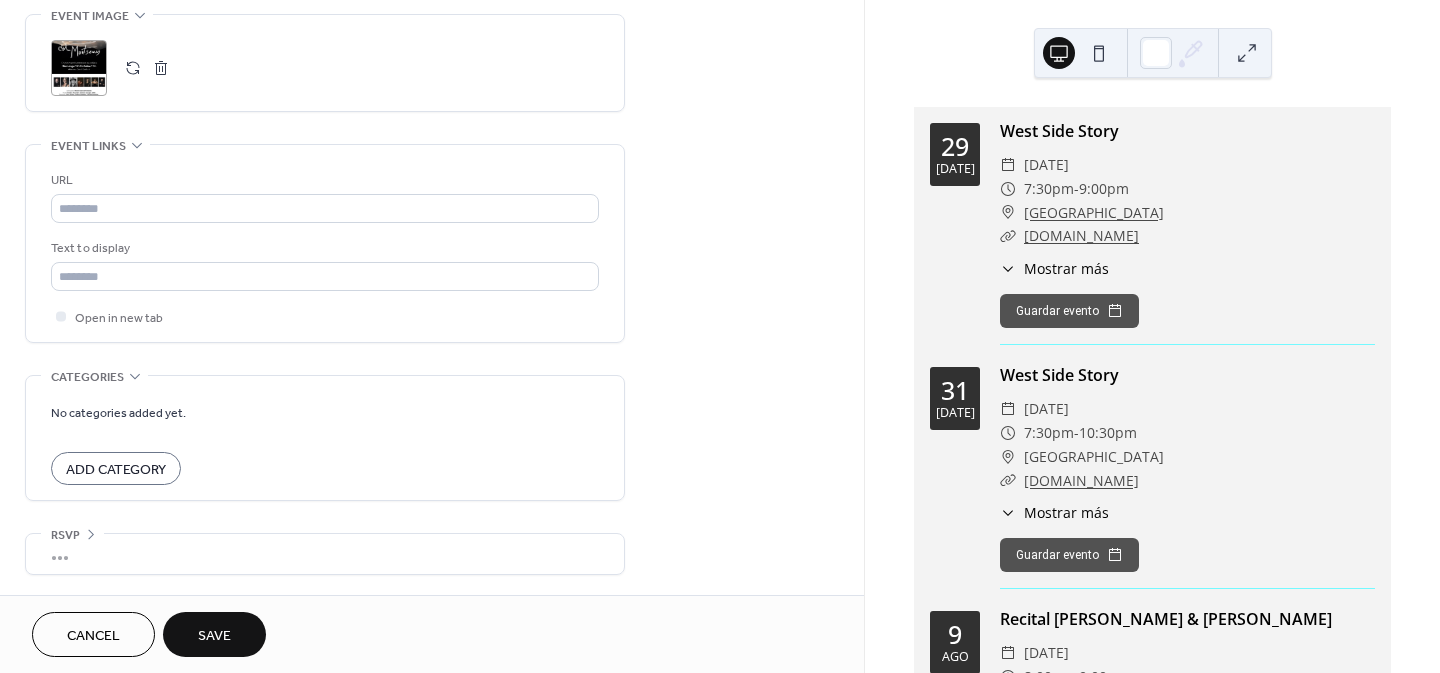 click on "Save" at bounding box center [214, 636] 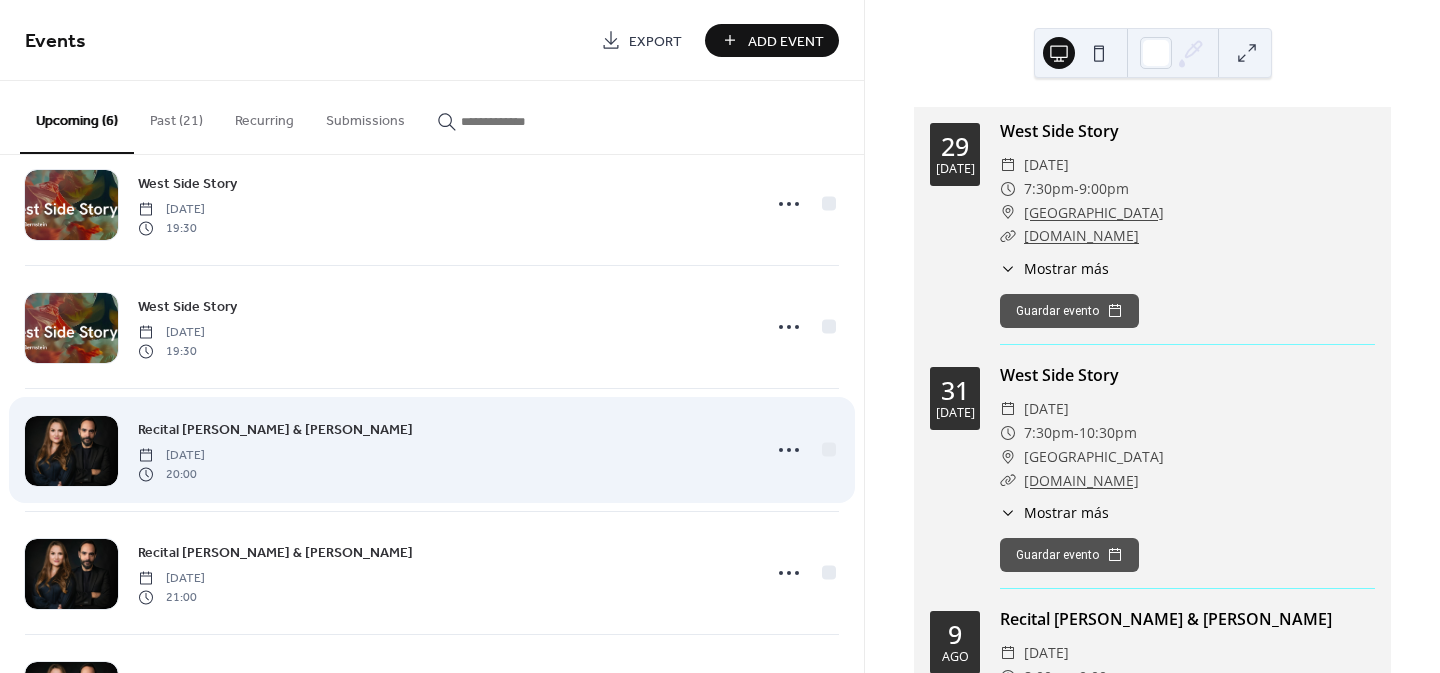scroll, scrollTop: 279, scrollLeft: 0, axis: vertical 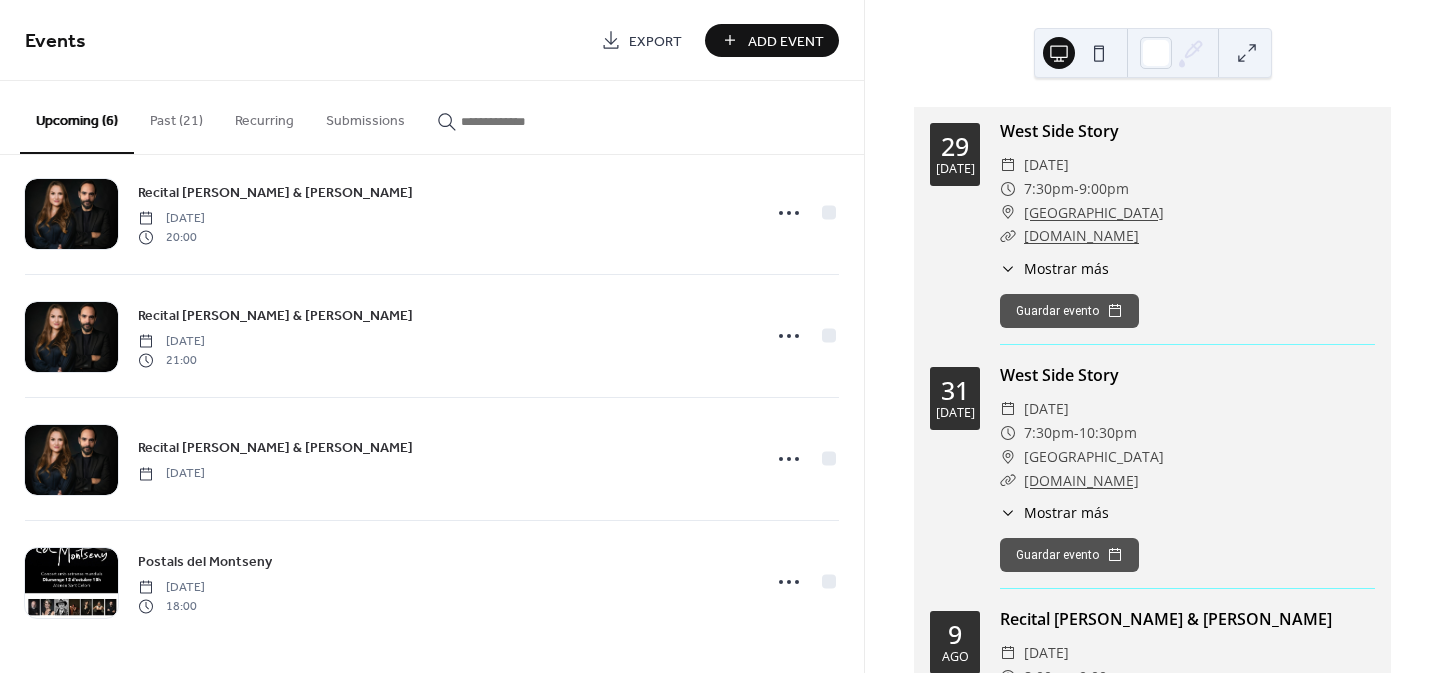 click on "Add Event" at bounding box center (772, 40) 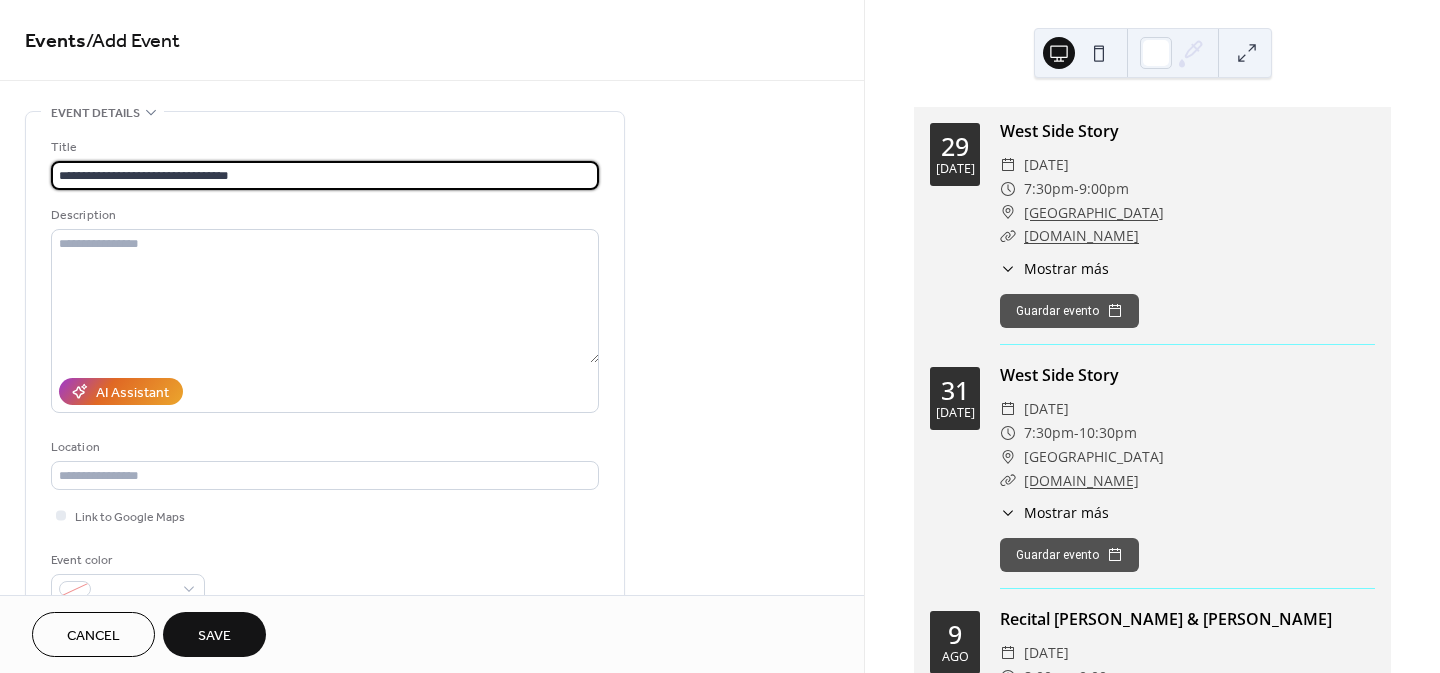 type on "**********" 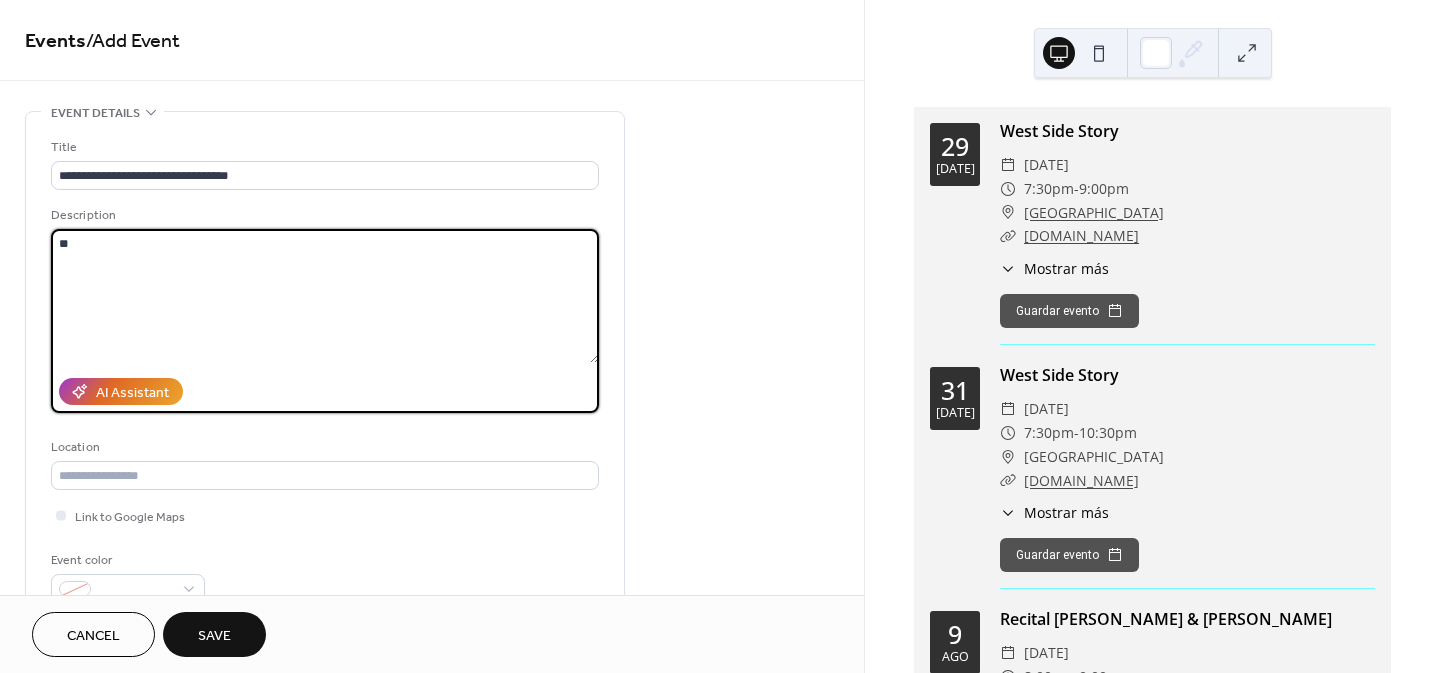 type on "*" 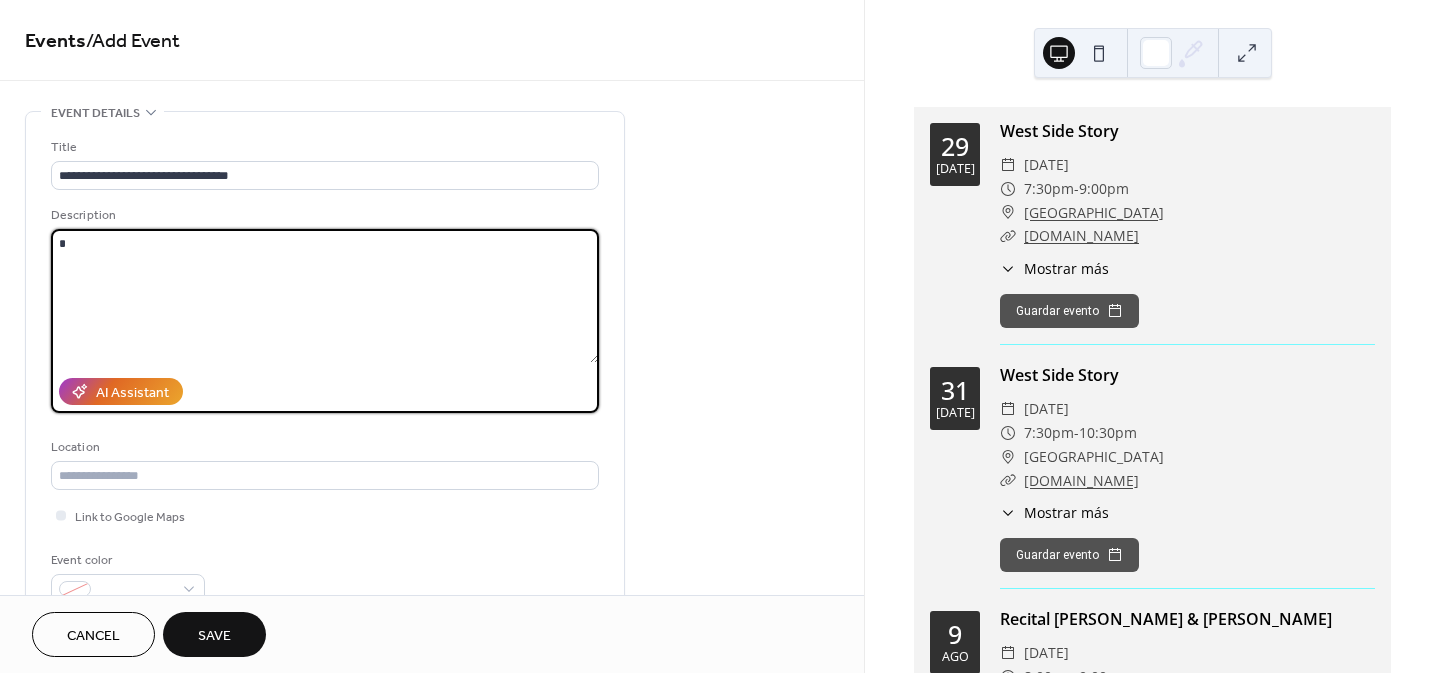 type 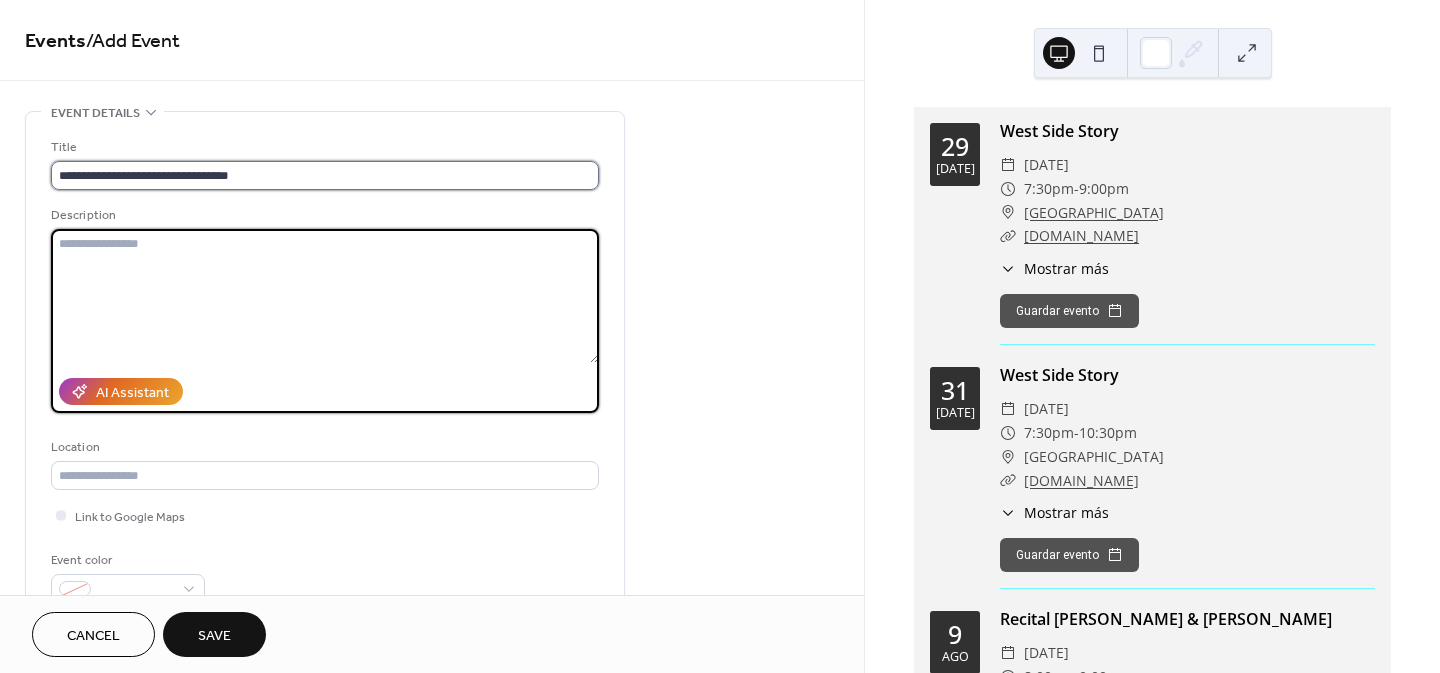 click on "**********" at bounding box center (325, 175) 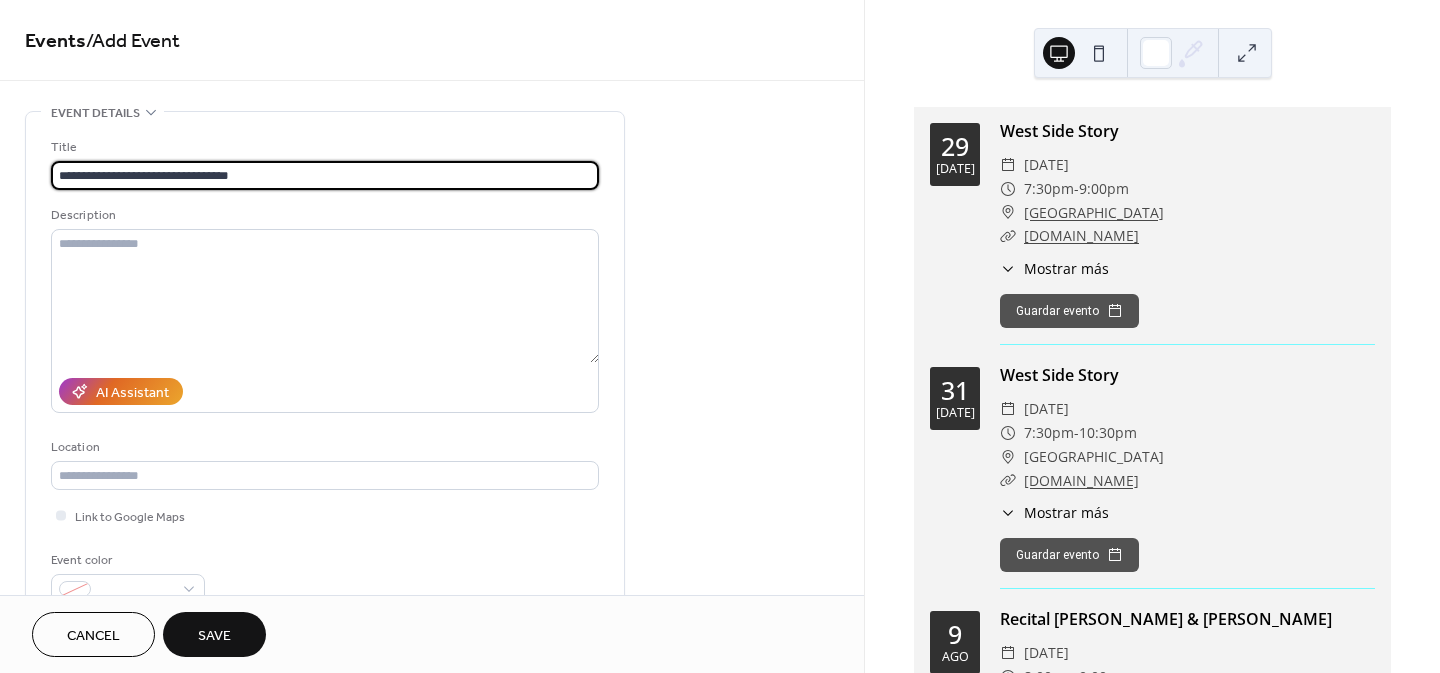 click on "**********" at bounding box center (325, 175) 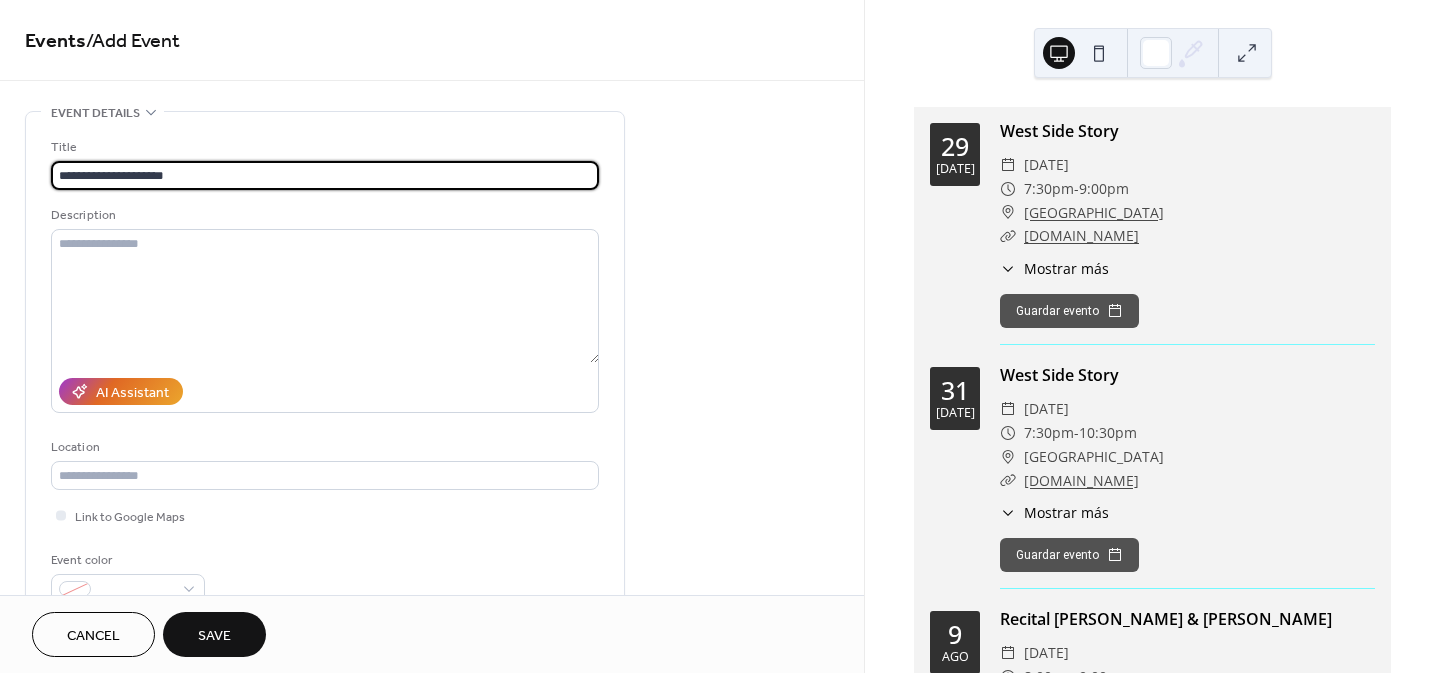type on "**********" 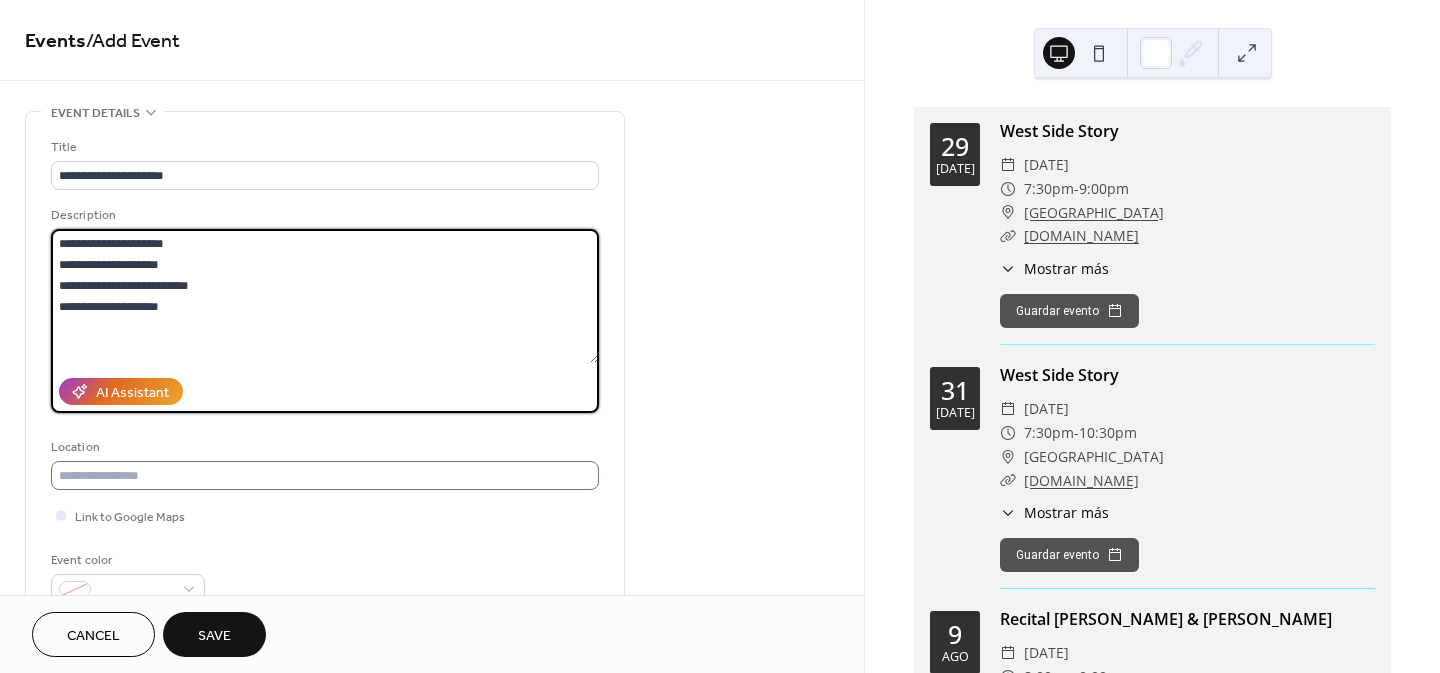 type on "**********" 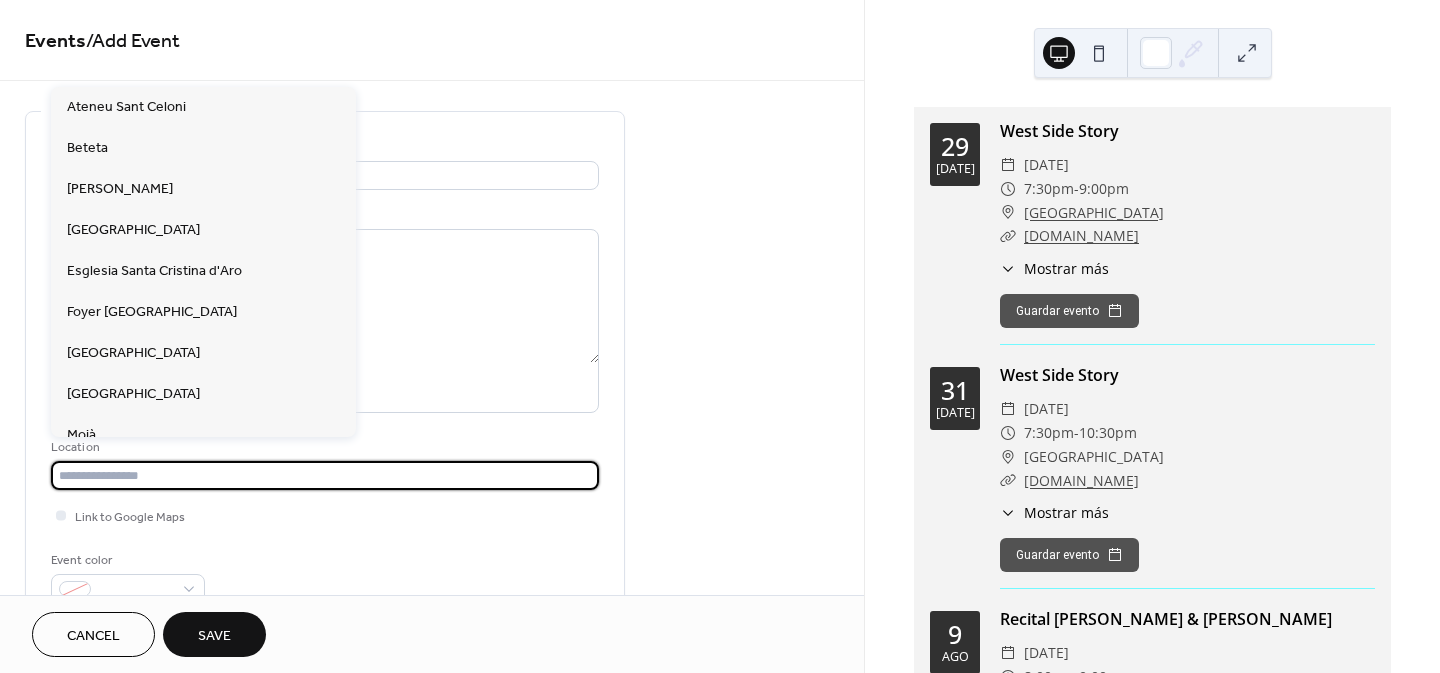 click at bounding box center (325, 475) 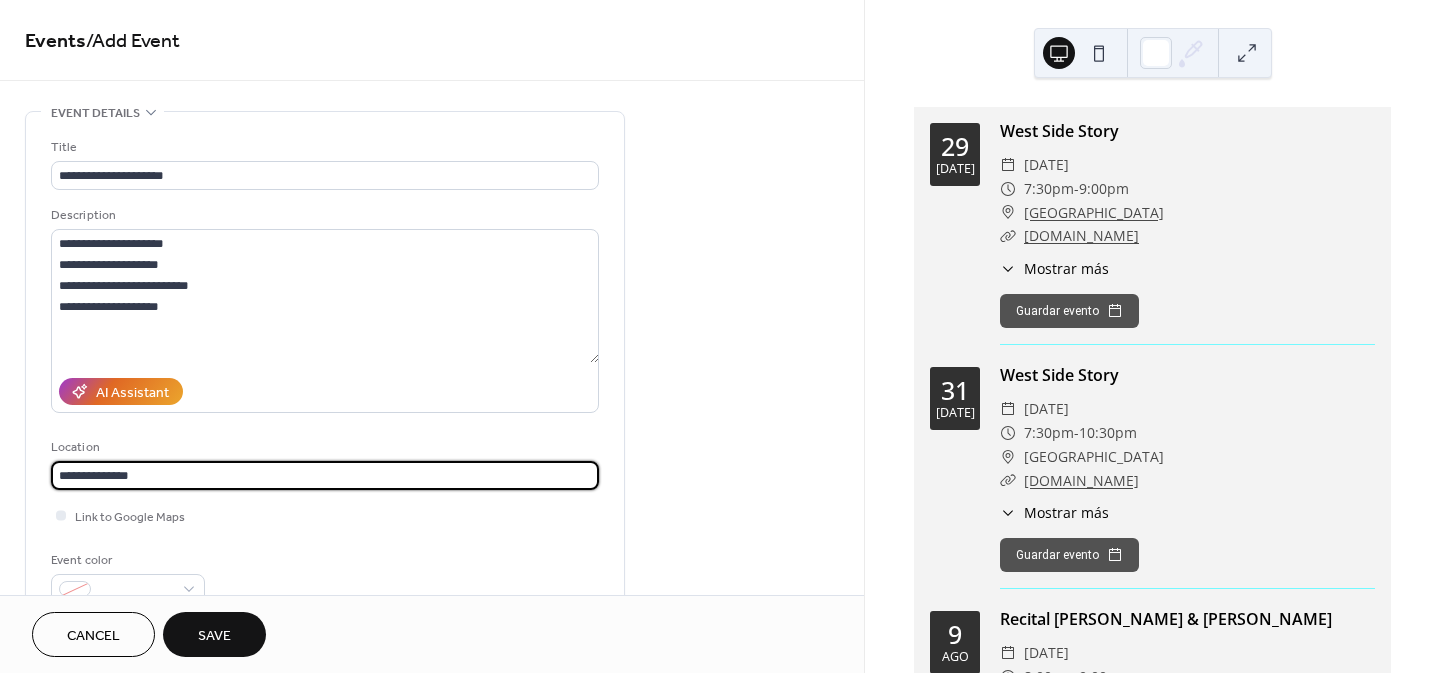 scroll, scrollTop: 1, scrollLeft: 0, axis: vertical 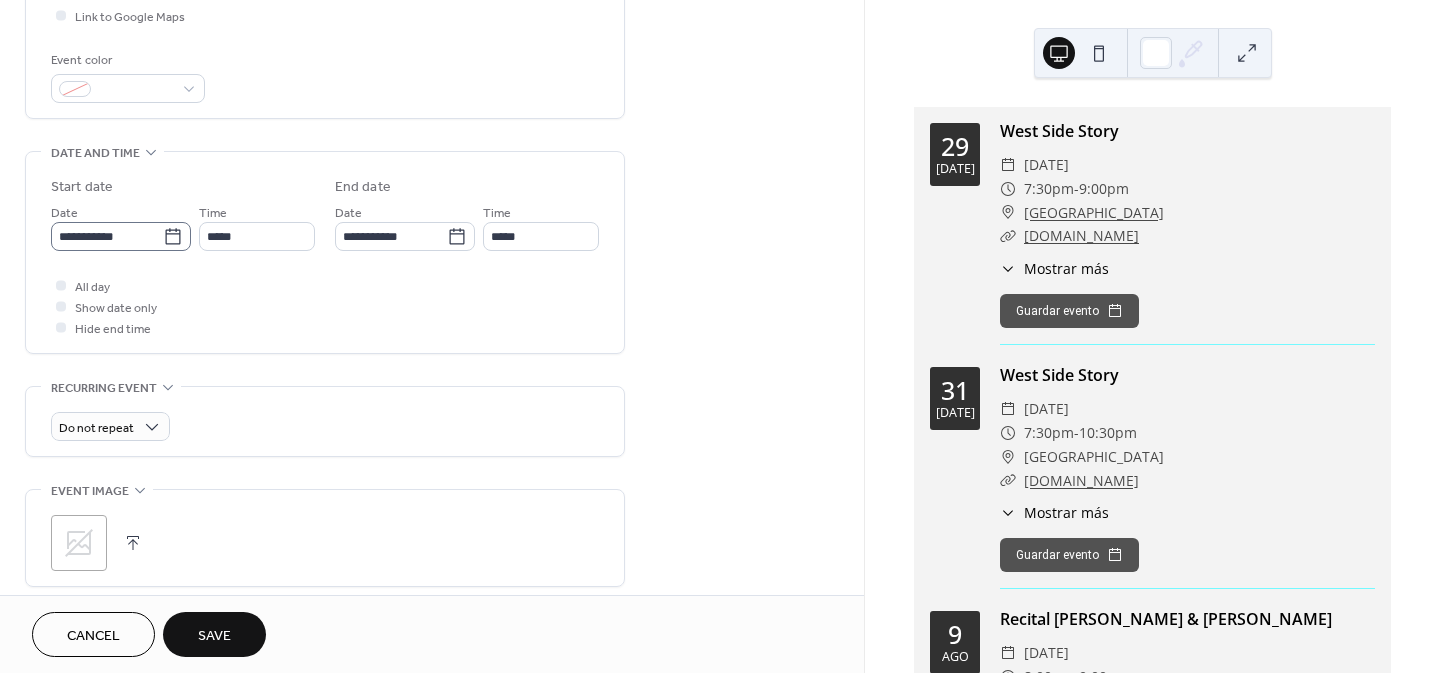 type on "**********" 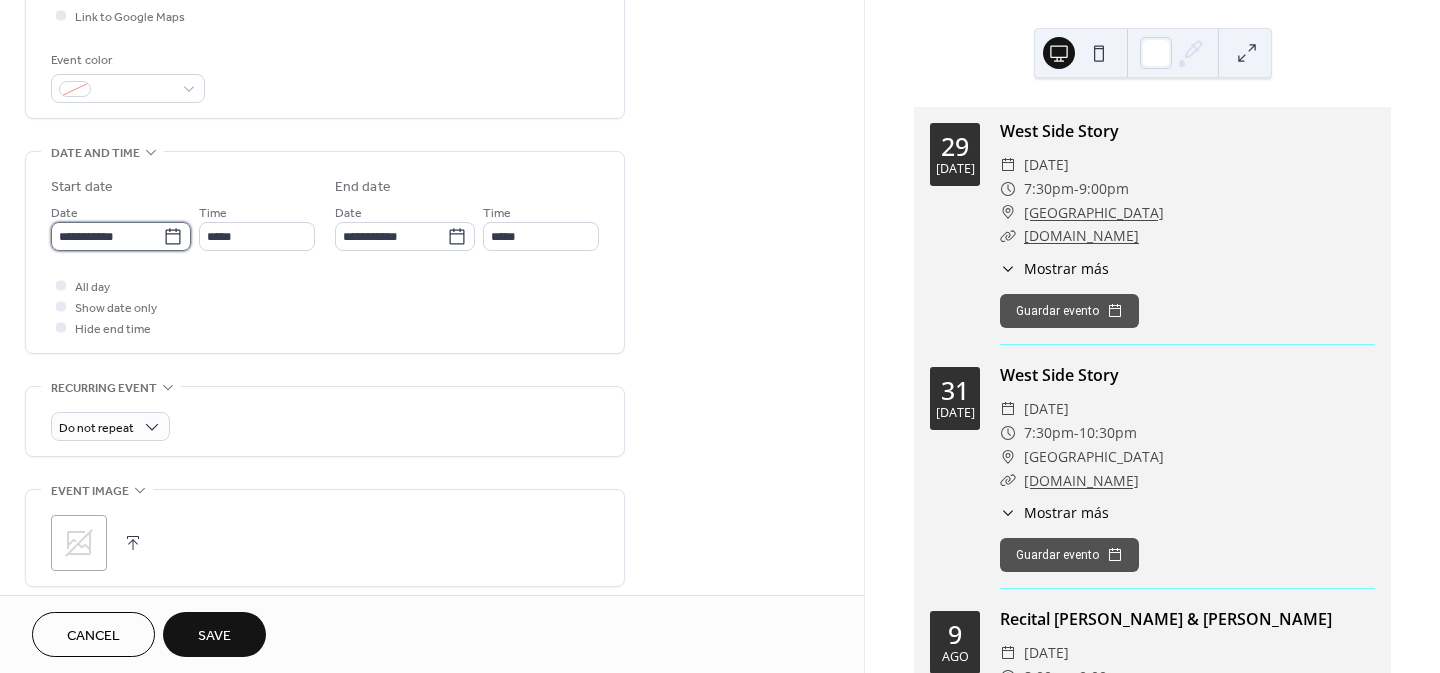 click on "**********" at bounding box center [107, 236] 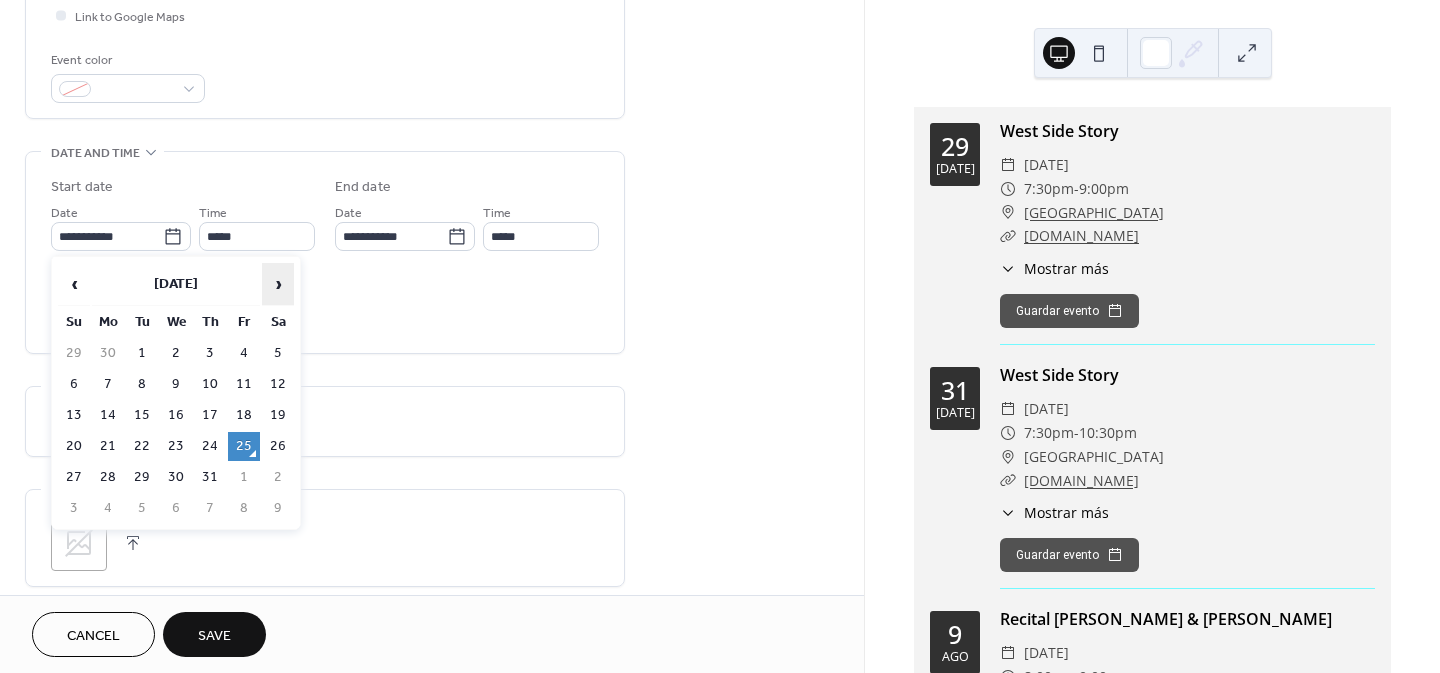 click on "›" at bounding box center [278, 284] 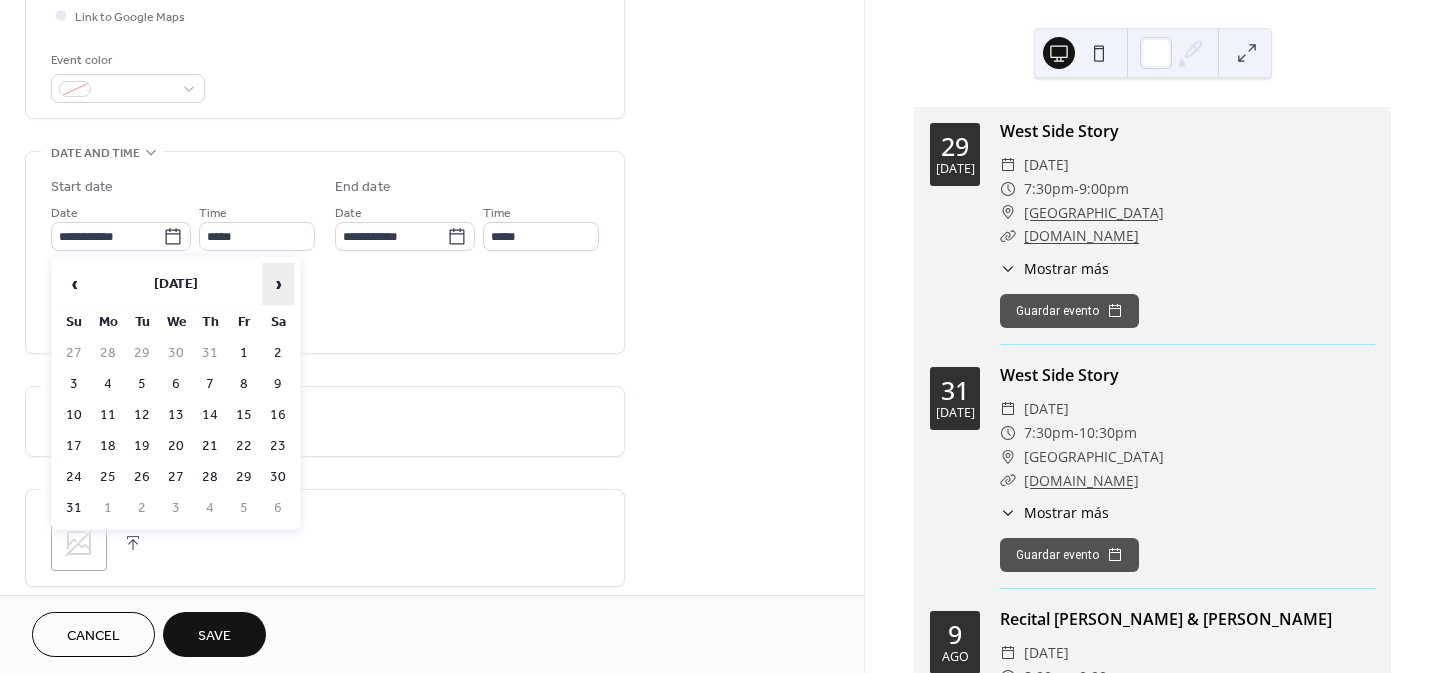 click on "›" at bounding box center (278, 284) 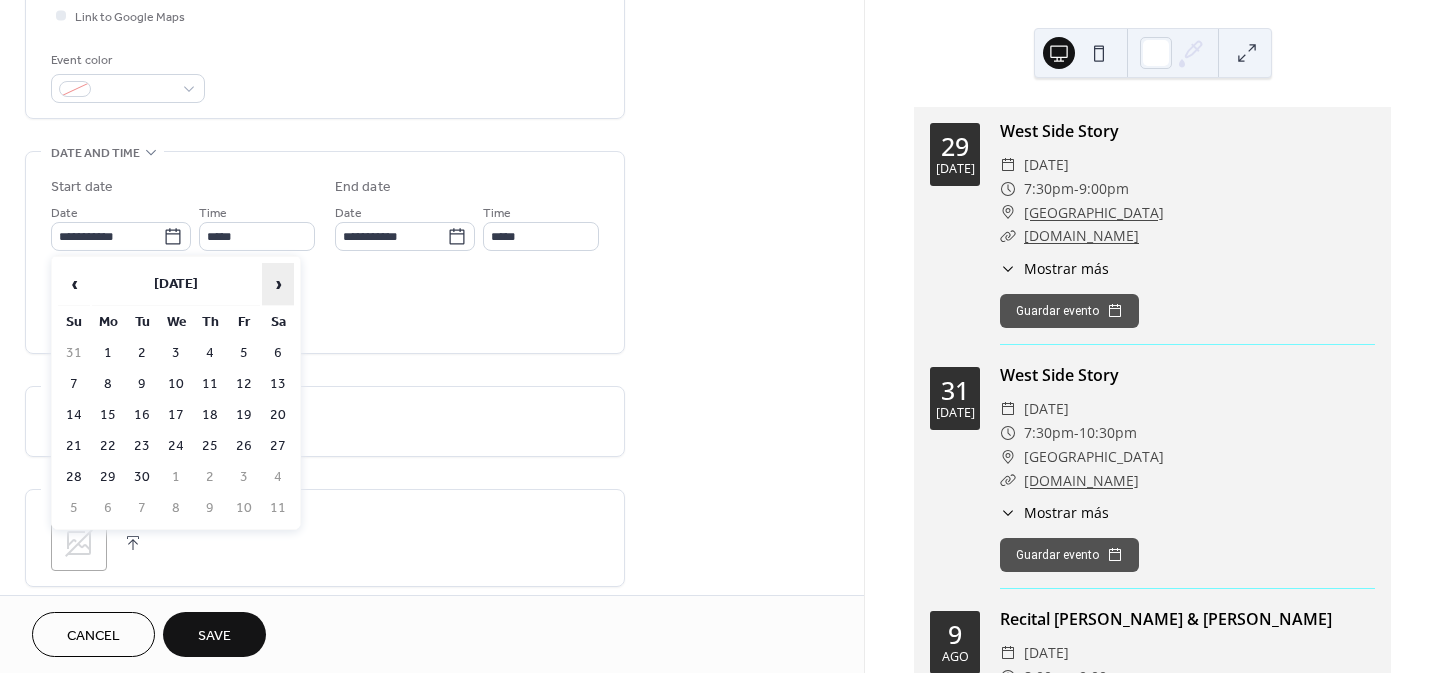 click on "›" at bounding box center [278, 284] 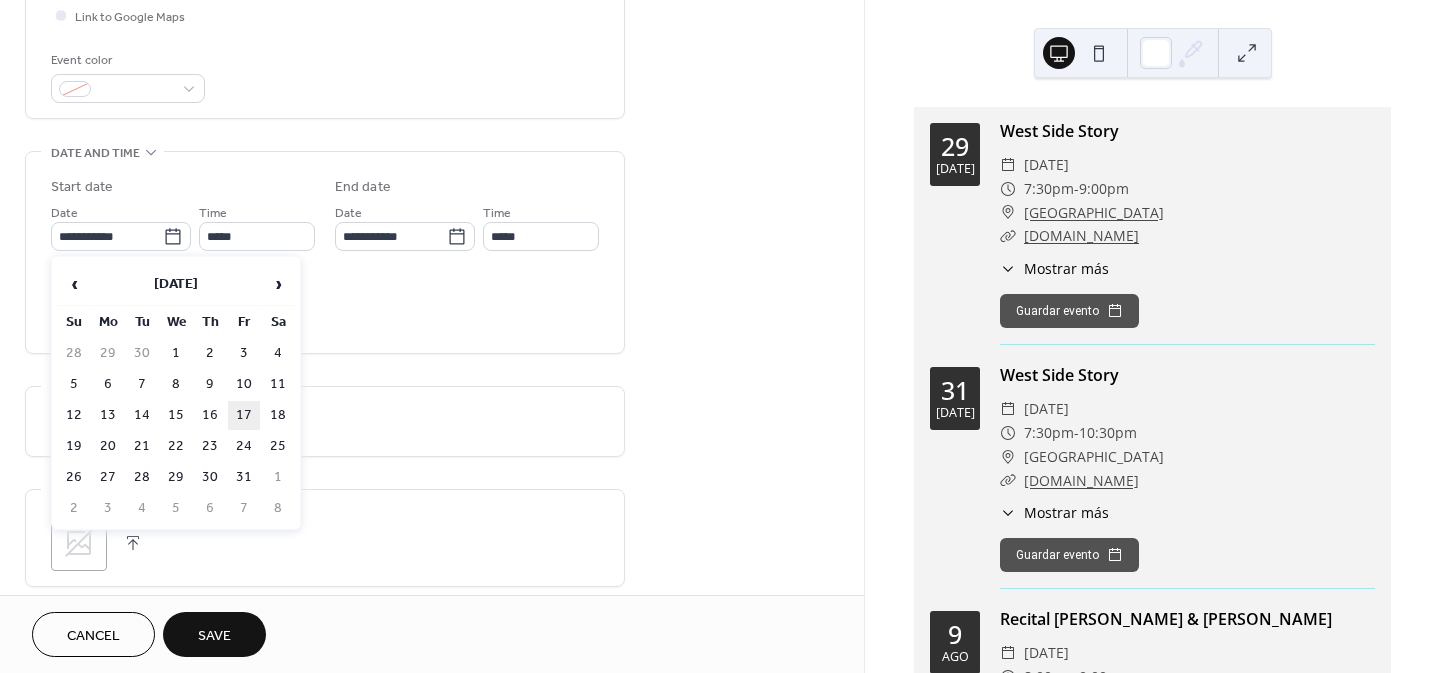click on "17" at bounding box center (244, 415) 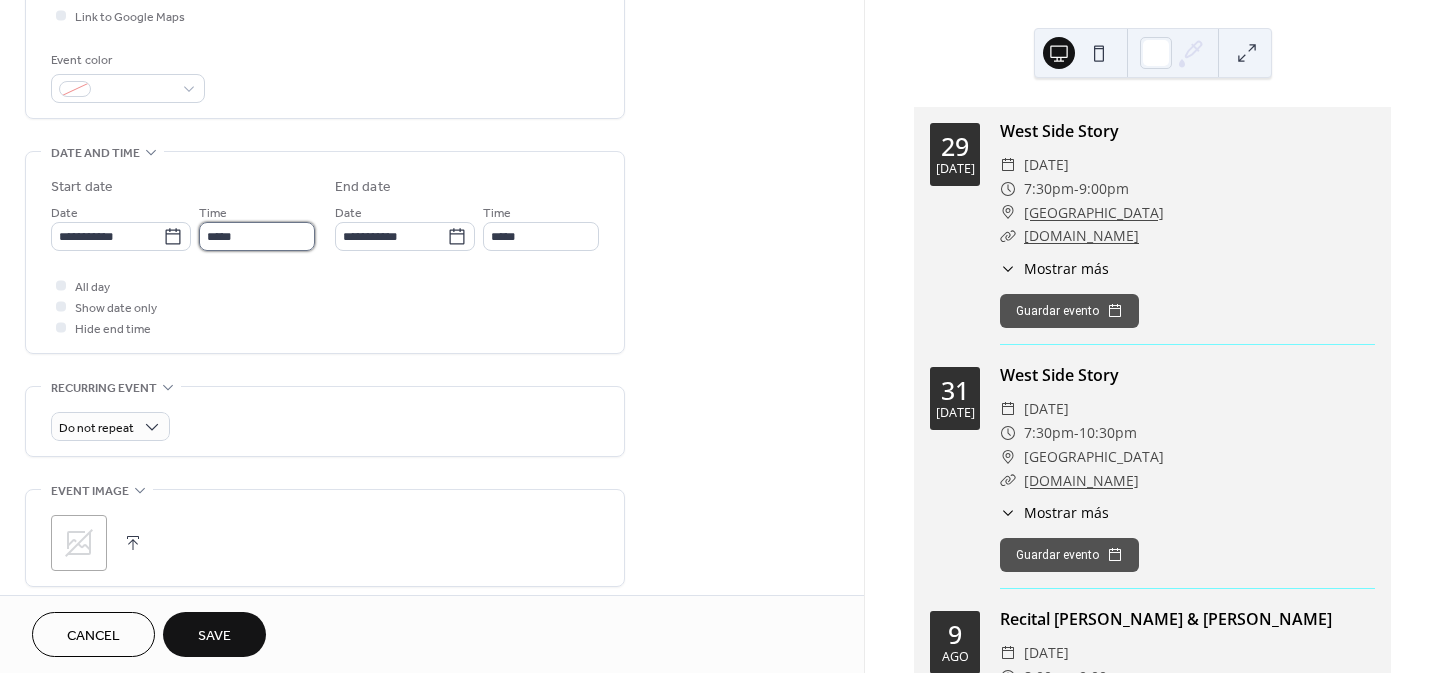 click on "*****" at bounding box center [257, 236] 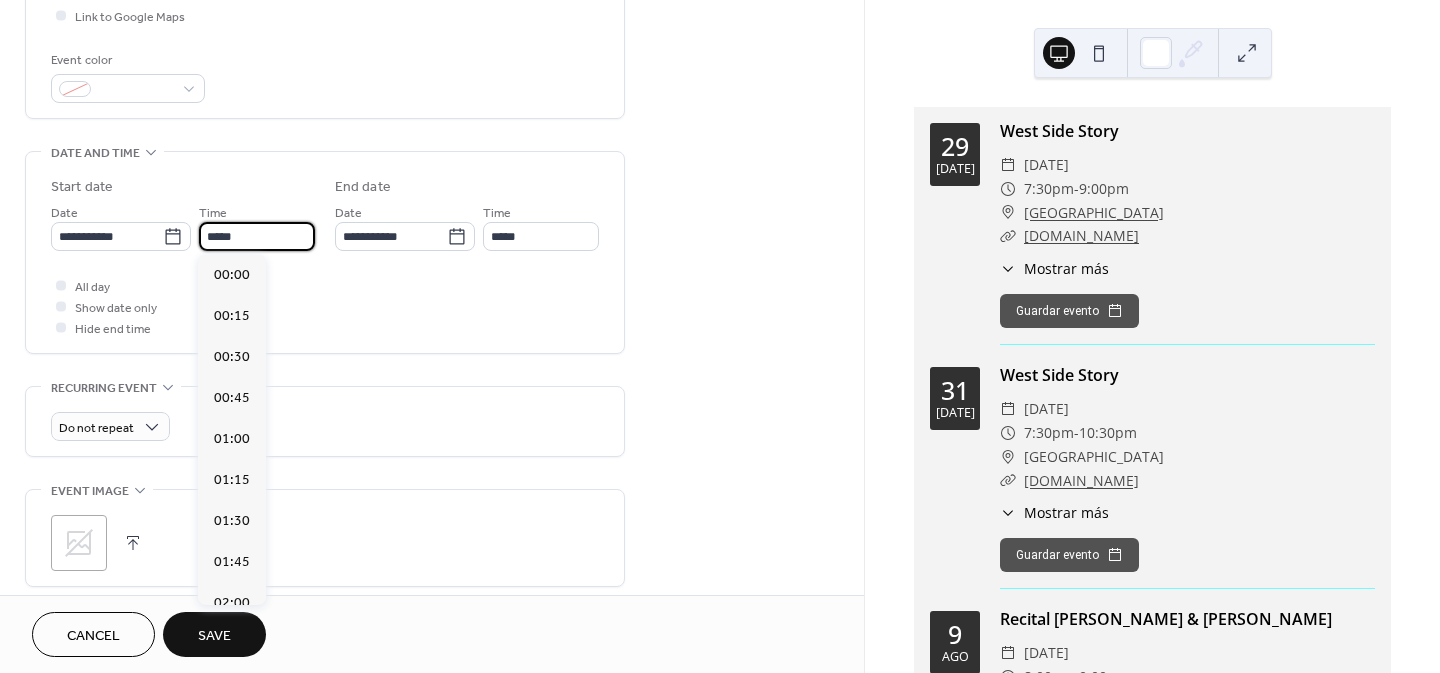 scroll, scrollTop: 1968, scrollLeft: 0, axis: vertical 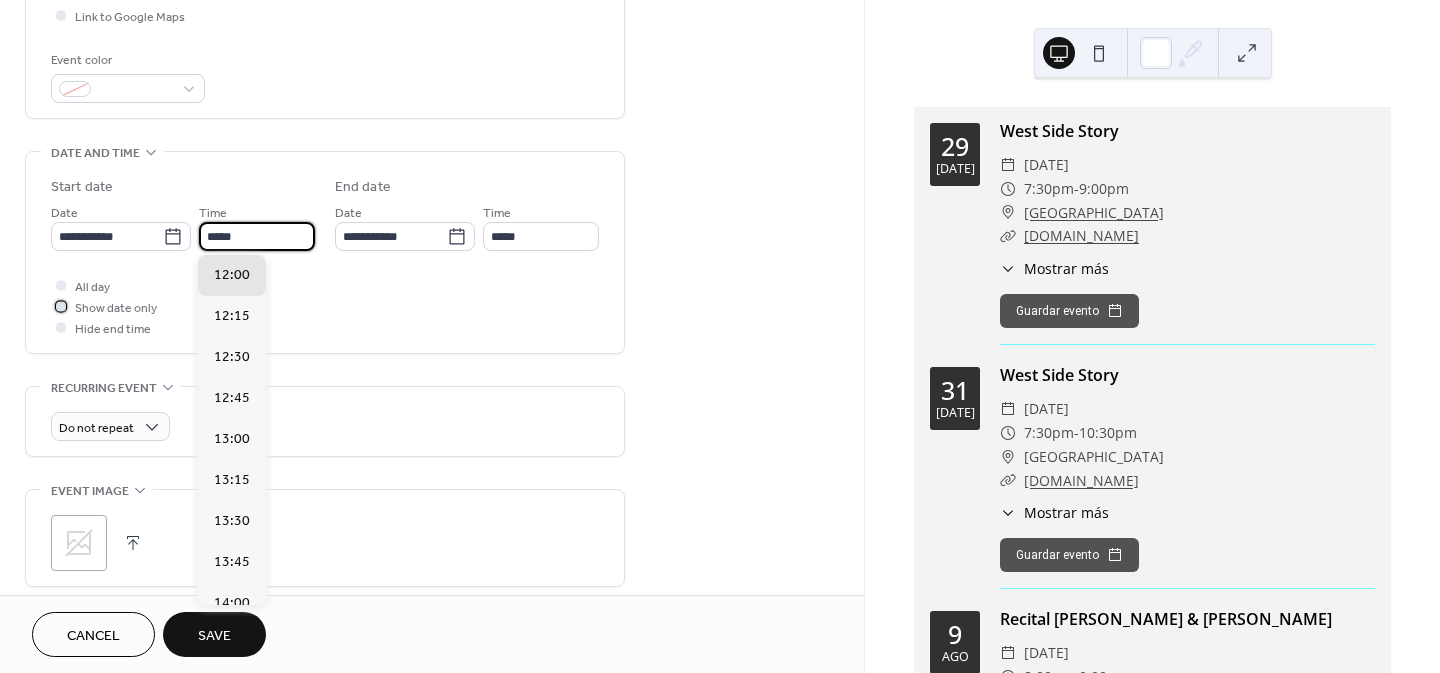 click on "Show date only" at bounding box center (116, 308) 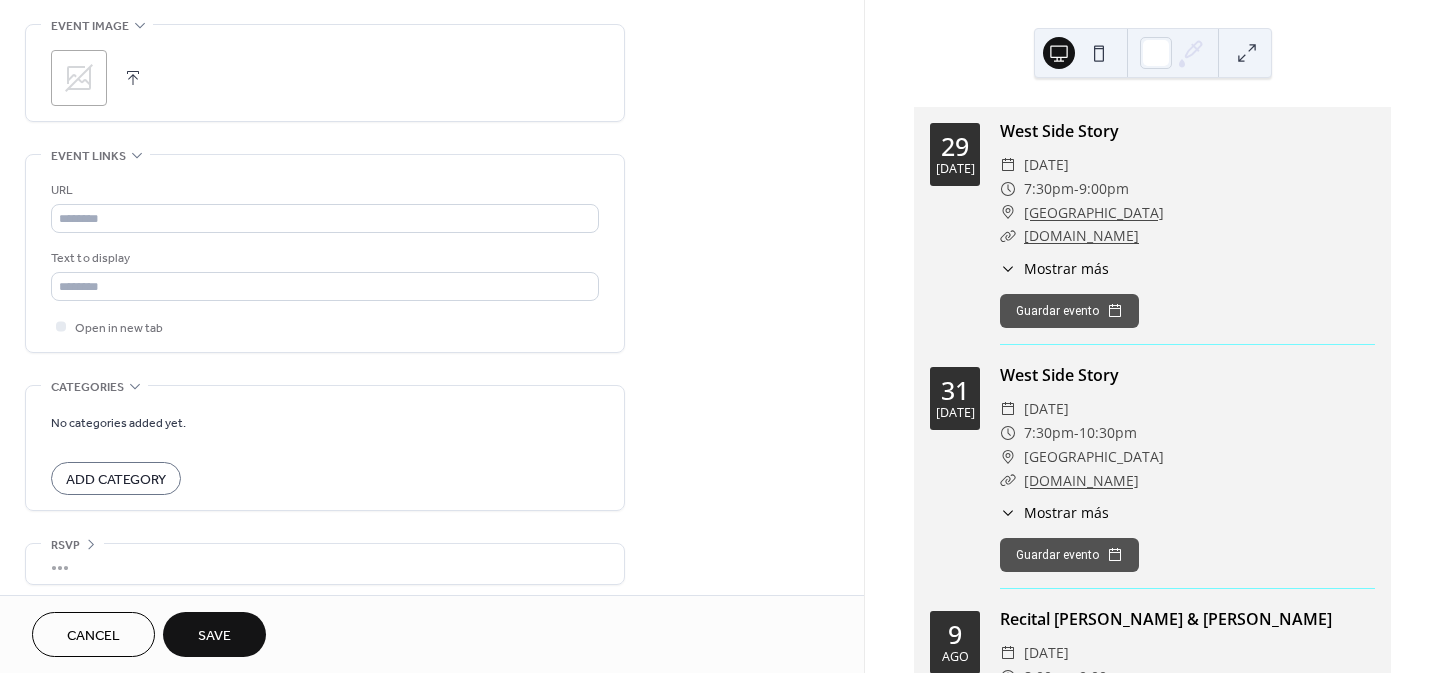 scroll, scrollTop: 975, scrollLeft: 0, axis: vertical 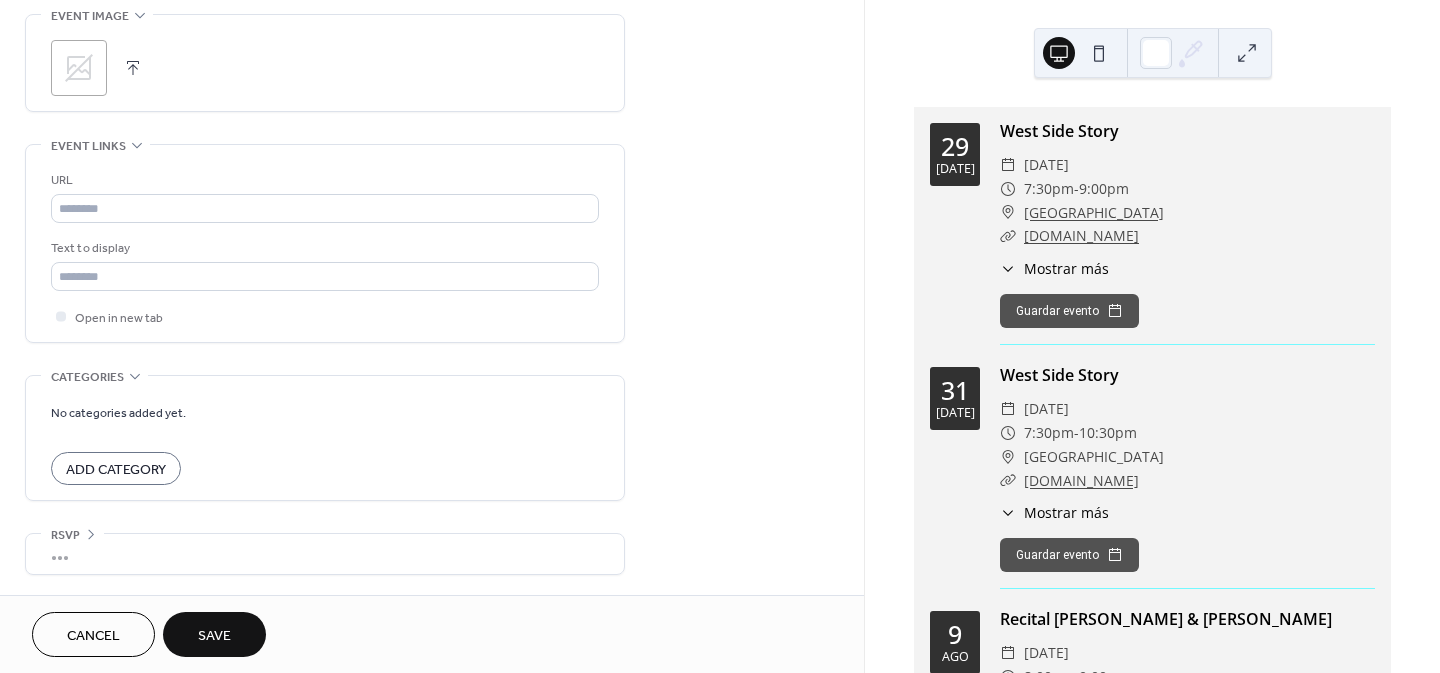 click on "Save" at bounding box center [214, 636] 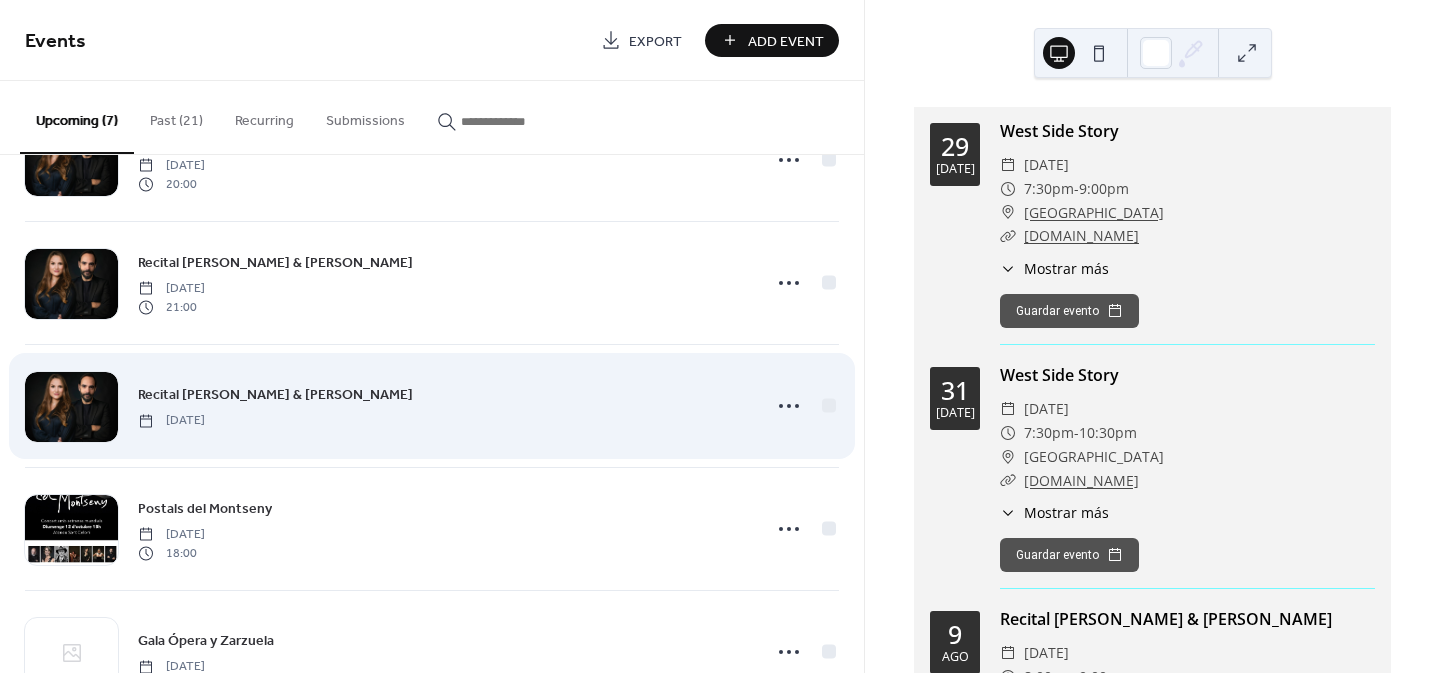 scroll, scrollTop: 402, scrollLeft: 0, axis: vertical 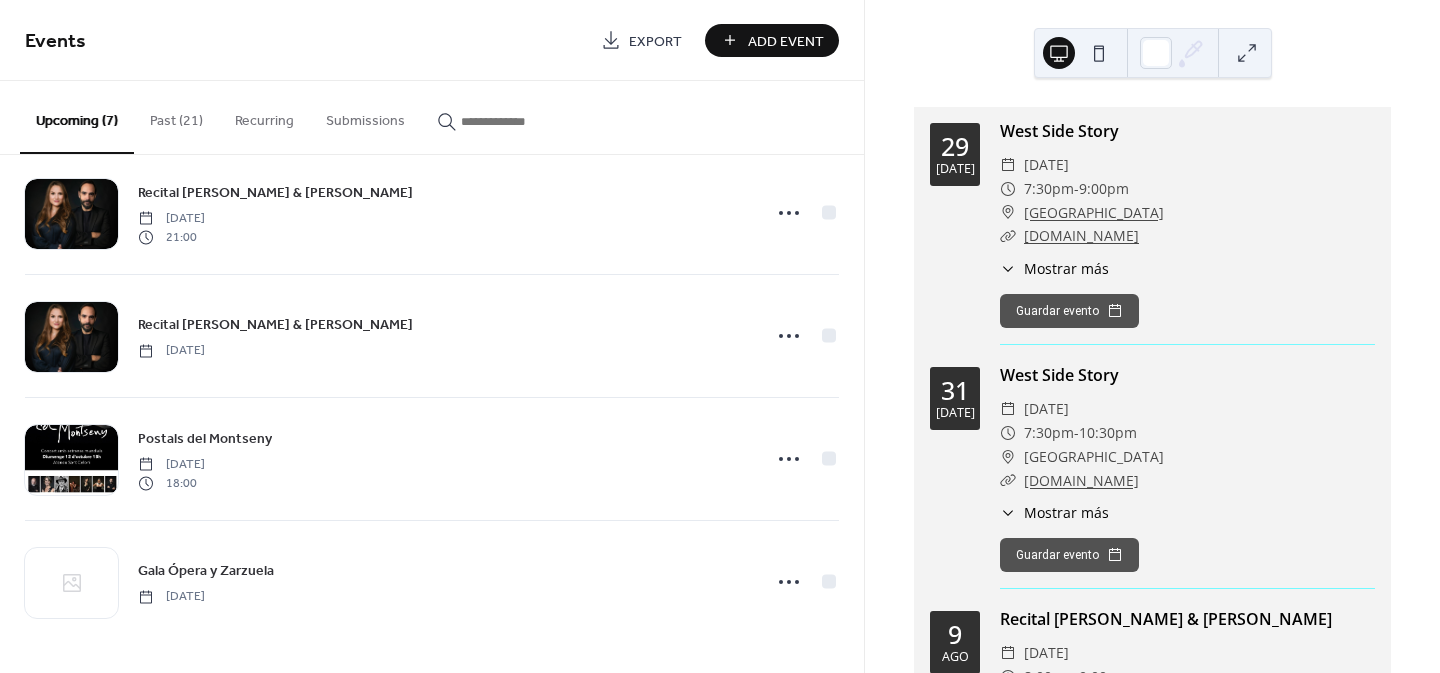 click on "Add Event" at bounding box center (786, 41) 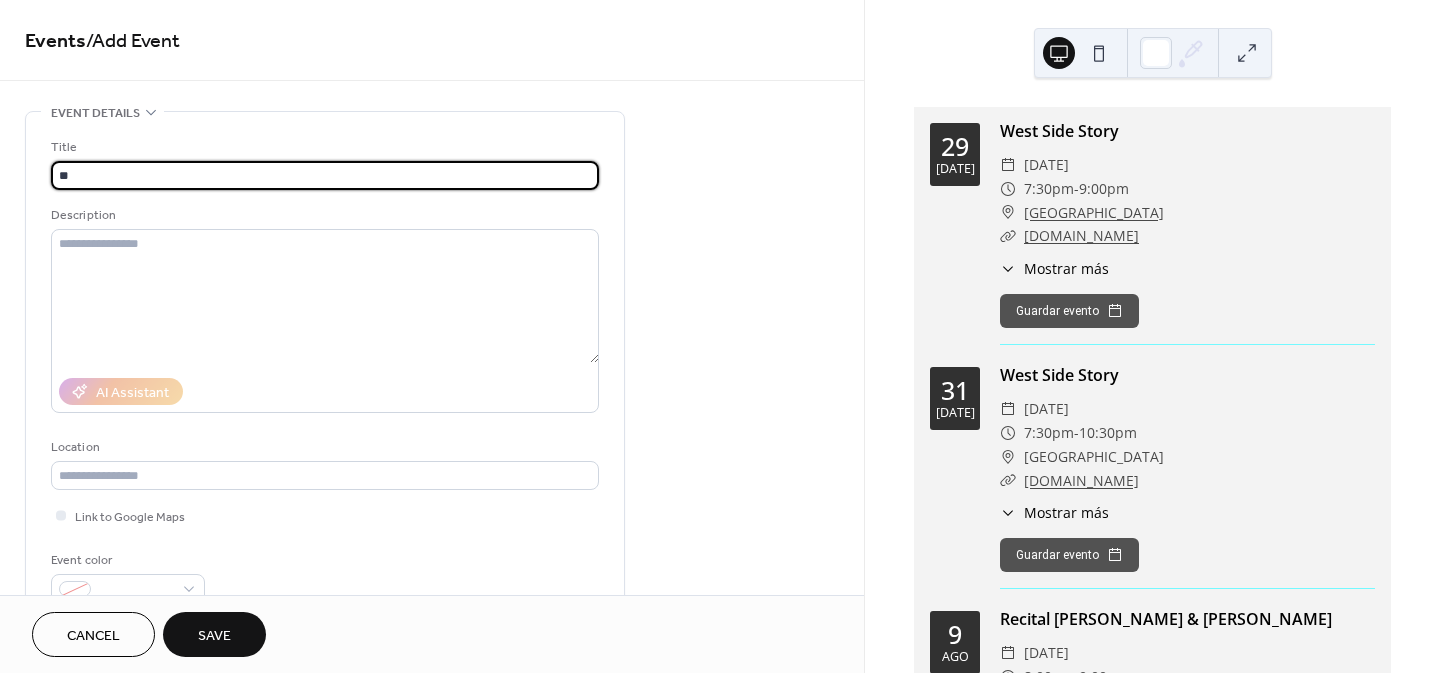 type on "*" 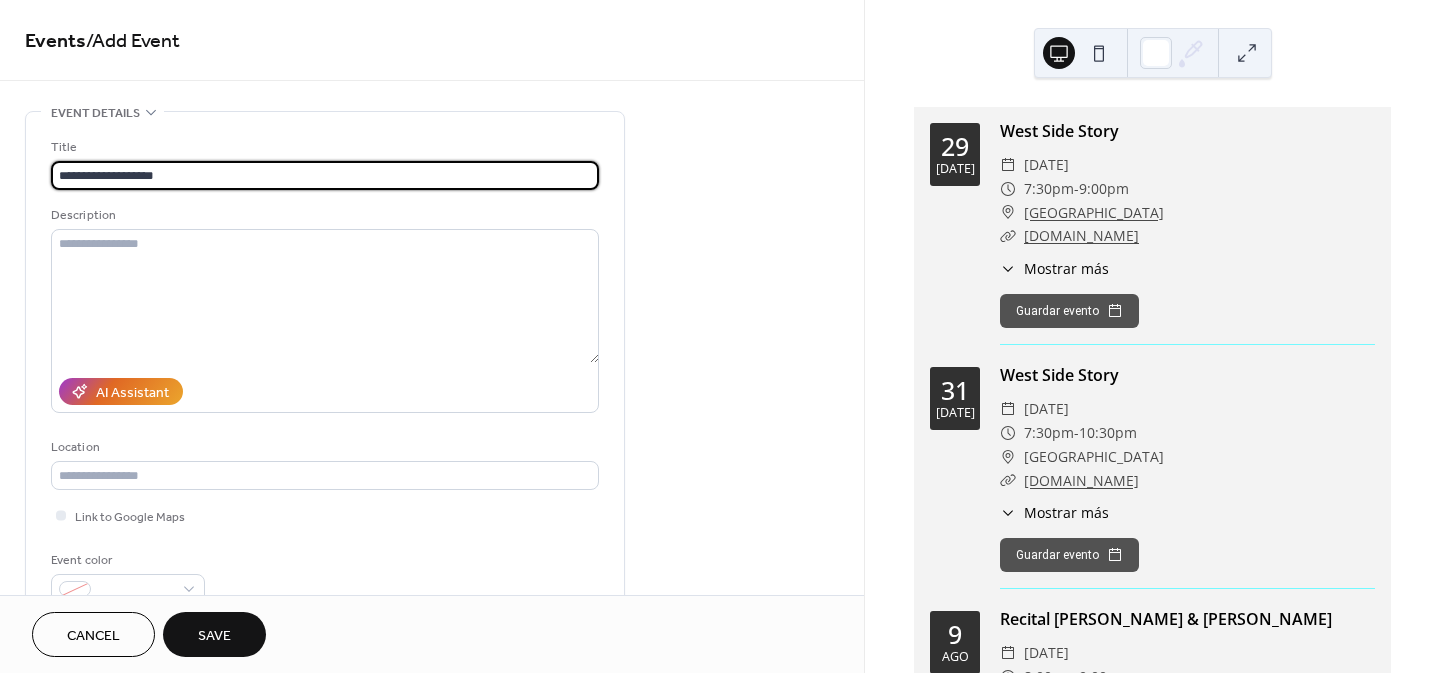 type on "**********" 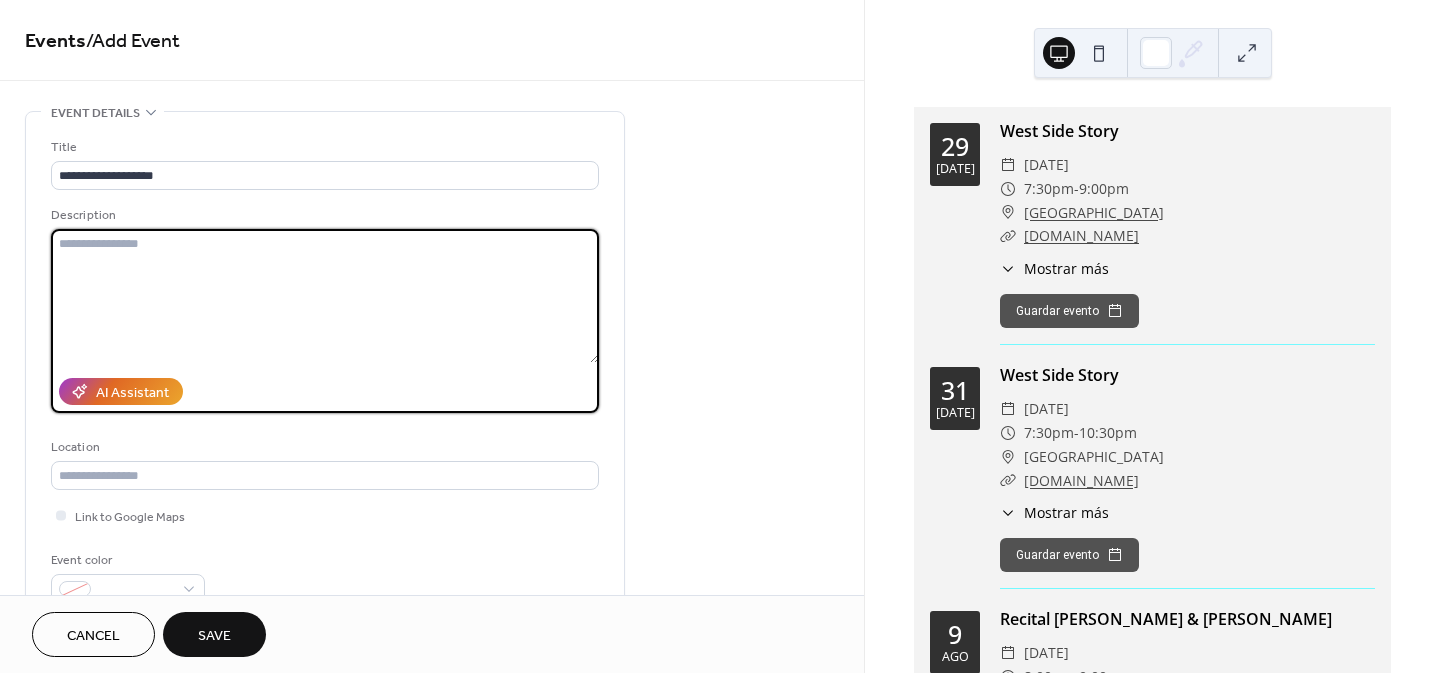 paste on "**********" 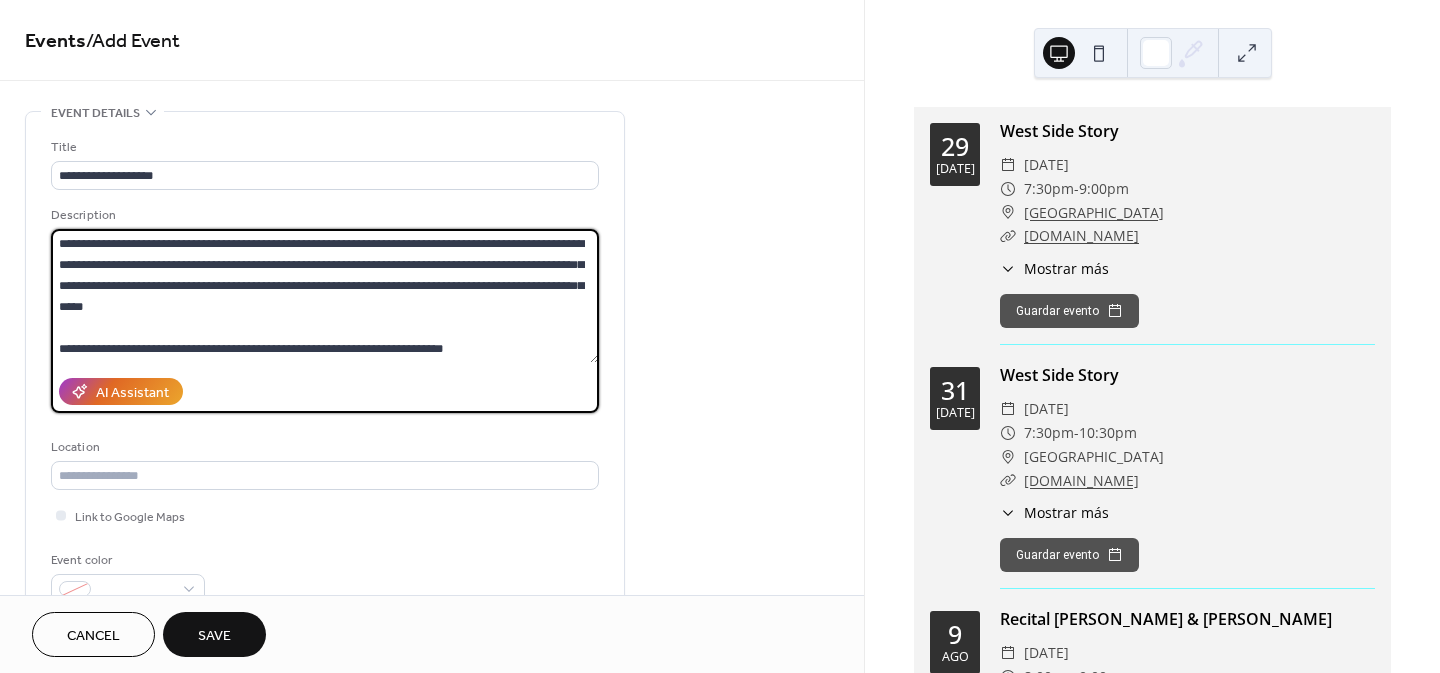drag, startPoint x: 301, startPoint y: 304, endPoint x: 319, endPoint y: 272, distance: 36.71512 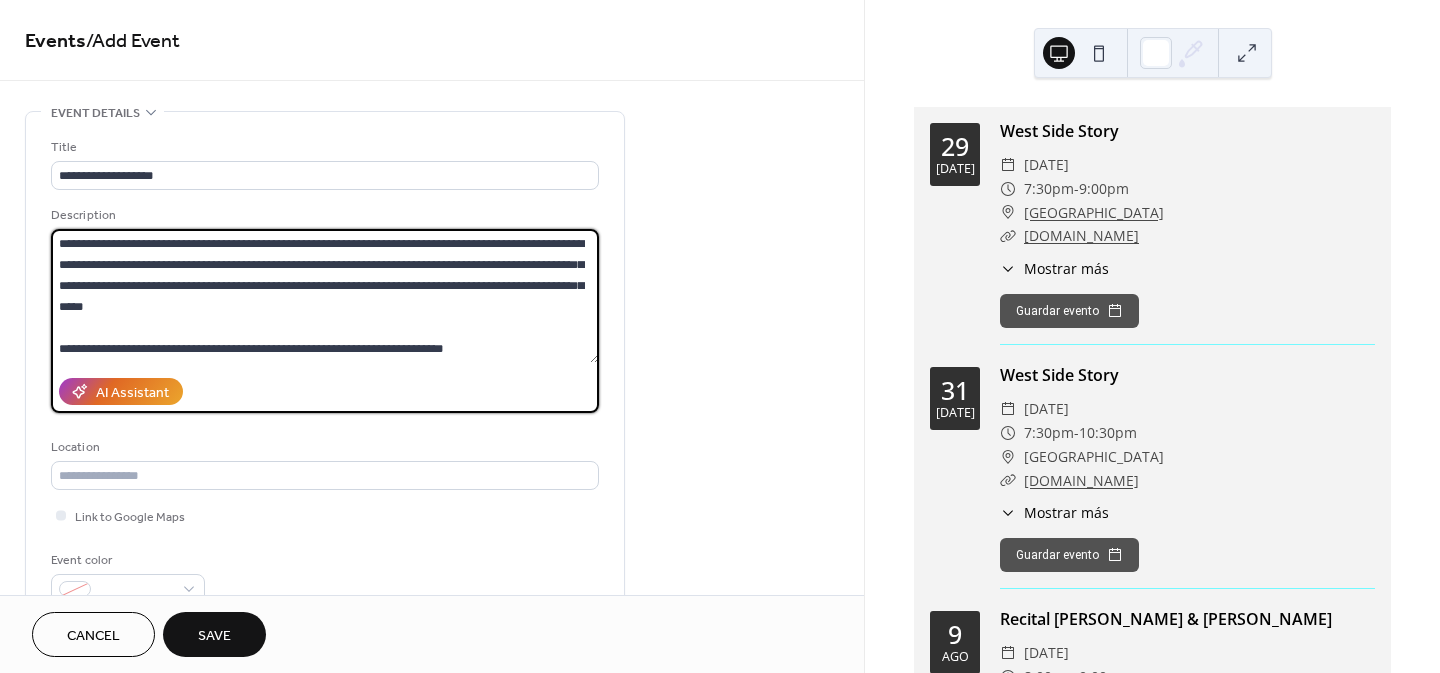 click on "**********" at bounding box center [325, 296] 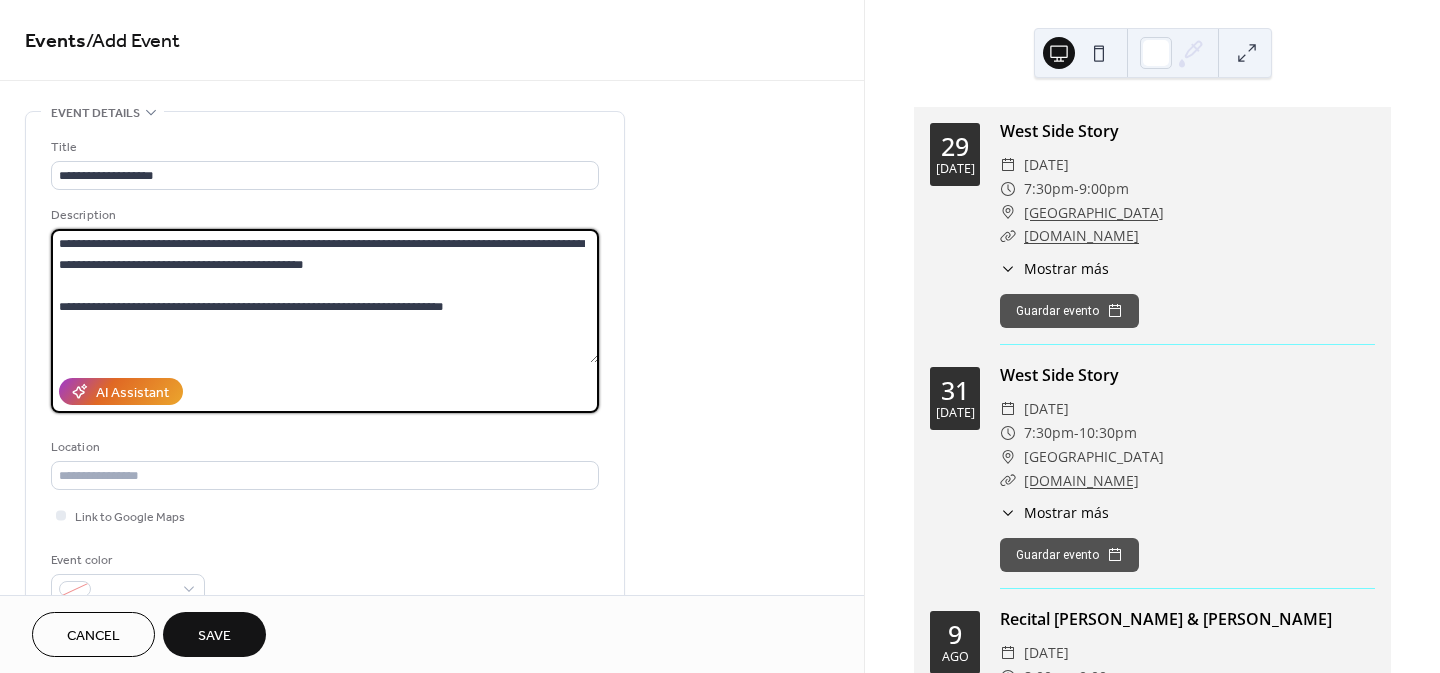 click on "**********" at bounding box center (325, 296) 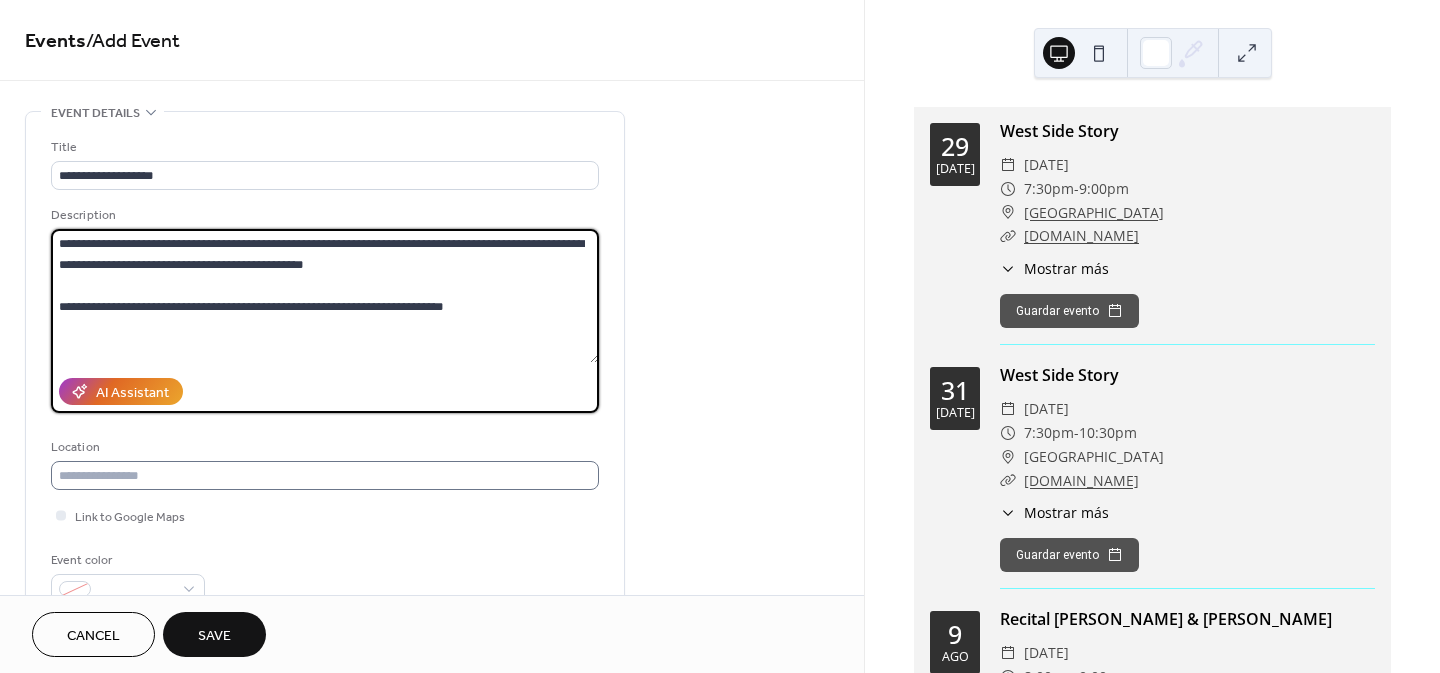 type on "**********" 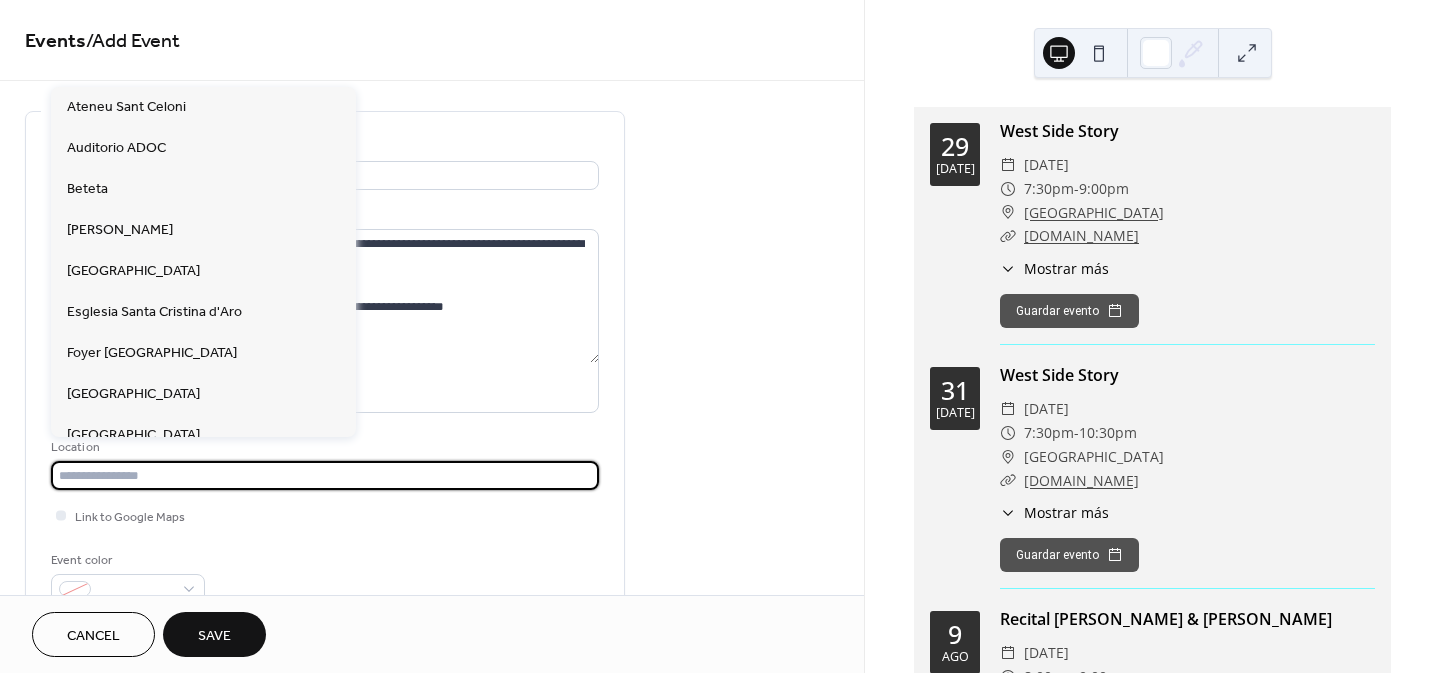 click at bounding box center (325, 475) 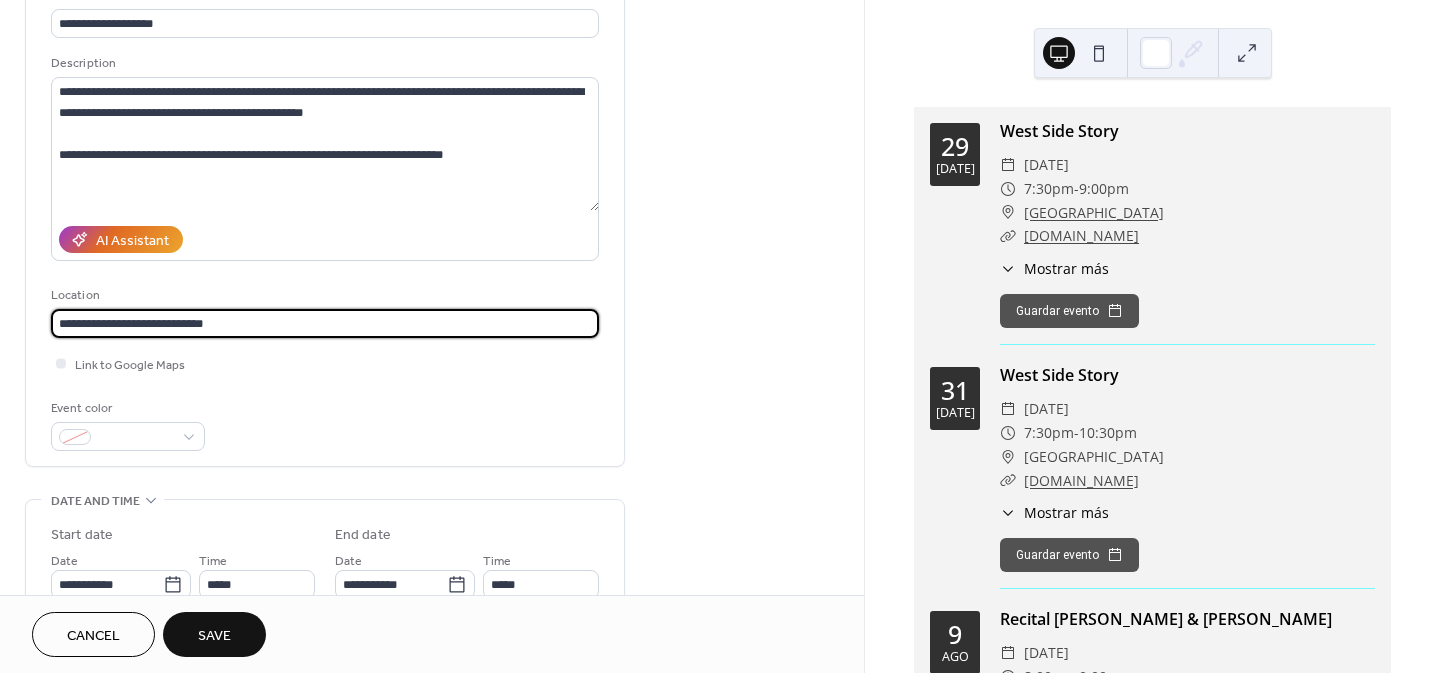 scroll, scrollTop: 200, scrollLeft: 0, axis: vertical 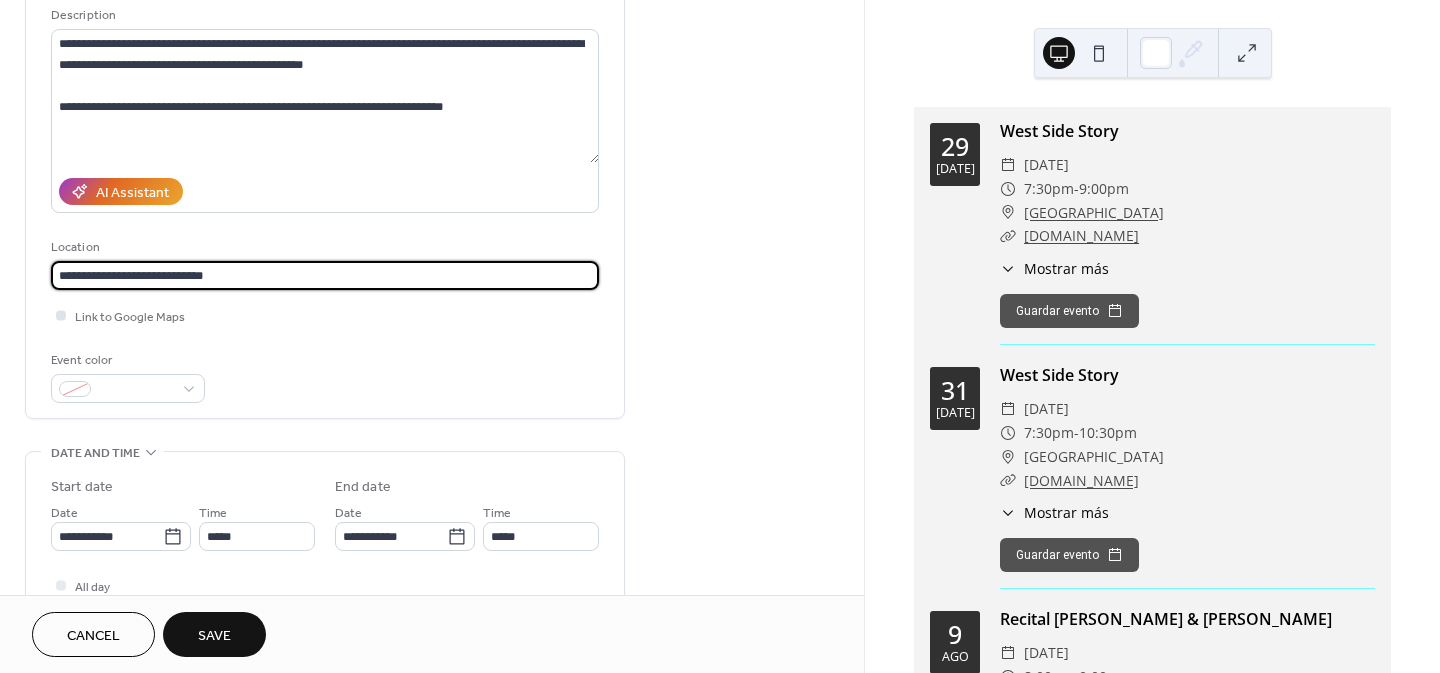 type on "**********" 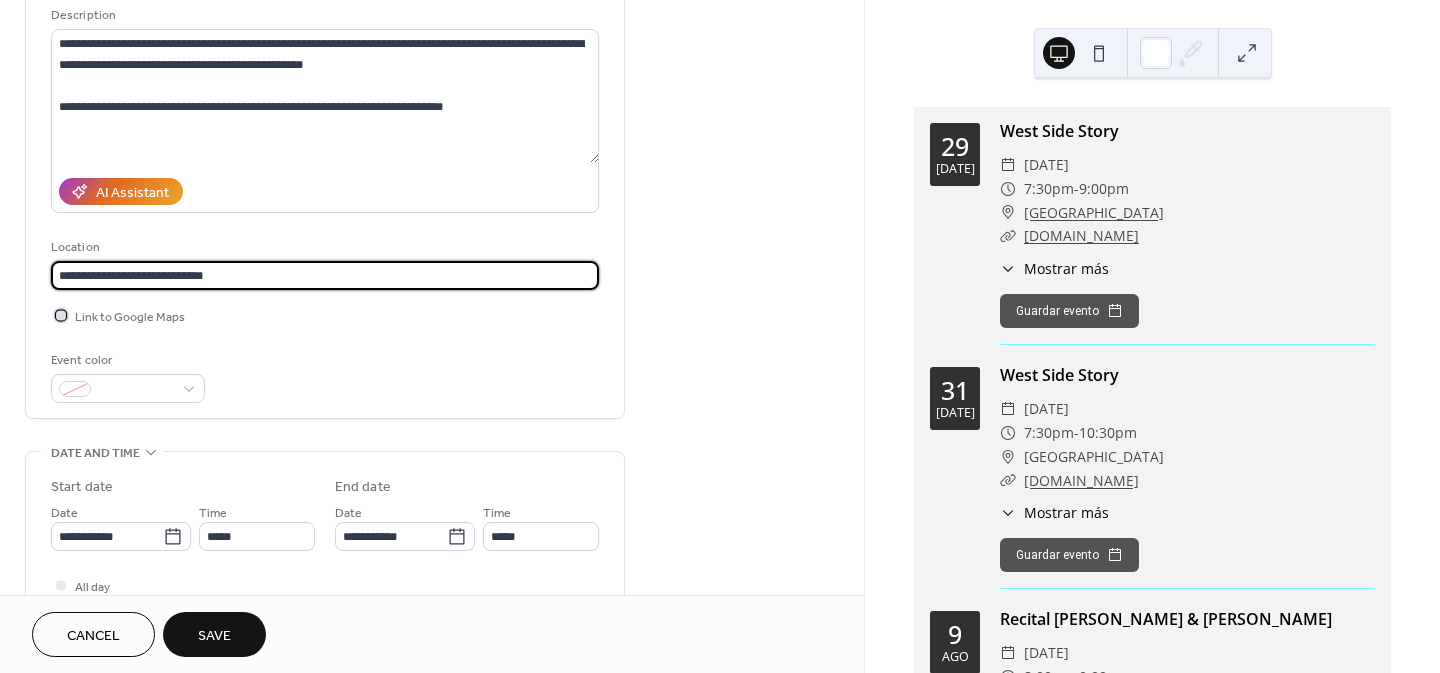 click on "Link to Google Maps" at bounding box center (130, 317) 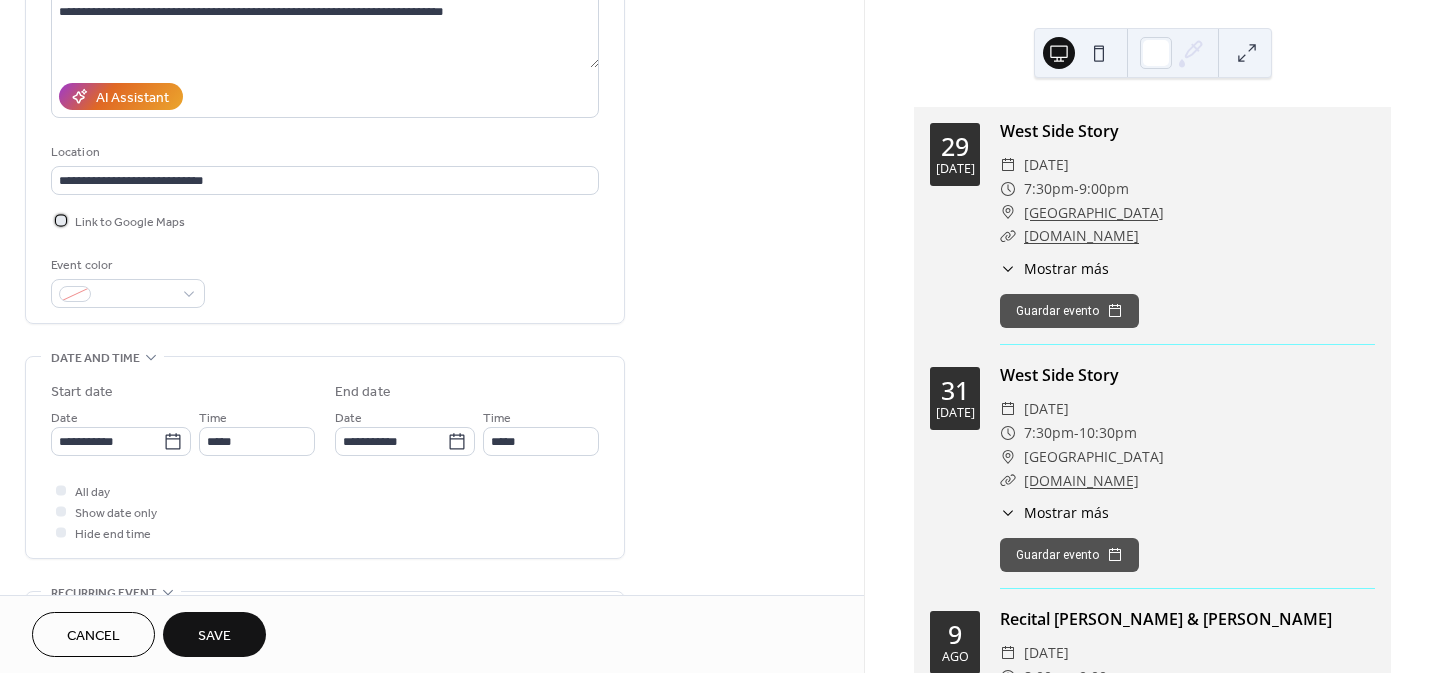 scroll, scrollTop: 300, scrollLeft: 0, axis: vertical 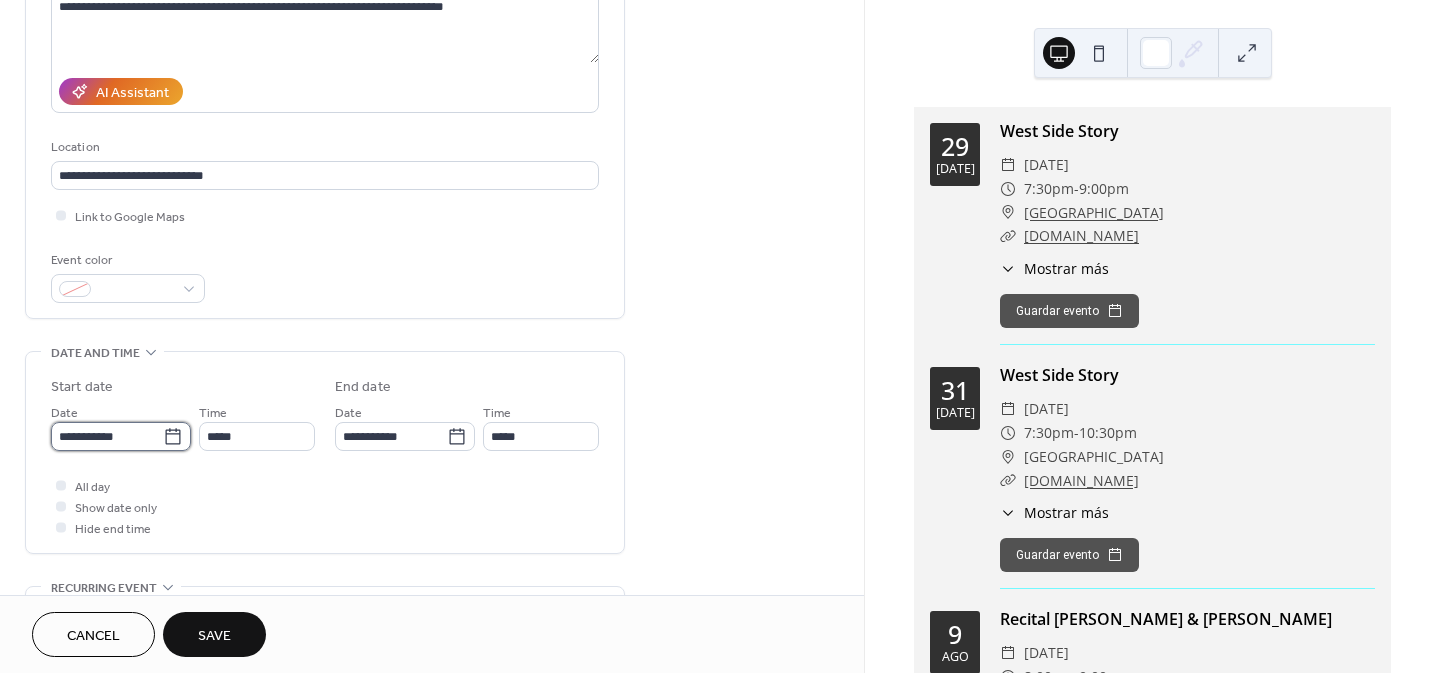 click on "**********" at bounding box center (107, 436) 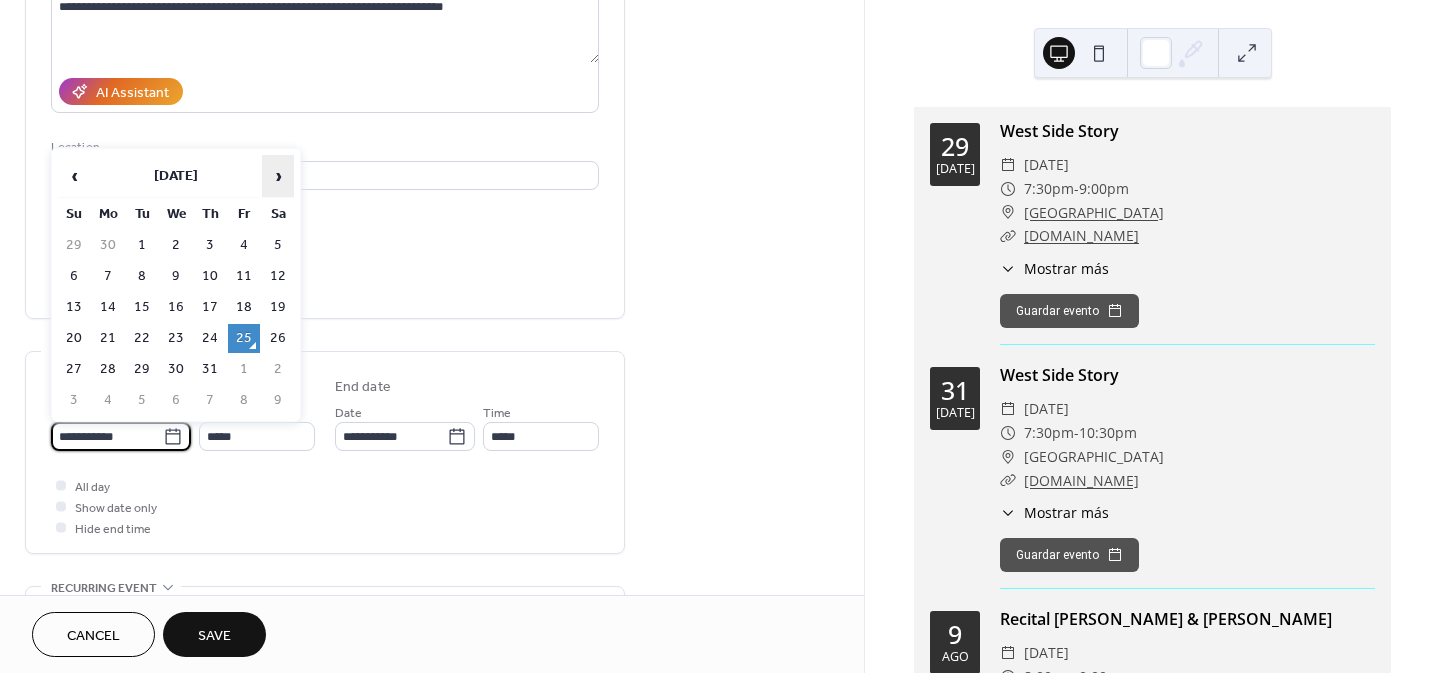 click on "›" at bounding box center [278, 176] 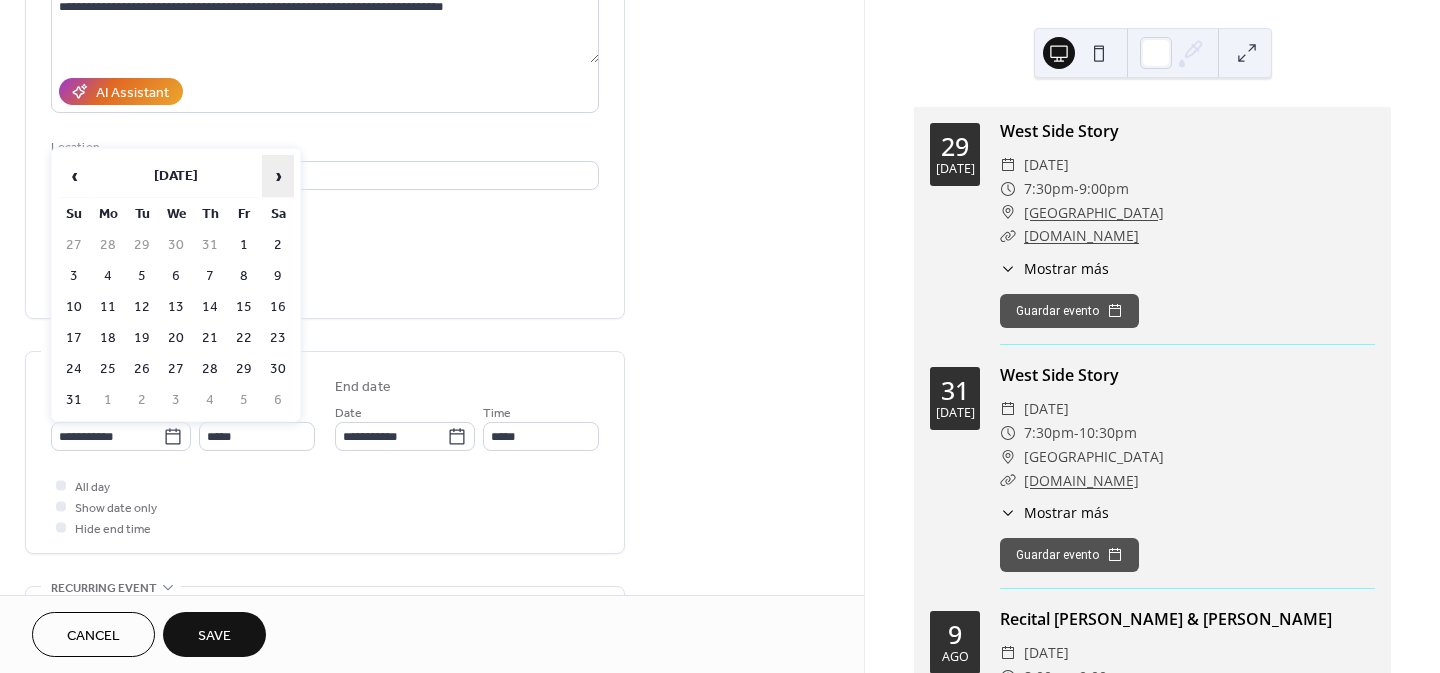 click on "›" at bounding box center (278, 176) 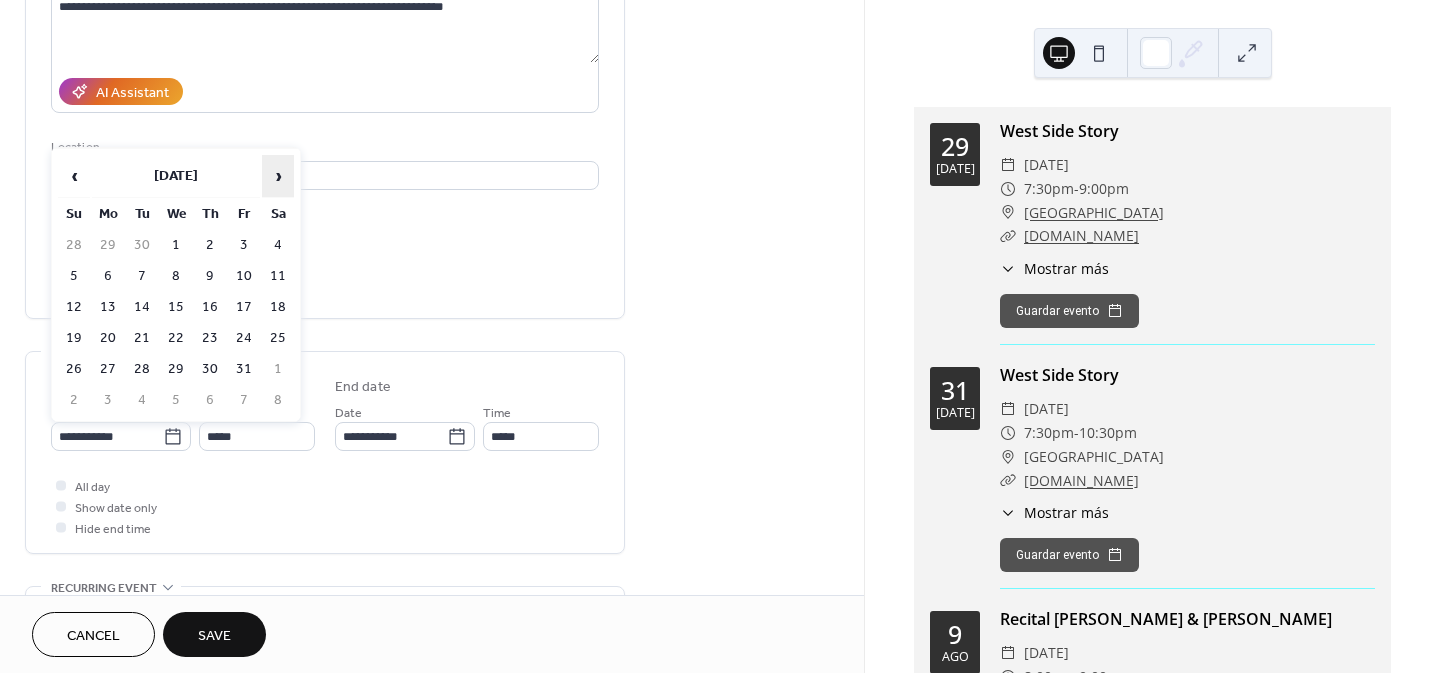 click on "›" at bounding box center (278, 176) 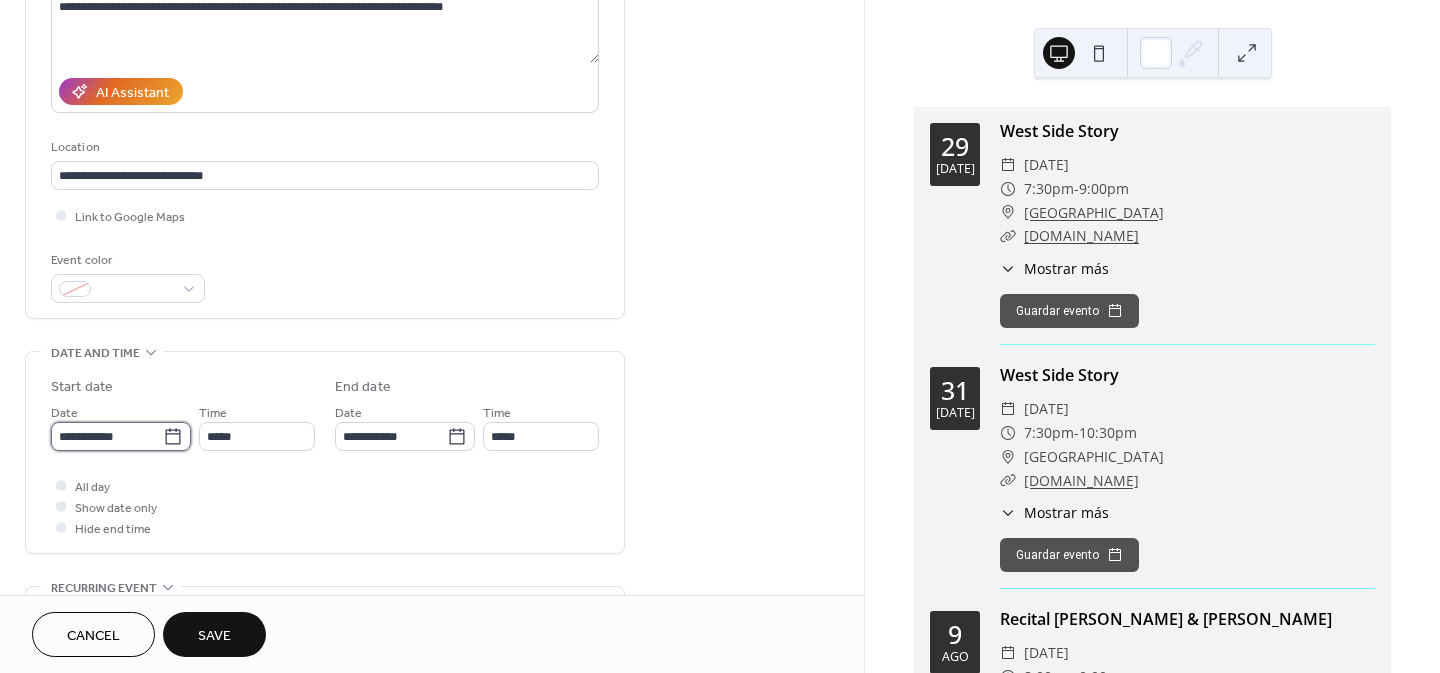 click on "**********" at bounding box center [107, 436] 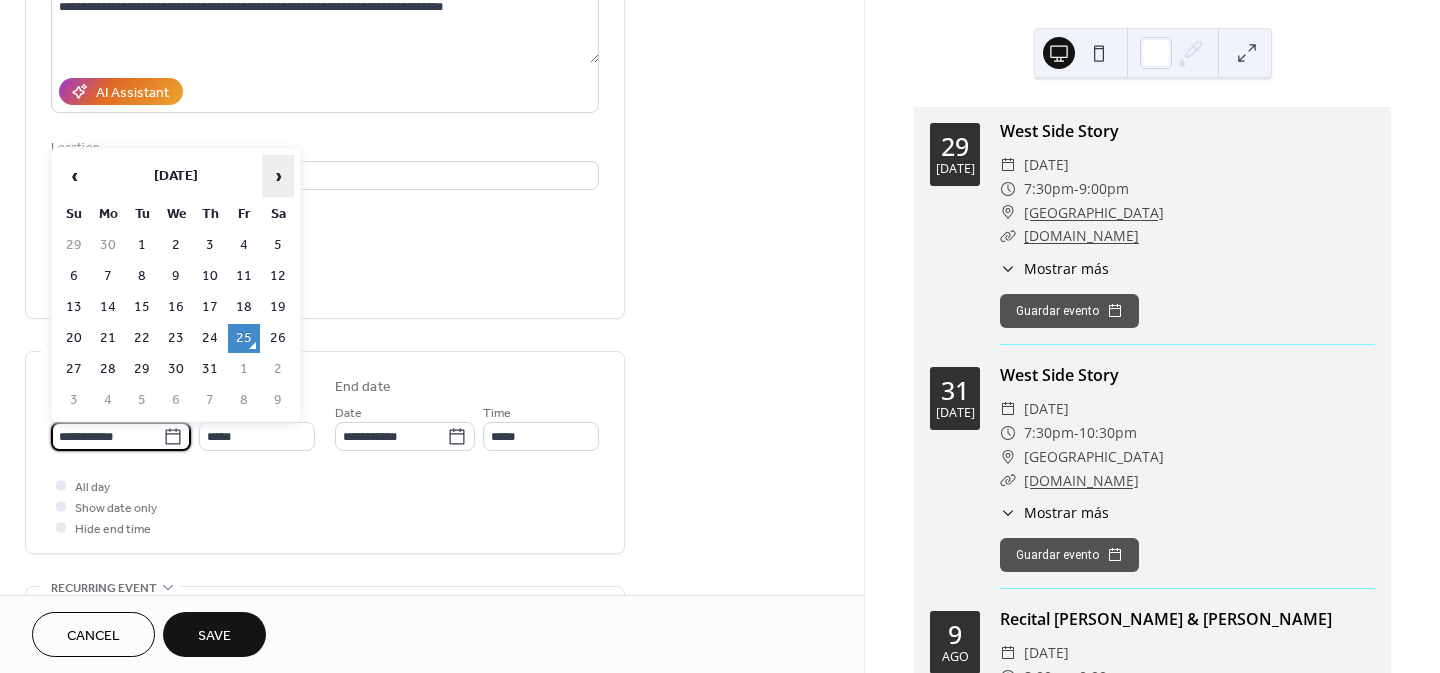 click on "›" at bounding box center (278, 176) 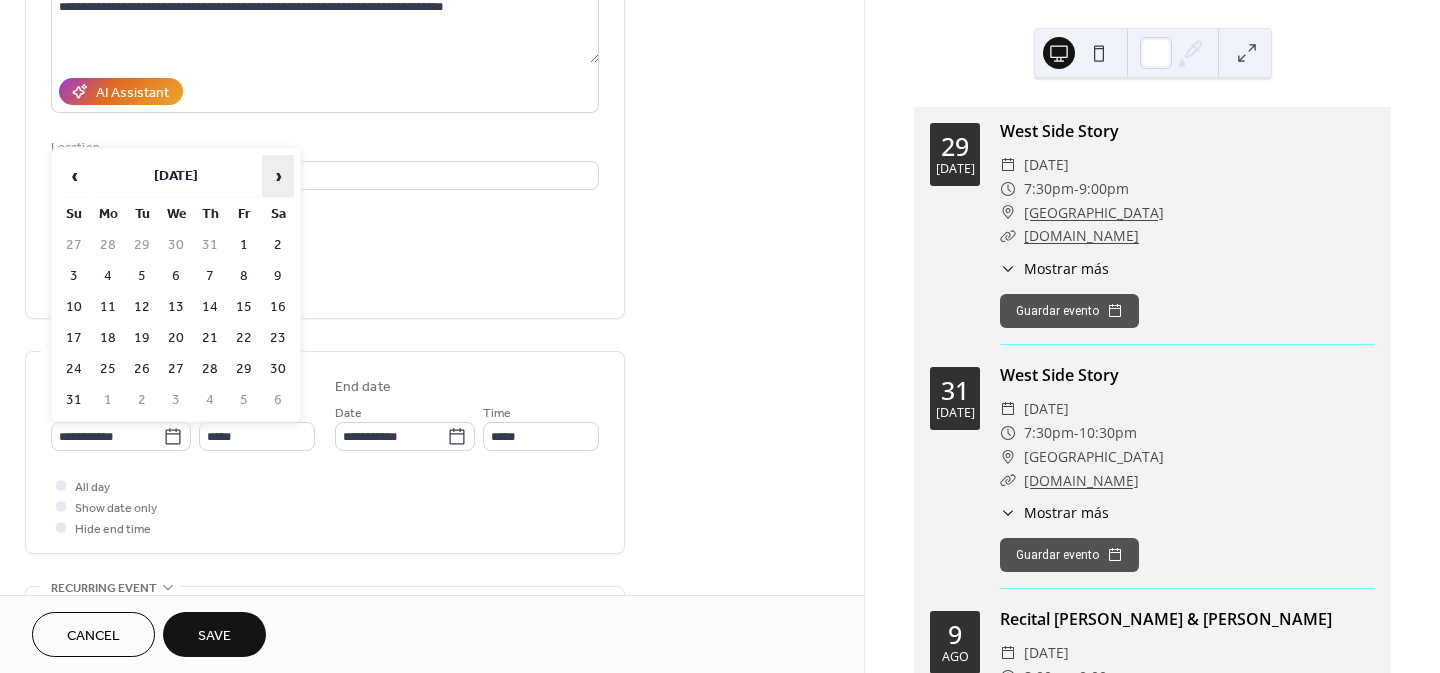click on "›" at bounding box center (278, 176) 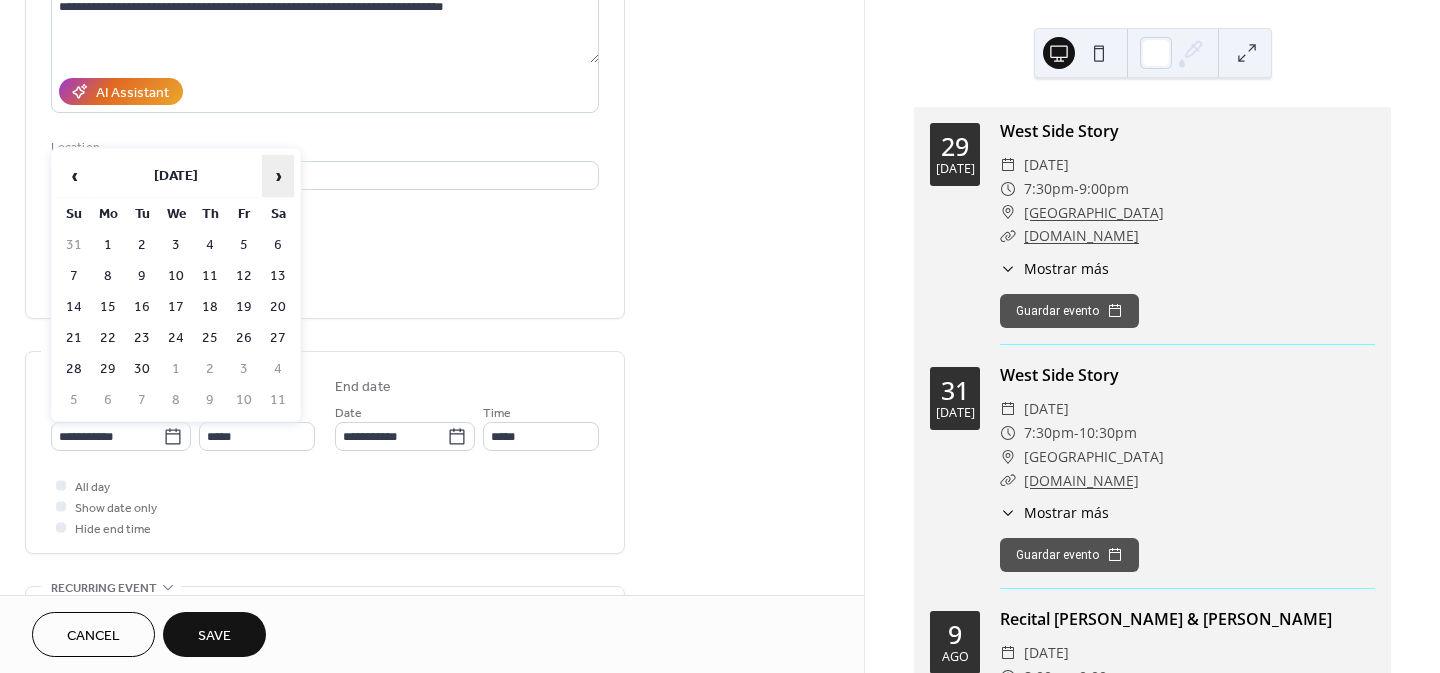 click on "›" at bounding box center [278, 176] 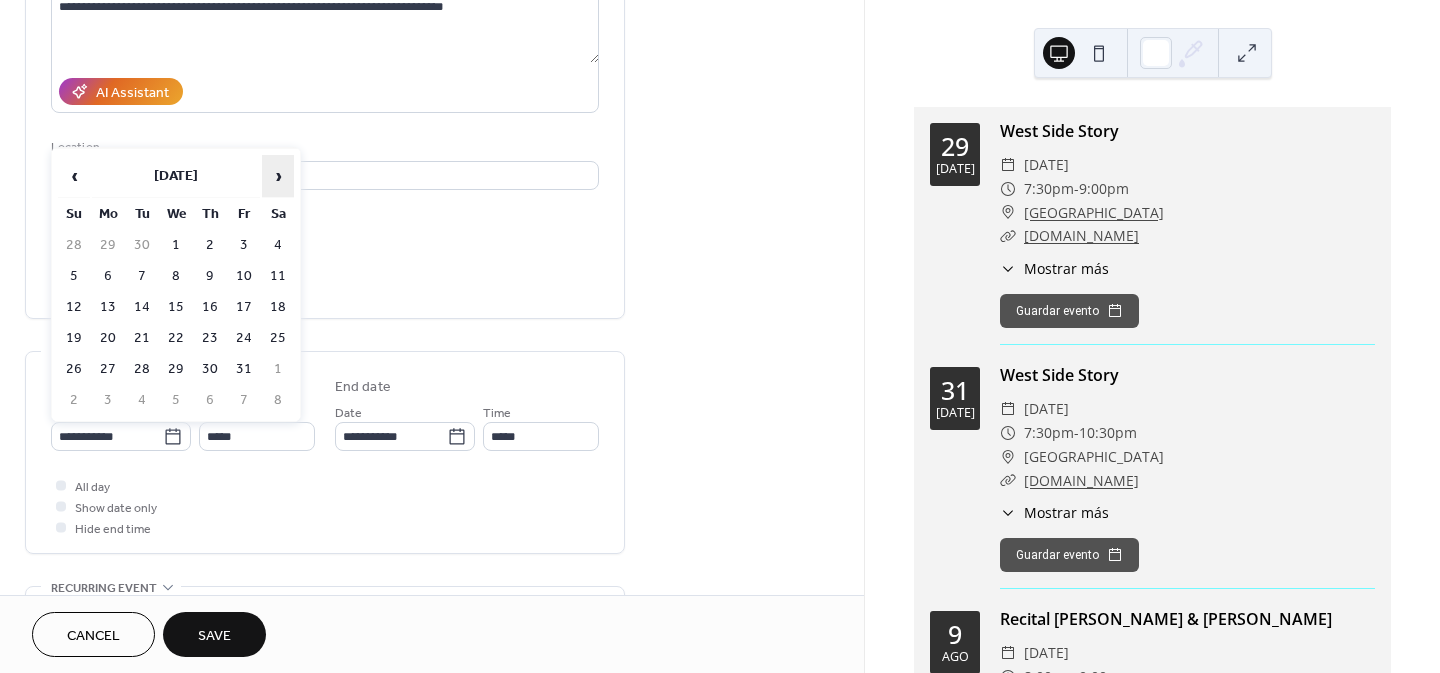 click on "›" at bounding box center [278, 176] 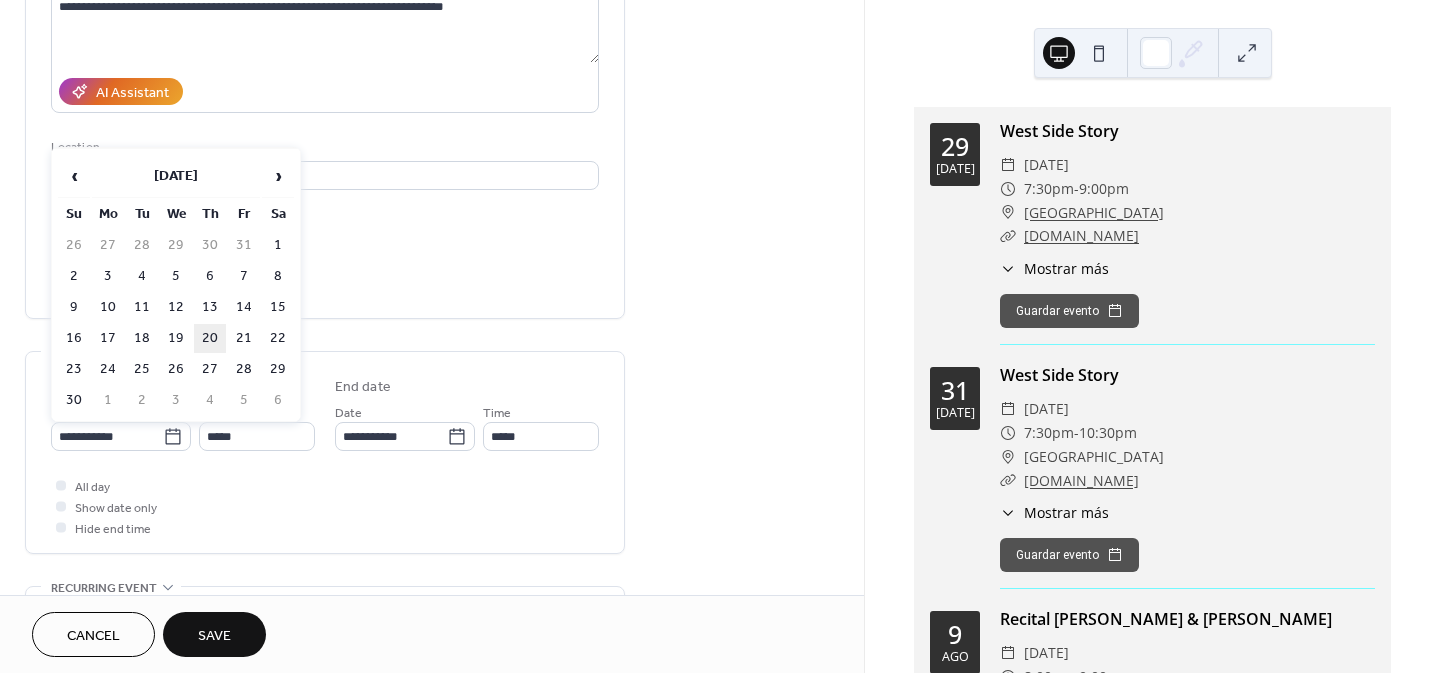 click on "20" at bounding box center (210, 338) 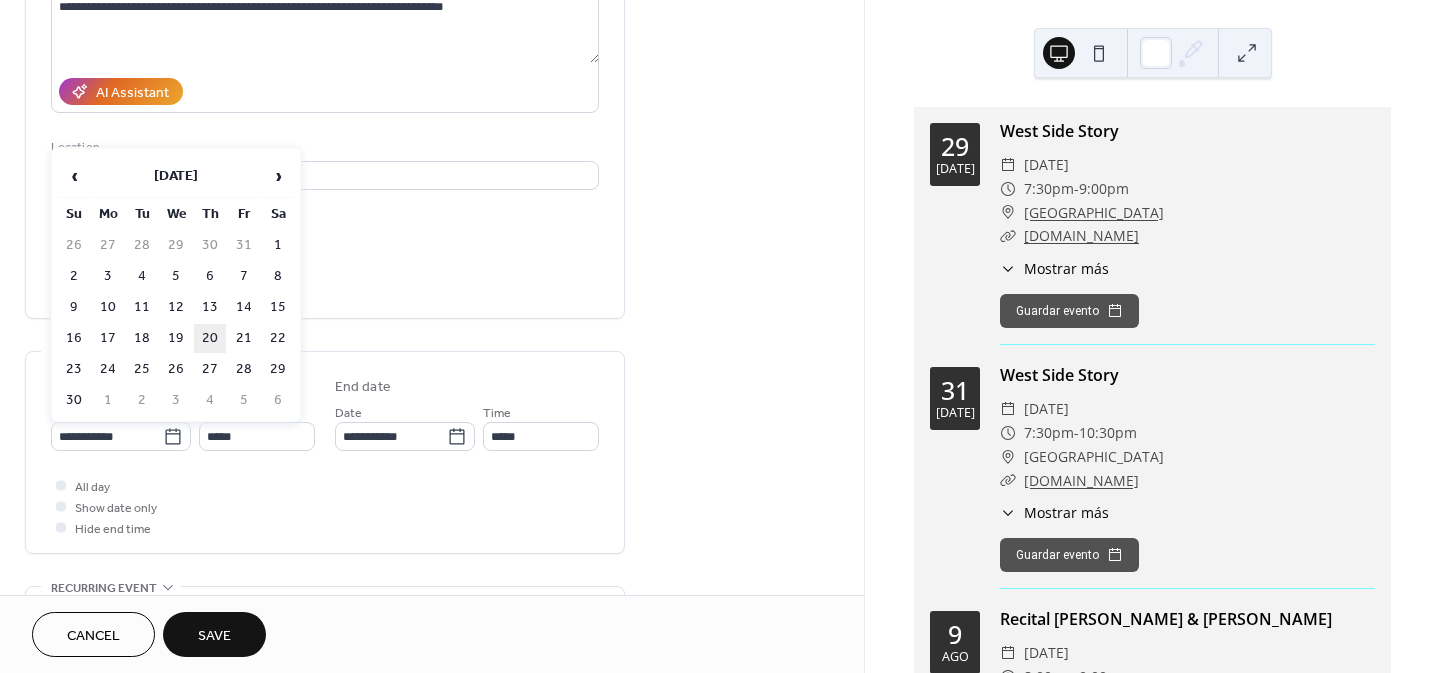 type on "**********" 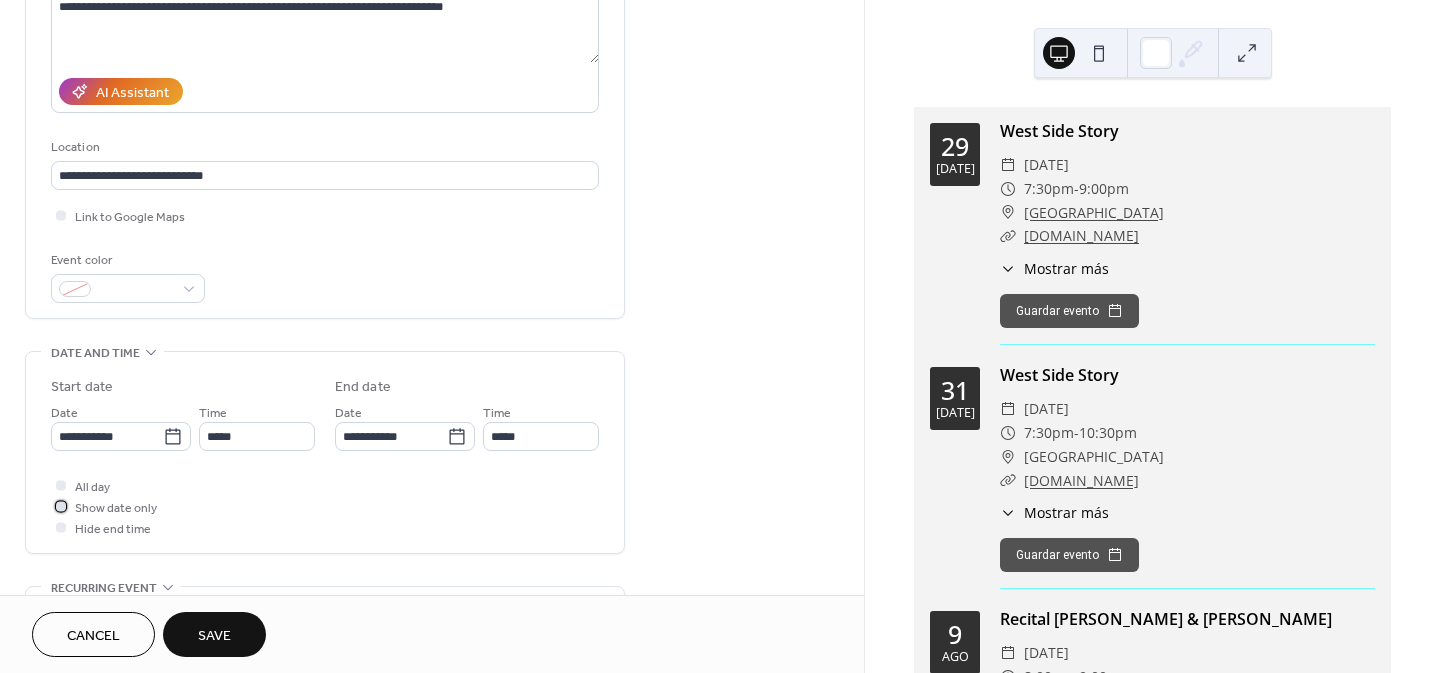 click at bounding box center [61, 506] 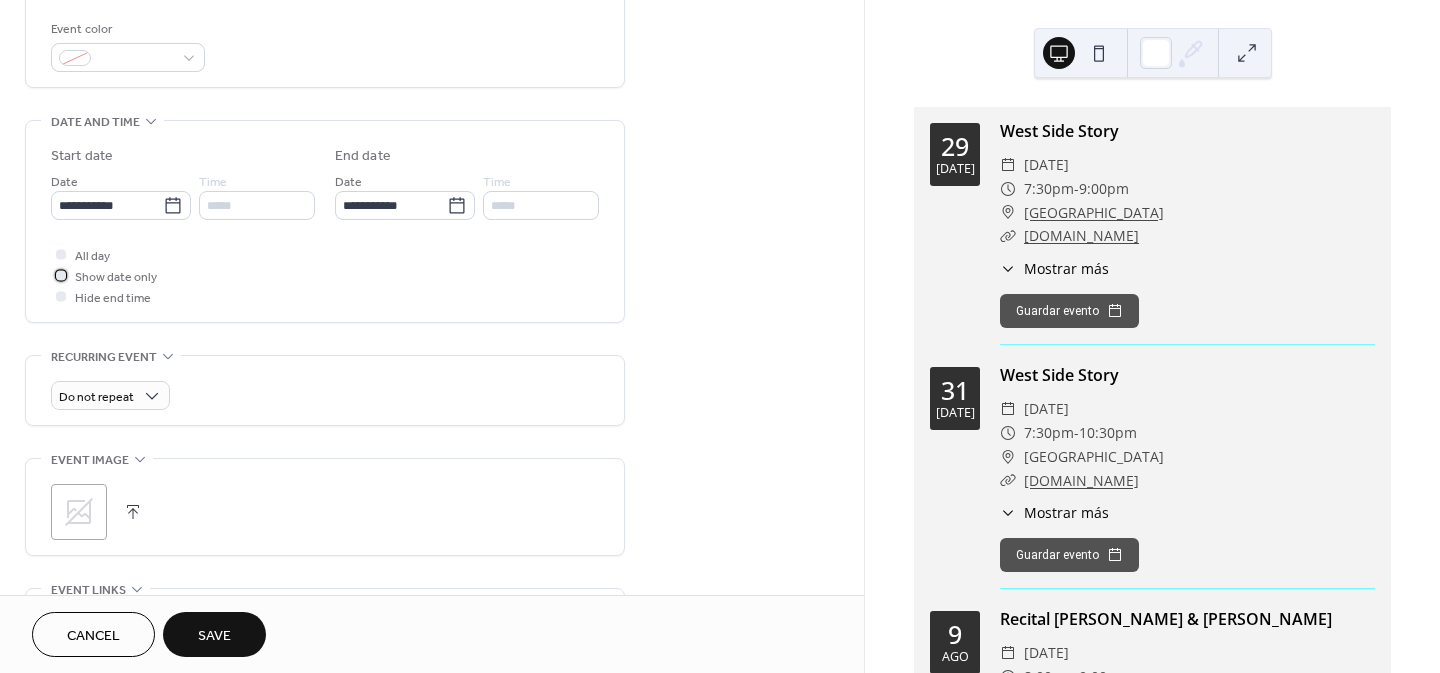 scroll, scrollTop: 600, scrollLeft: 0, axis: vertical 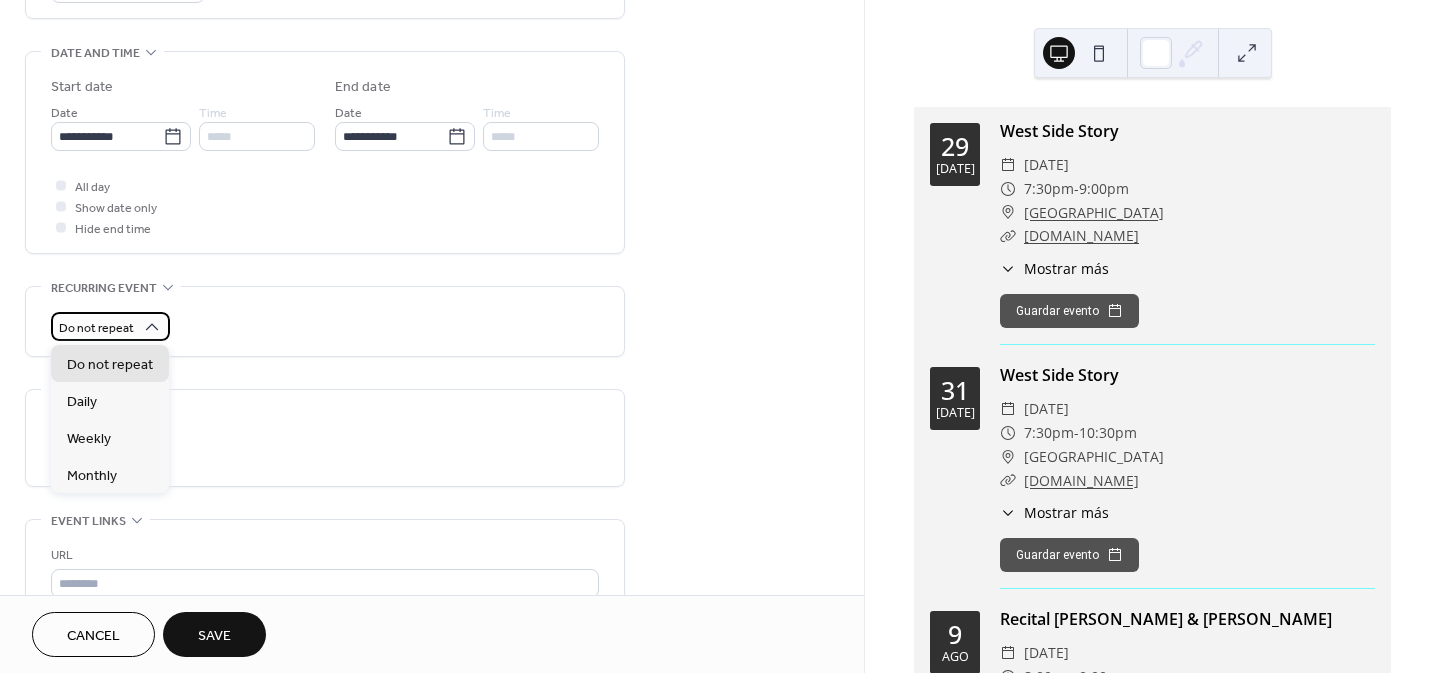 click on "Do not repeat" at bounding box center (110, 326) 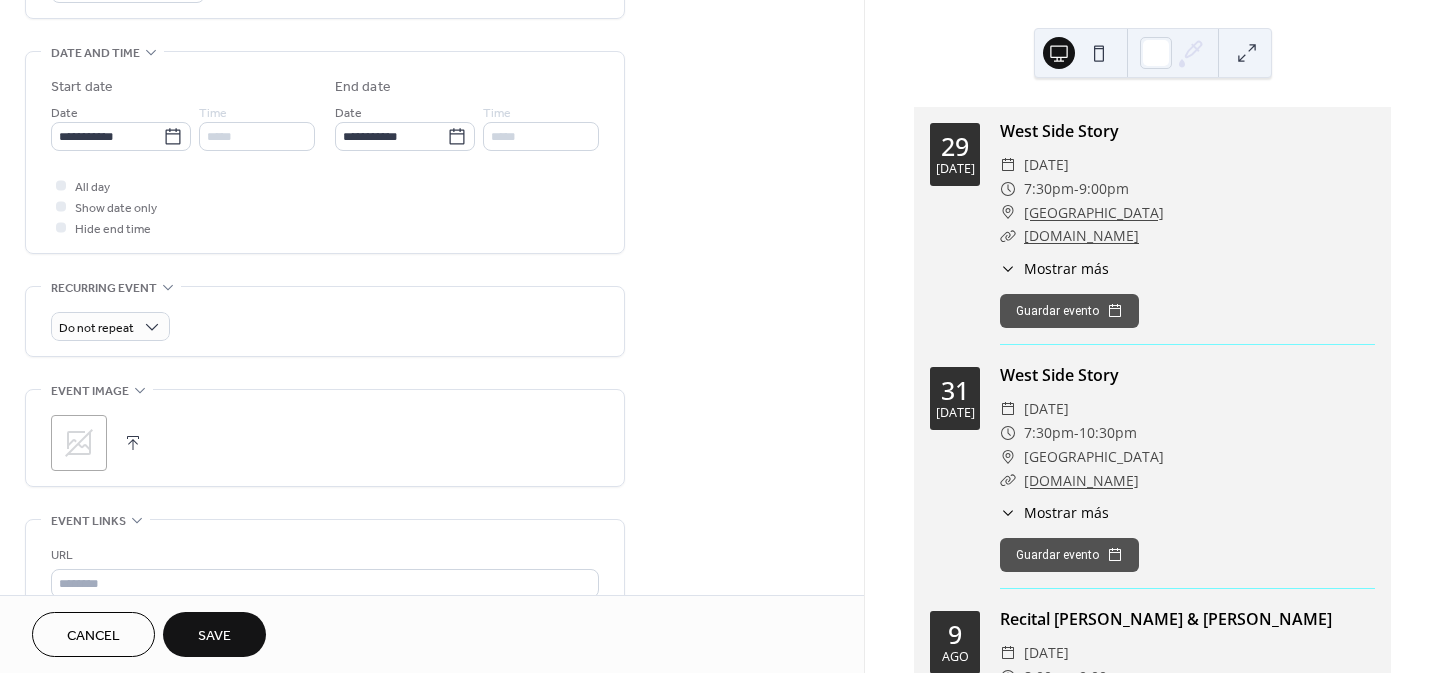 click on ";" at bounding box center (325, 438) 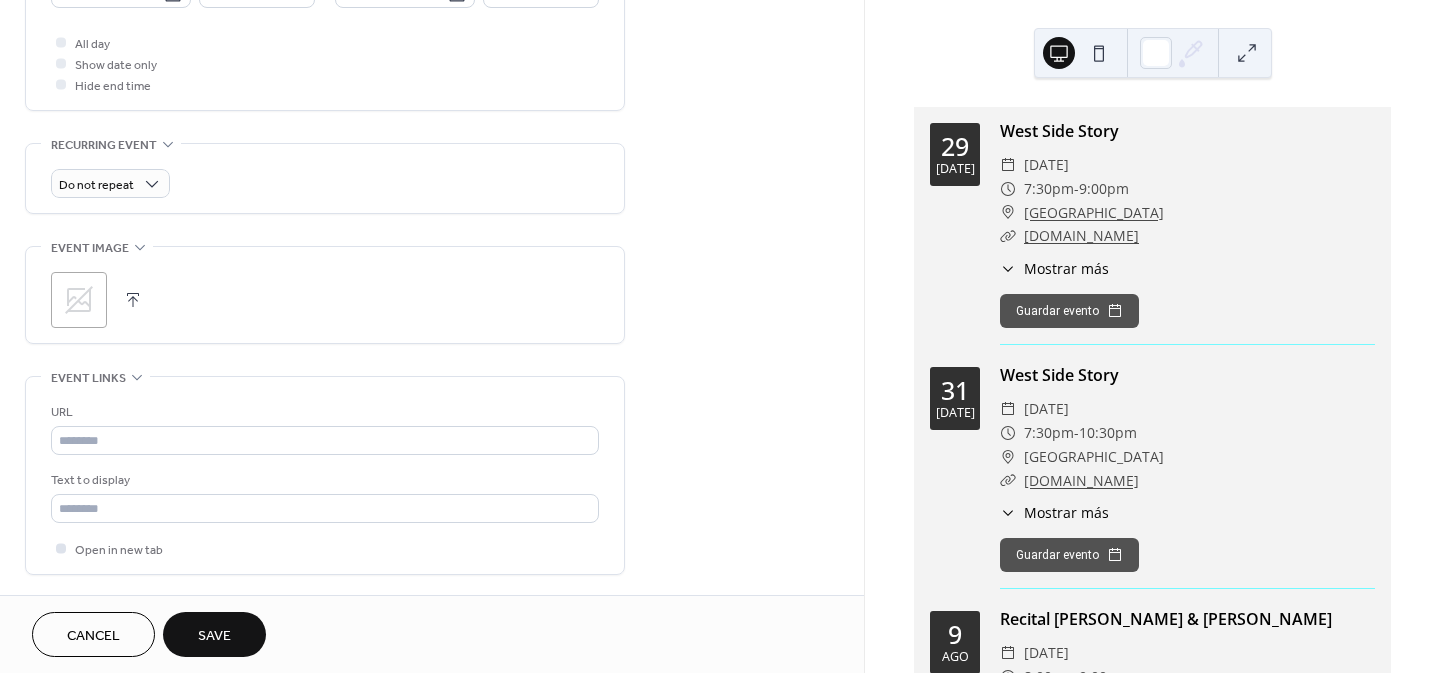 scroll, scrollTop: 800, scrollLeft: 0, axis: vertical 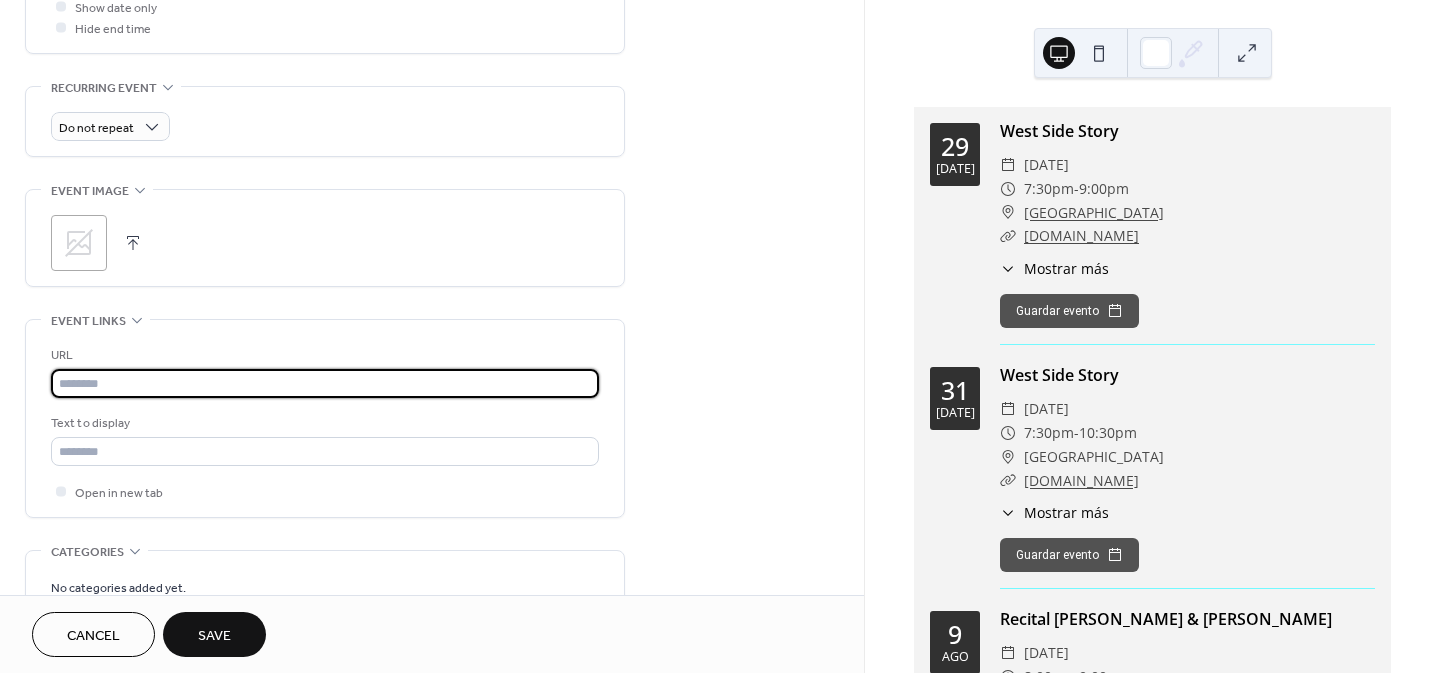 click at bounding box center [325, 383] 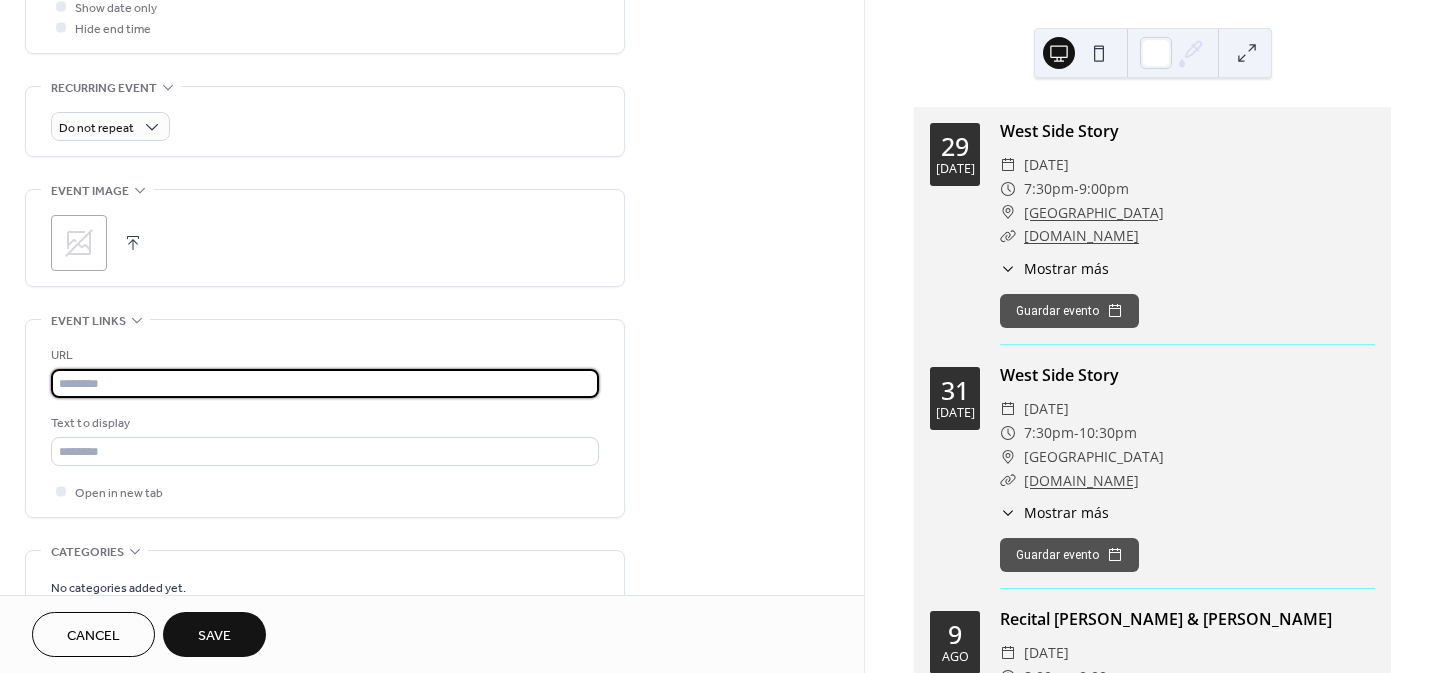 paste on "**********" 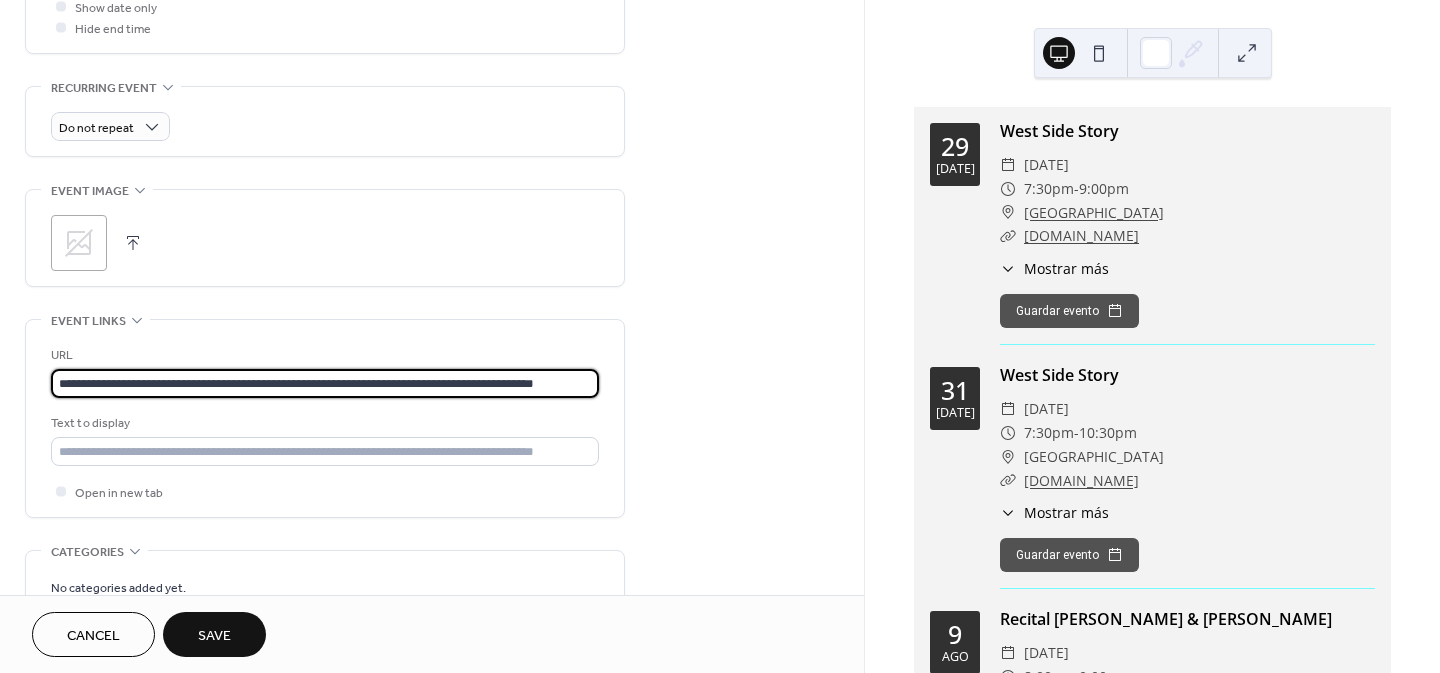 scroll, scrollTop: 0, scrollLeft: 4, axis: horizontal 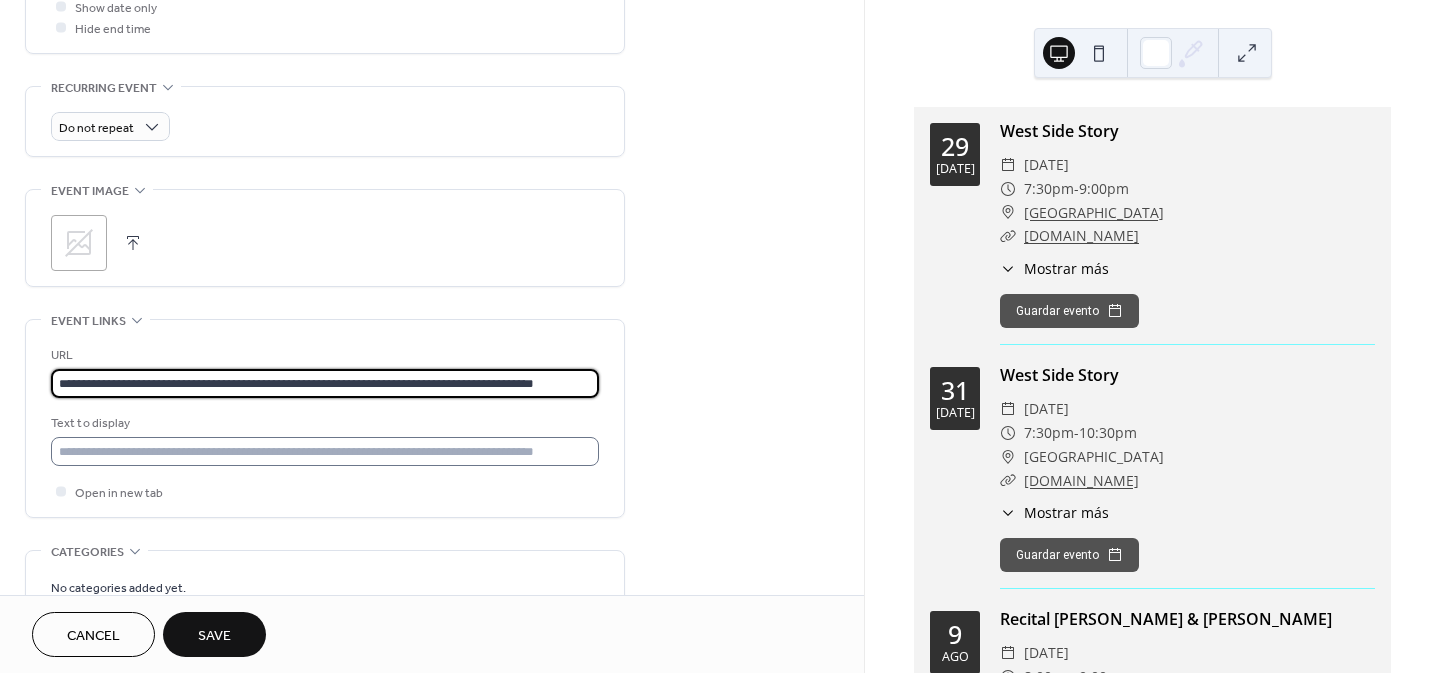 type on "**********" 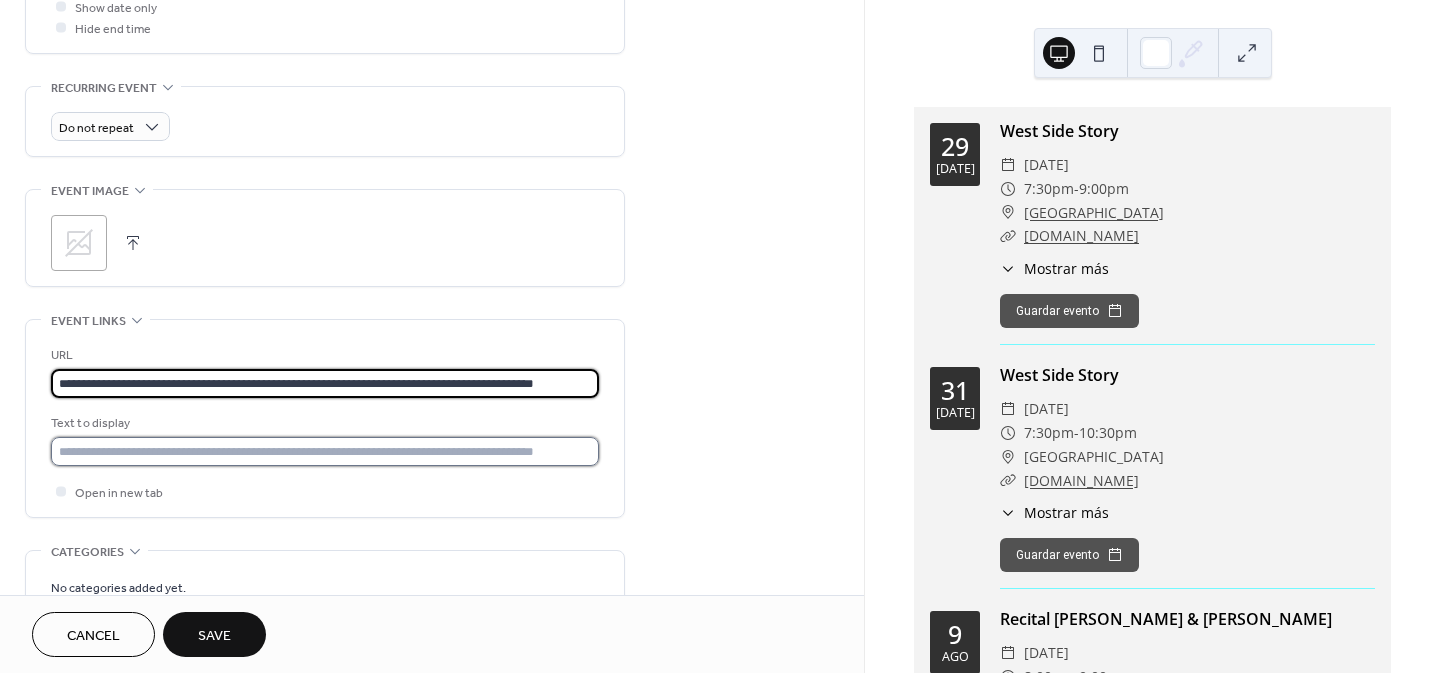 scroll, scrollTop: 0, scrollLeft: 0, axis: both 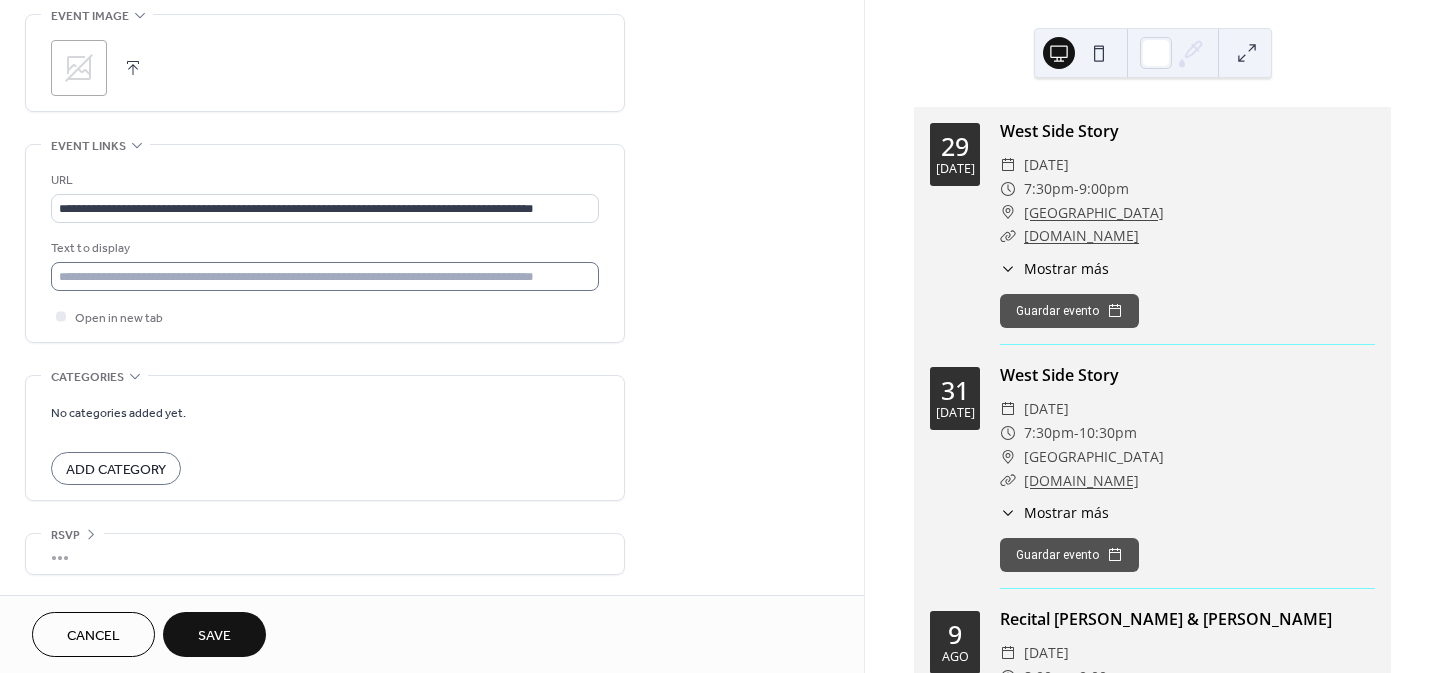 type 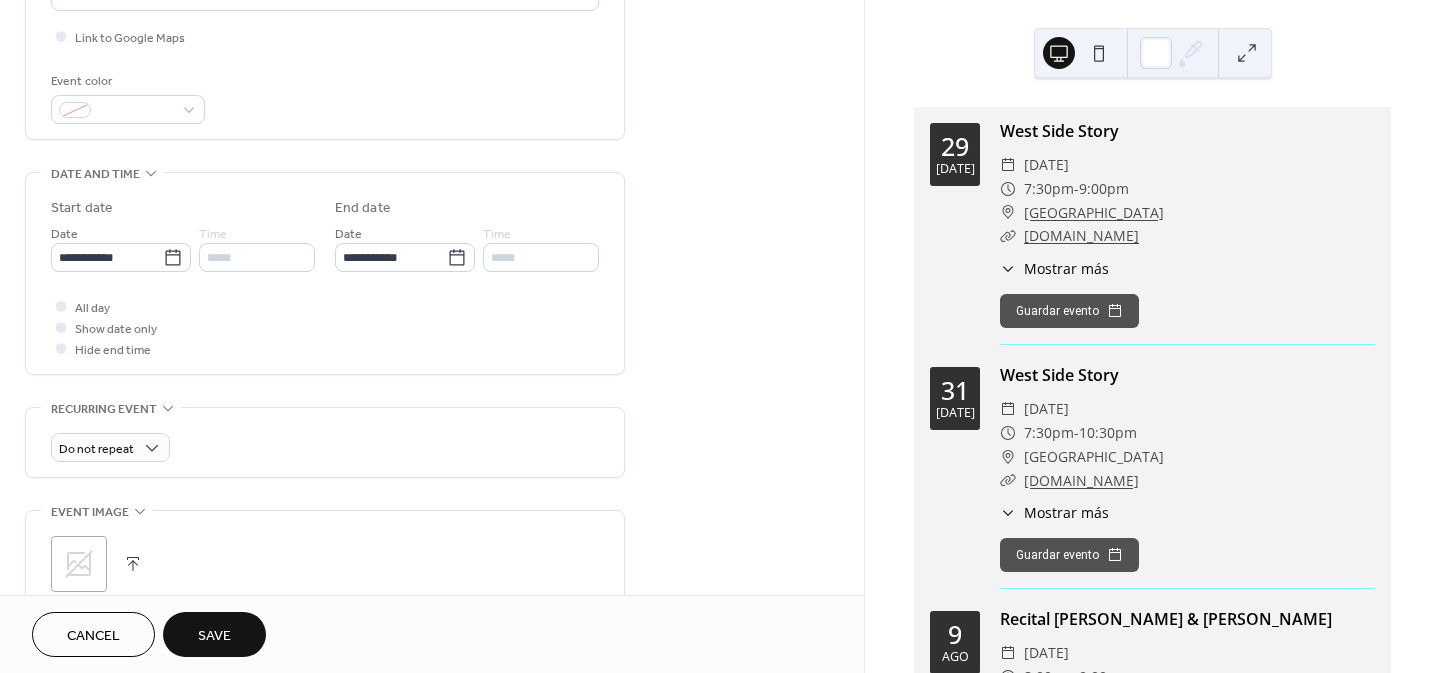 scroll, scrollTop: 475, scrollLeft: 0, axis: vertical 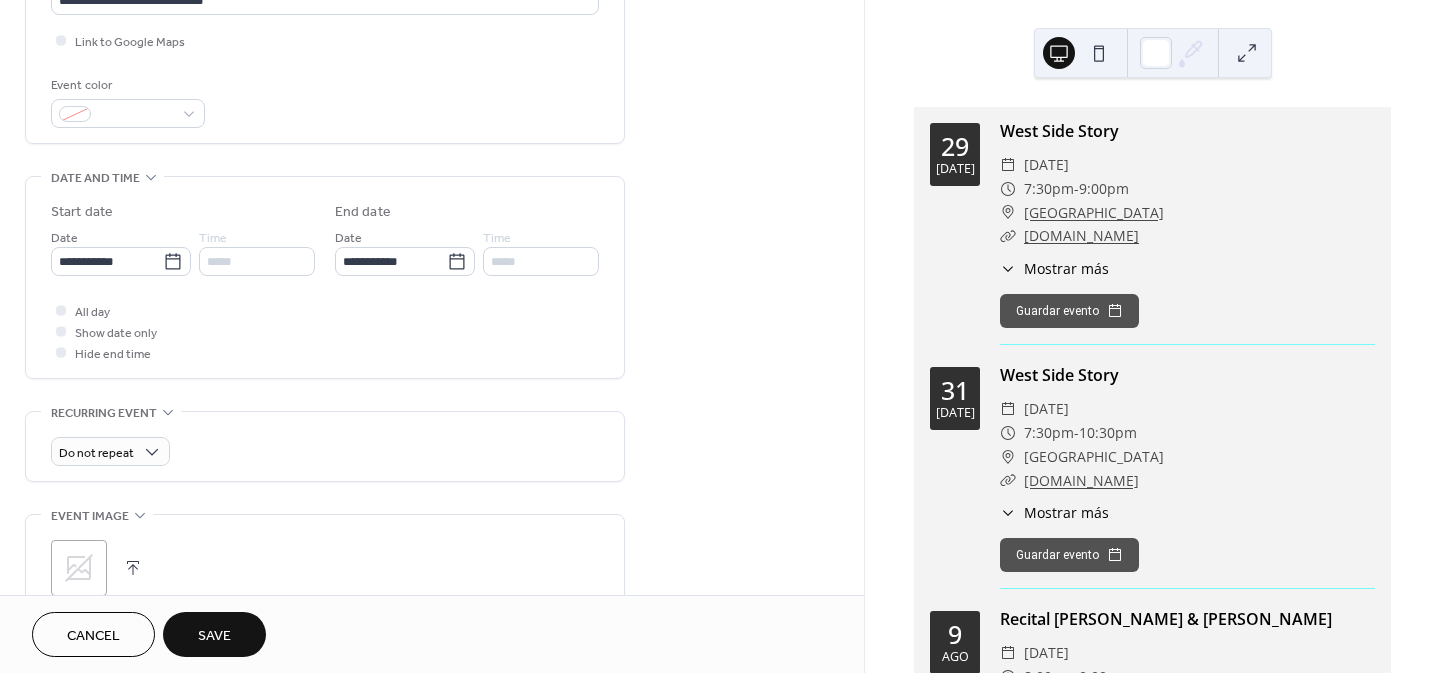 click 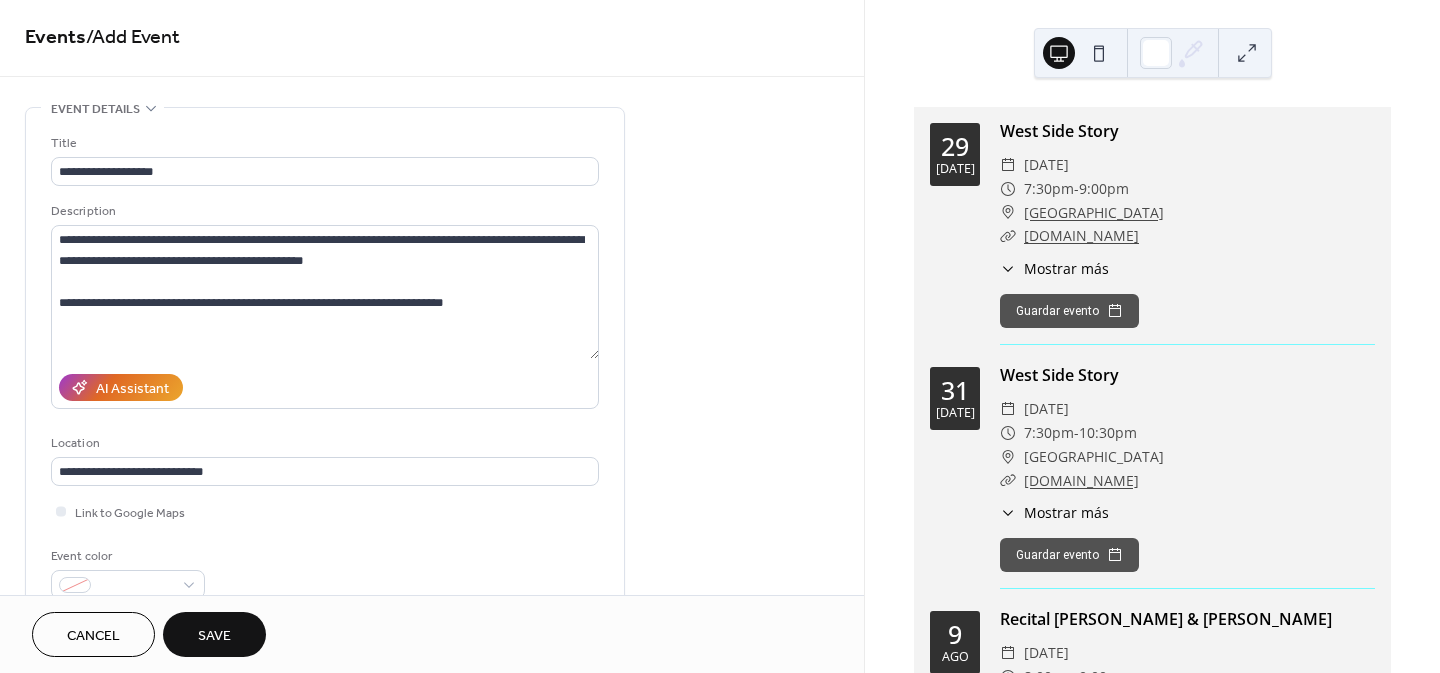 scroll, scrollTop: 0, scrollLeft: 0, axis: both 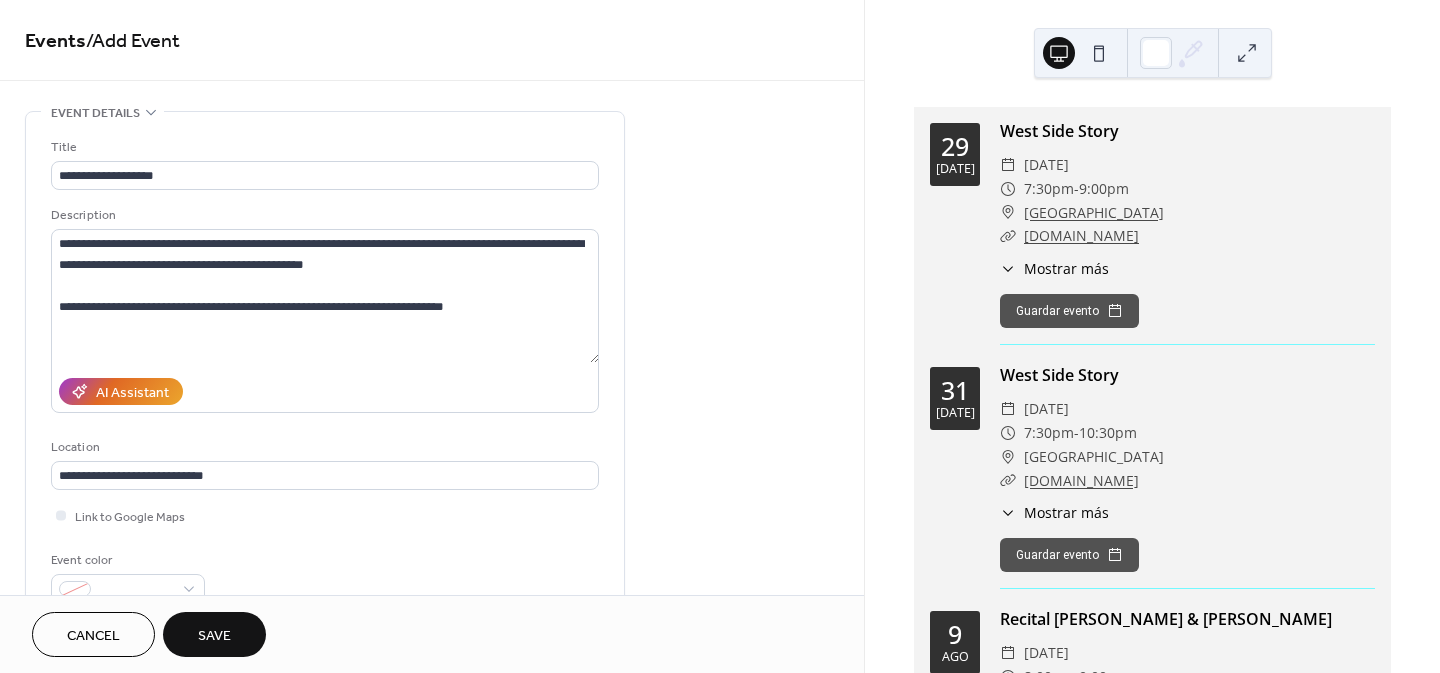 click on "Save" at bounding box center [214, 636] 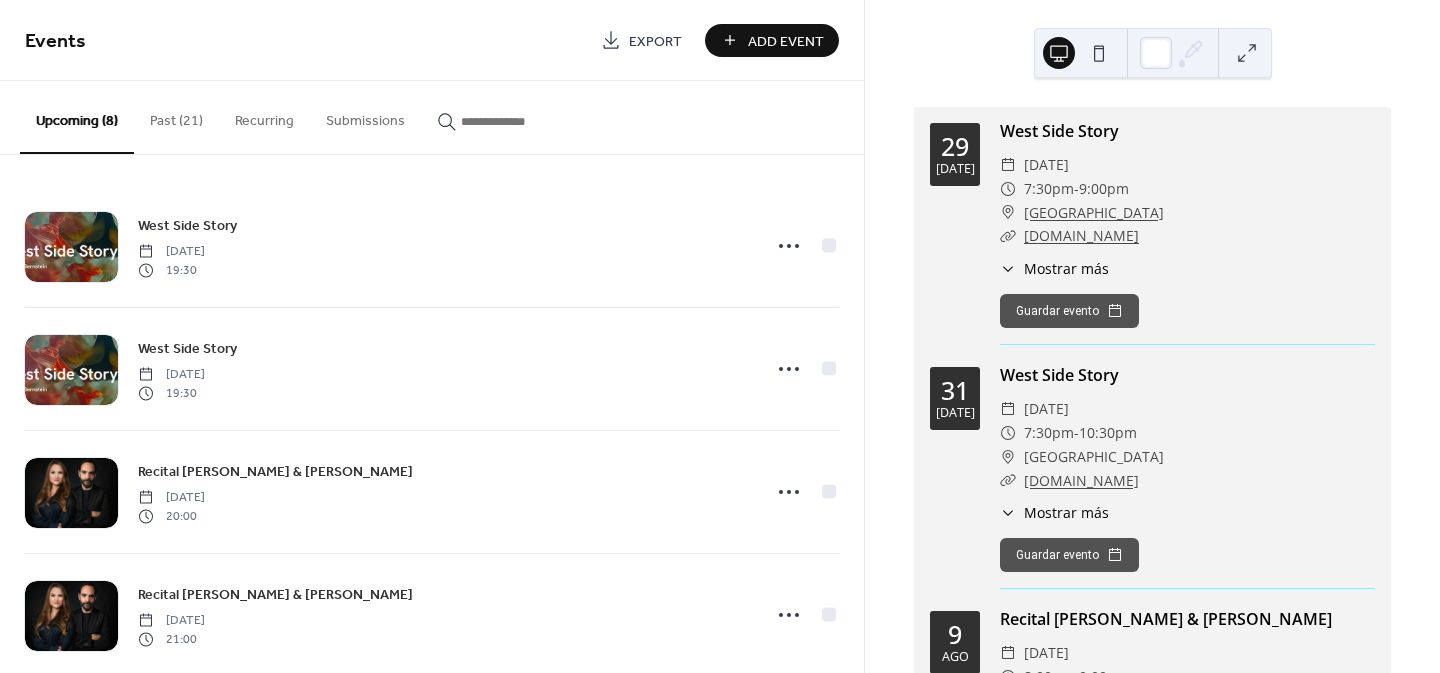 scroll, scrollTop: 525, scrollLeft: 0, axis: vertical 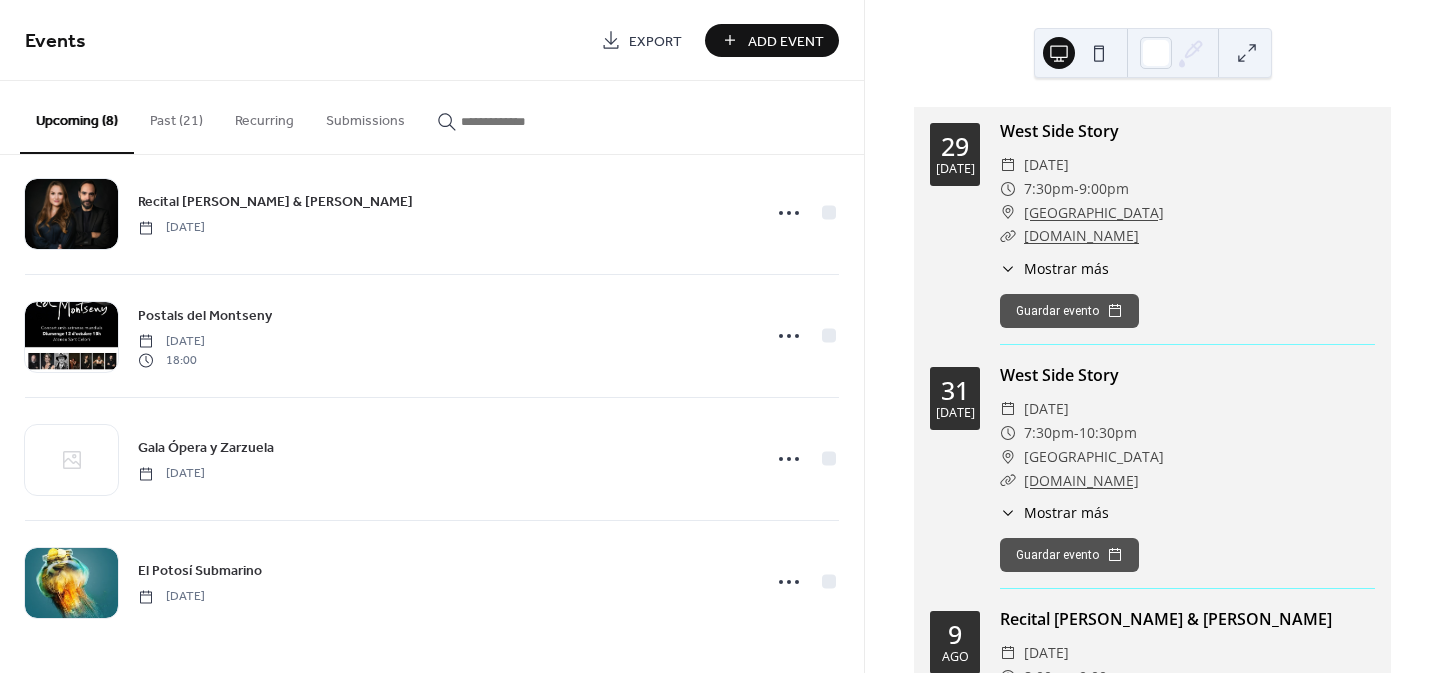 click on "Add Event" at bounding box center (786, 41) 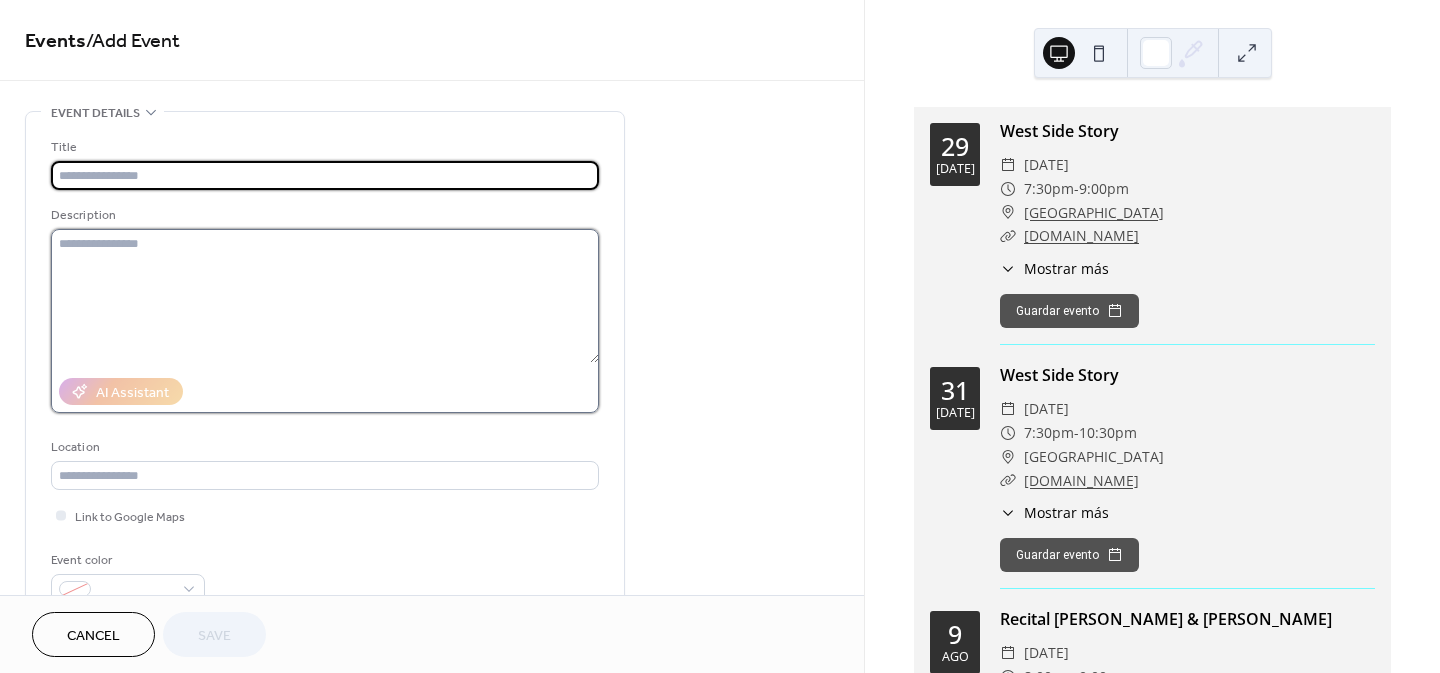 click at bounding box center [325, 296] 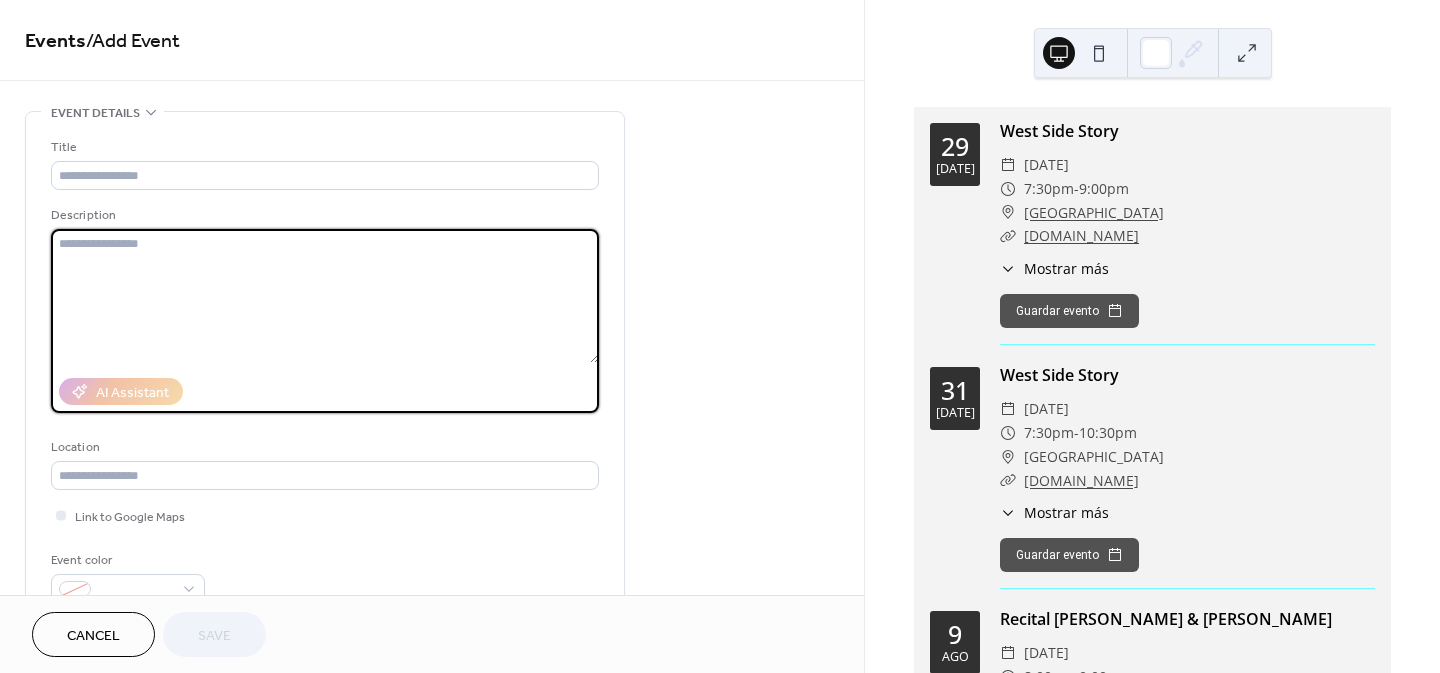 paste on "**********" 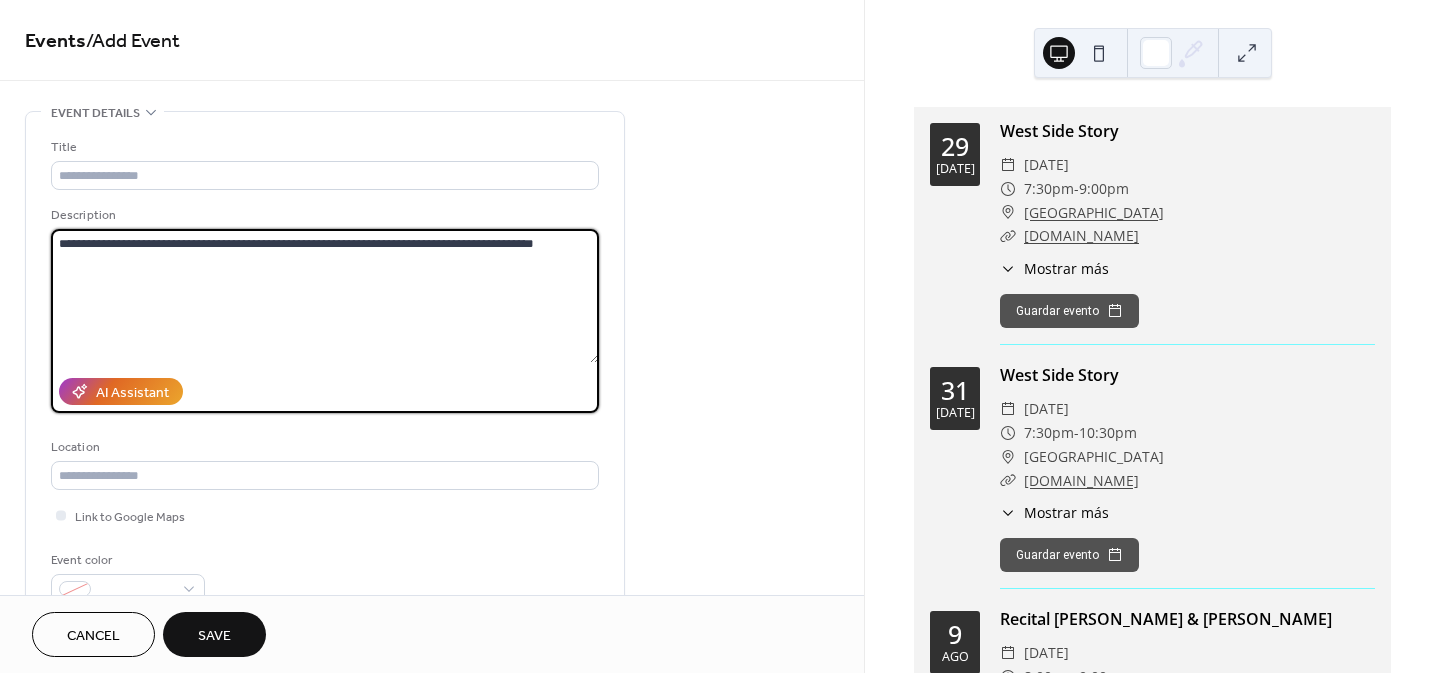 drag, startPoint x: 279, startPoint y: 291, endPoint x: 21, endPoint y: 225, distance: 266.3081 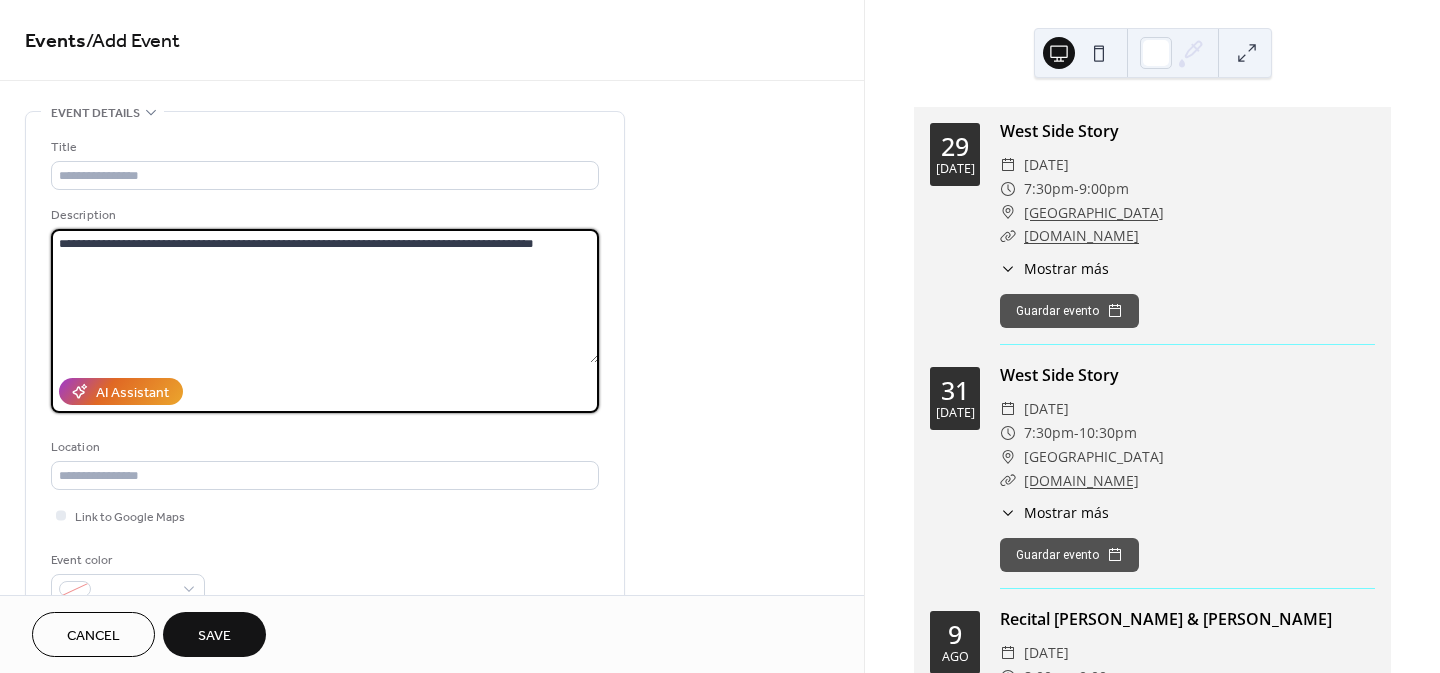 type 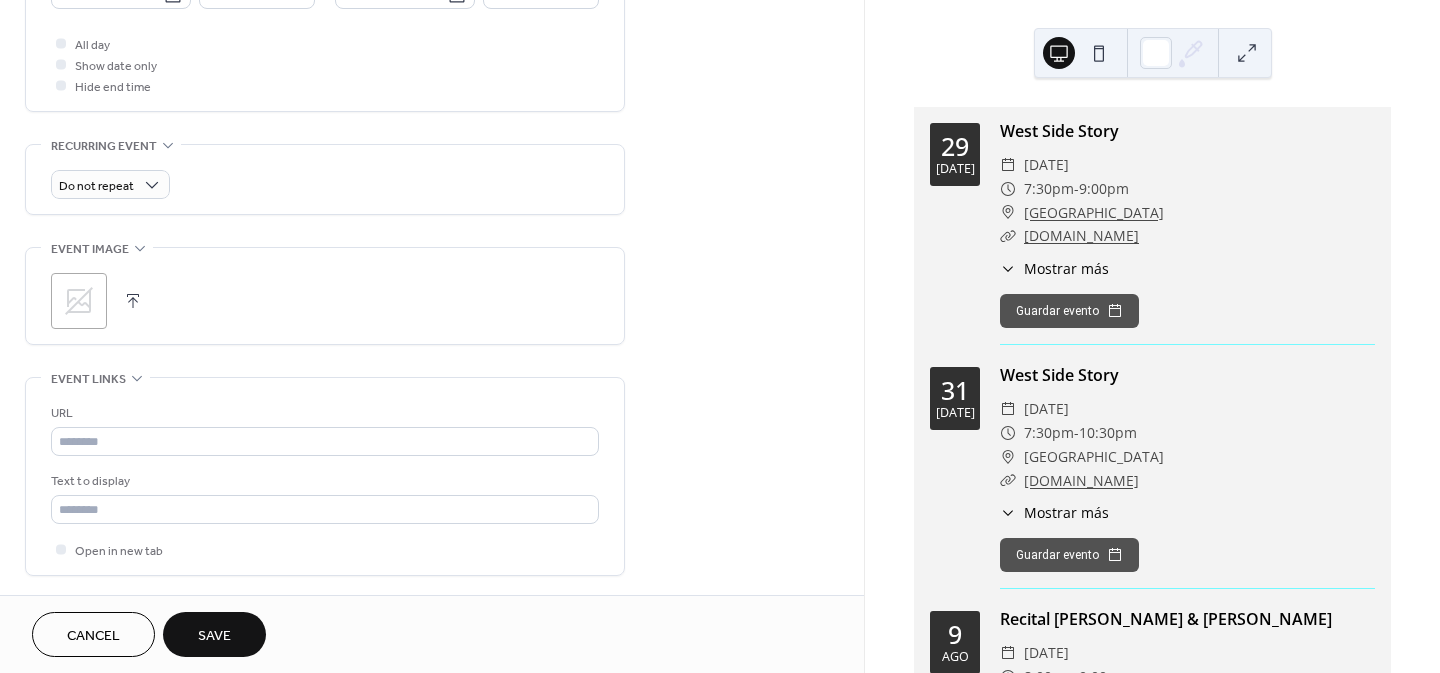 scroll, scrollTop: 800, scrollLeft: 0, axis: vertical 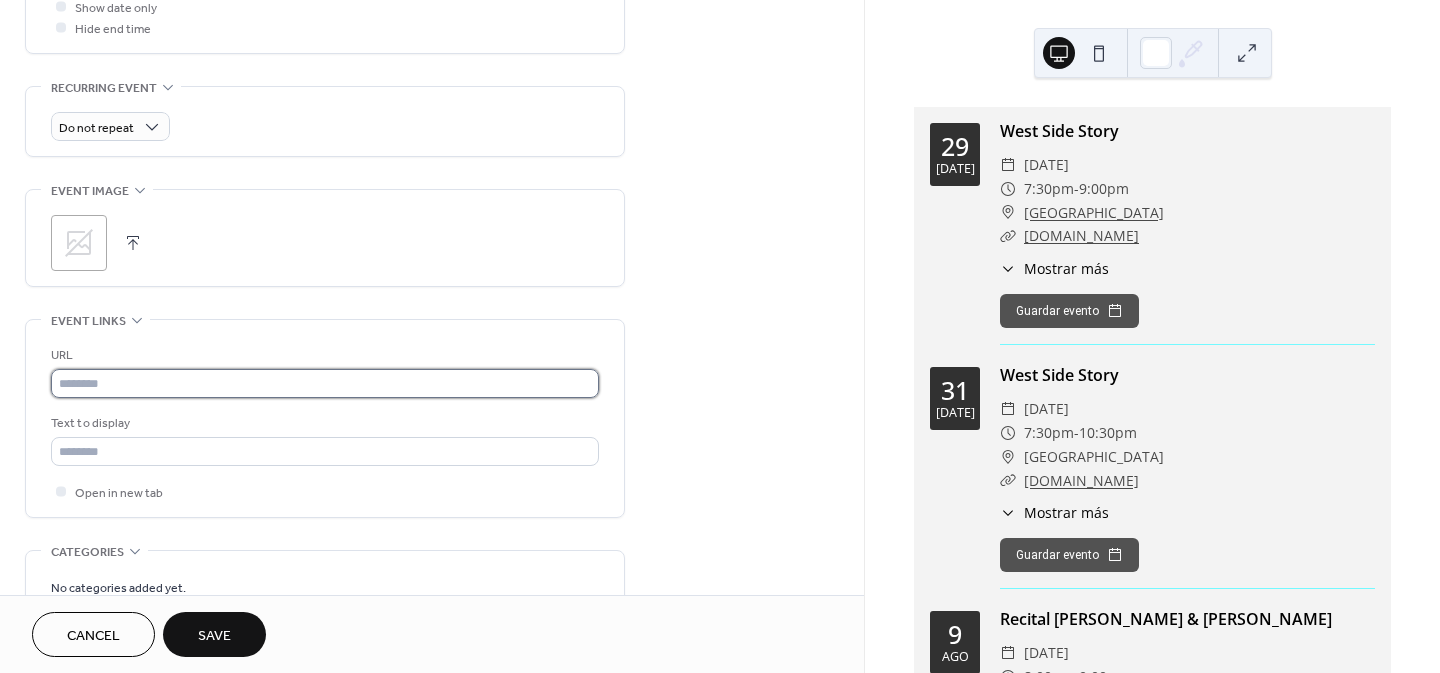 click at bounding box center [325, 383] 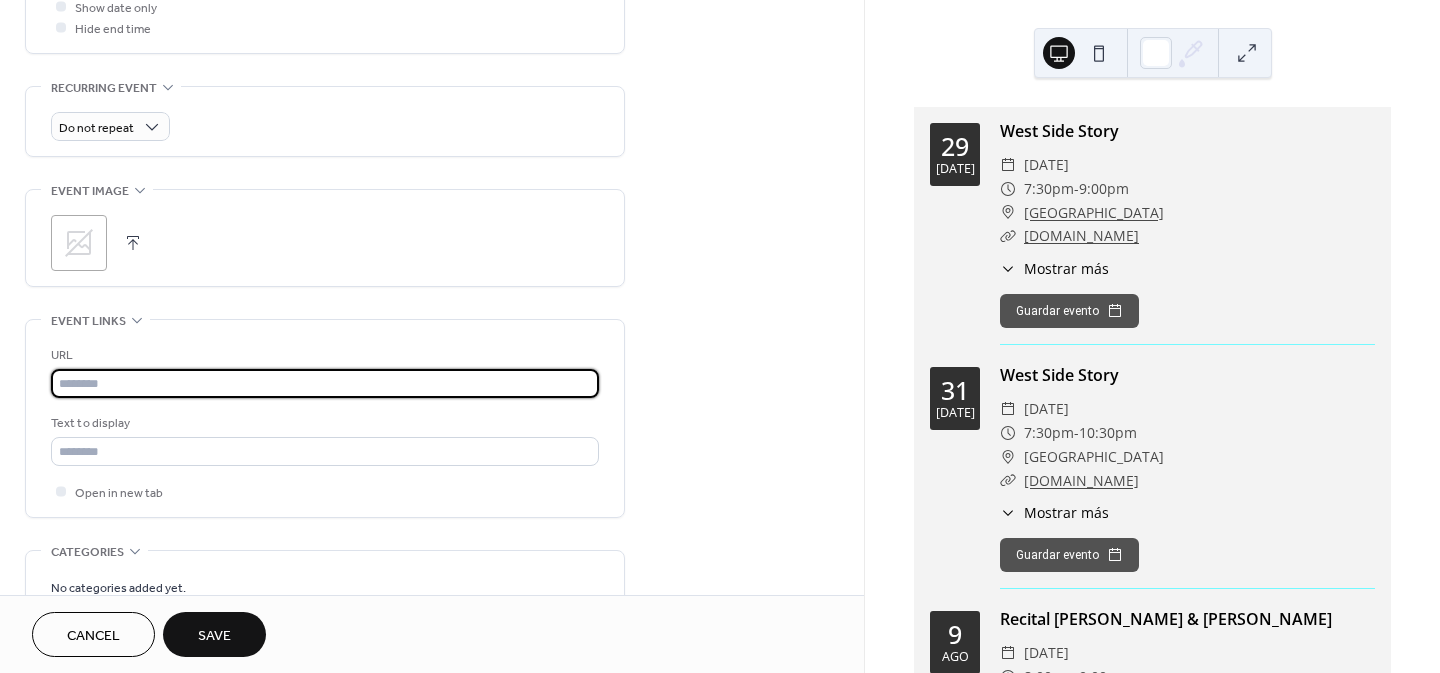 paste on "**********" 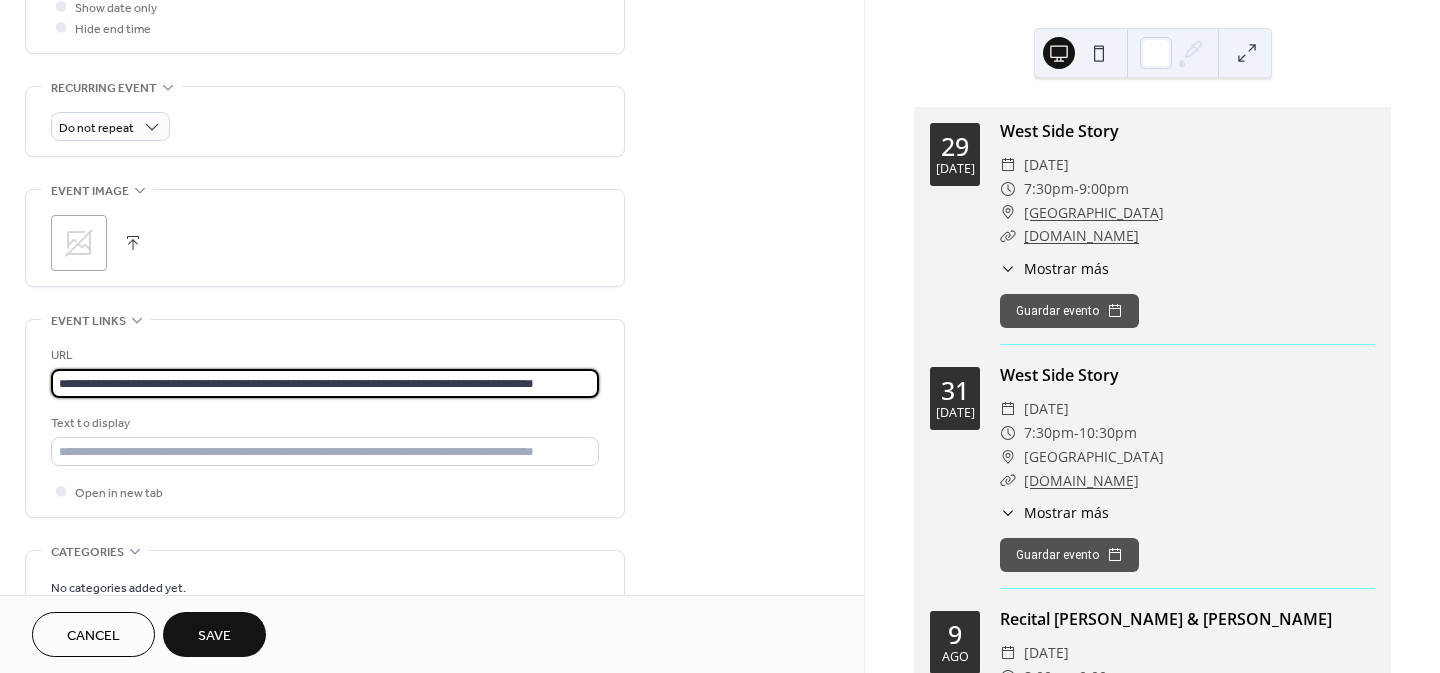scroll, scrollTop: 0, scrollLeft: 4, axis: horizontal 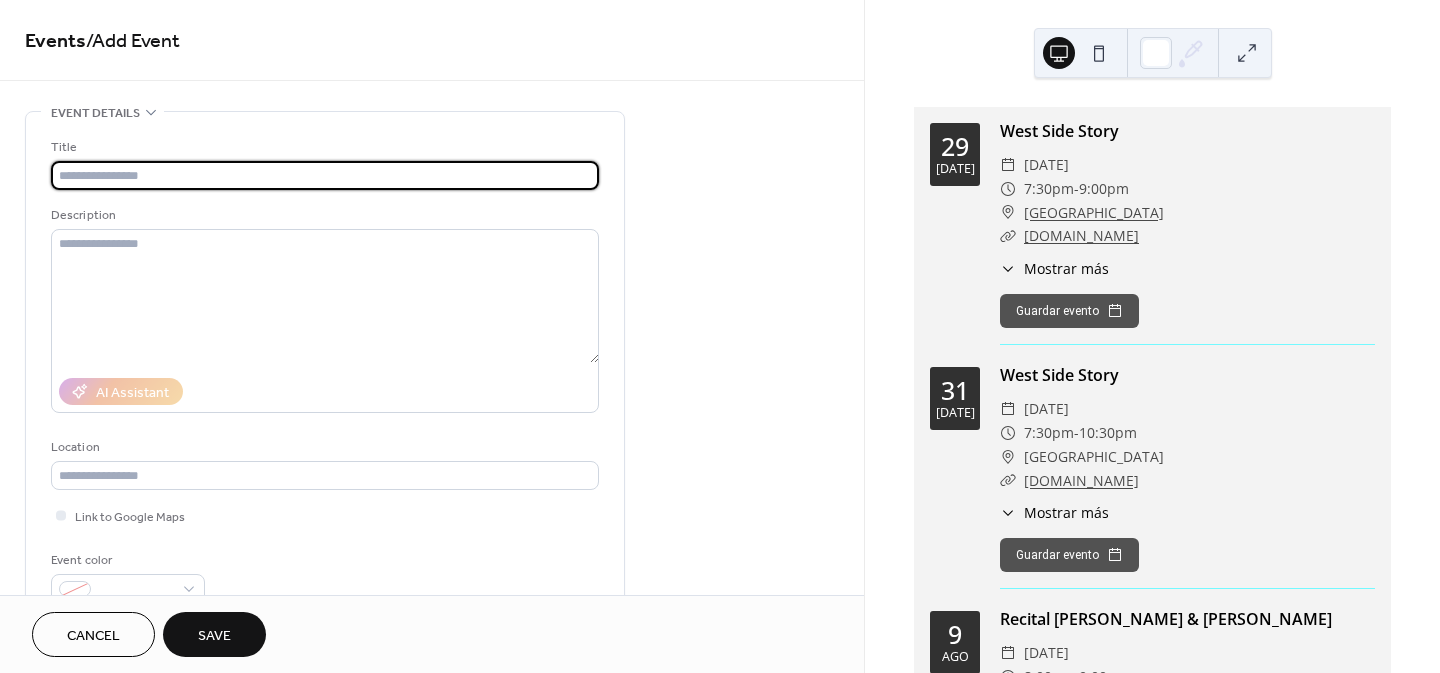 click at bounding box center [325, 175] 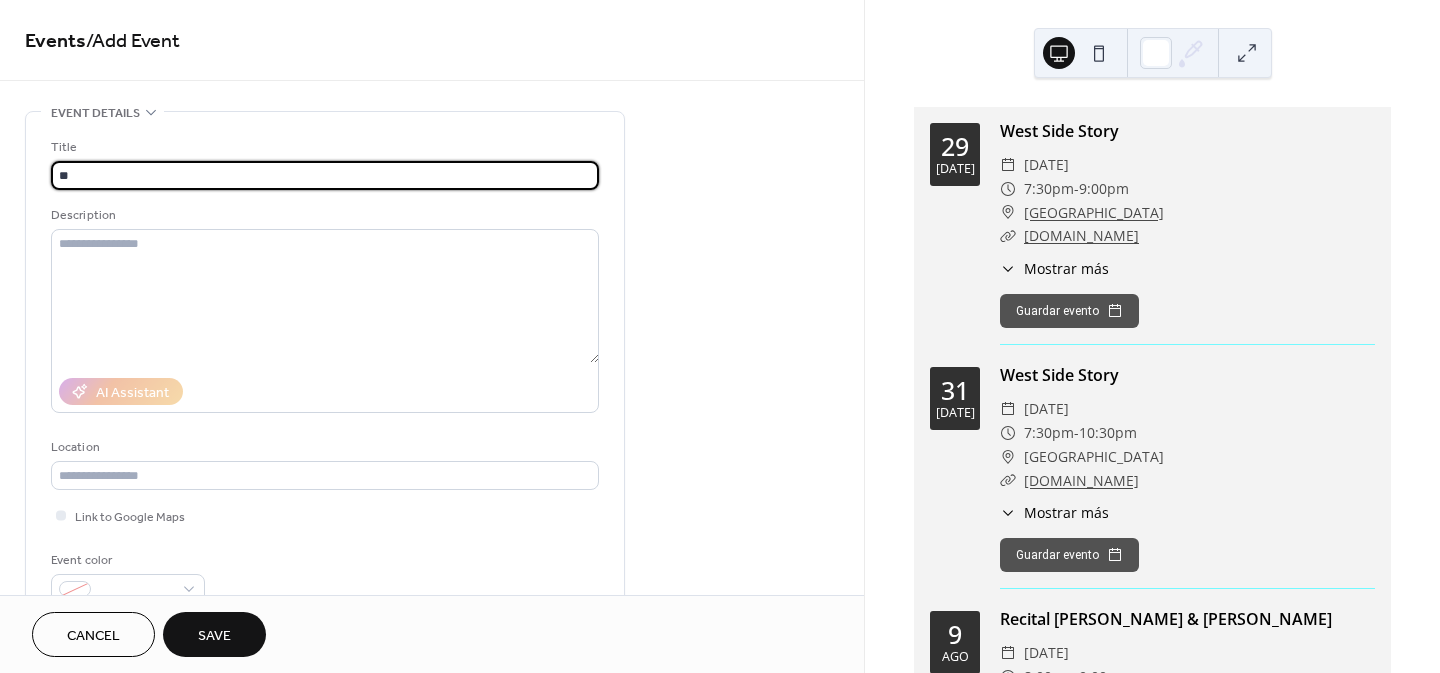 type on "***" 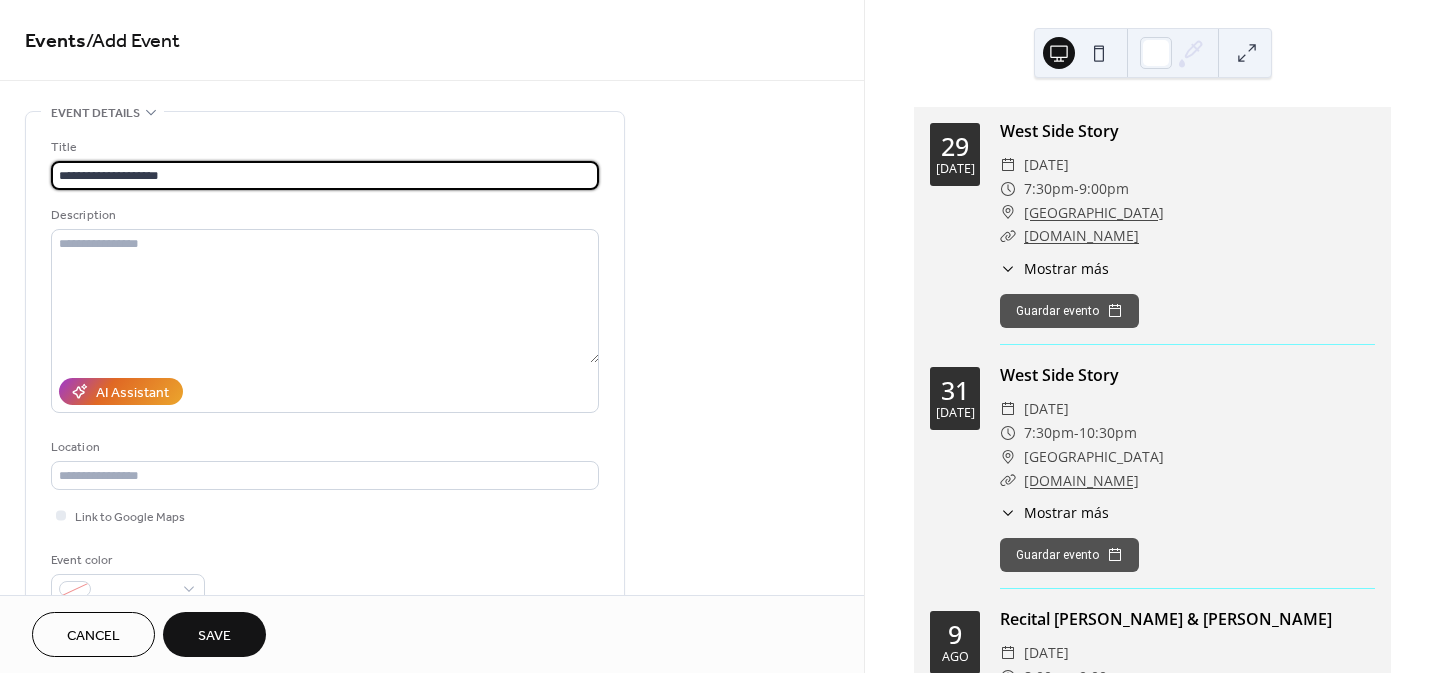 type on "**********" 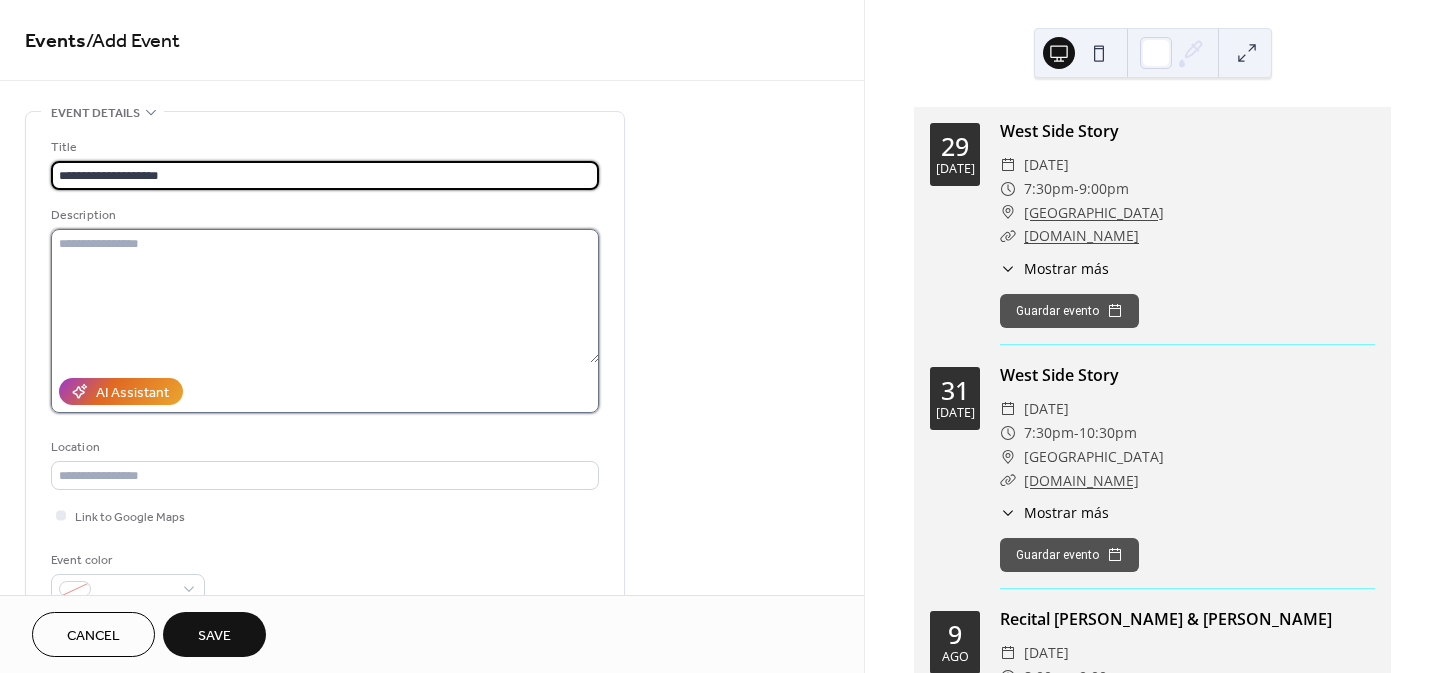 click at bounding box center (325, 296) 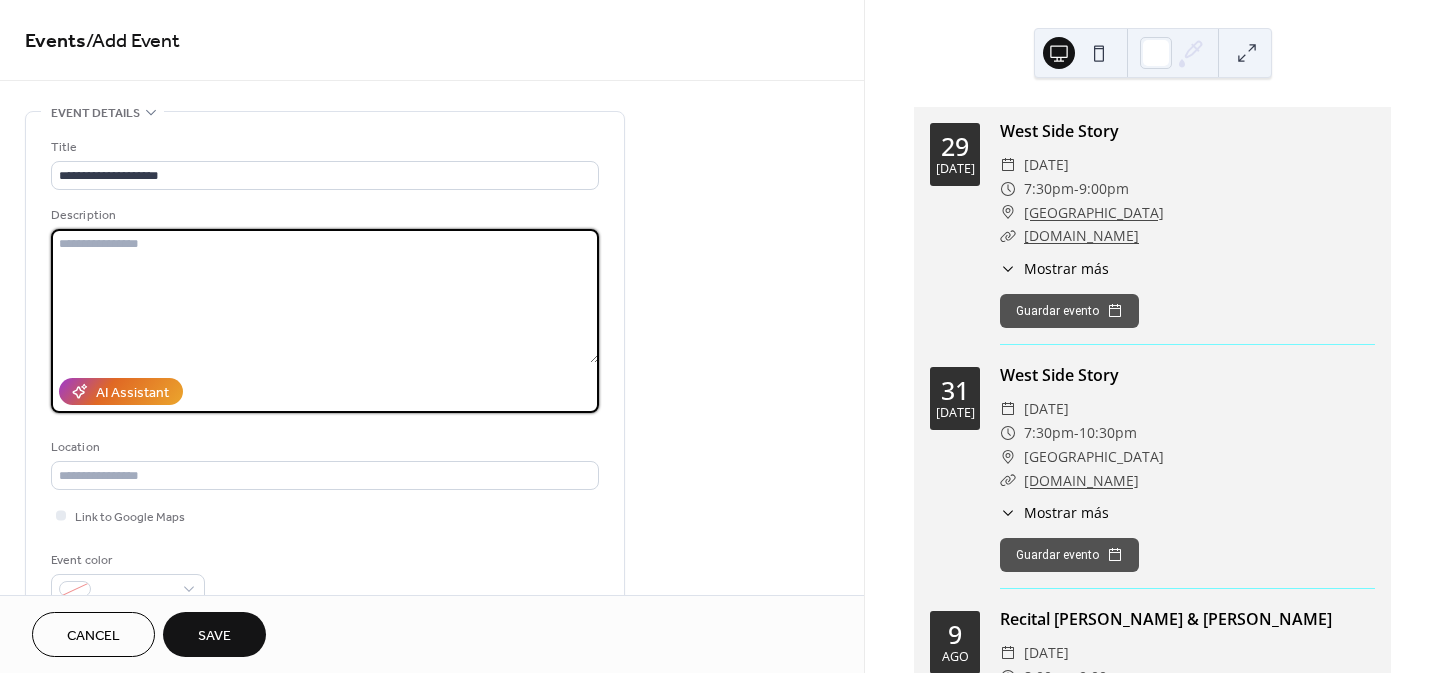 paste on "**********" 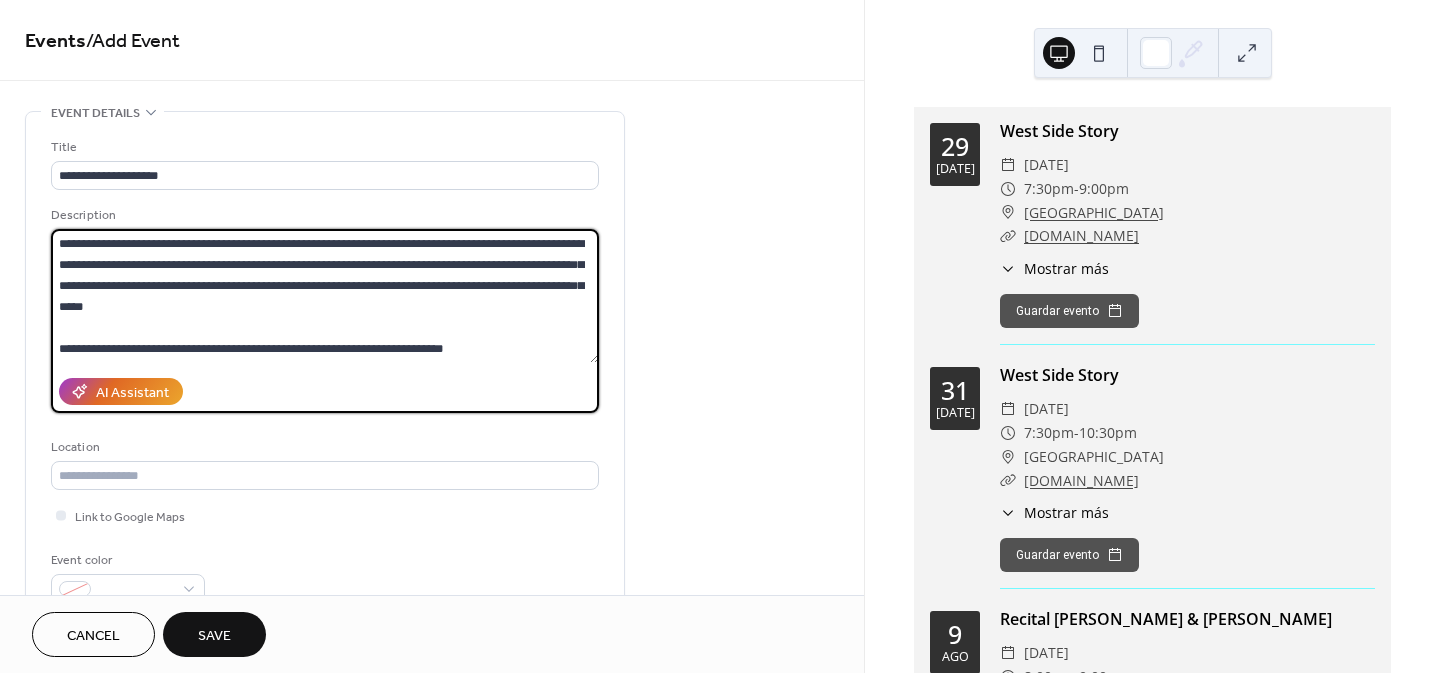 drag, startPoint x: 200, startPoint y: 305, endPoint x: 320, endPoint y: 261, distance: 127.81236 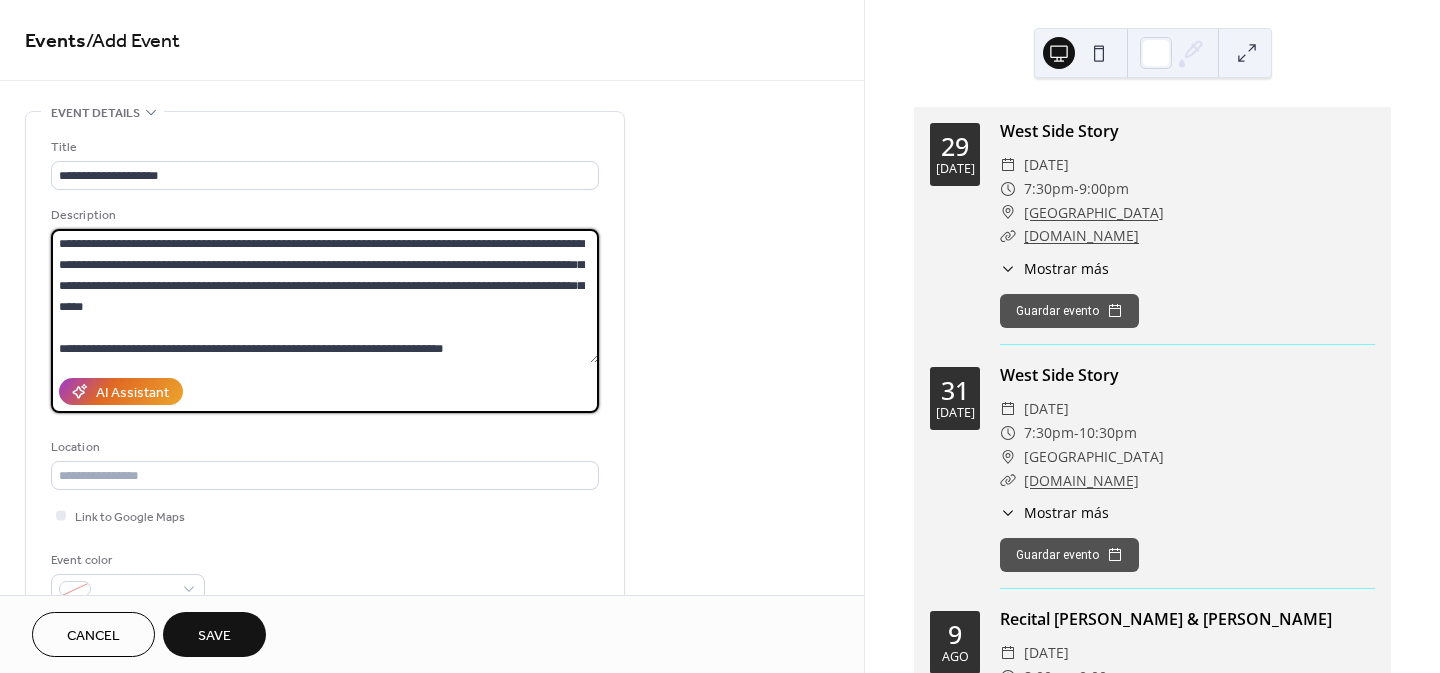 click on "**********" at bounding box center (325, 296) 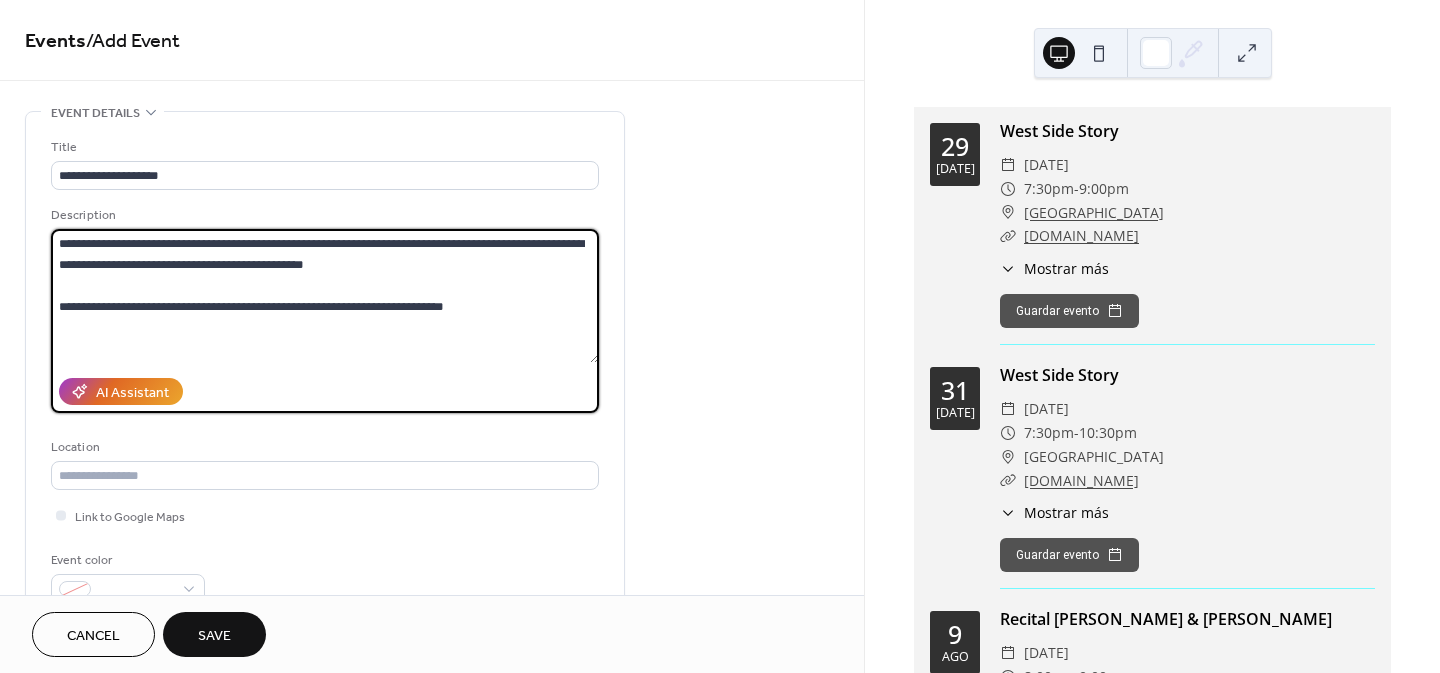 drag, startPoint x: 522, startPoint y: 308, endPoint x: 19, endPoint y: 242, distance: 507.31155 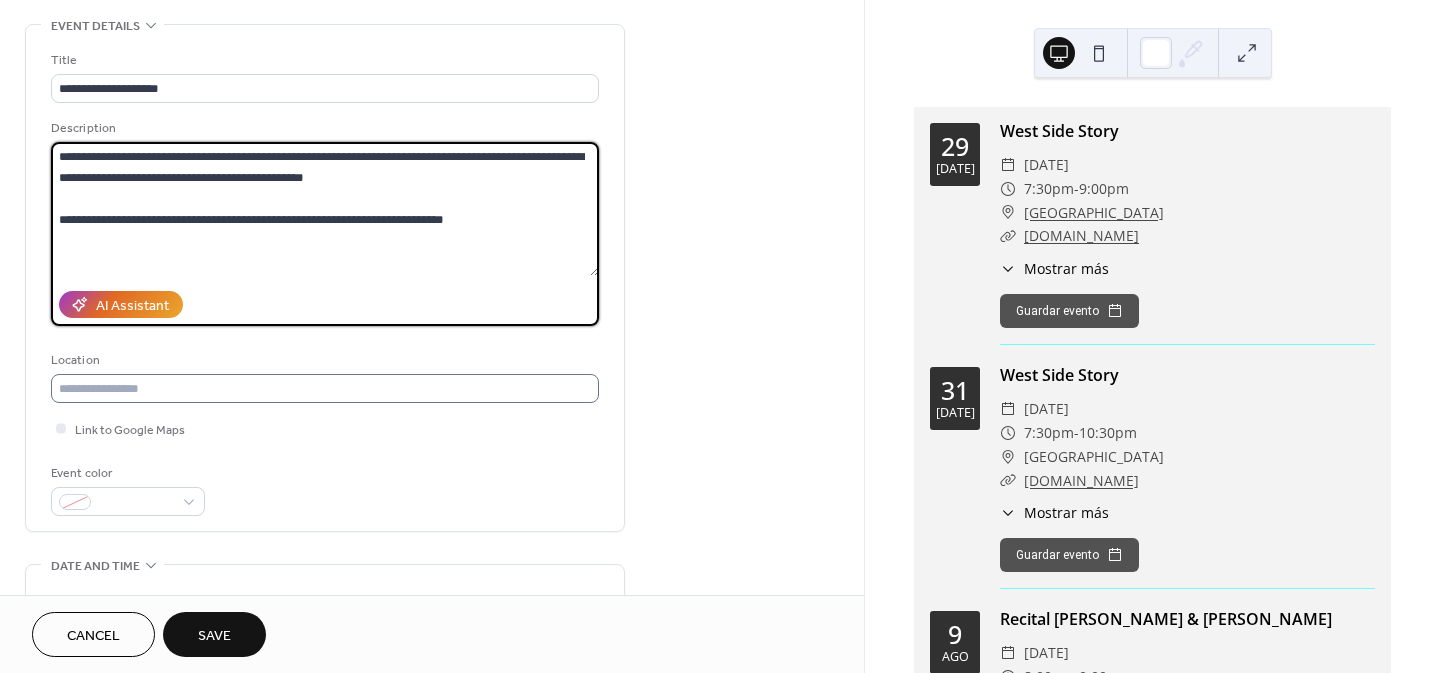 scroll, scrollTop: 100, scrollLeft: 0, axis: vertical 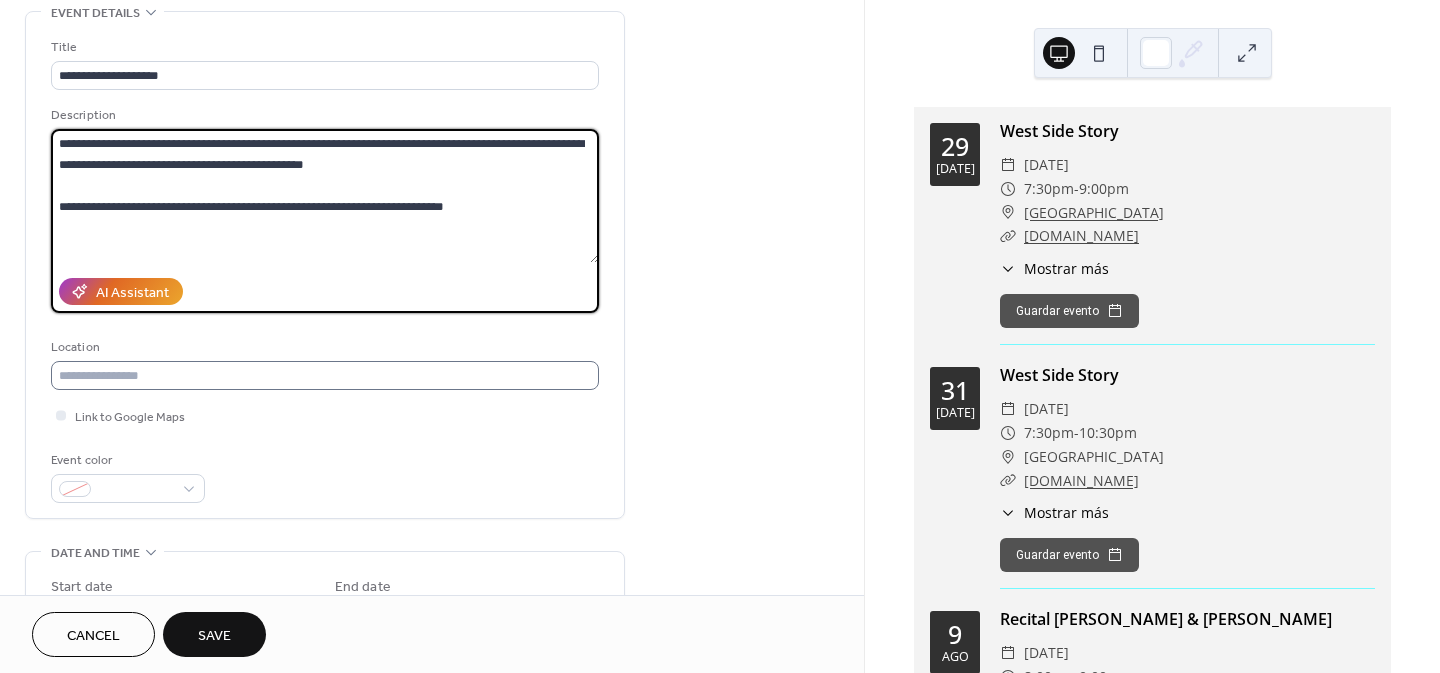 type on "**********" 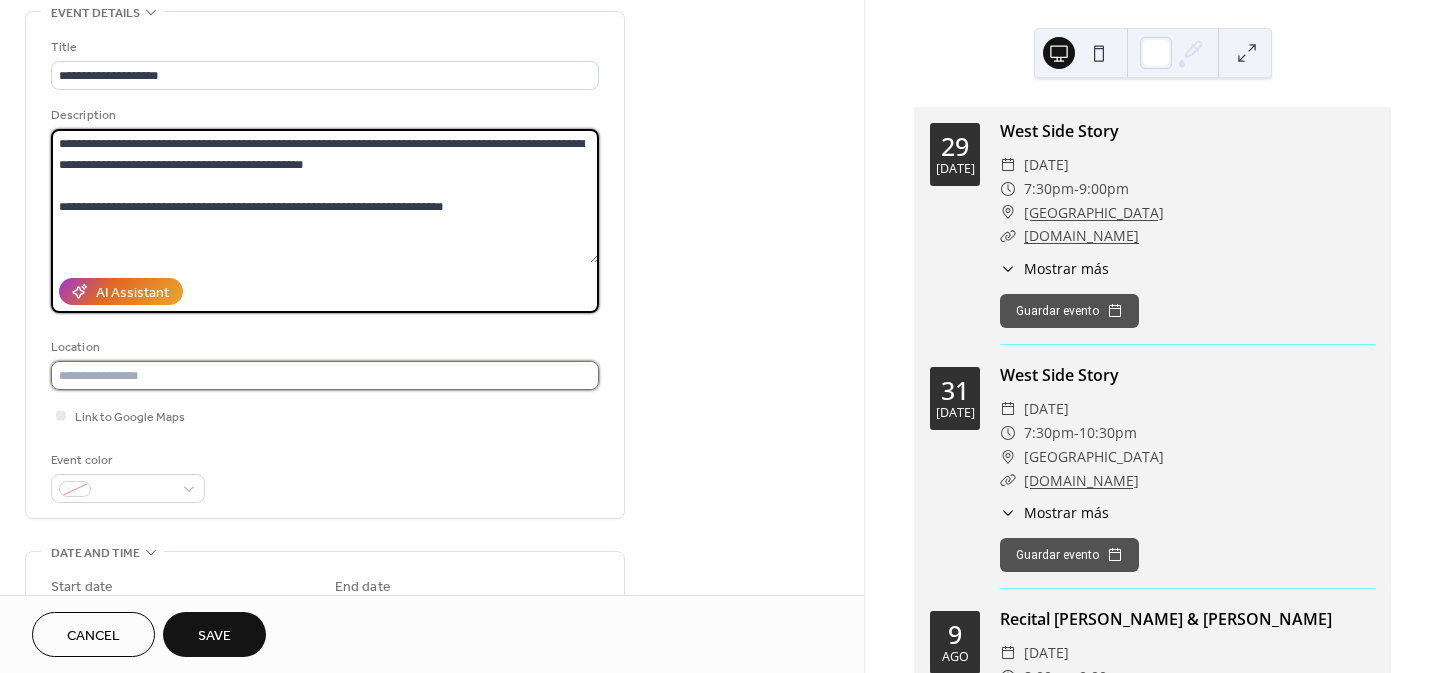 click at bounding box center (325, 375) 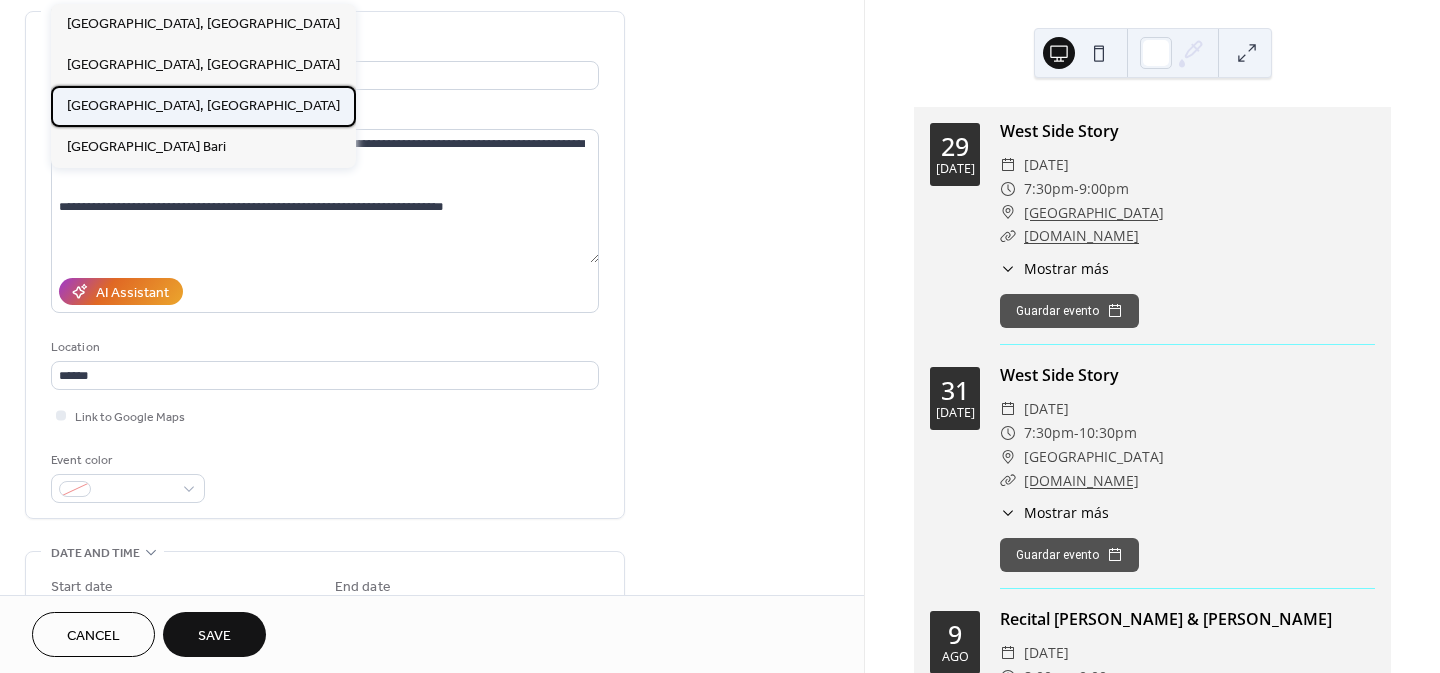 click on "[GEOGRAPHIC_DATA], [GEOGRAPHIC_DATA]" at bounding box center [203, 106] 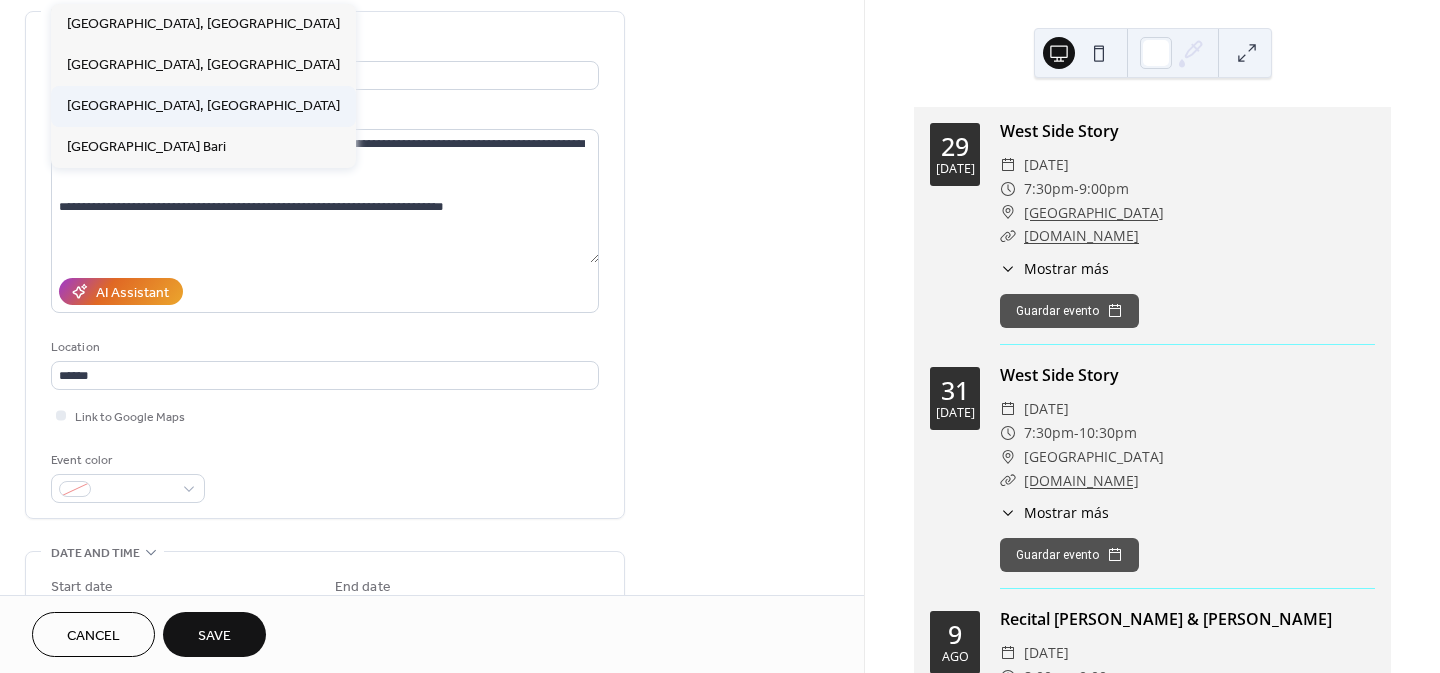 type on "**********" 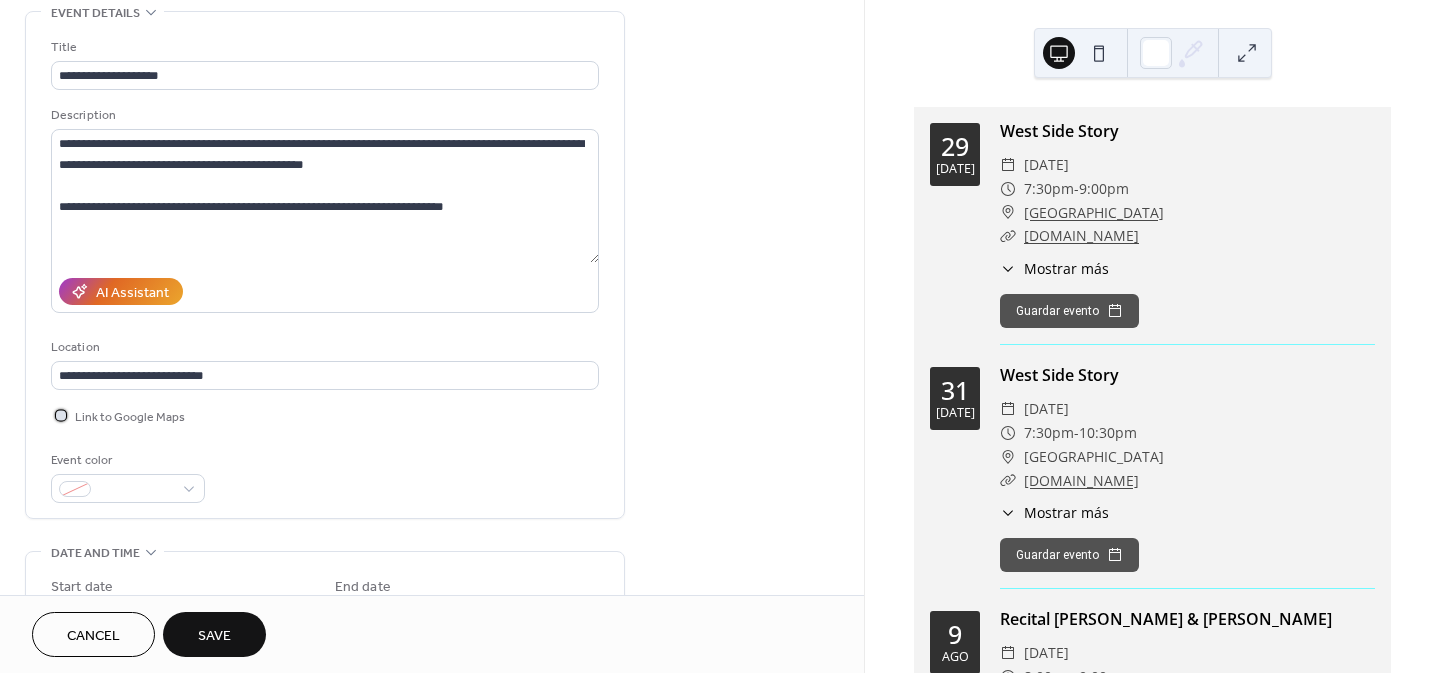 click on "Link to Google Maps" at bounding box center (130, 417) 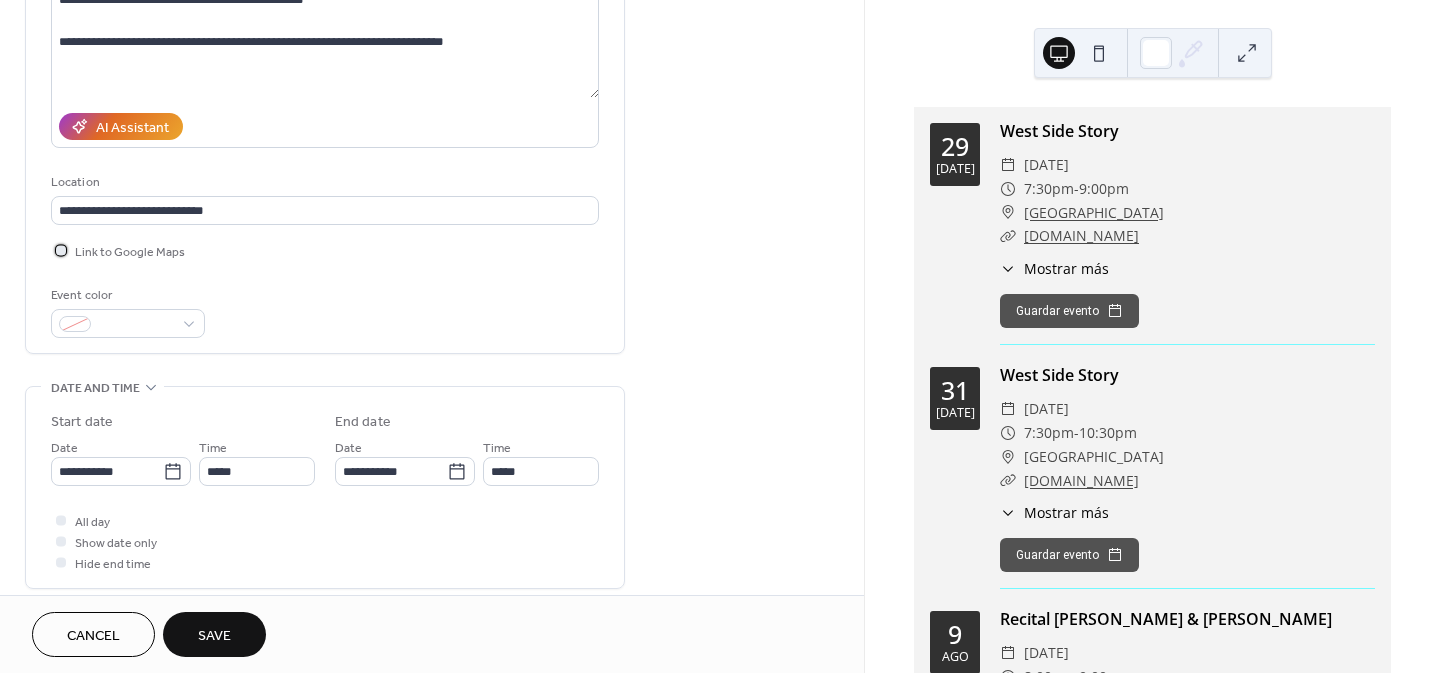 scroll, scrollTop: 300, scrollLeft: 0, axis: vertical 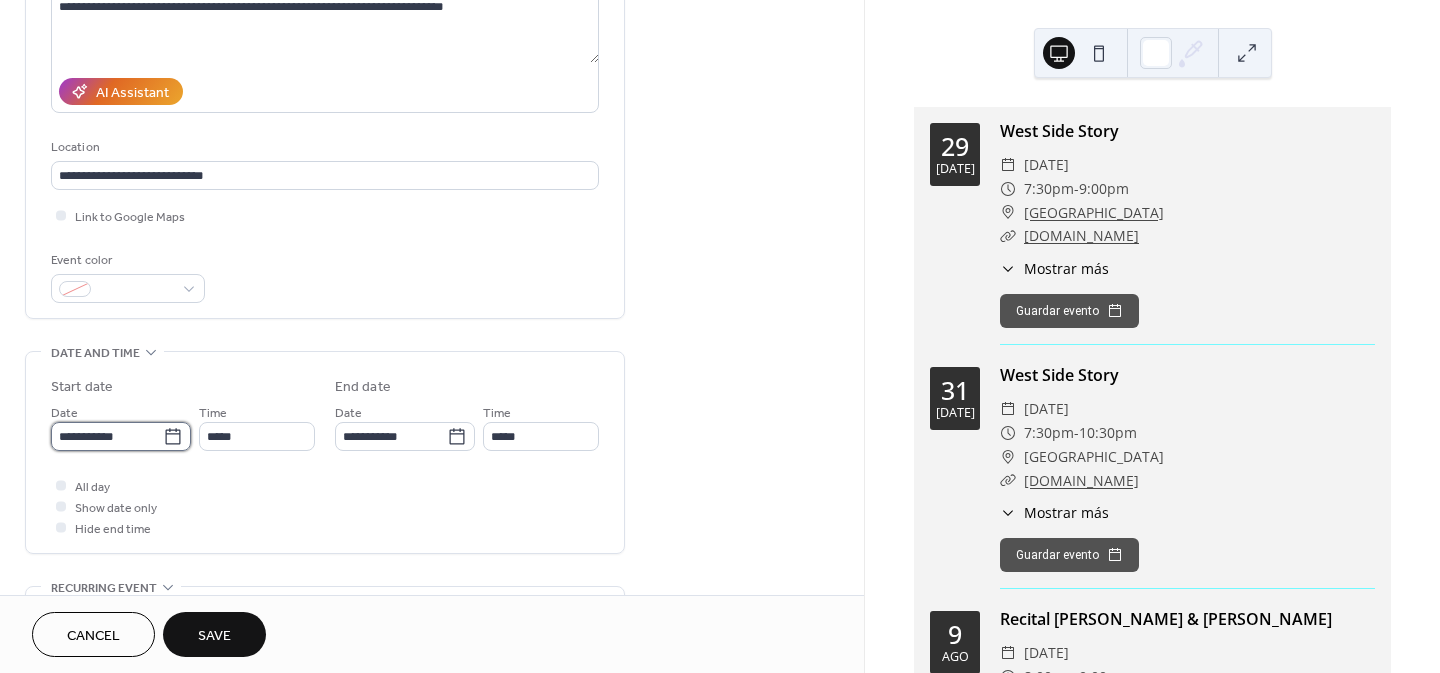 click on "**********" at bounding box center [107, 436] 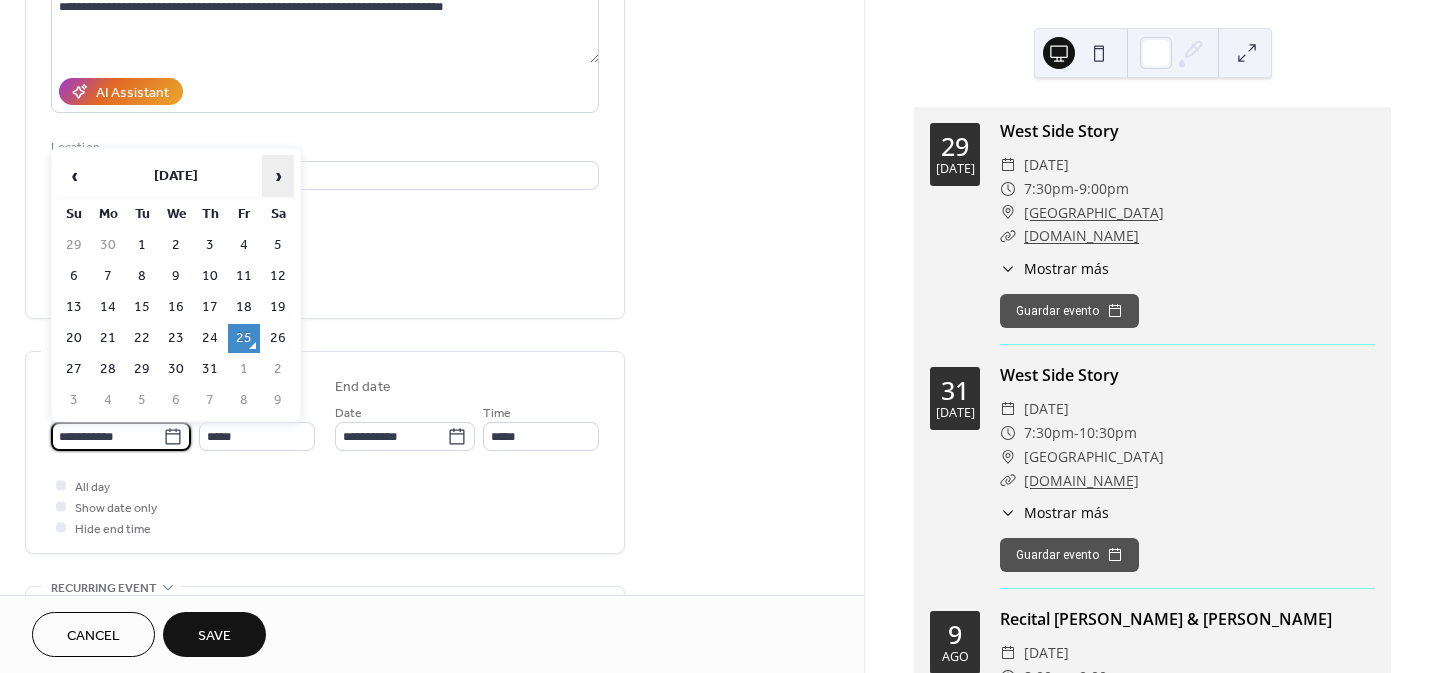 click on "›" at bounding box center [278, 176] 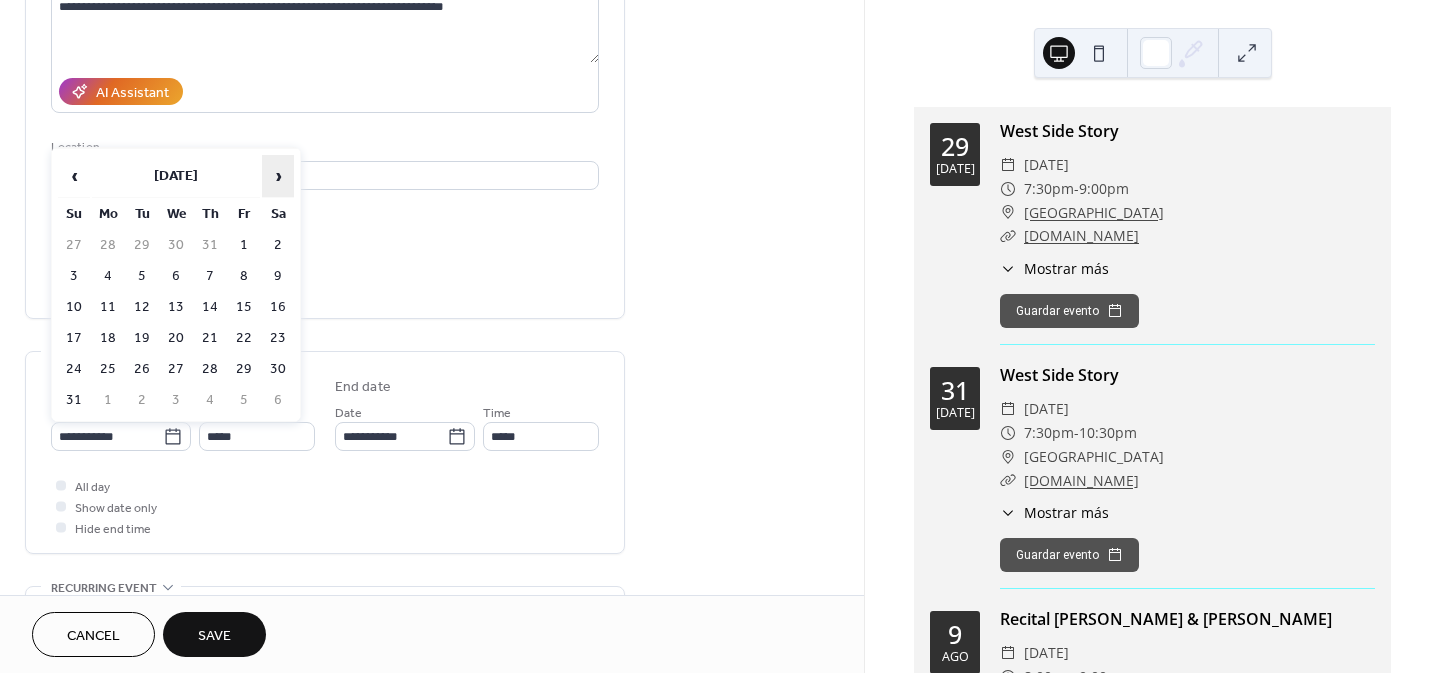 click on "›" at bounding box center [278, 176] 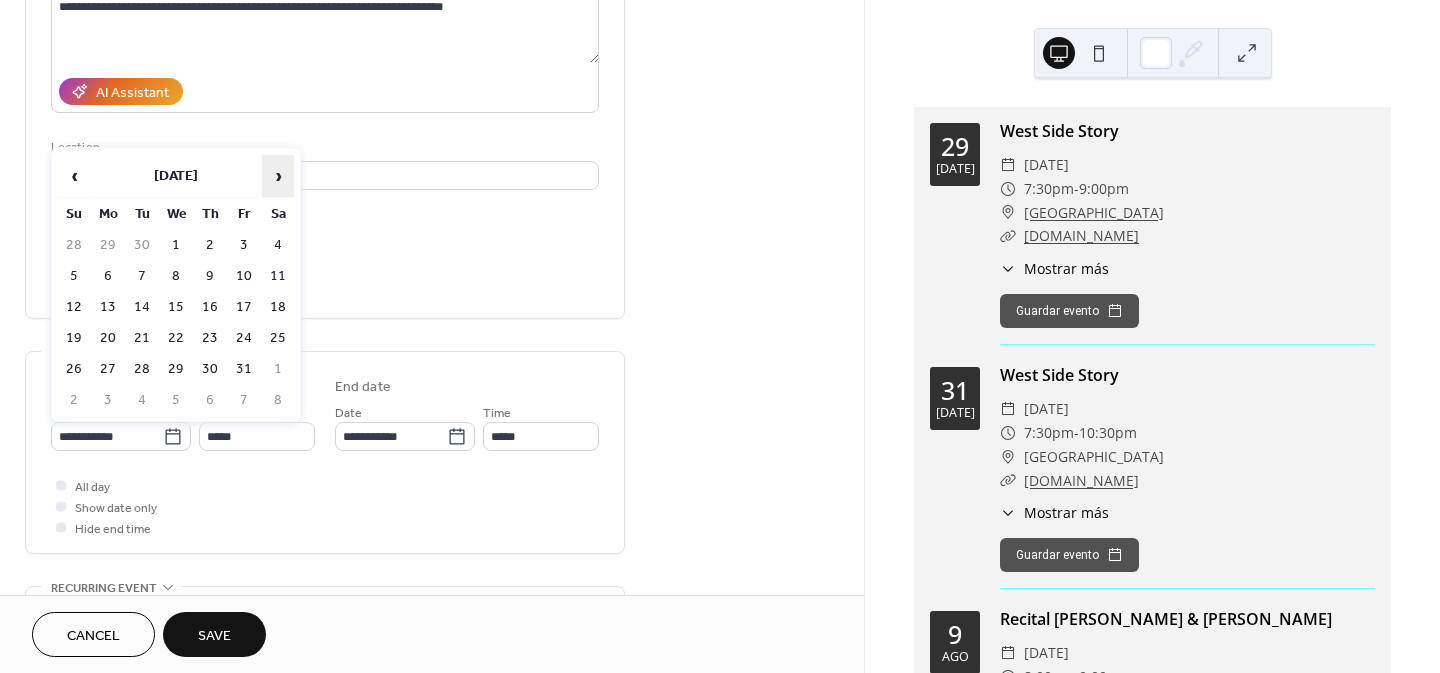 click on "›" at bounding box center [278, 176] 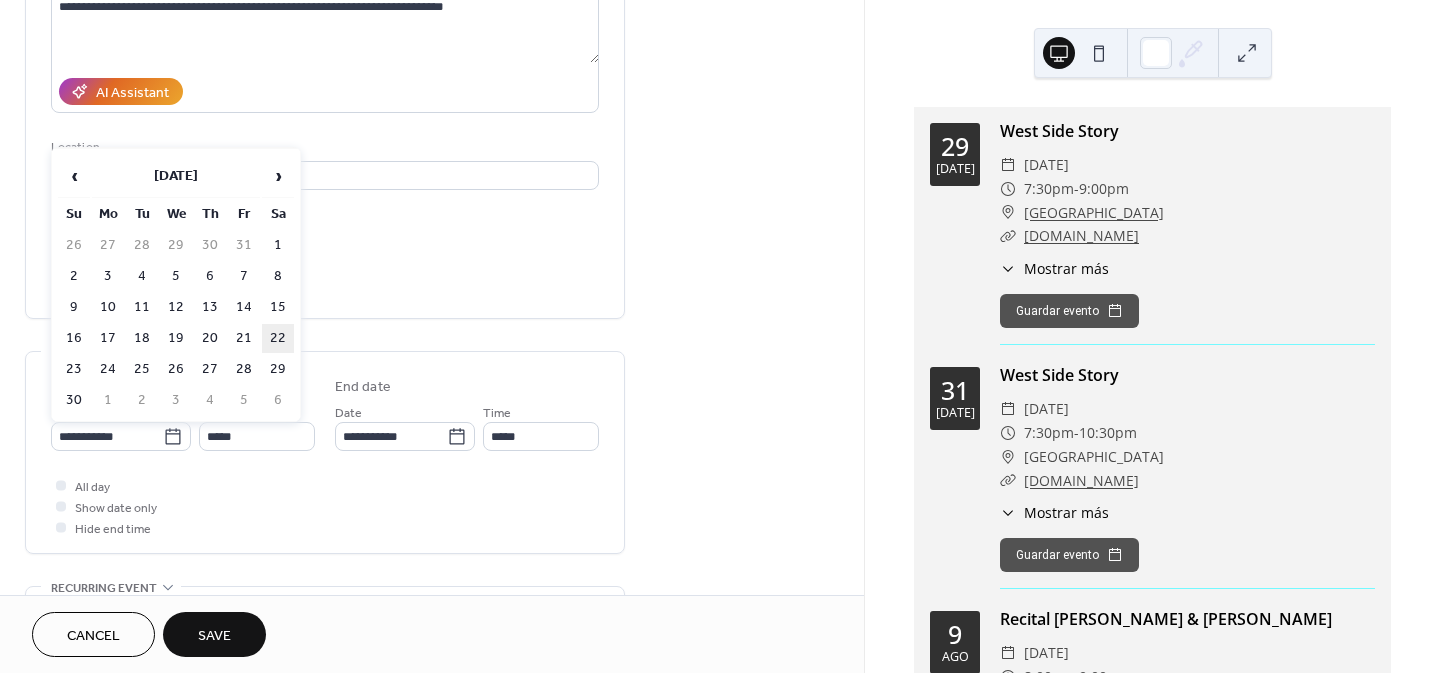 click on "22" at bounding box center (278, 338) 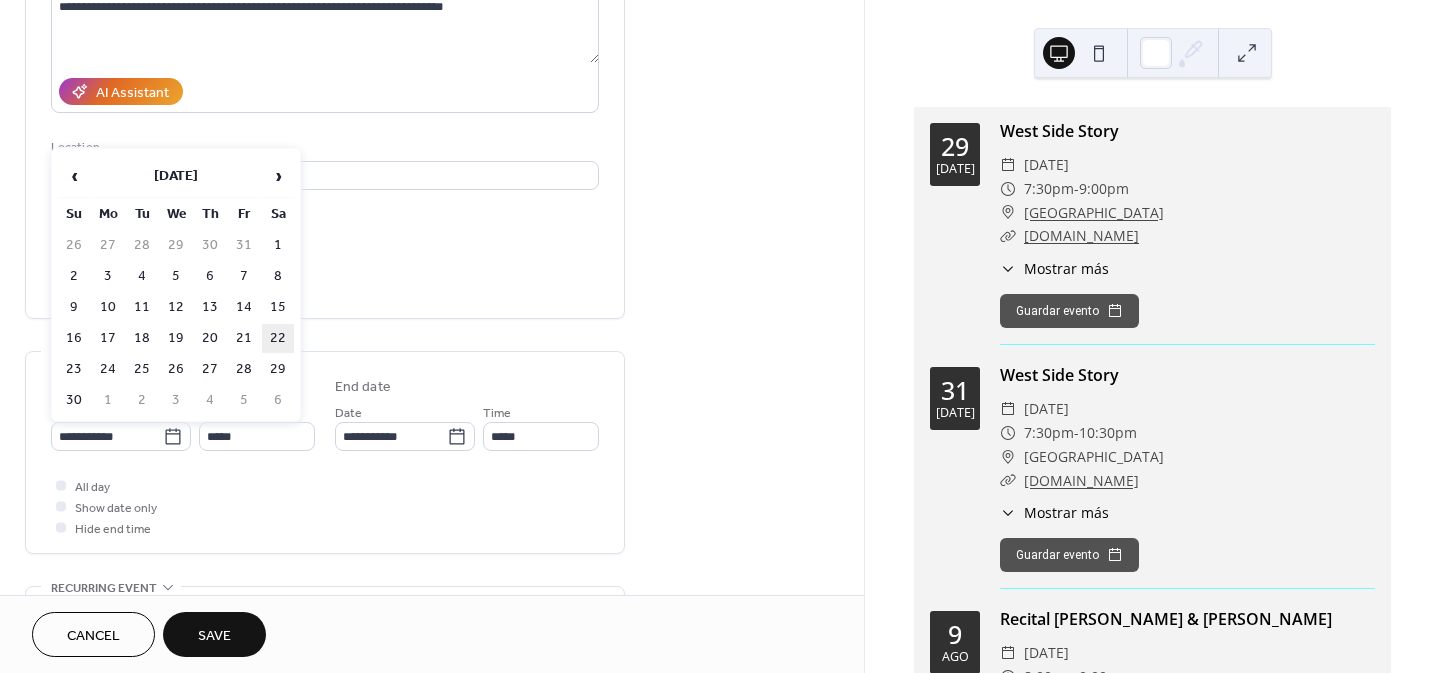 type on "**********" 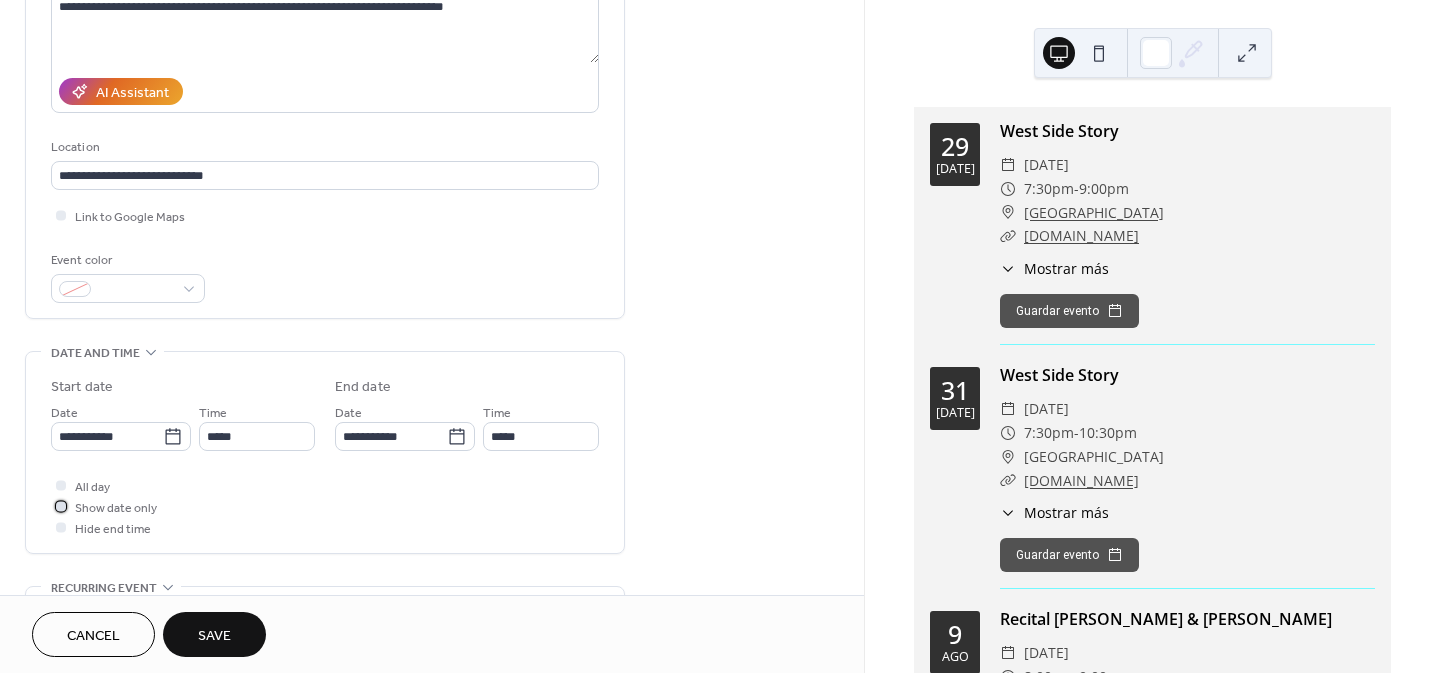 click on "Show date only" at bounding box center (116, 508) 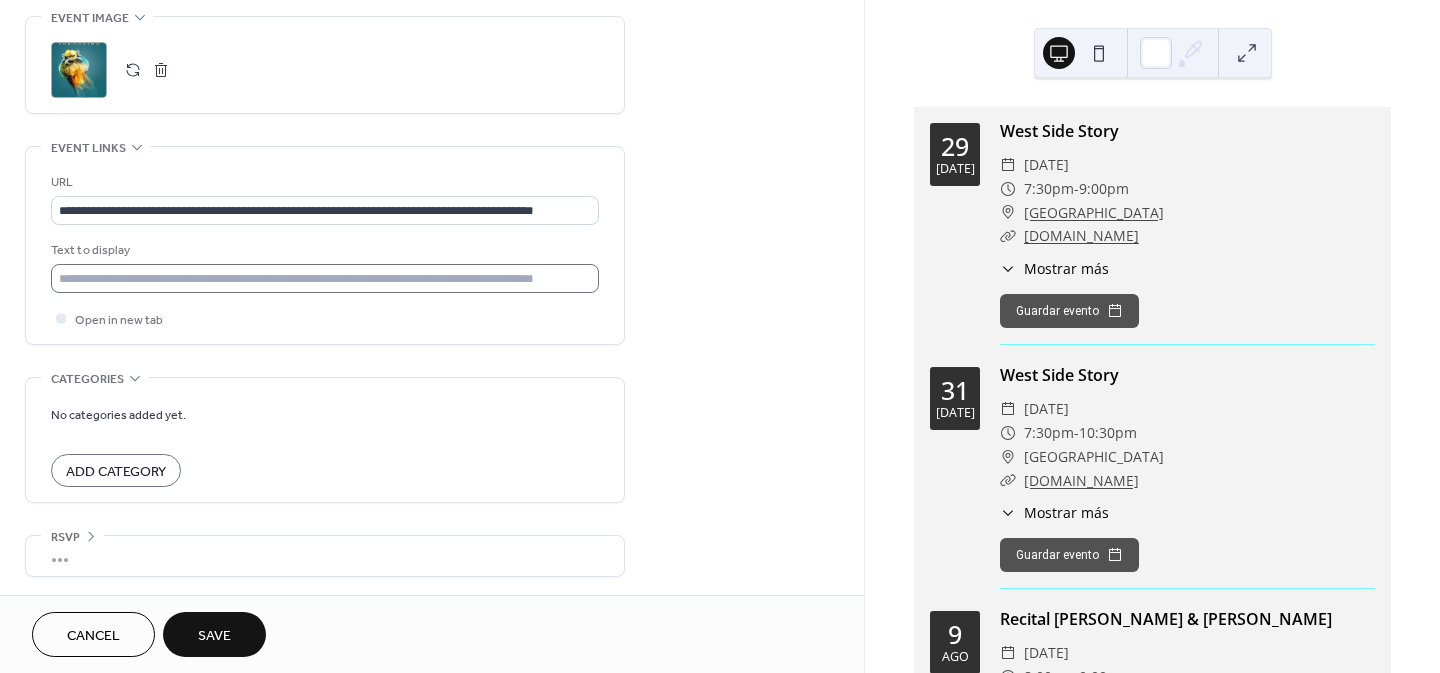 scroll, scrollTop: 975, scrollLeft: 0, axis: vertical 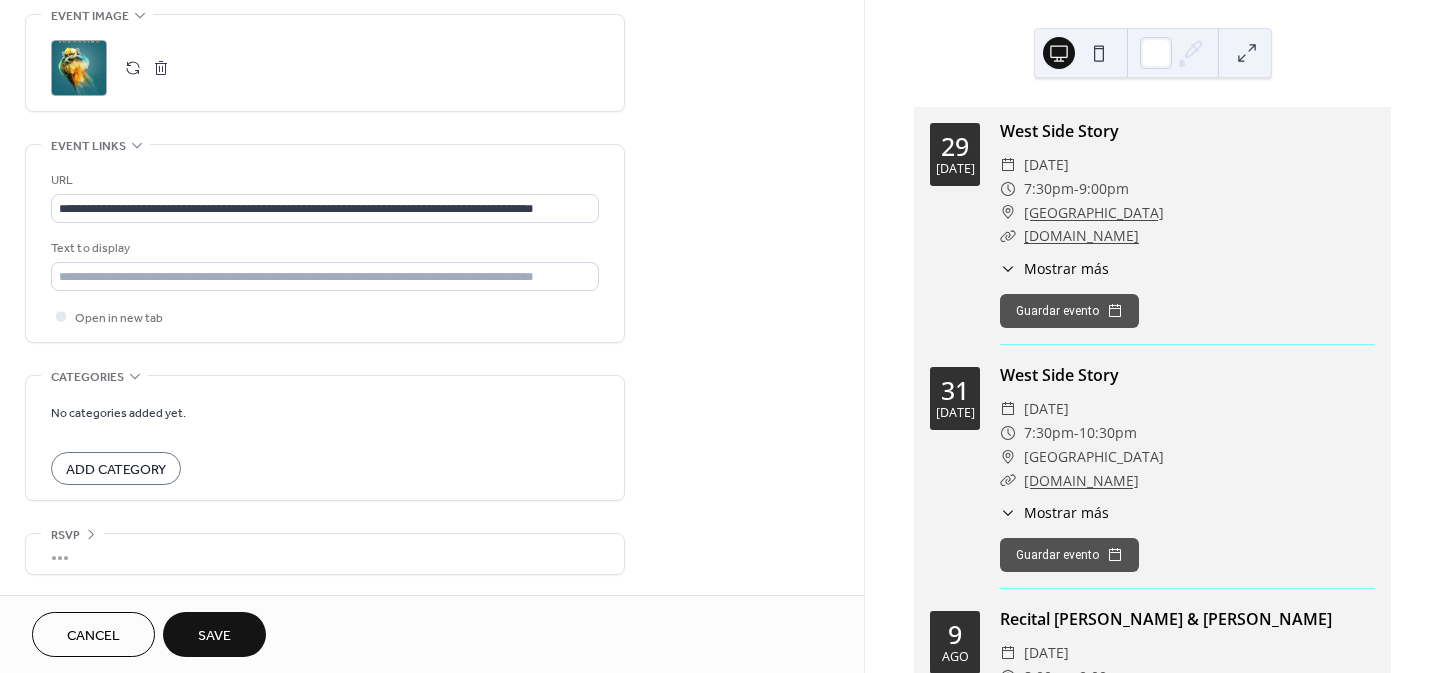 click on "Save" at bounding box center [214, 634] 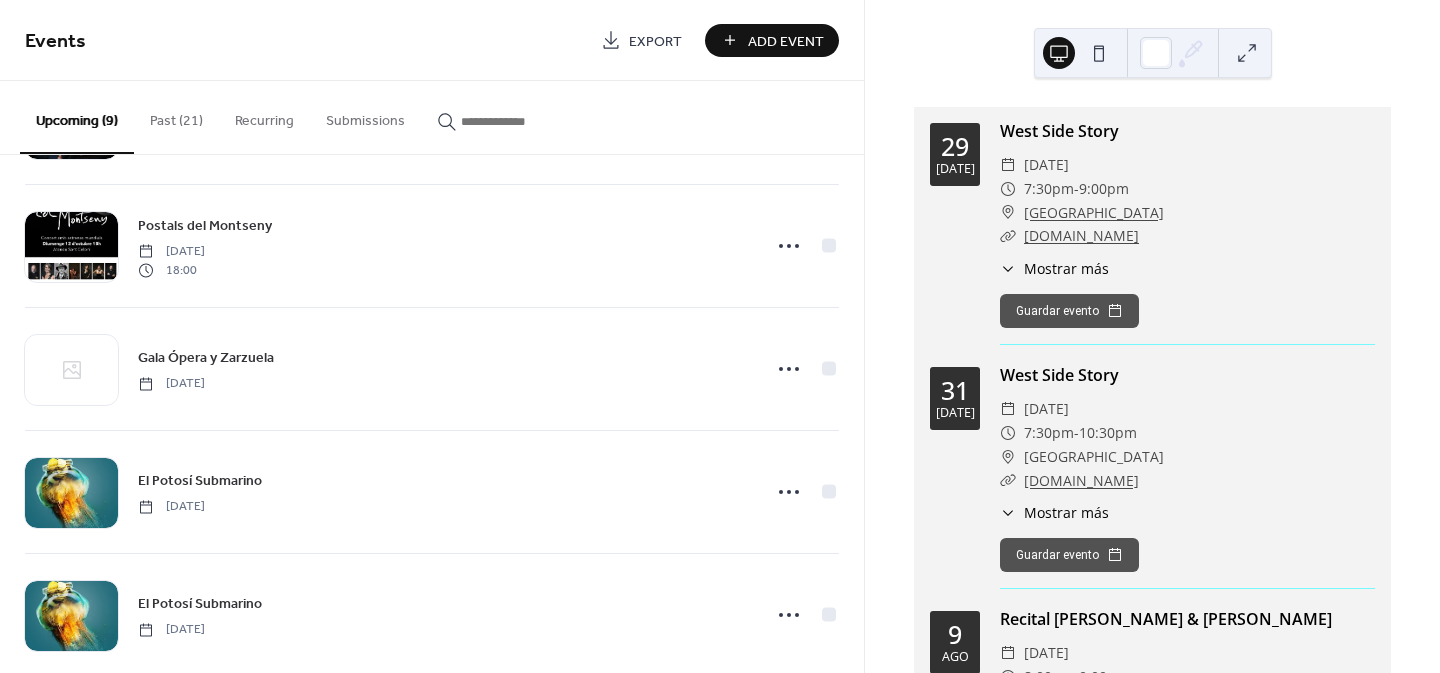 scroll, scrollTop: 648, scrollLeft: 0, axis: vertical 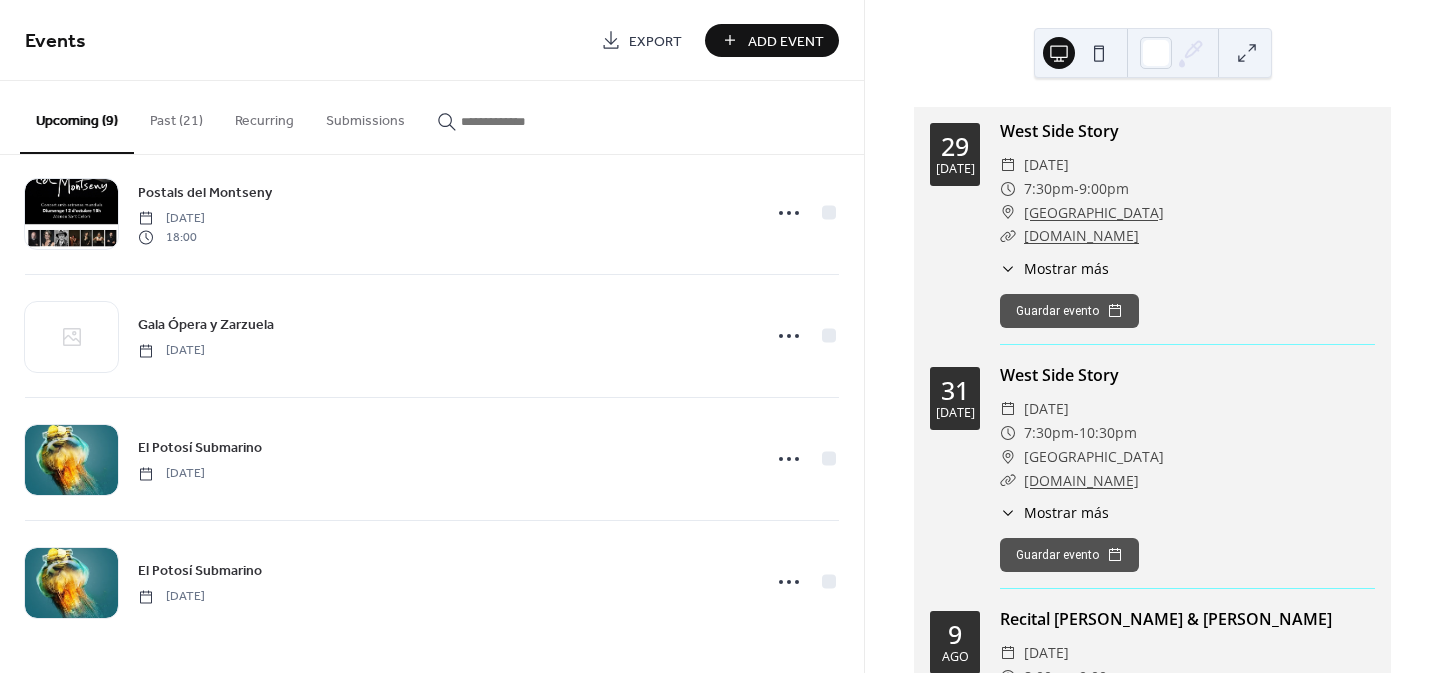 click on "Add Event" at bounding box center (786, 41) 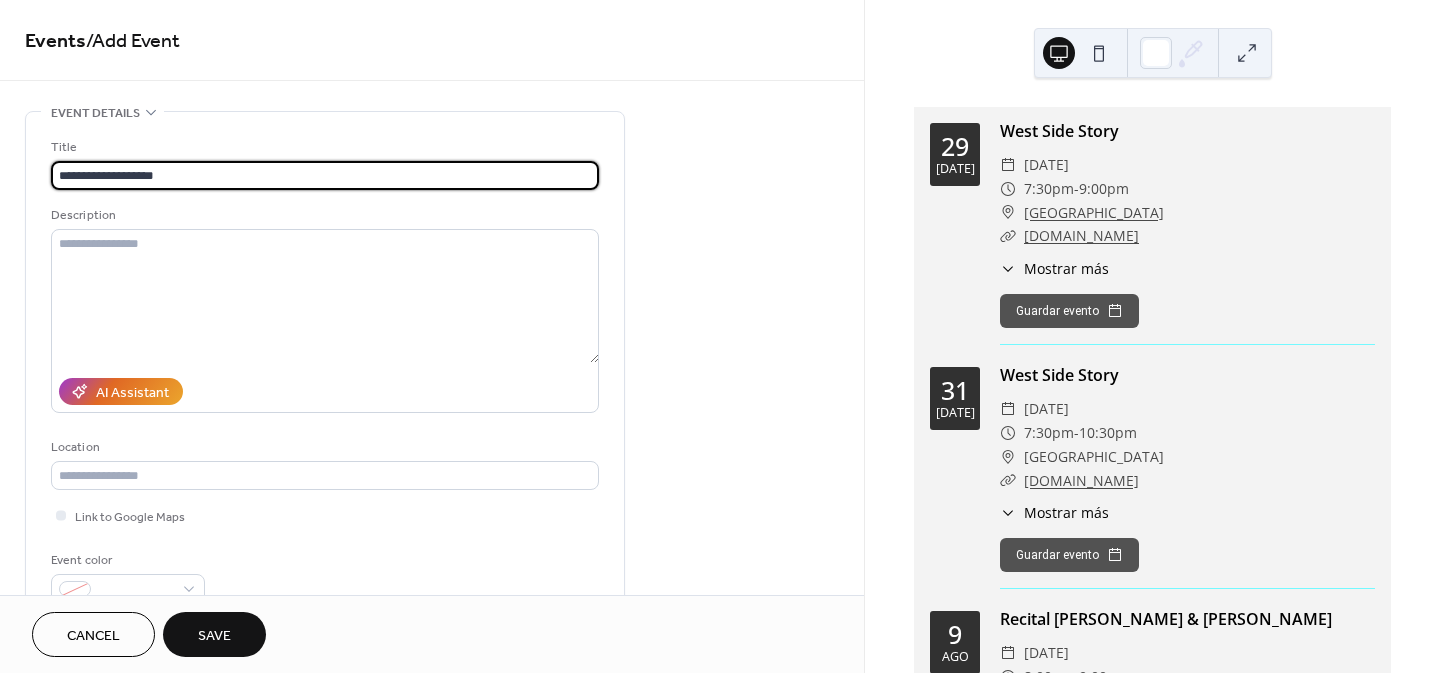 type on "**********" 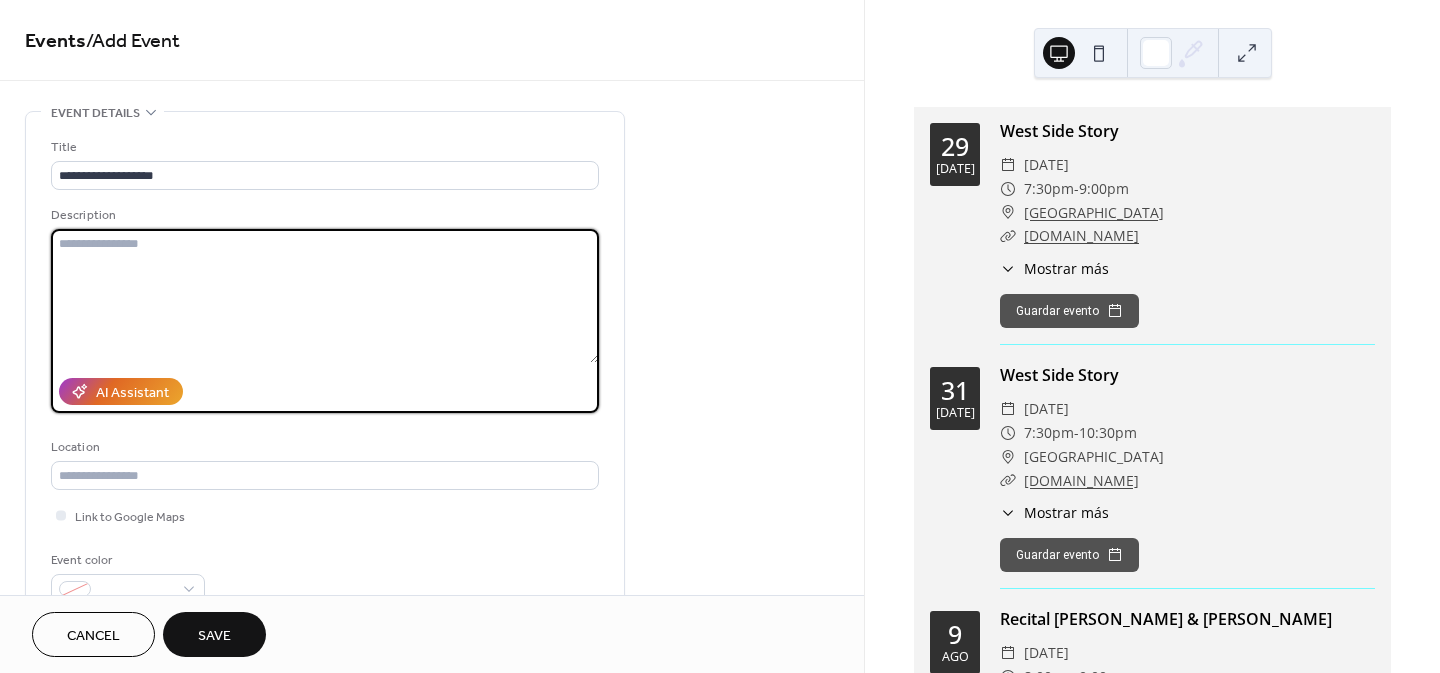 paste on "**********" 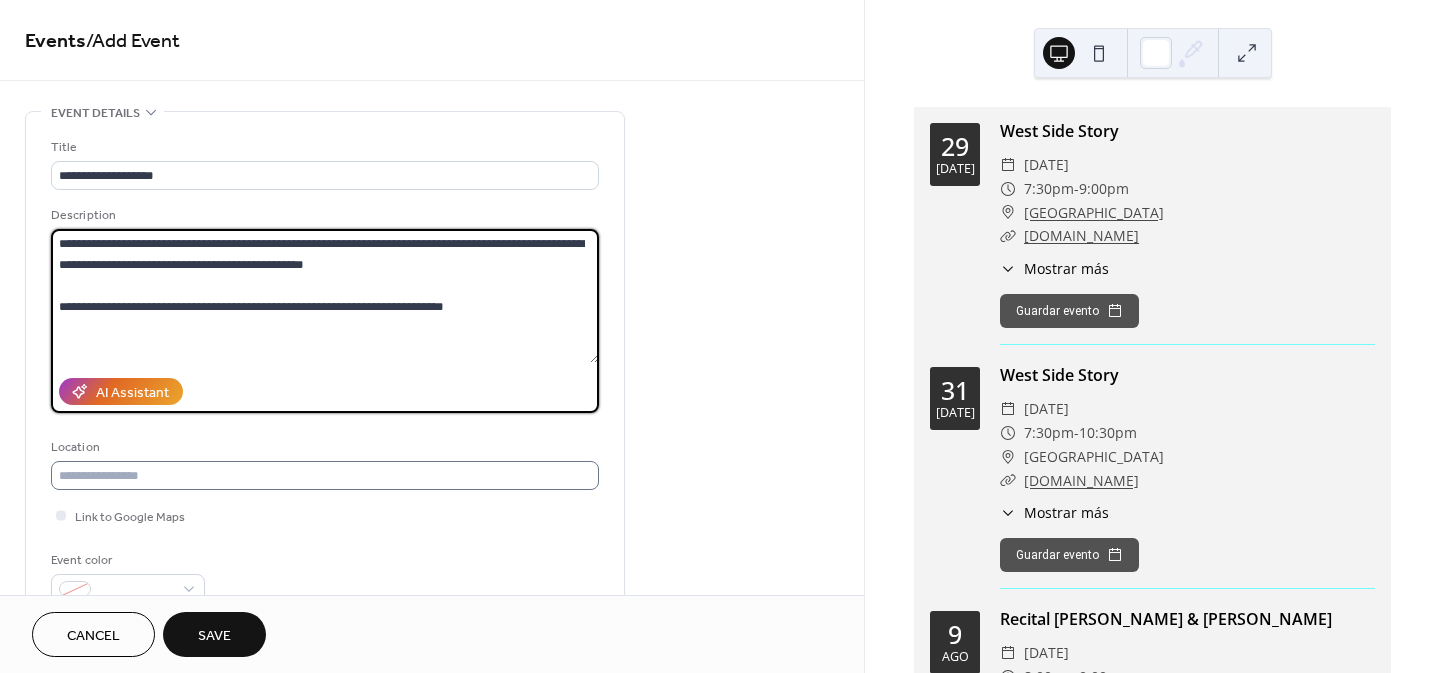 type on "**********" 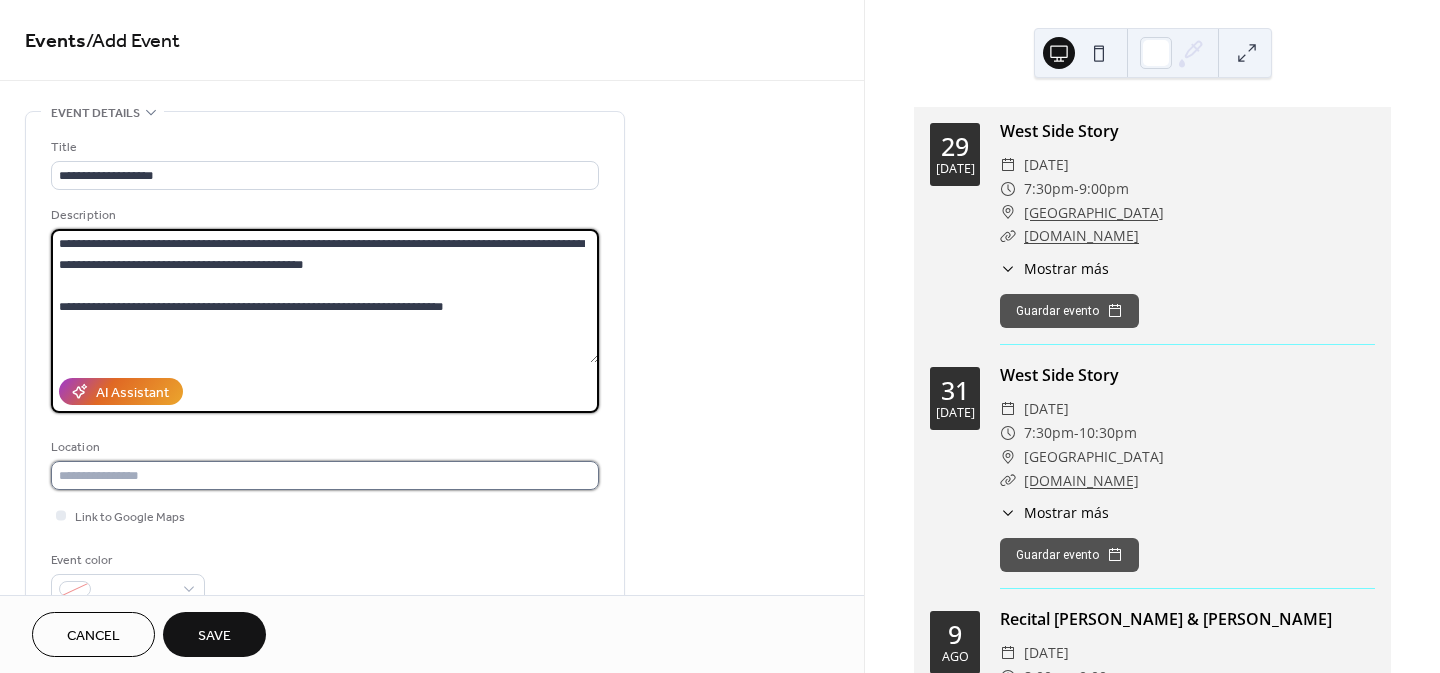 click at bounding box center (325, 475) 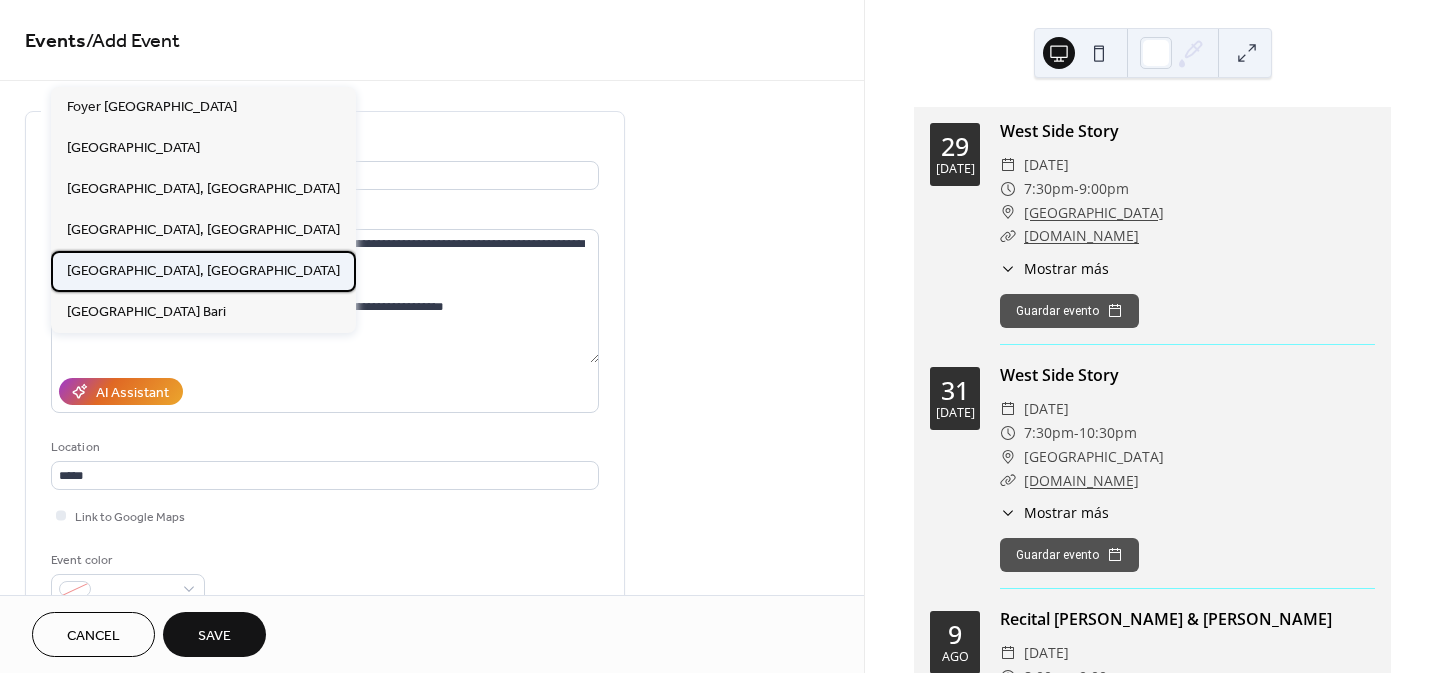 click on "[GEOGRAPHIC_DATA], [GEOGRAPHIC_DATA]" at bounding box center (203, 271) 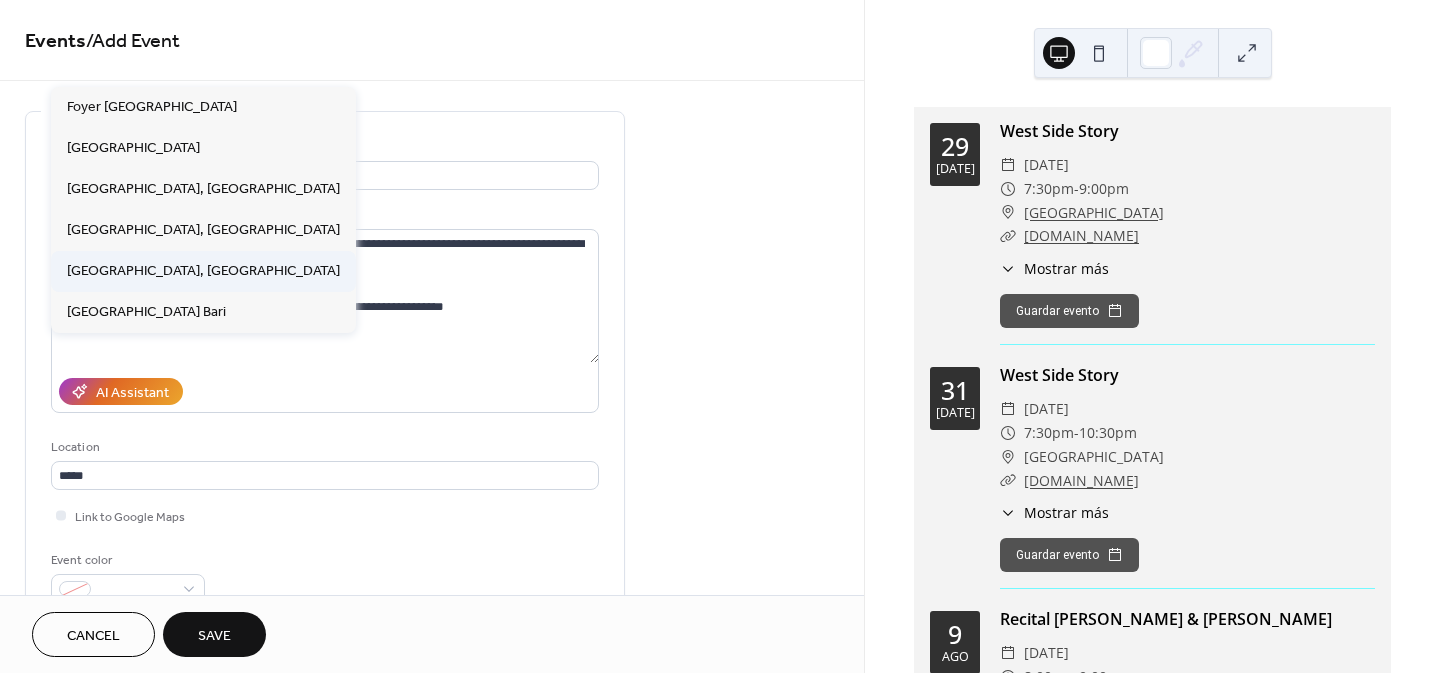 type on "**********" 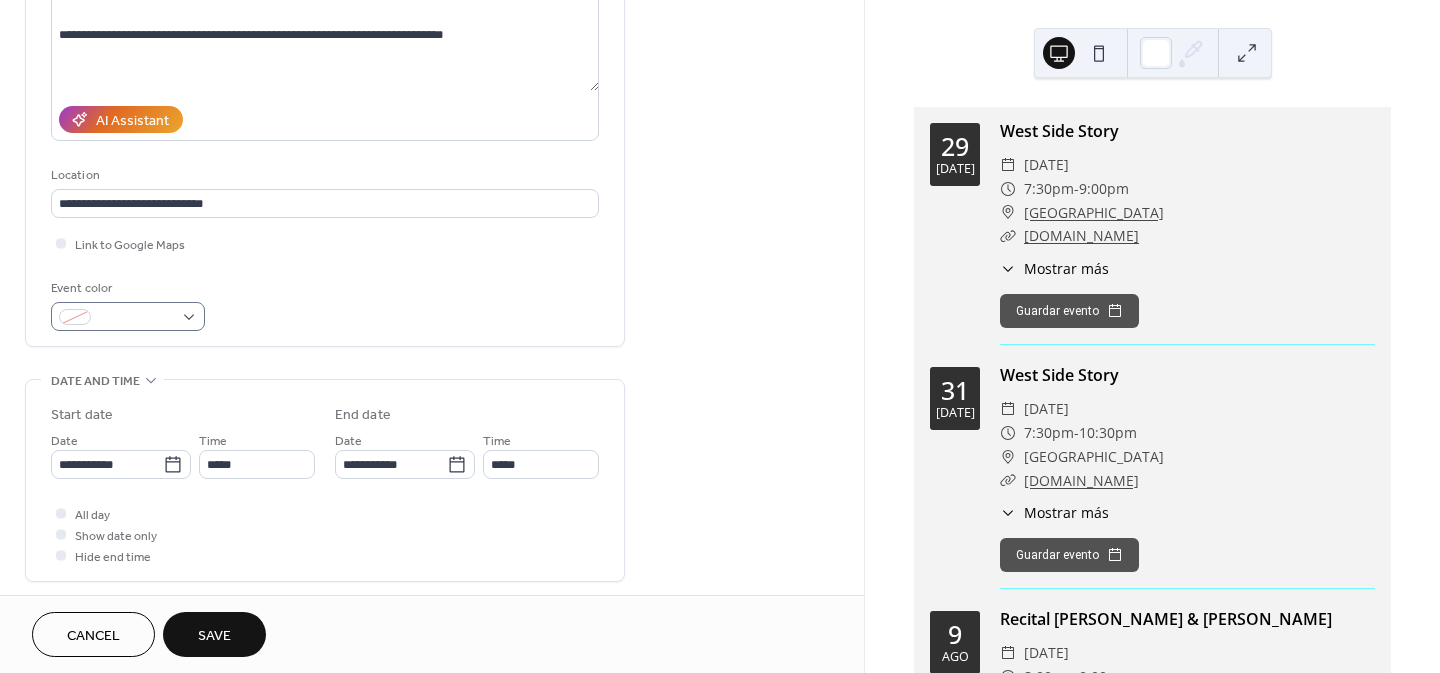 scroll, scrollTop: 300, scrollLeft: 0, axis: vertical 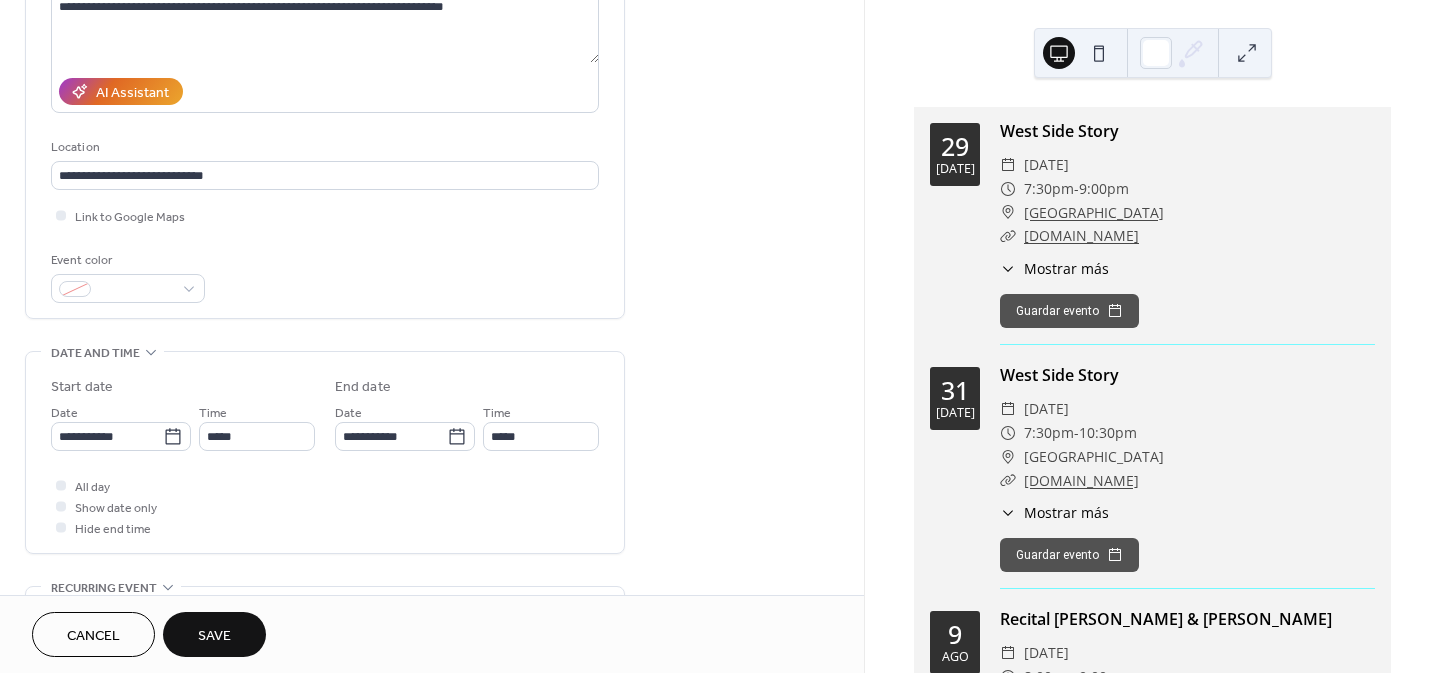 drag, startPoint x: 63, startPoint y: 202, endPoint x: 91, endPoint y: 264, distance: 68.0294 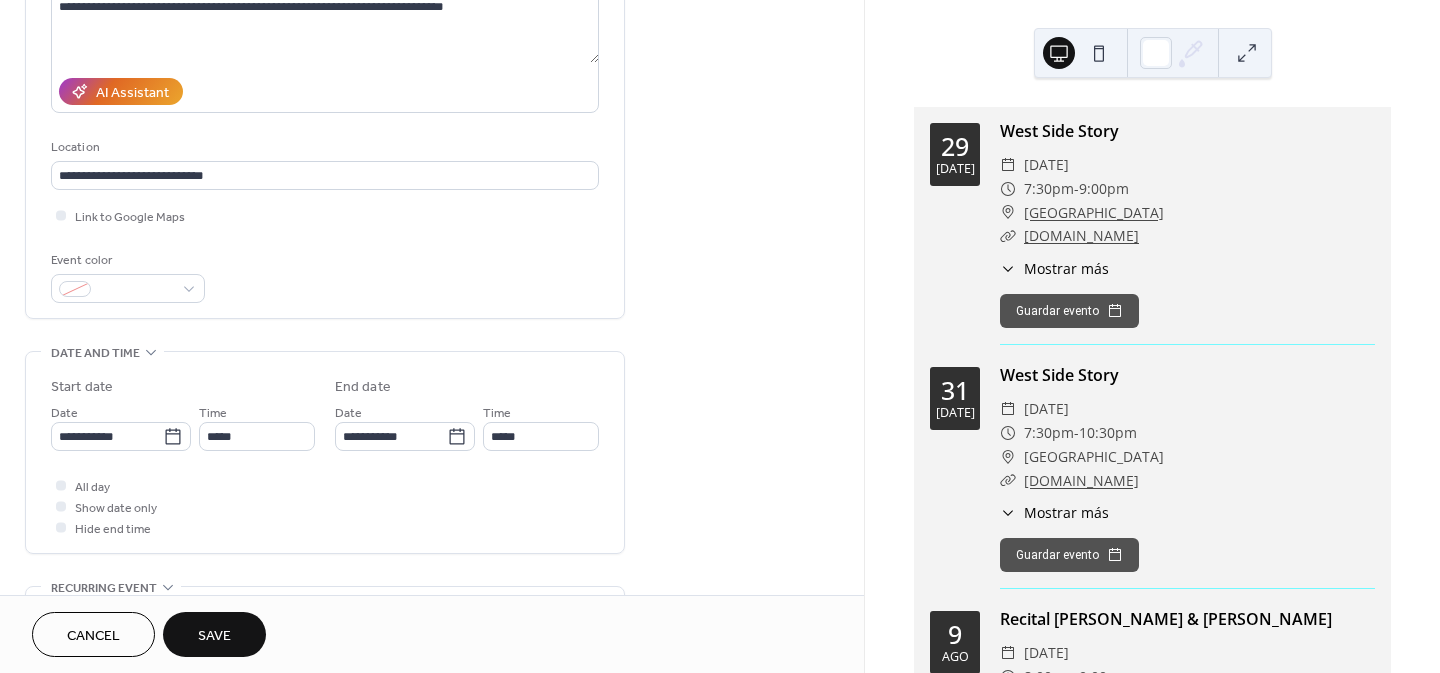 click on "**********" at bounding box center [325, 70] 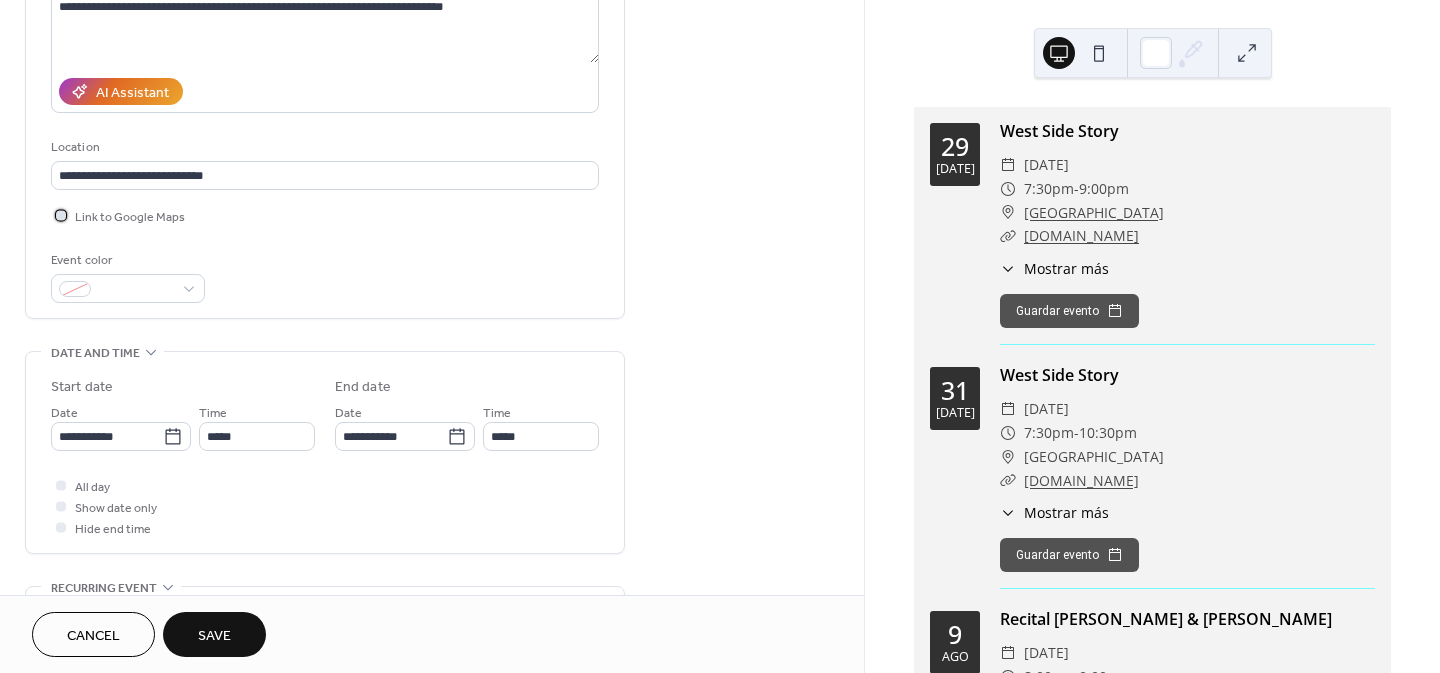 click at bounding box center [61, 215] 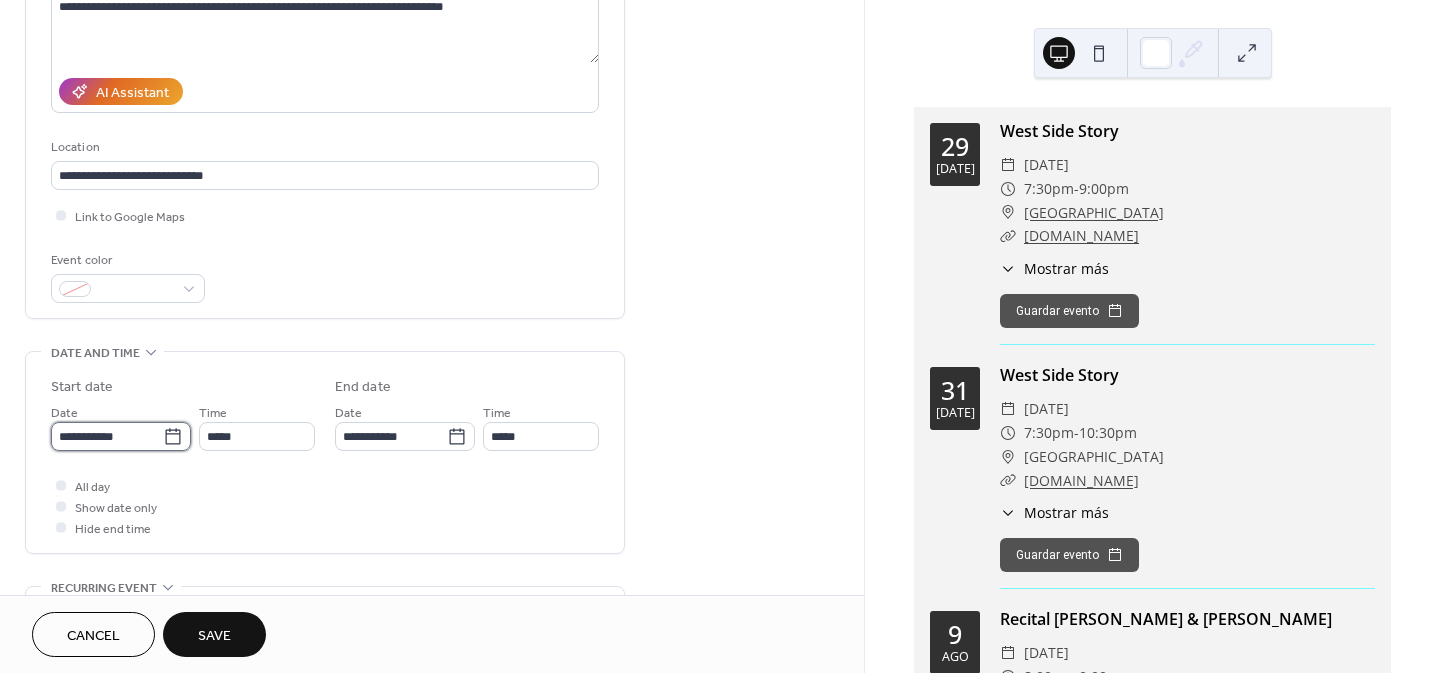 click on "**********" at bounding box center [107, 436] 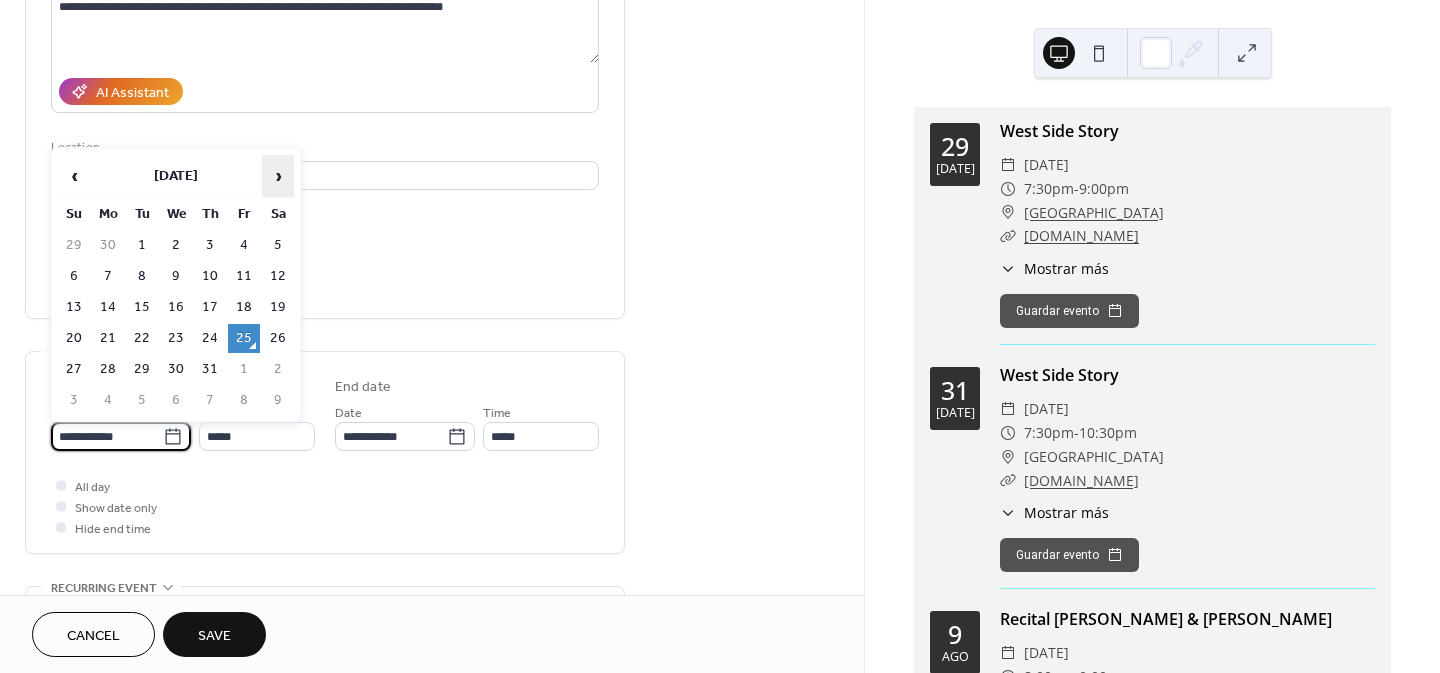 click on "›" at bounding box center [278, 176] 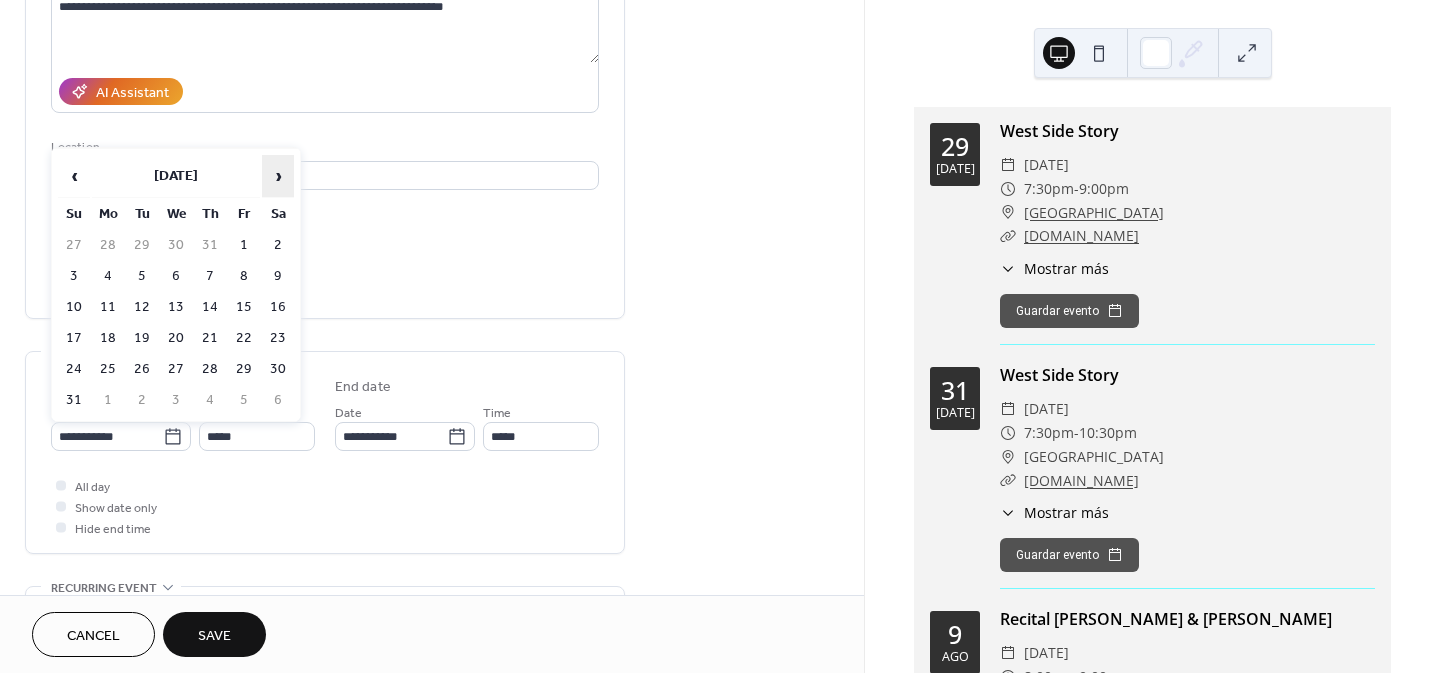 click on "›" at bounding box center (278, 176) 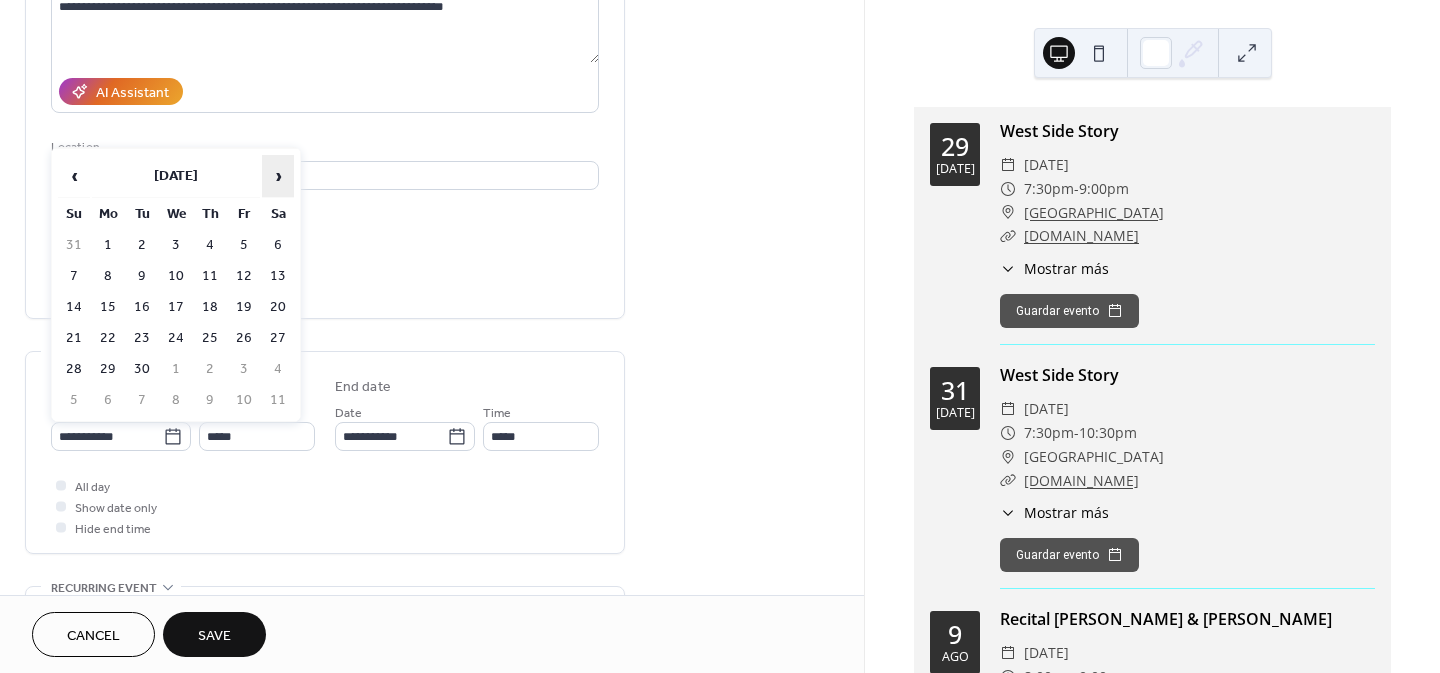 click on "›" at bounding box center (278, 176) 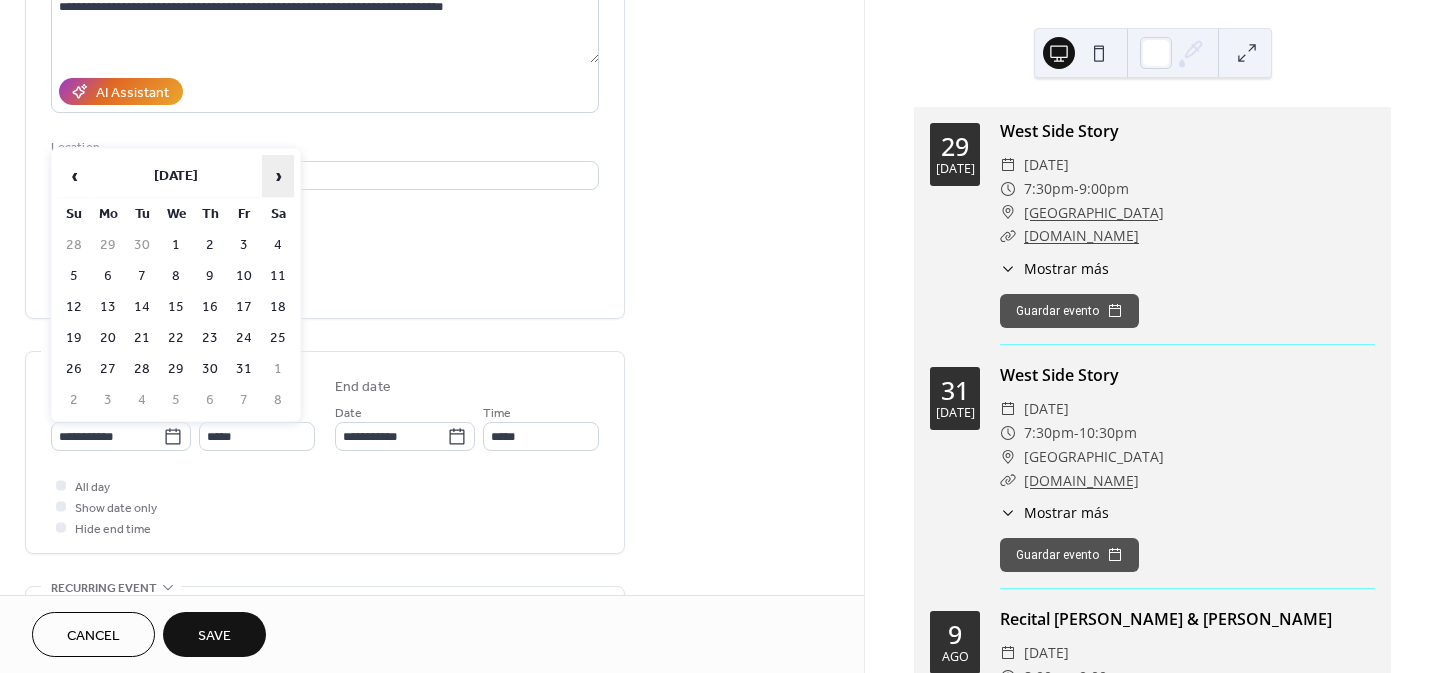 click on "›" at bounding box center [278, 176] 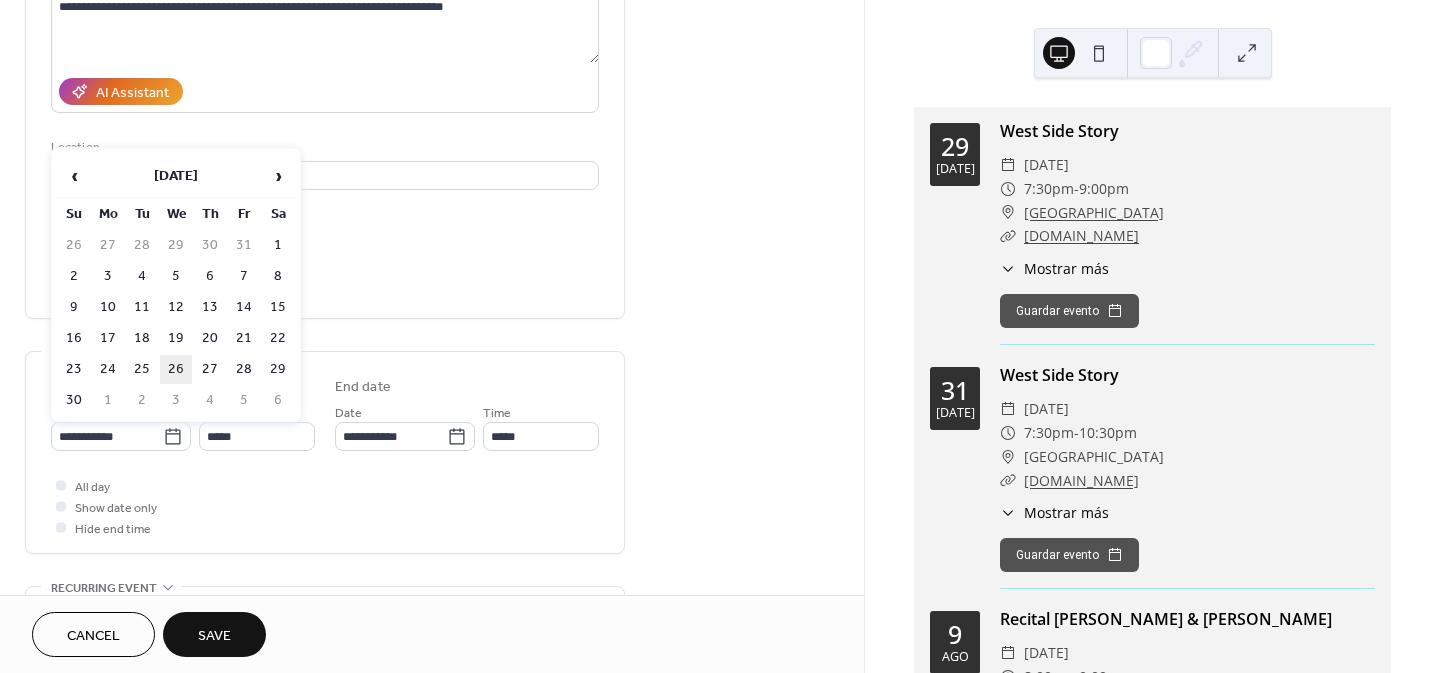click on "26" at bounding box center [176, 369] 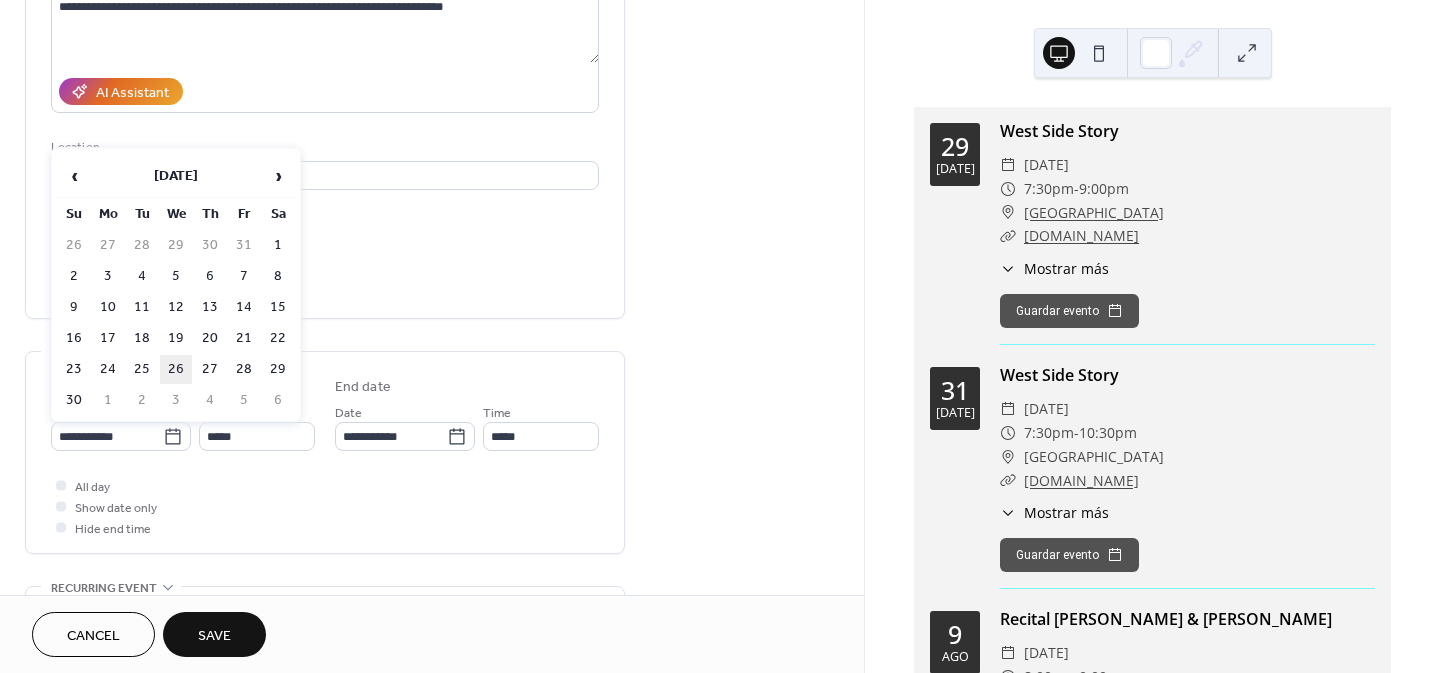 type on "**********" 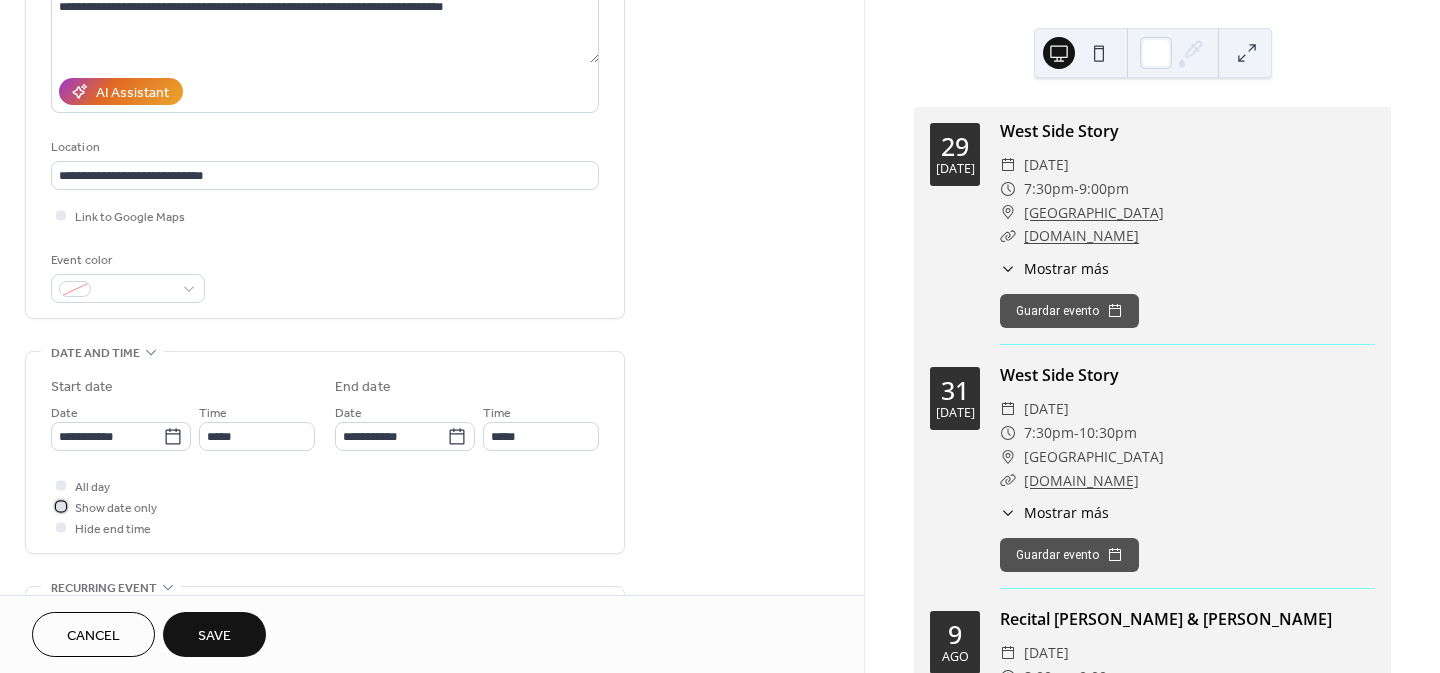 click on "Show date only" at bounding box center [116, 508] 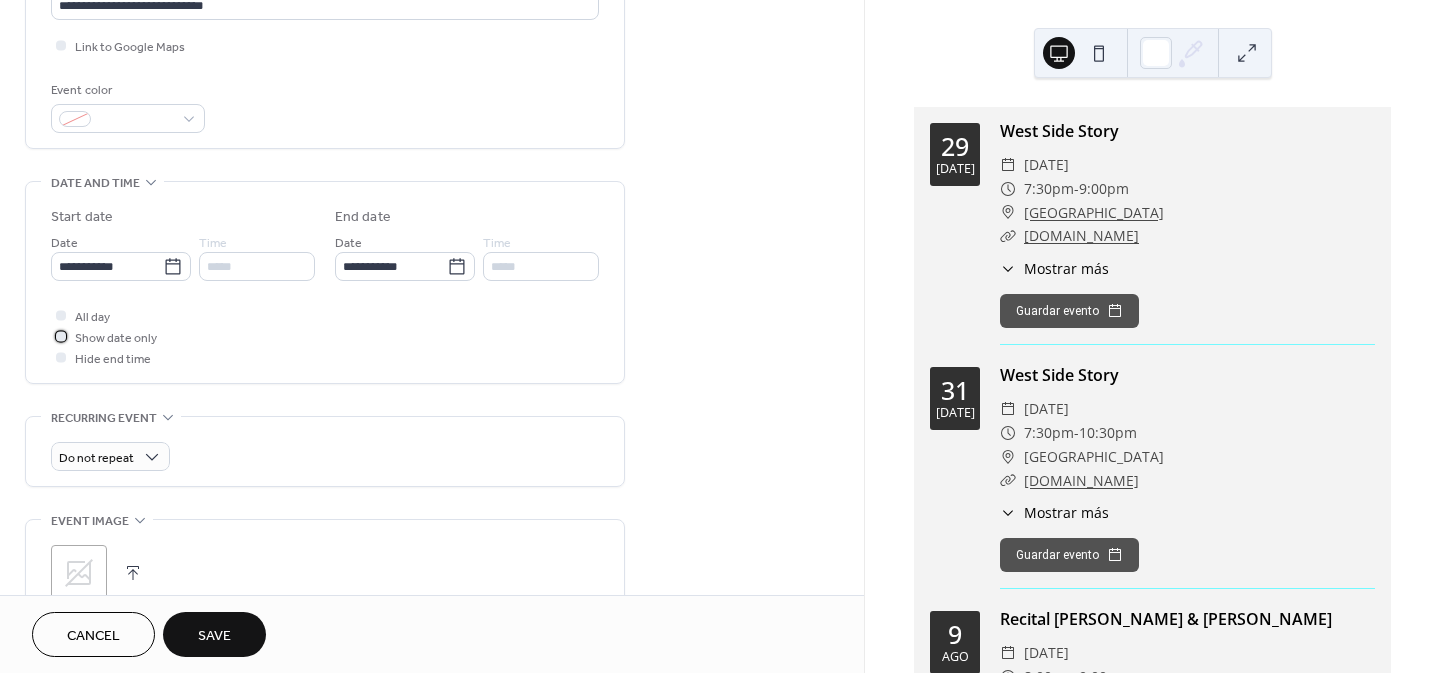 scroll, scrollTop: 500, scrollLeft: 0, axis: vertical 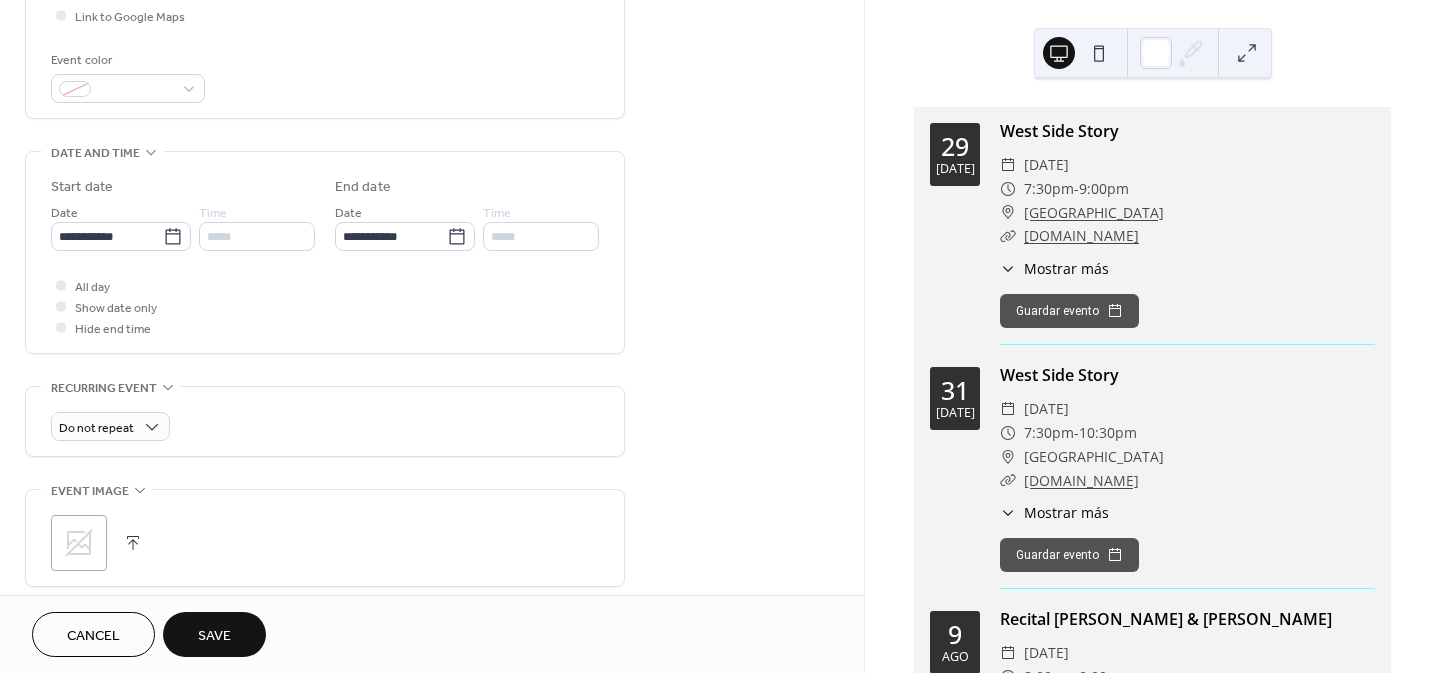 click on ";" at bounding box center (79, 543) 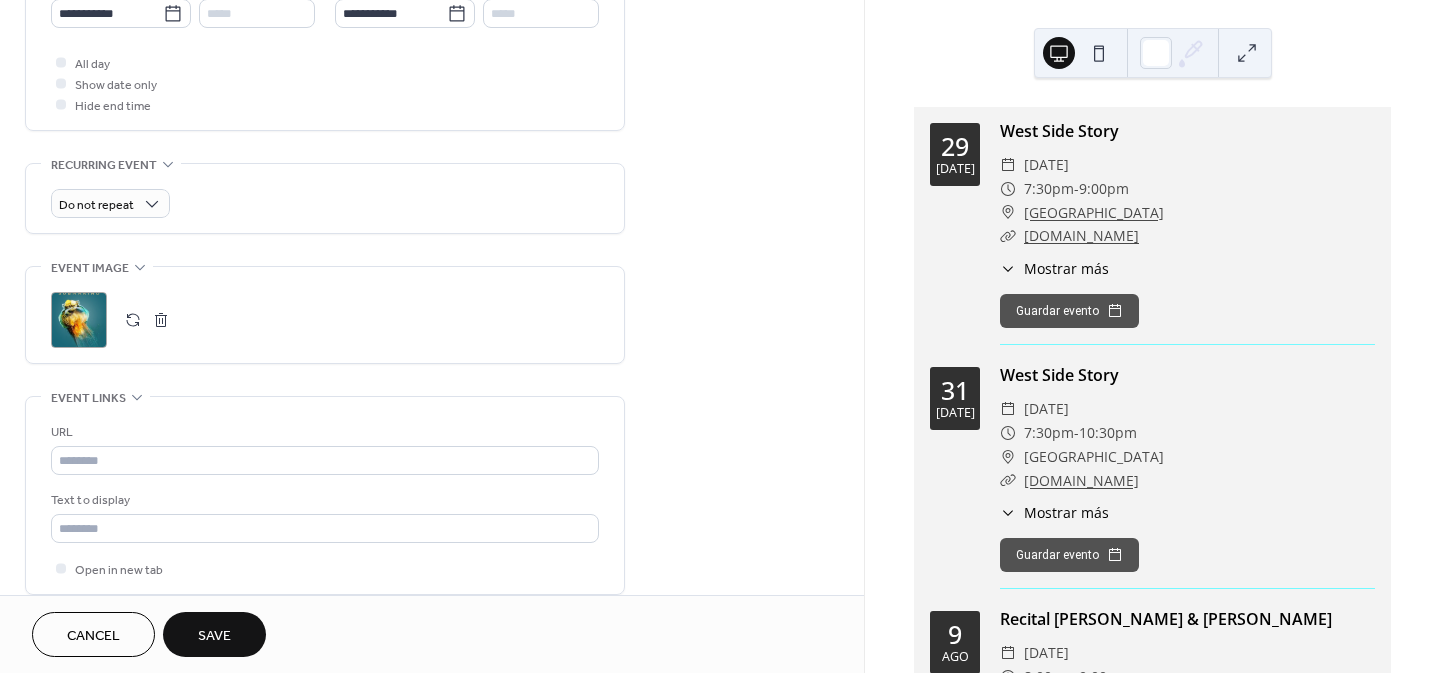 scroll, scrollTop: 800, scrollLeft: 0, axis: vertical 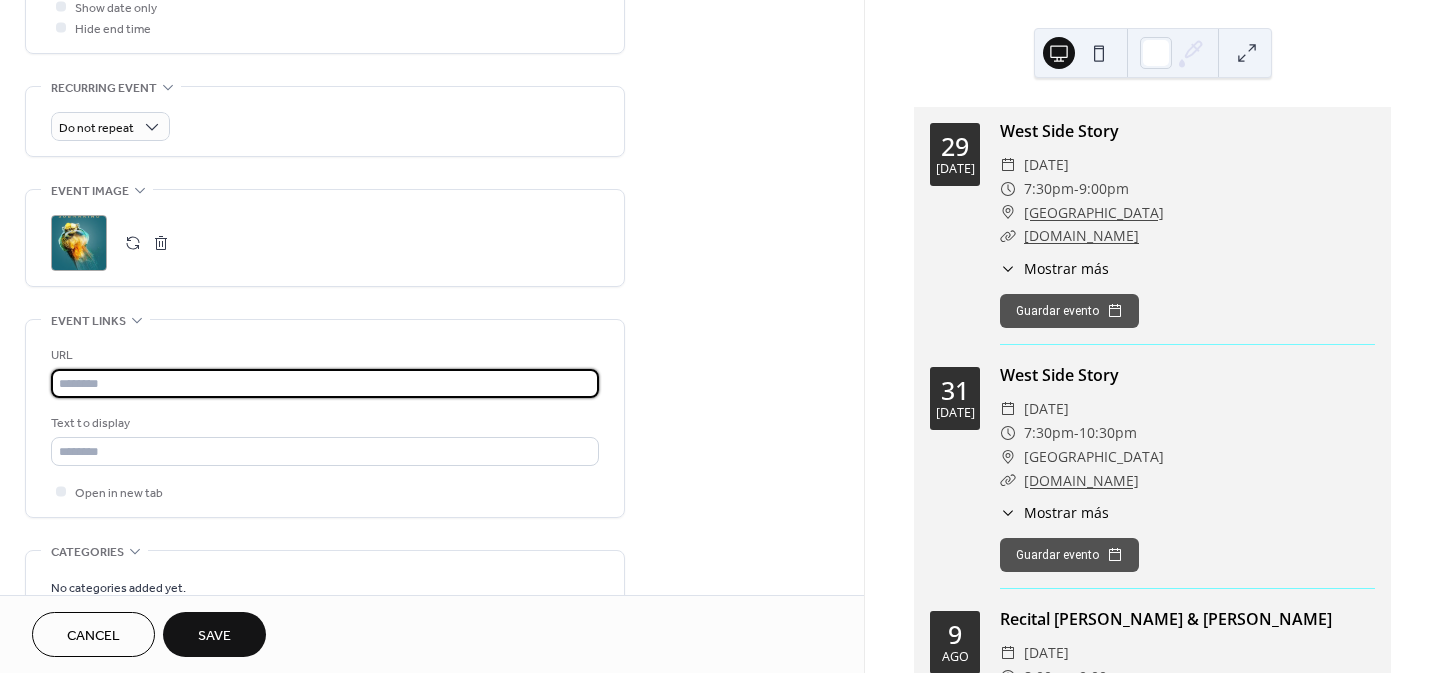 click at bounding box center [325, 383] 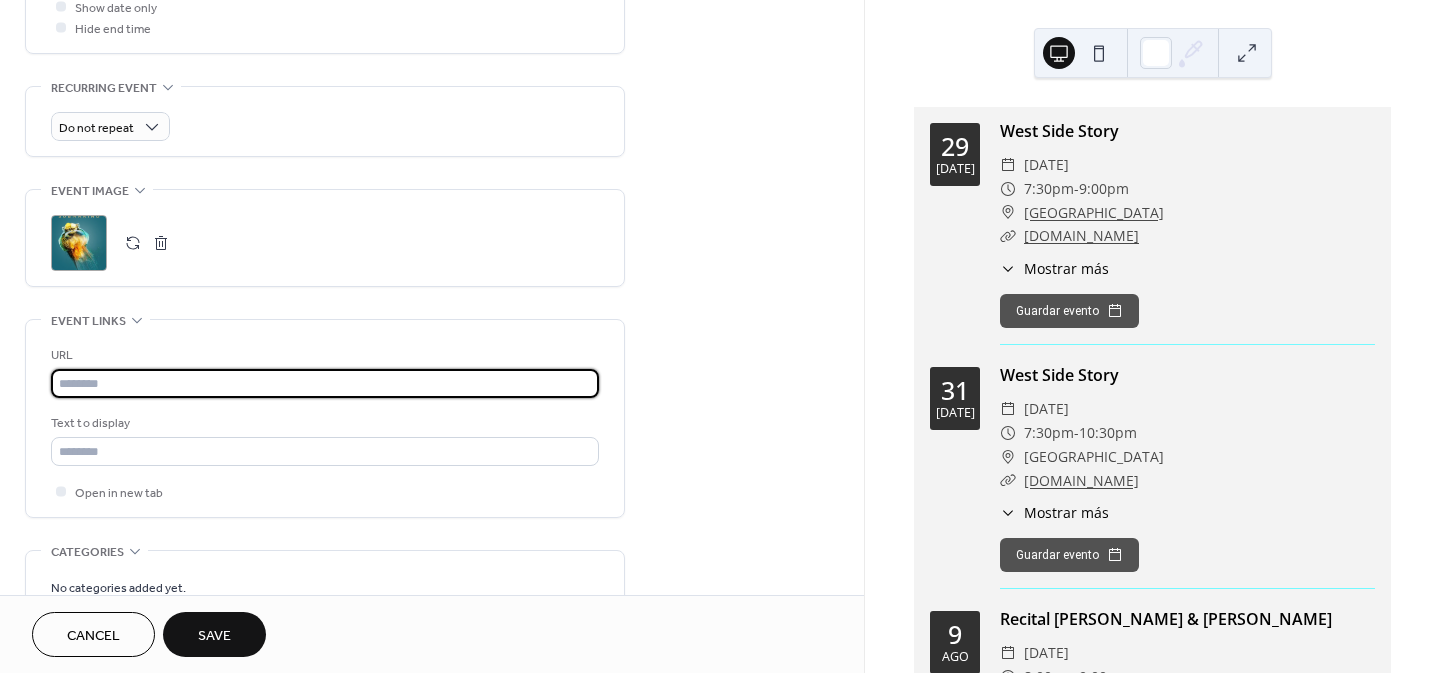 paste on "**********" 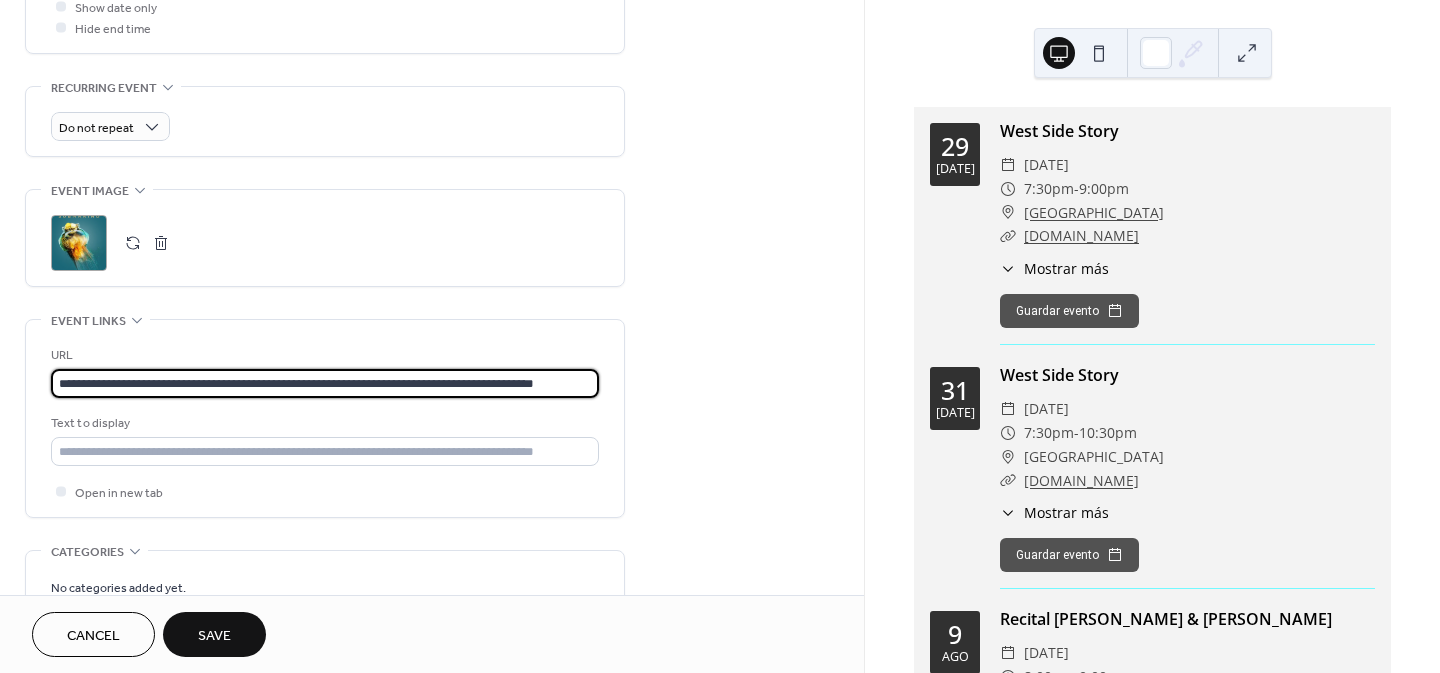 scroll, scrollTop: 0, scrollLeft: 4, axis: horizontal 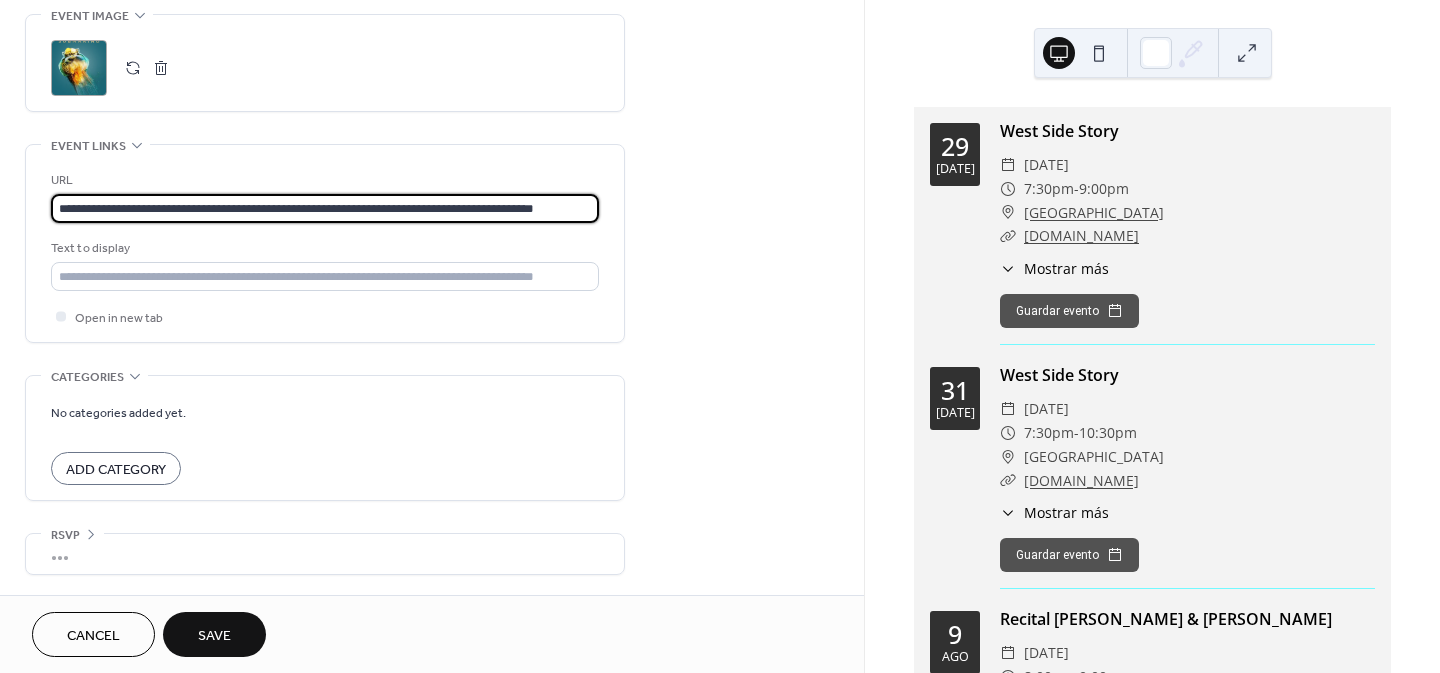 type on "**********" 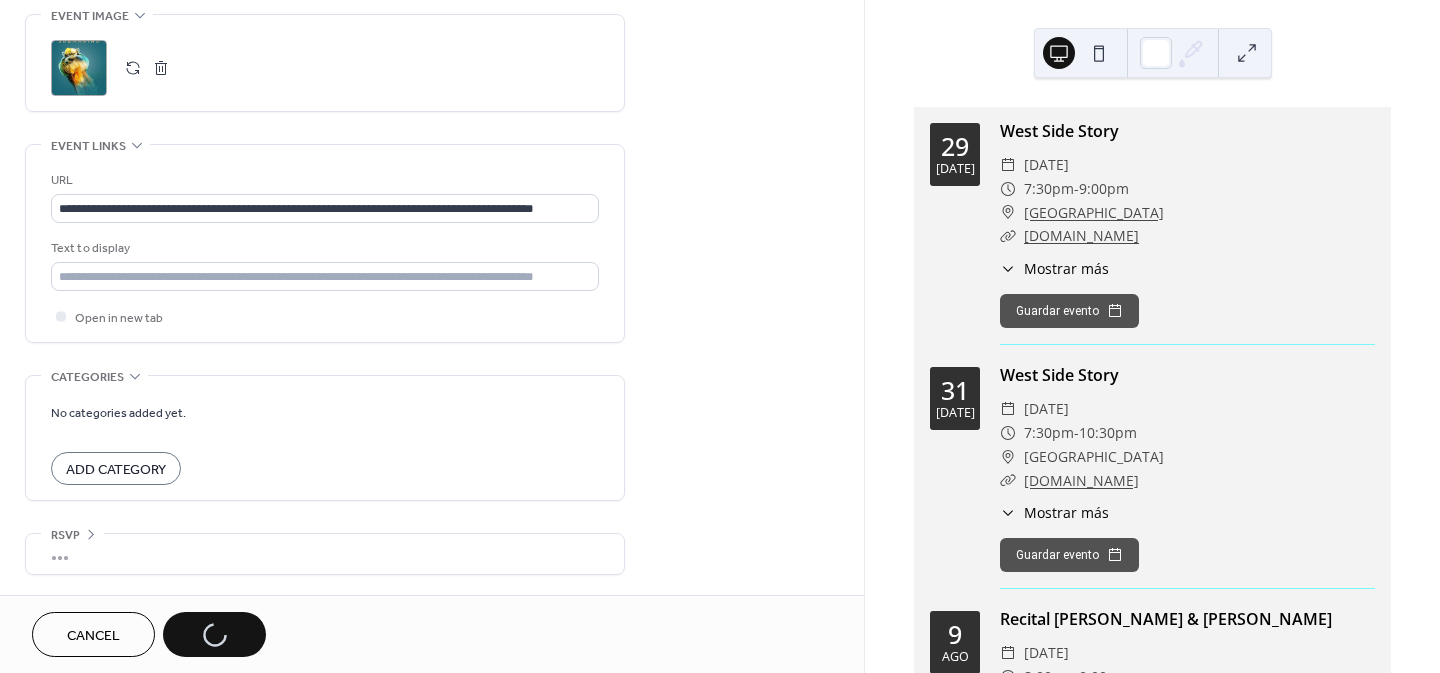 scroll, scrollTop: 0, scrollLeft: 0, axis: both 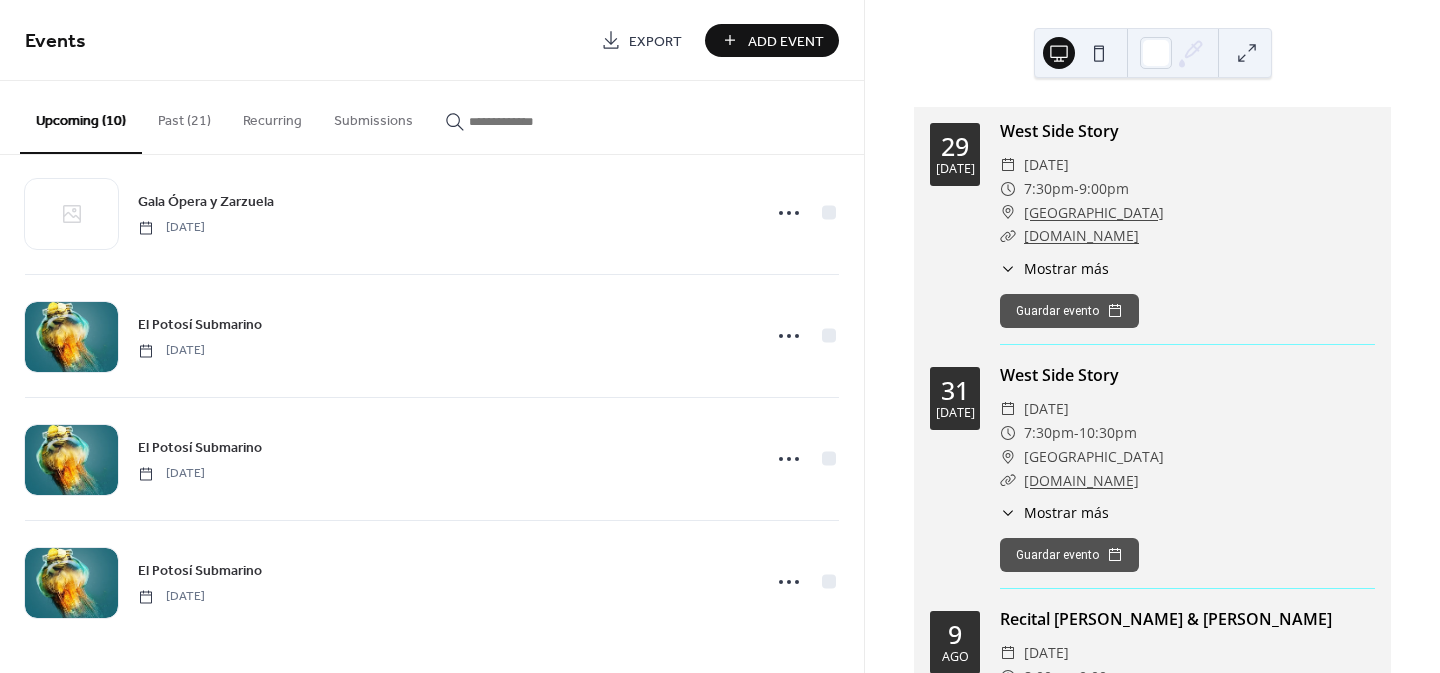 click on "Add Event" at bounding box center (786, 41) 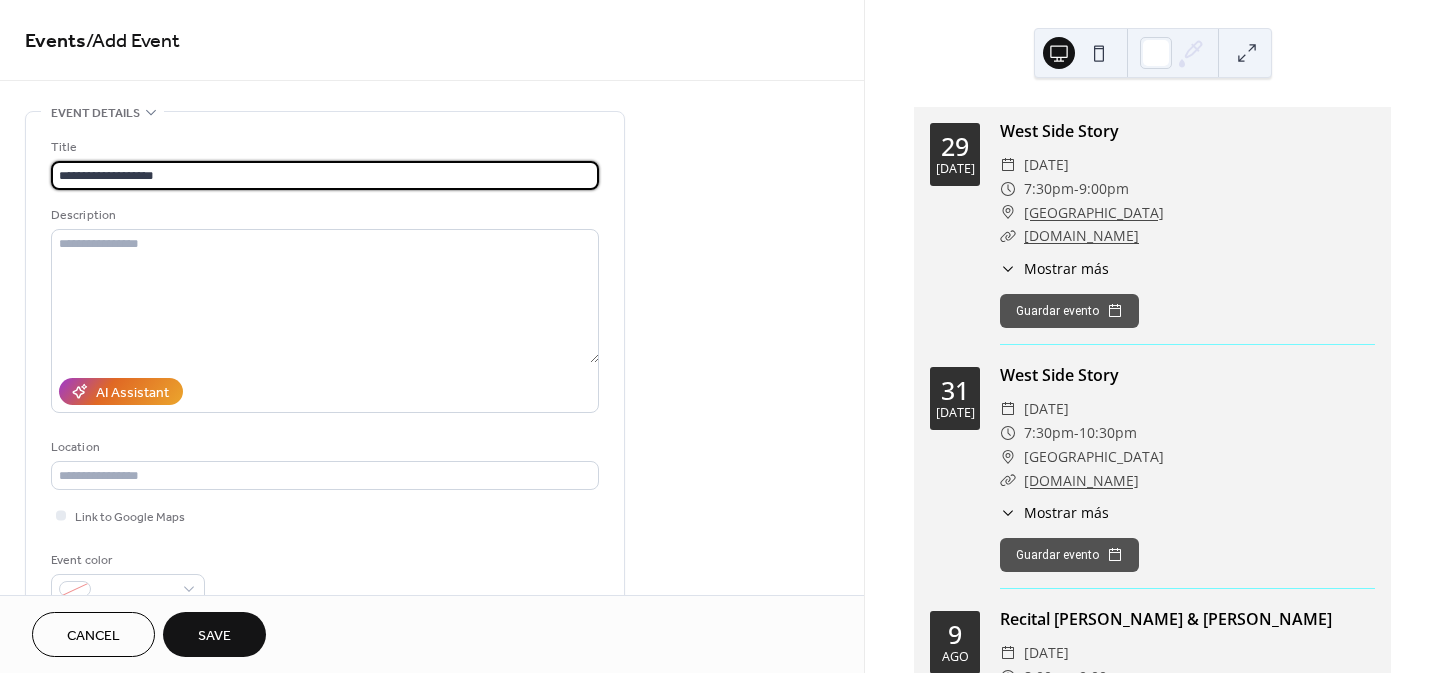 type on "**********" 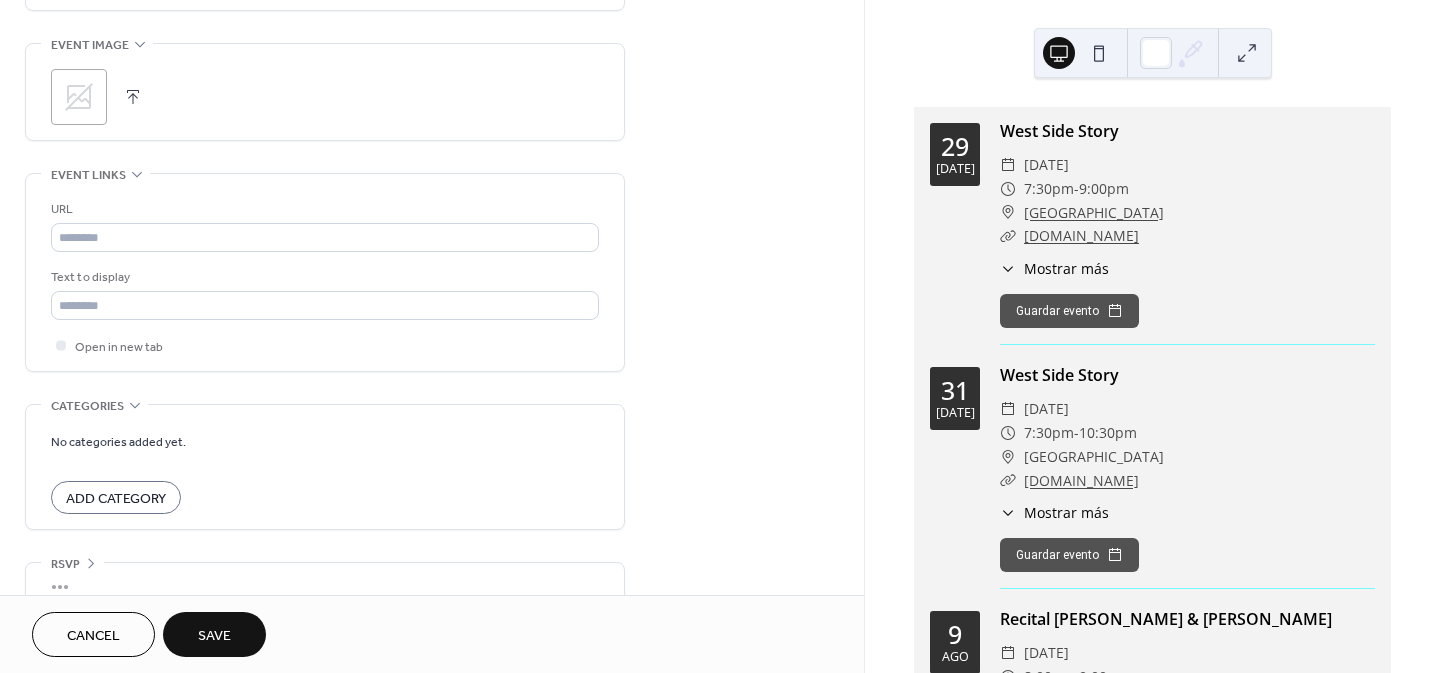 scroll, scrollTop: 975, scrollLeft: 0, axis: vertical 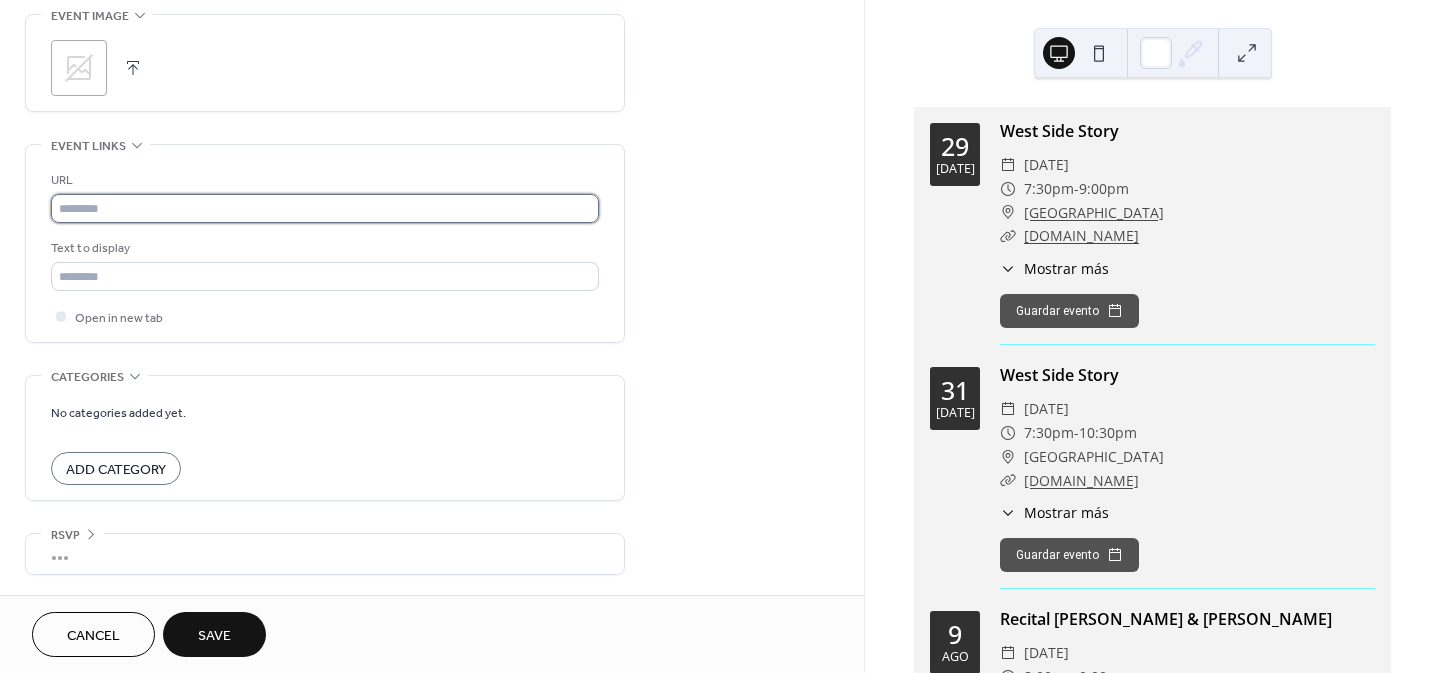 click at bounding box center [325, 208] 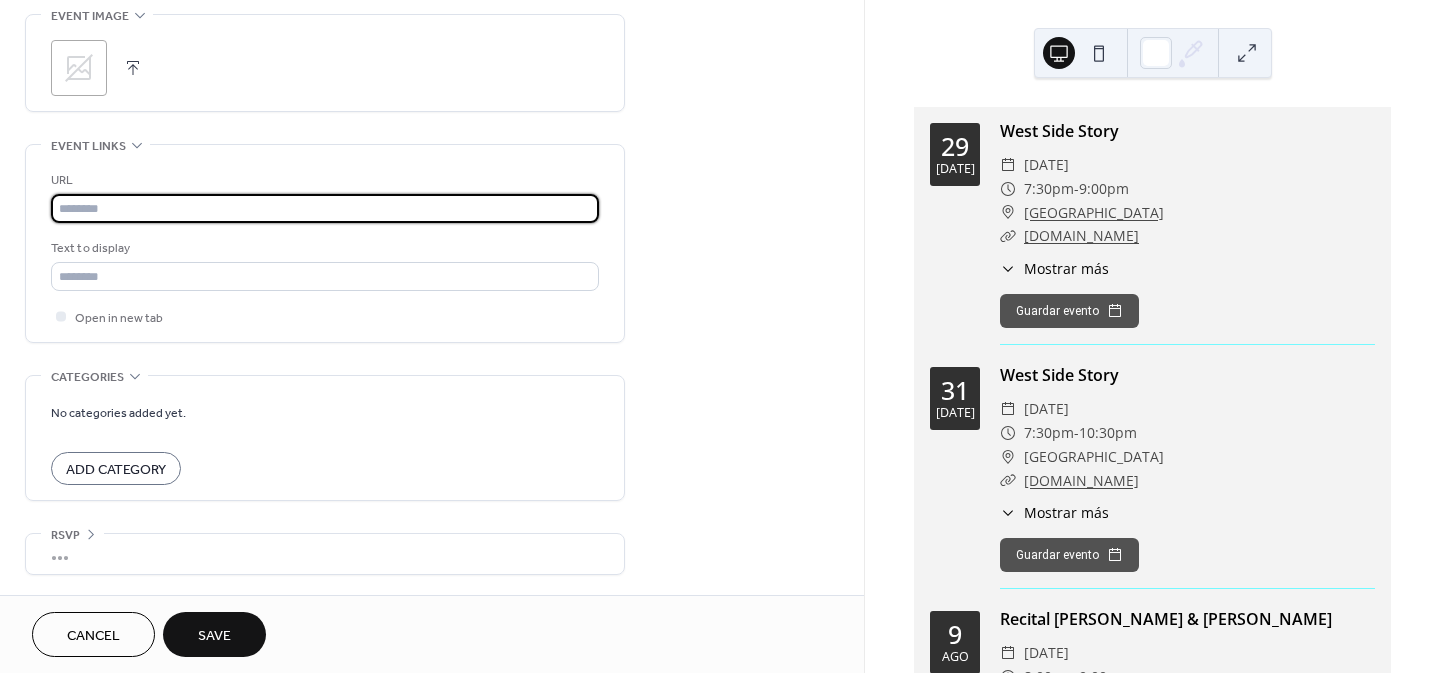paste on "**********" 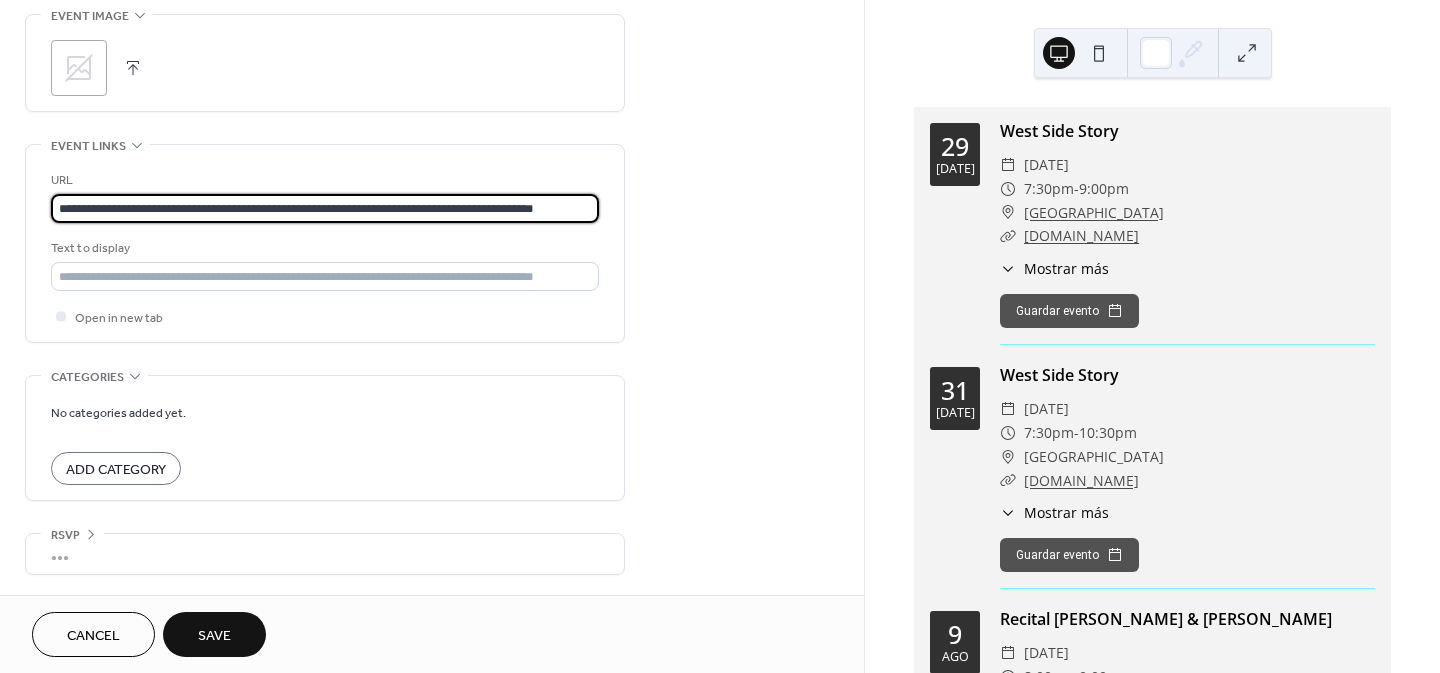 scroll, scrollTop: 0, scrollLeft: 4, axis: horizontal 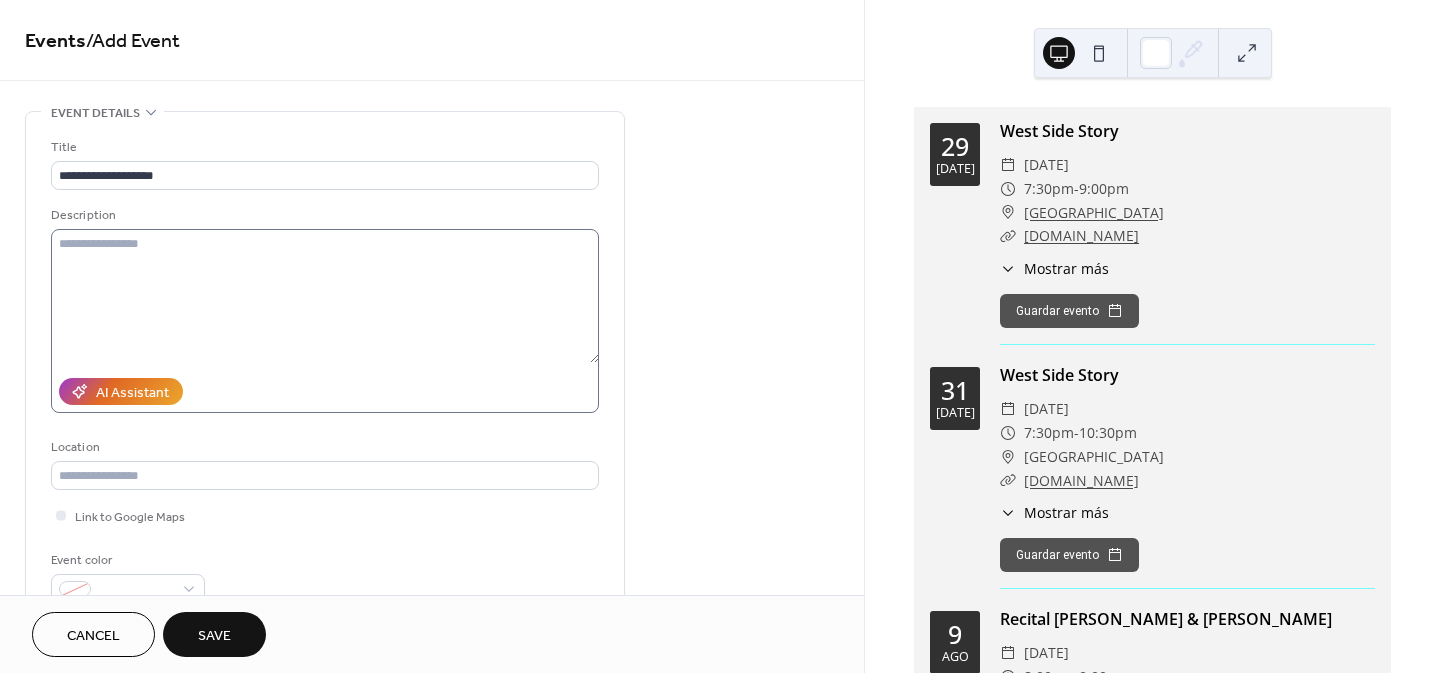 type on "**********" 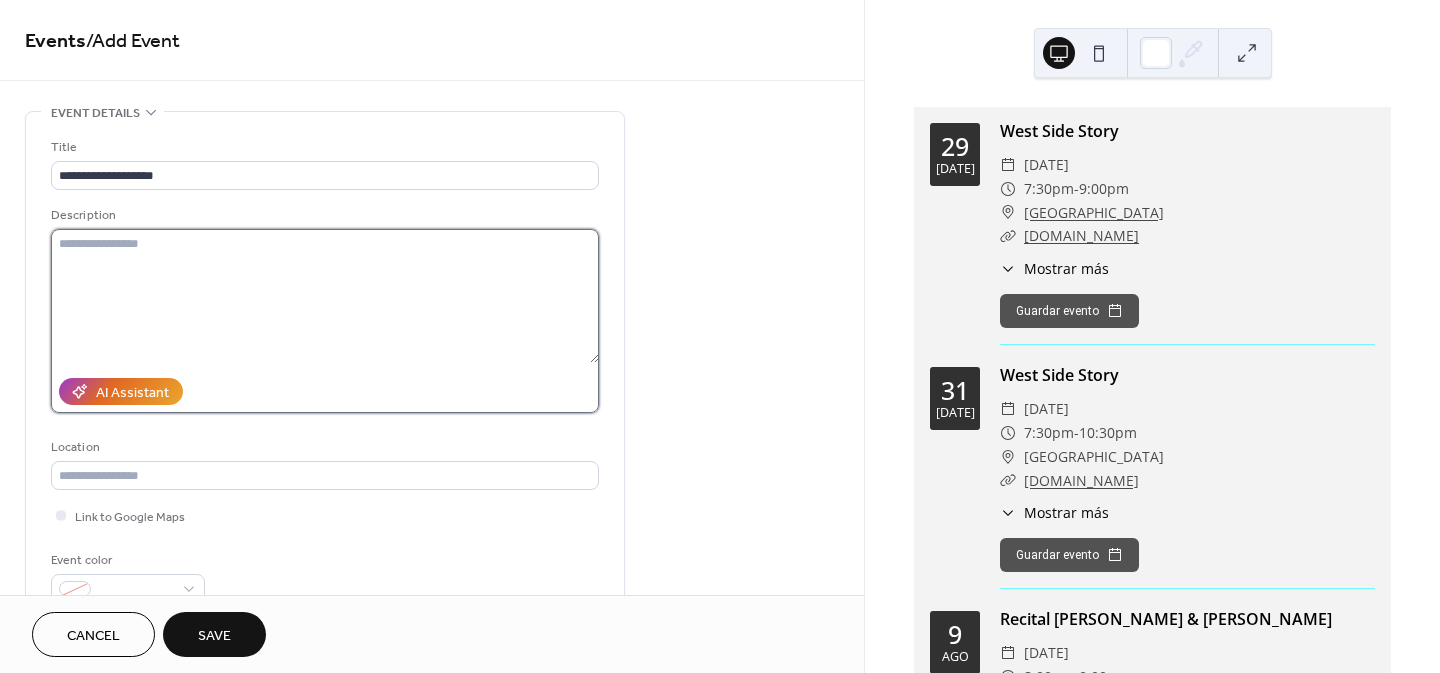drag, startPoint x: 200, startPoint y: 299, endPoint x: 273, endPoint y: 248, distance: 89.050545 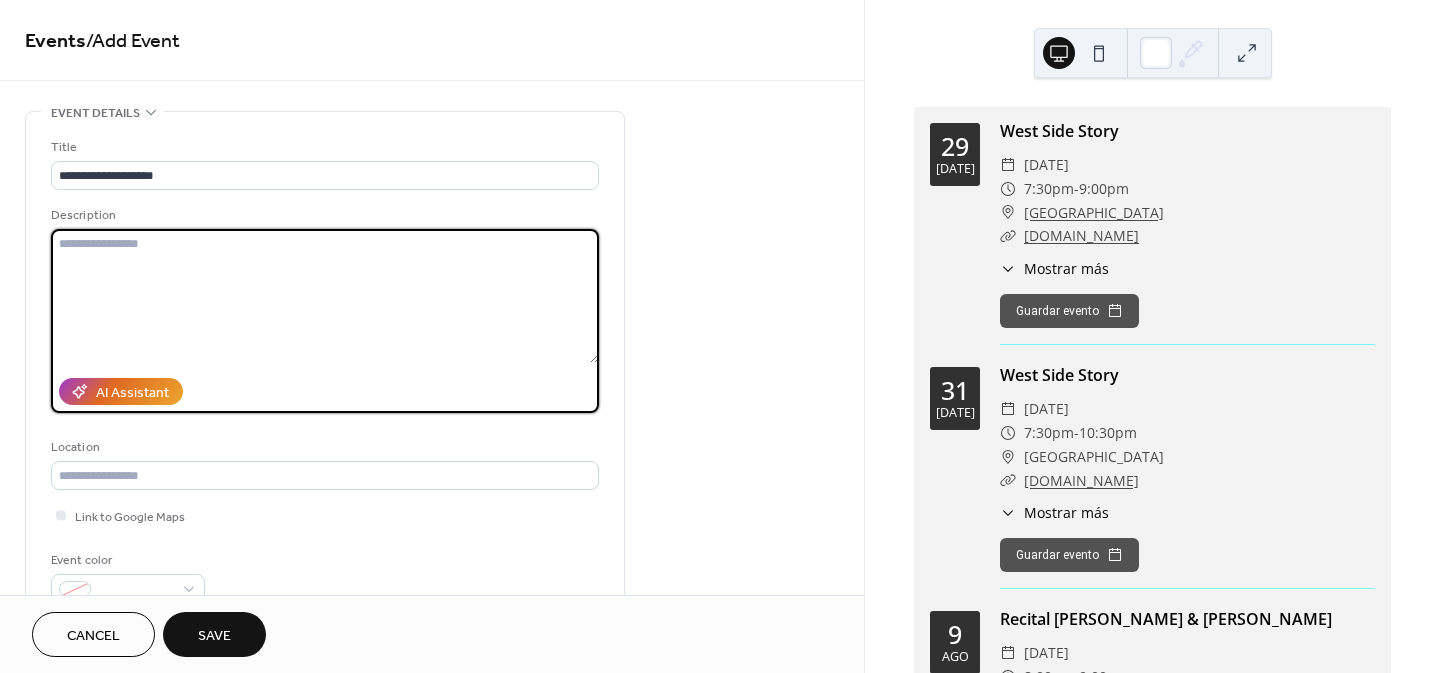 paste on "**********" 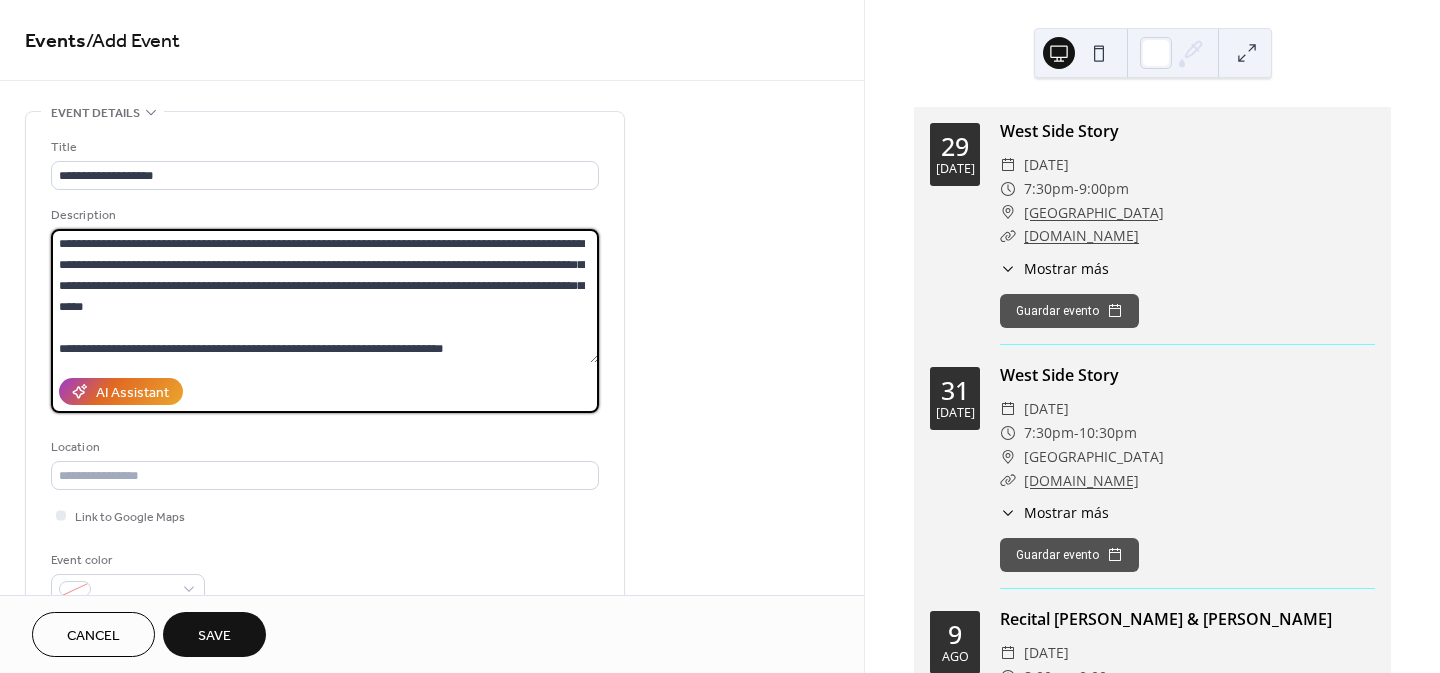 drag, startPoint x: 170, startPoint y: 313, endPoint x: 317, endPoint y: 268, distance: 153.73354 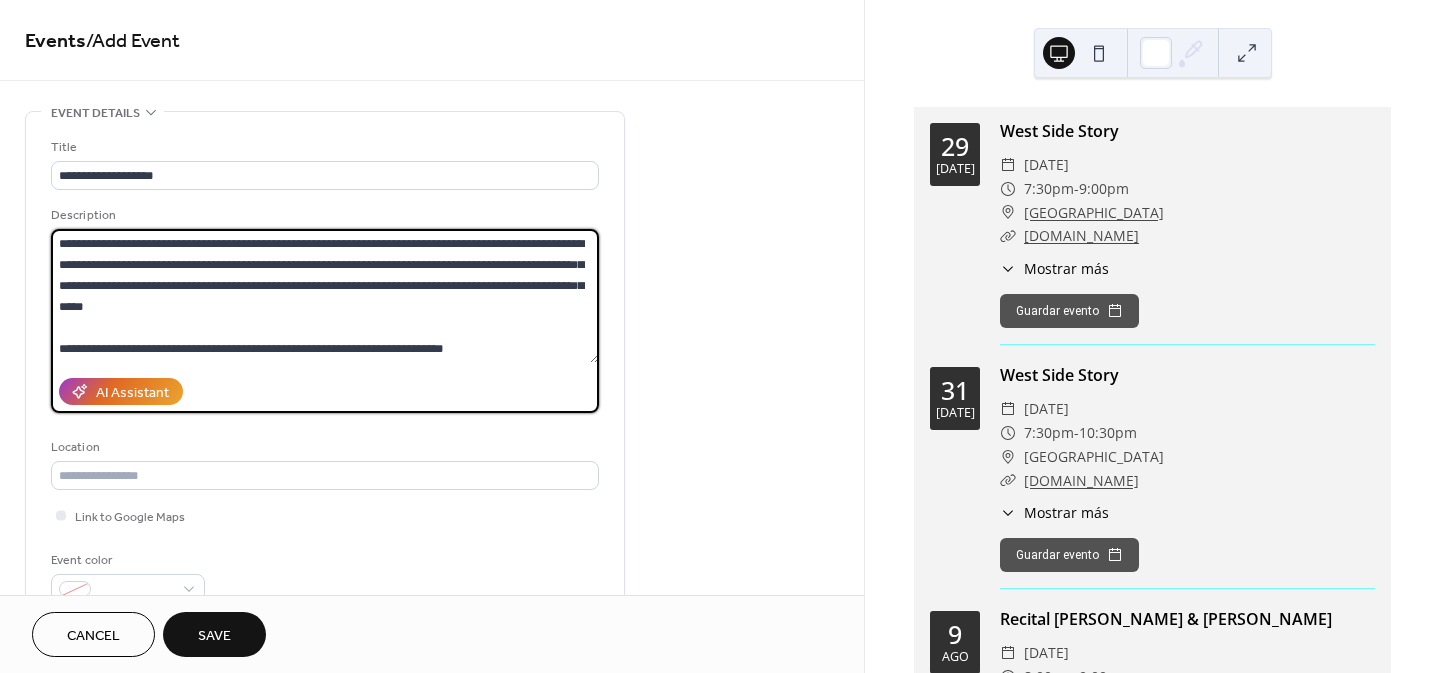 click on "**********" at bounding box center (325, 296) 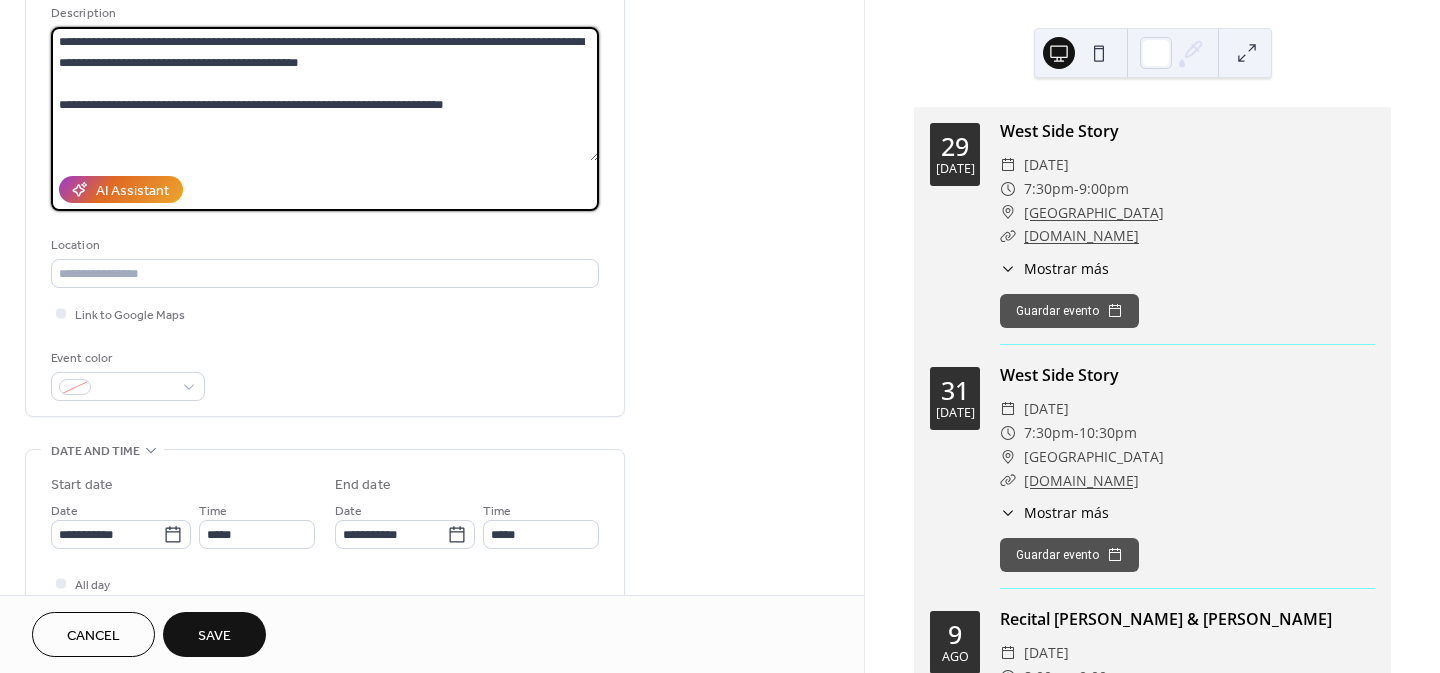 scroll, scrollTop: 400, scrollLeft: 0, axis: vertical 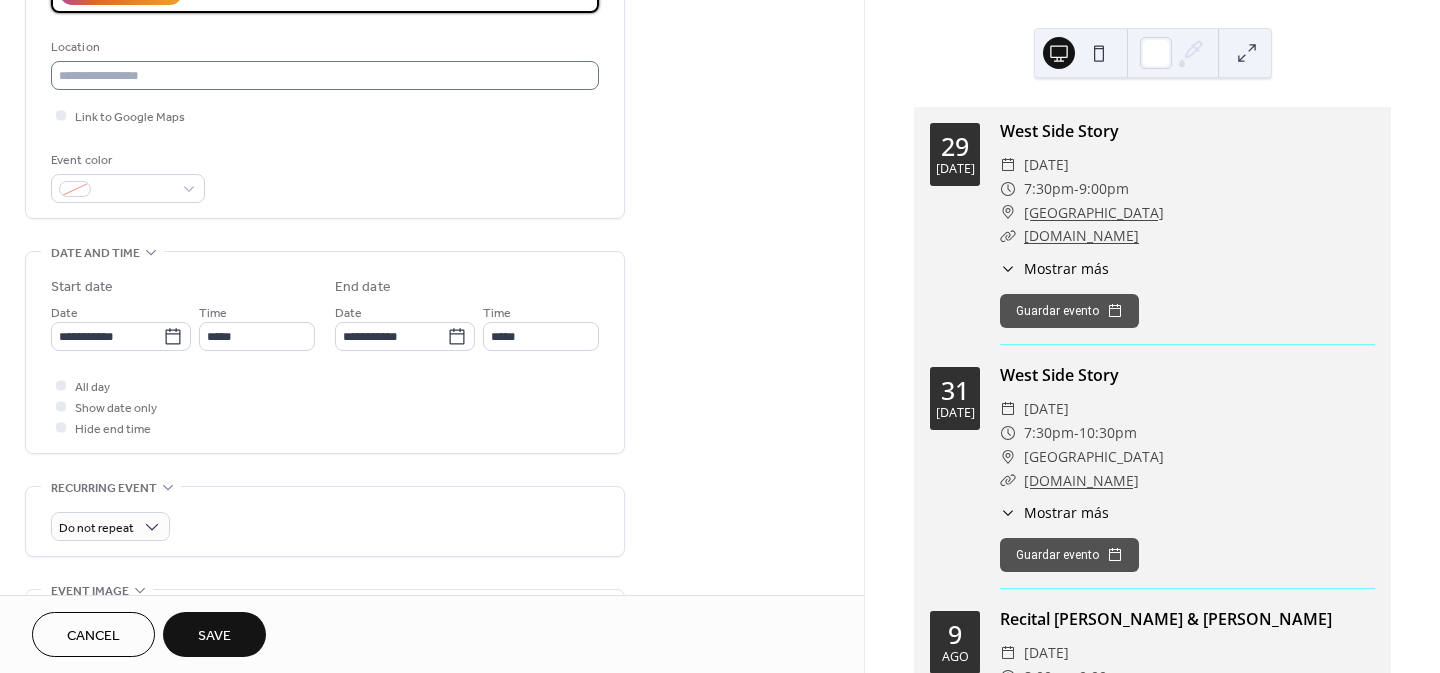 type on "**********" 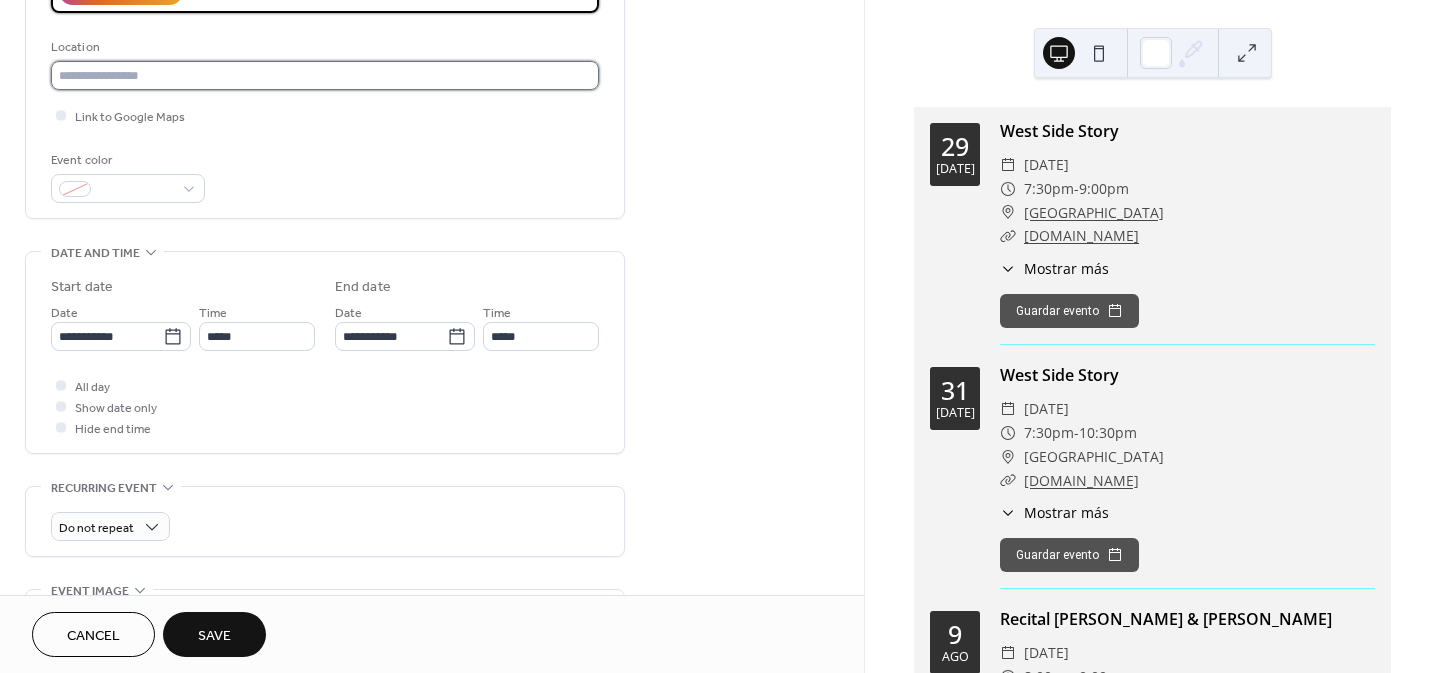 click at bounding box center [325, 75] 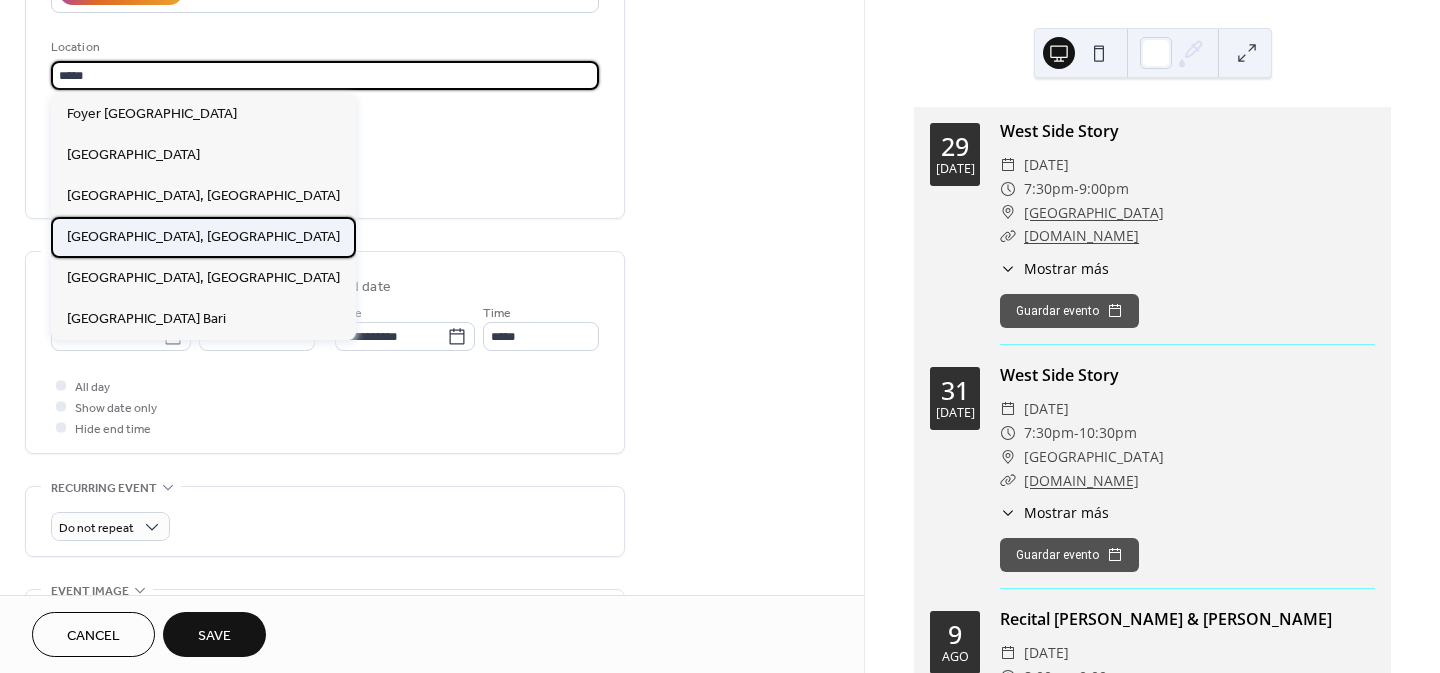 click on "[GEOGRAPHIC_DATA], [GEOGRAPHIC_DATA]" at bounding box center (203, 237) 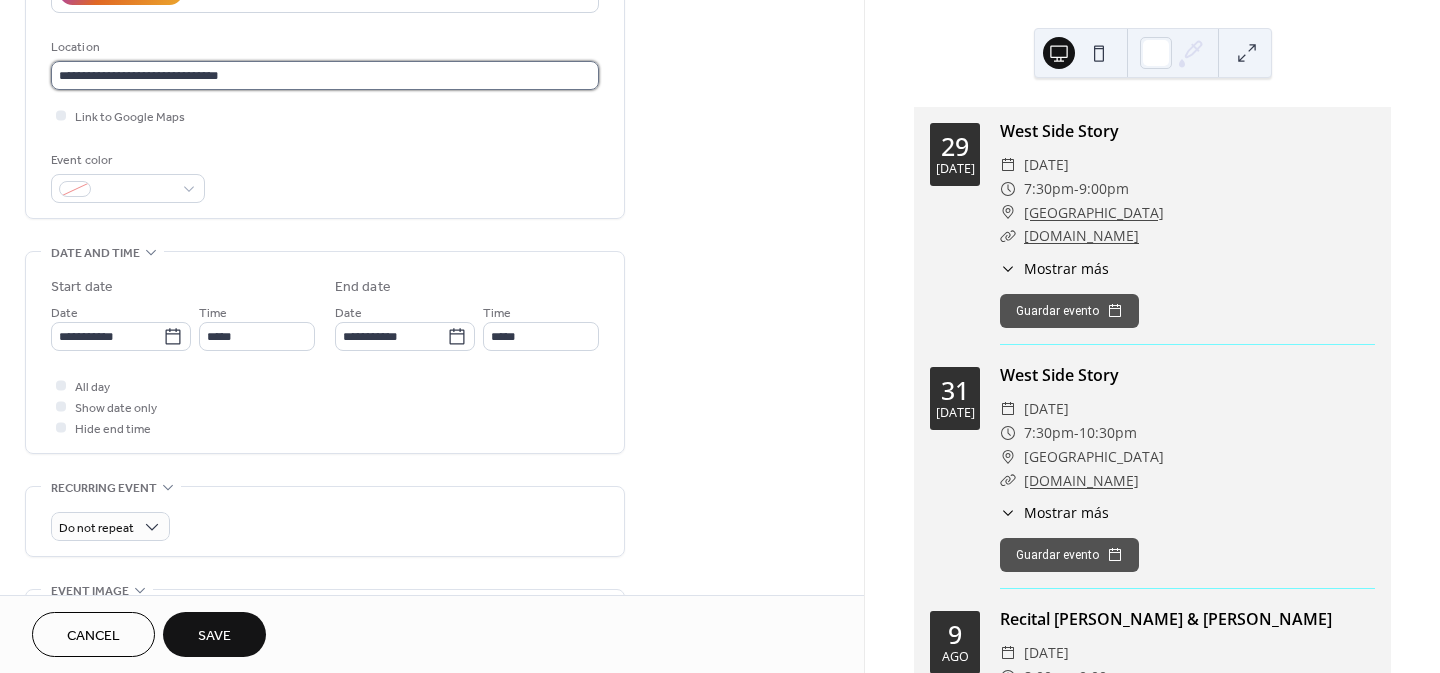 click on "**********" at bounding box center (325, 75) 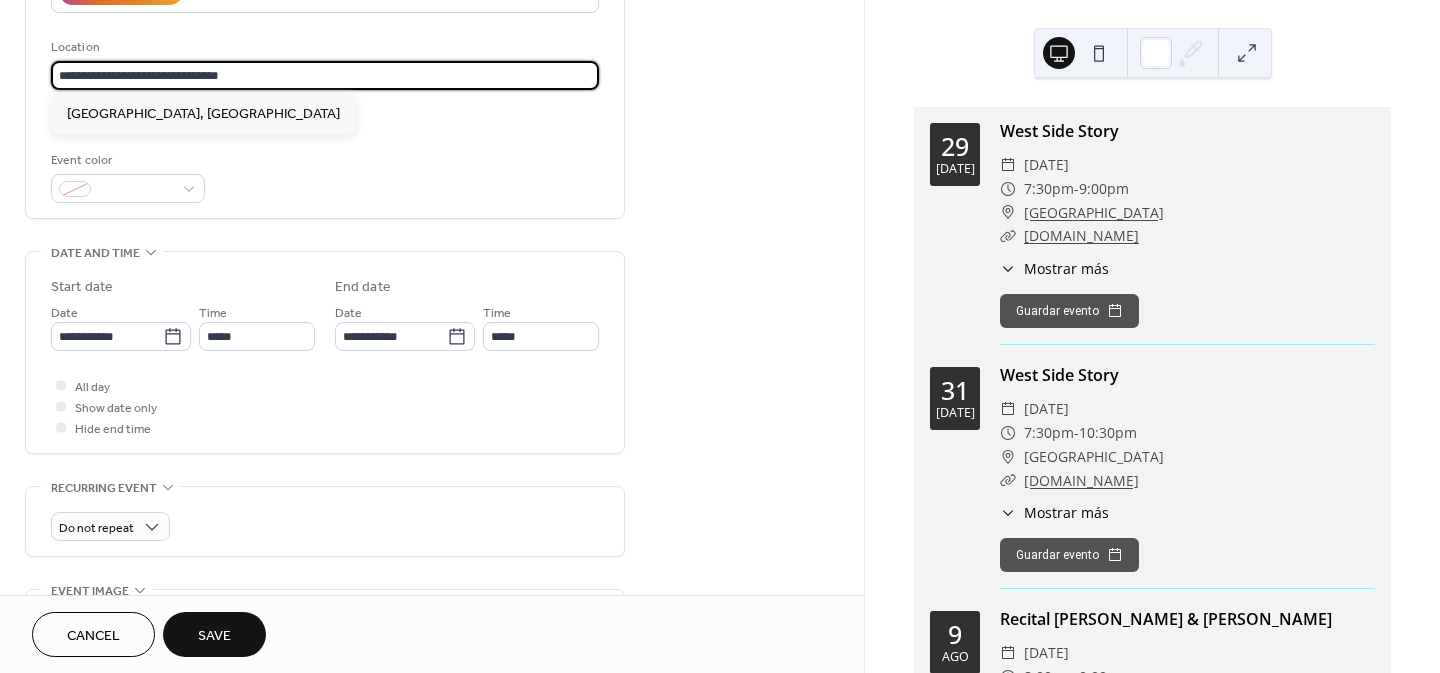 click on "**********" at bounding box center (325, 75) 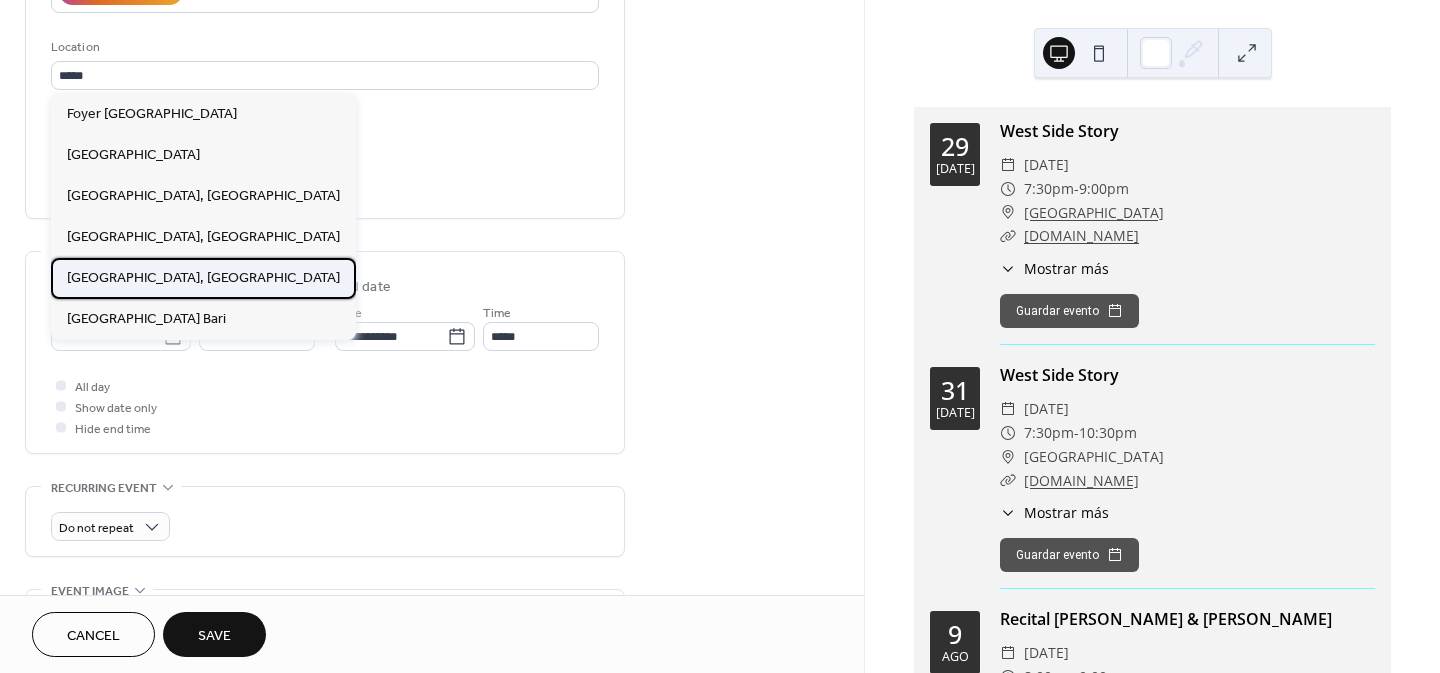 click on "[GEOGRAPHIC_DATA], [GEOGRAPHIC_DATA]" at bounding box center (203, 278) 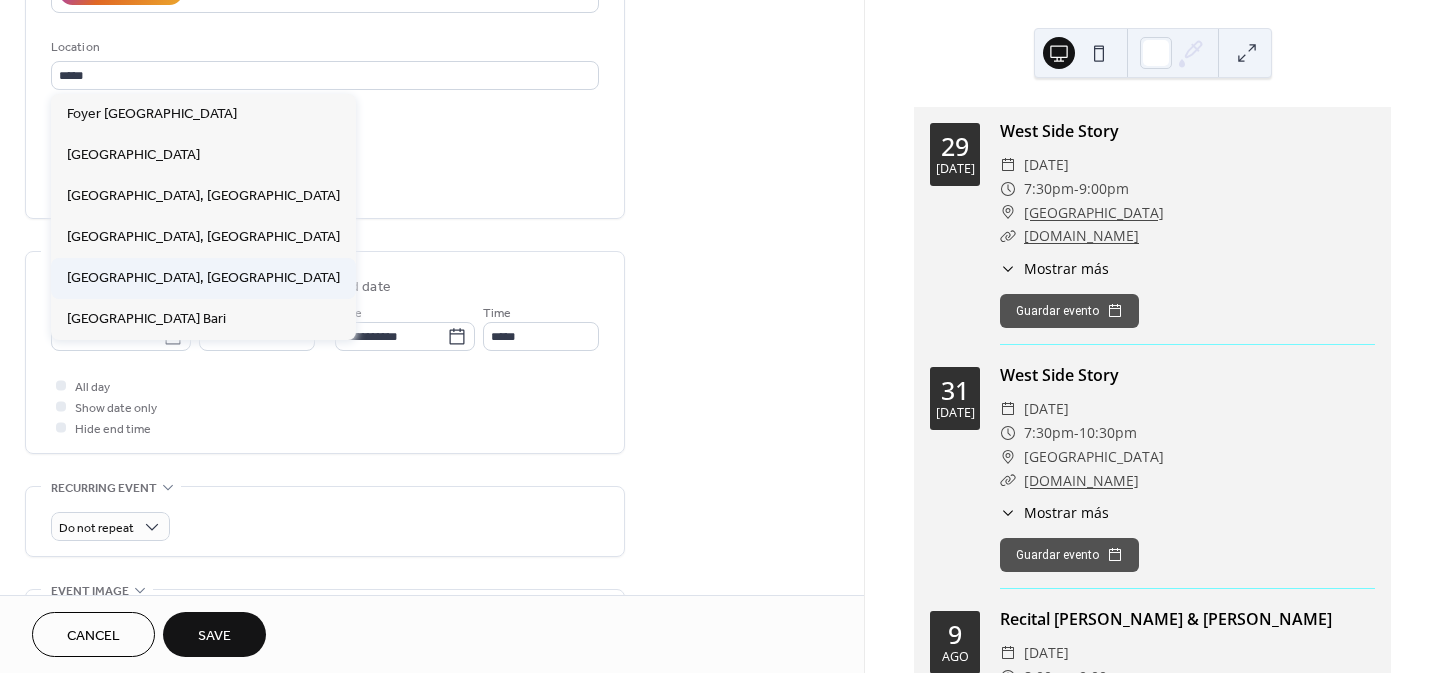 type on "**********" 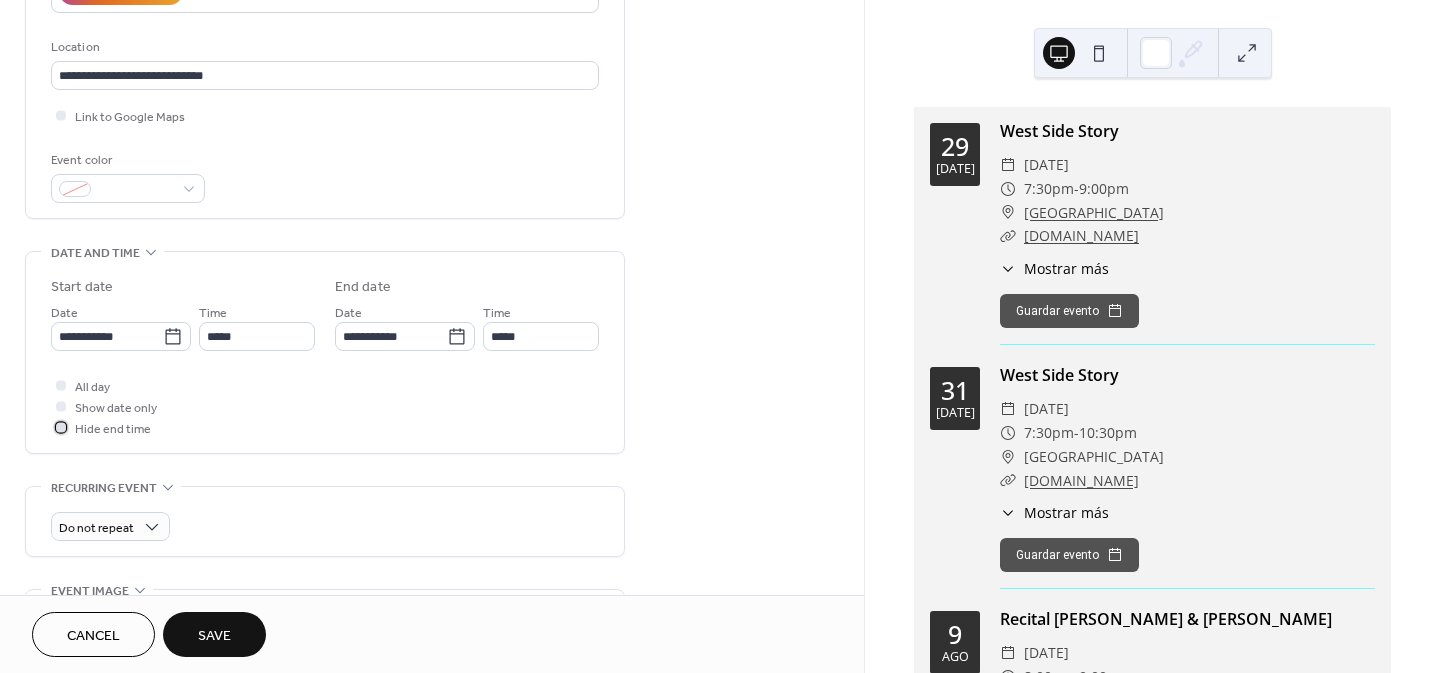 click on "Hide end time" at bounding box center (113, 429) 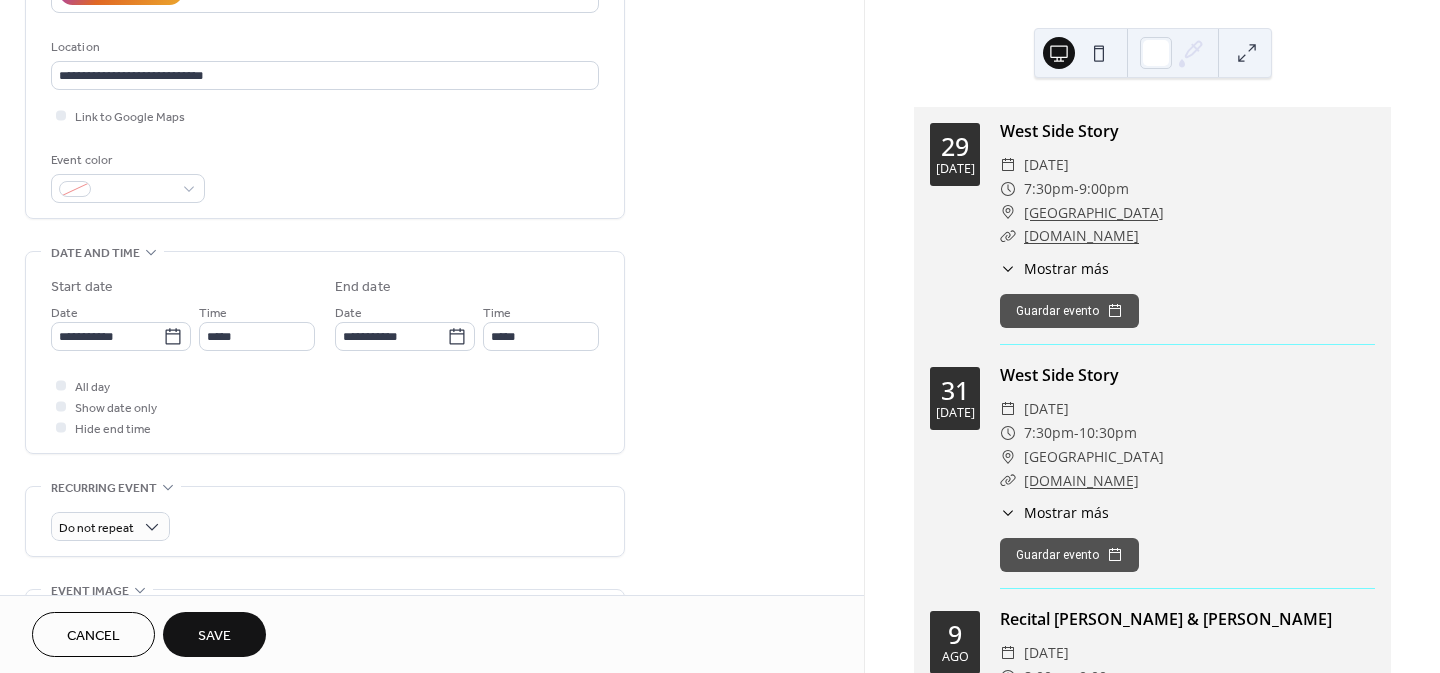 click on "Show date only" at bounding box center [116, 408] 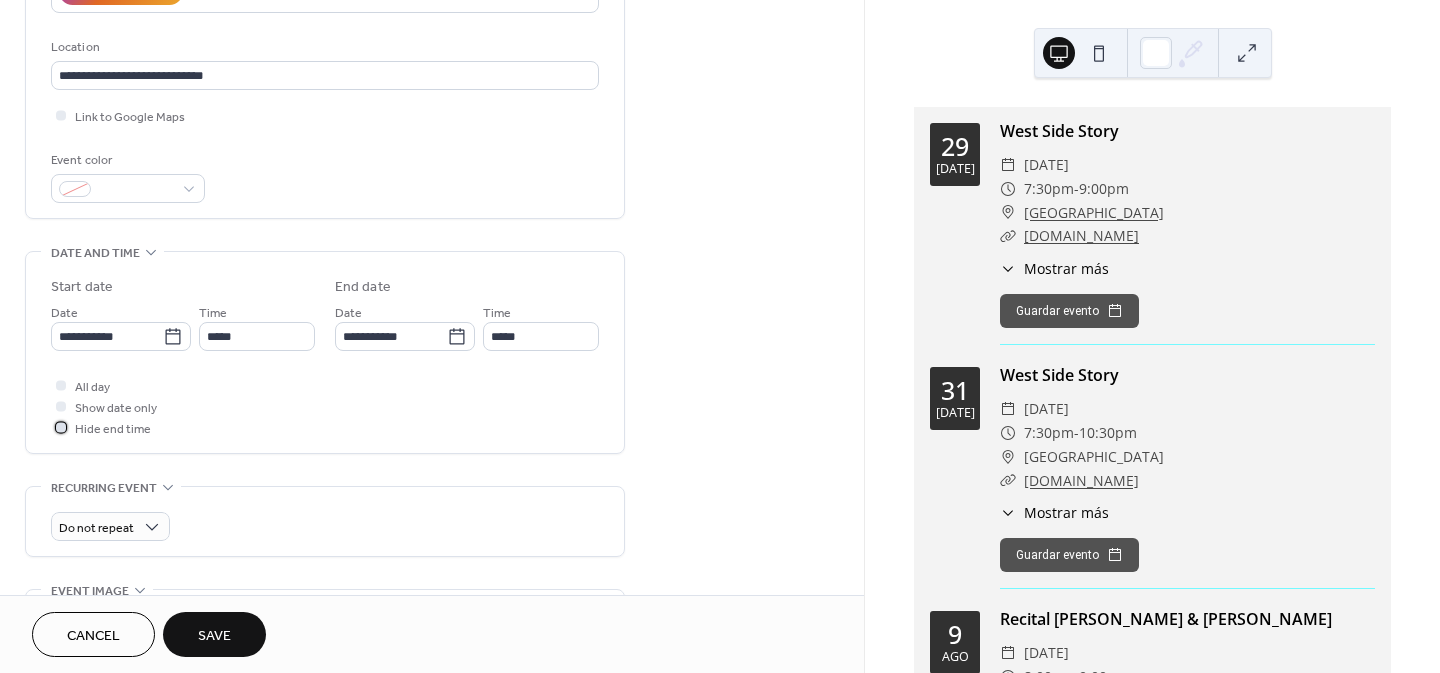 click on "Hide end time" at bounding box center (101, 427) 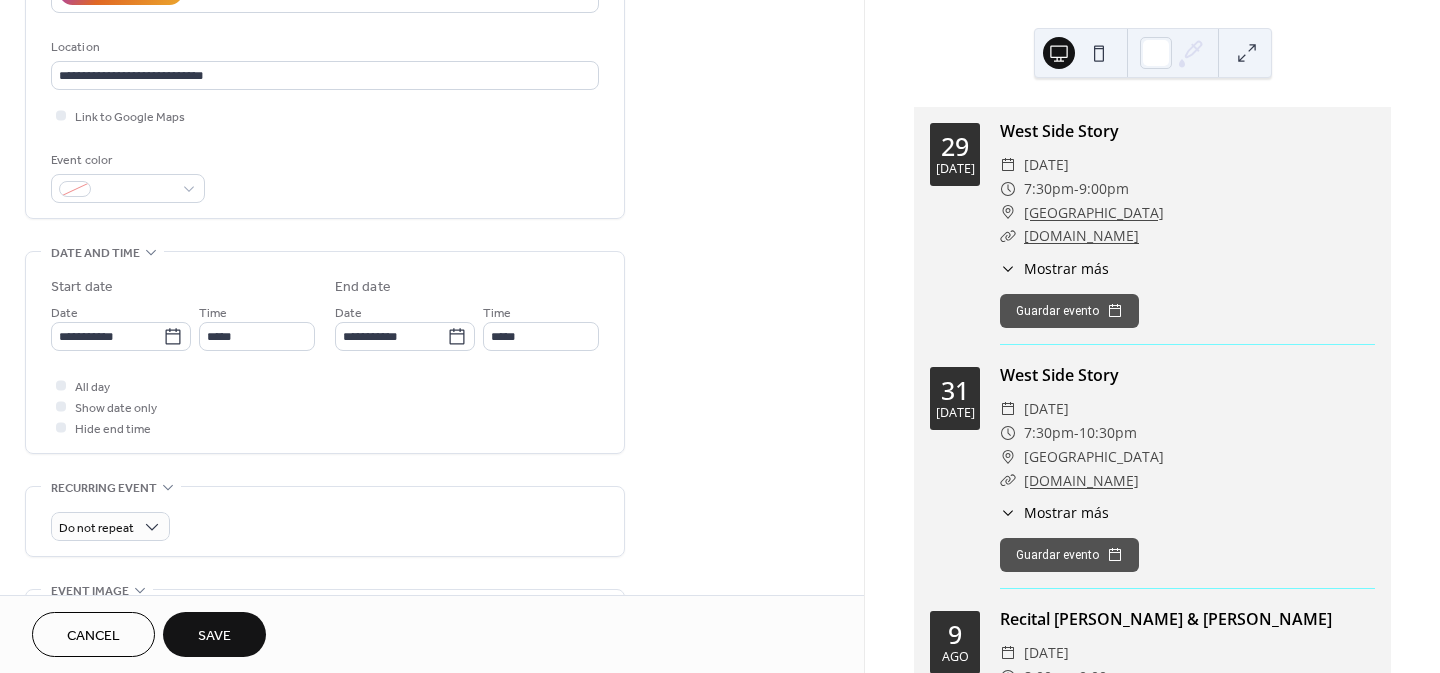 click at bounding box center (61, 406) 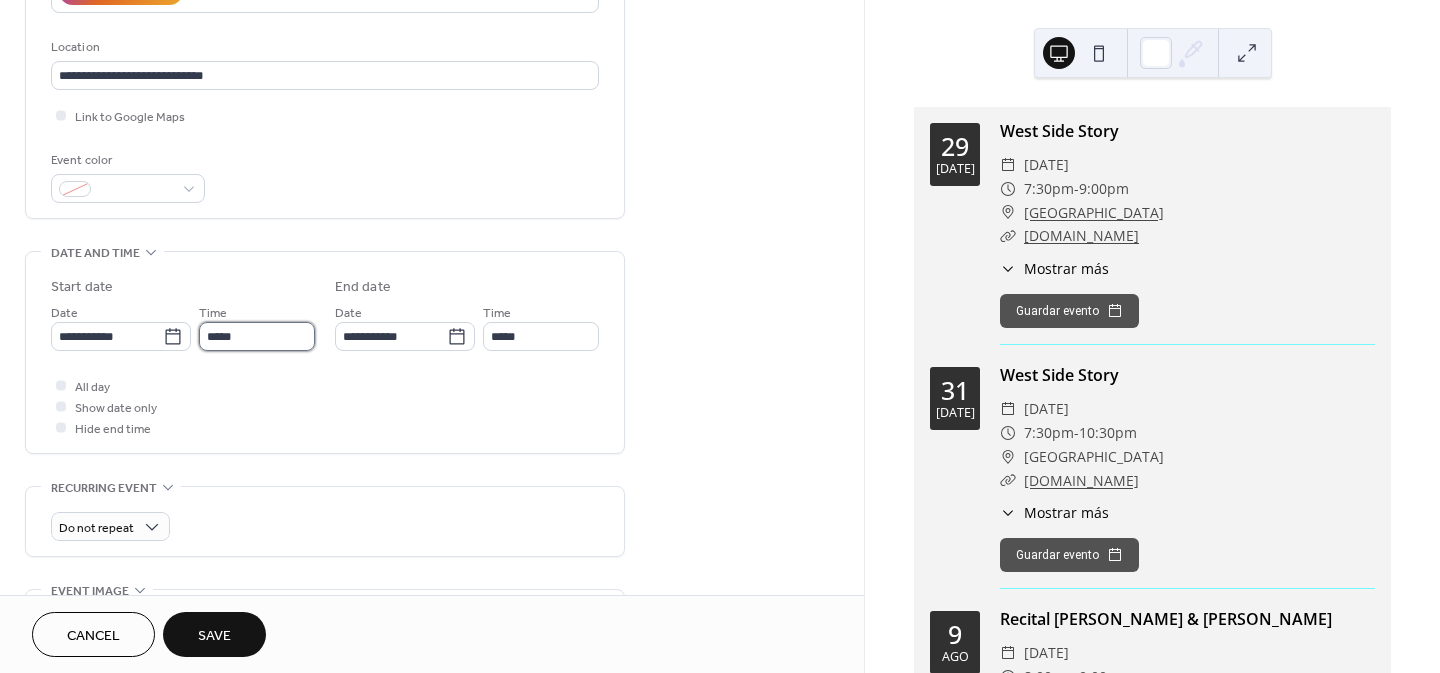 click on "*****" at bounding box center [257, 336] 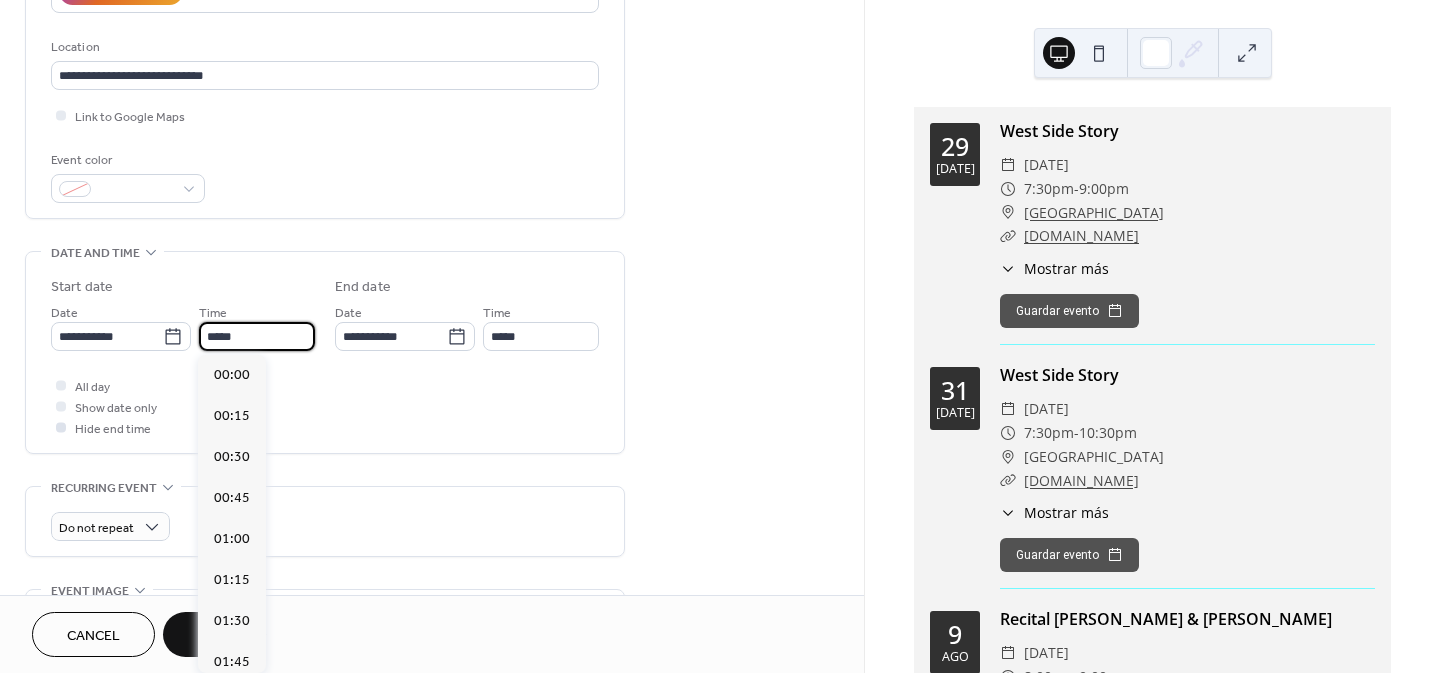 scroll, scrollTop: 1968, scrollLeft: 0, axis: vertical 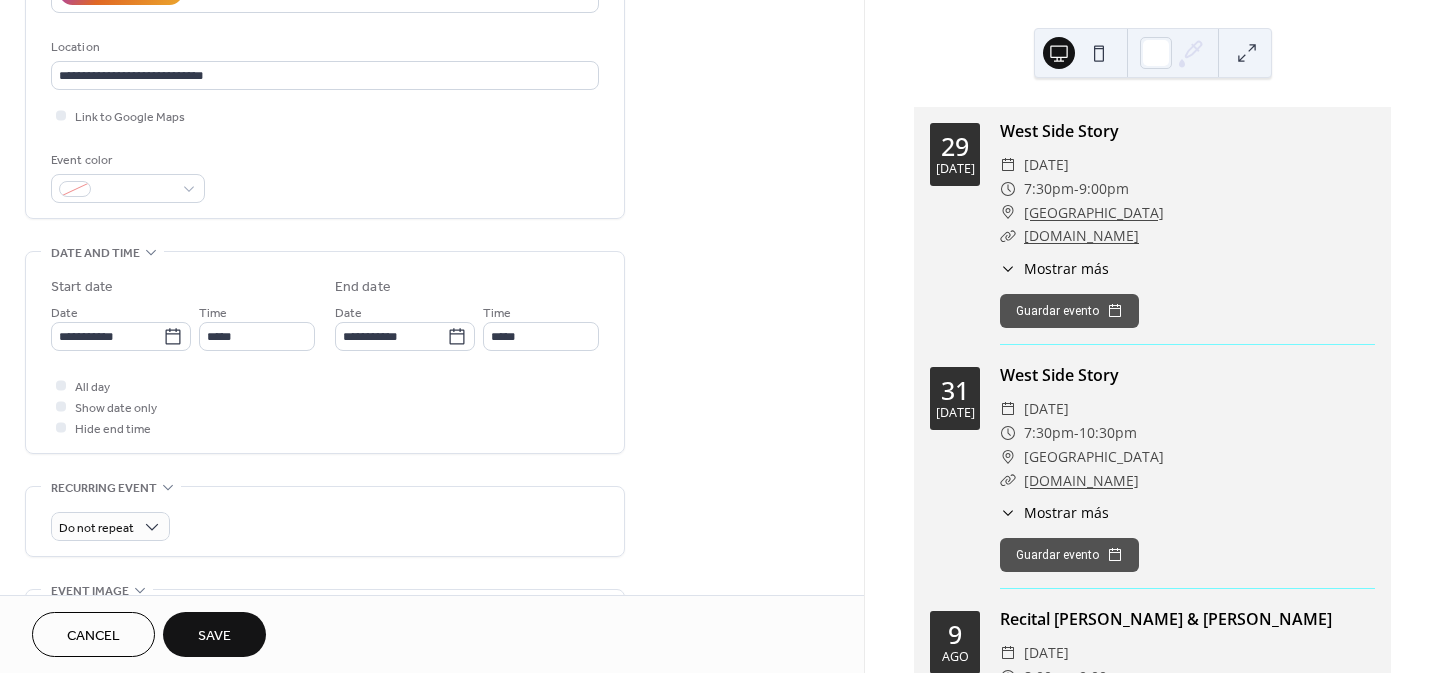 click on "Show date only" at bounding box center [116, 408] 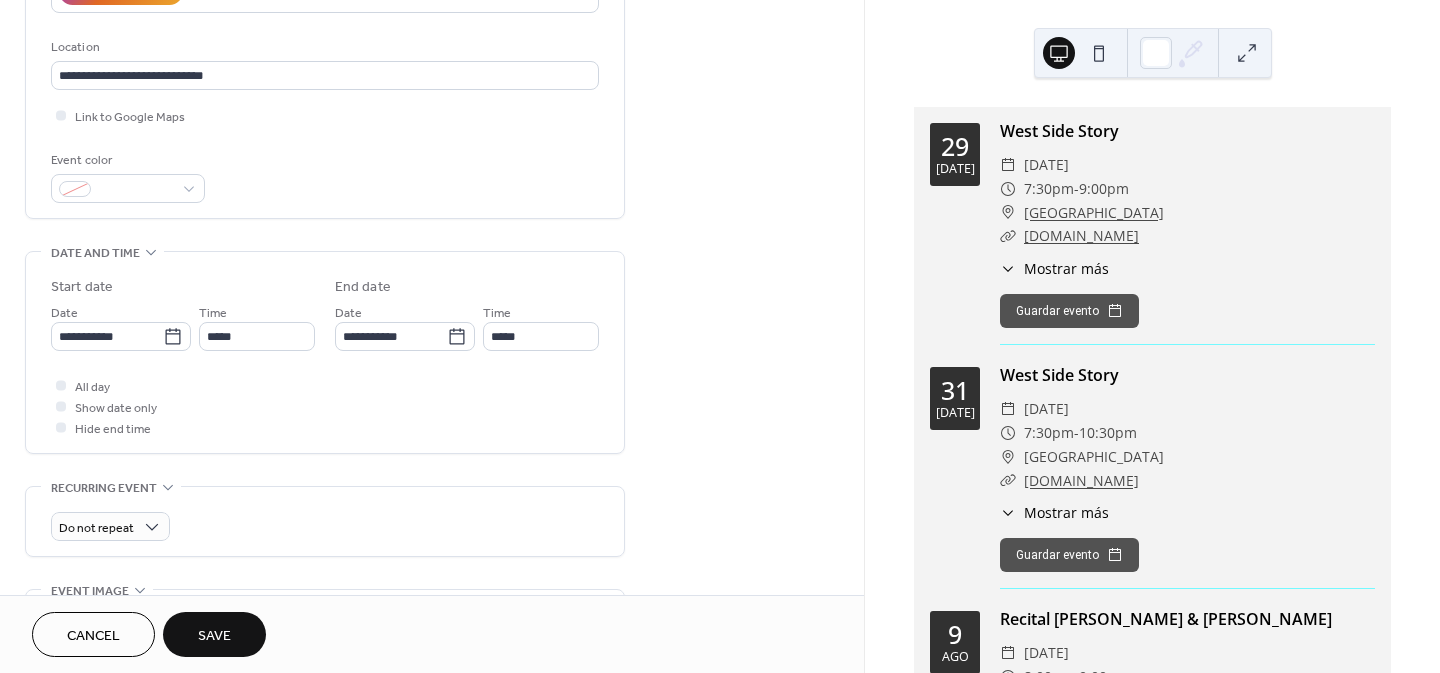 click on "All day" at bounding box center [92, 387] 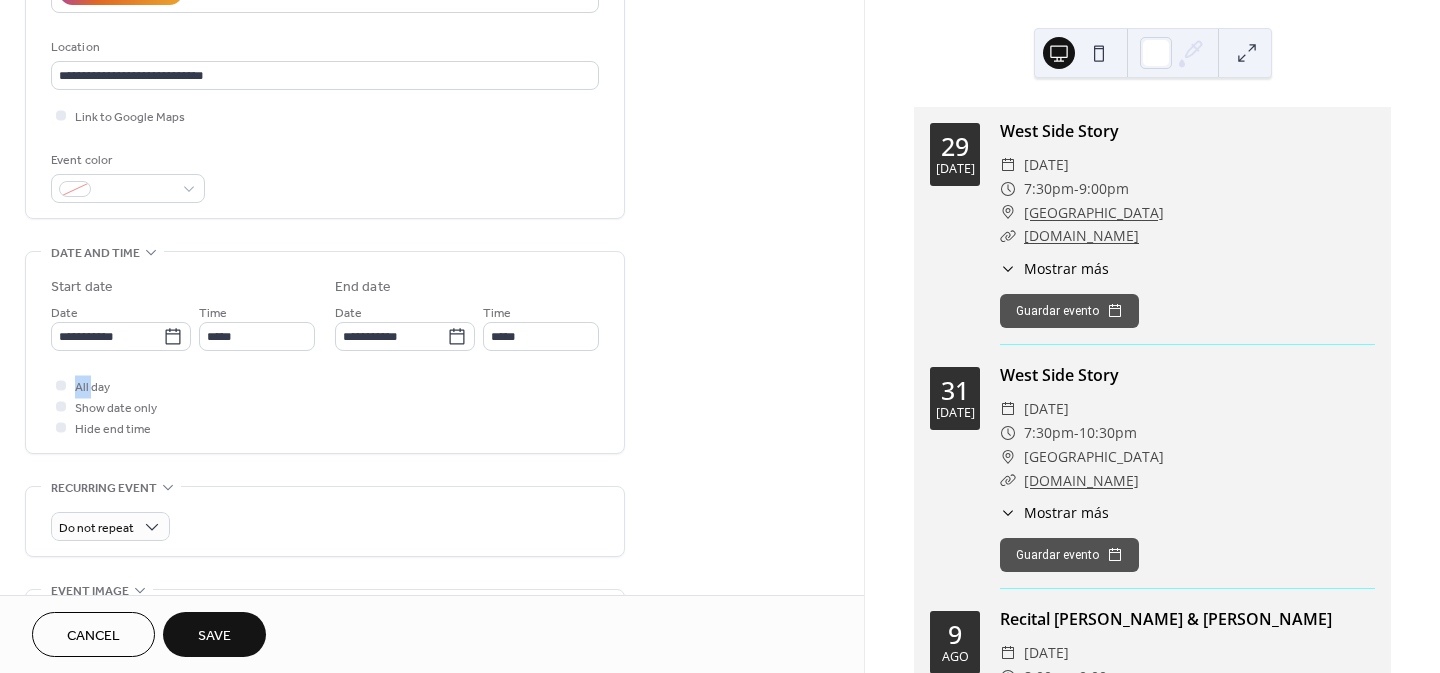 click on "**********" at bounding box center (325, 357) 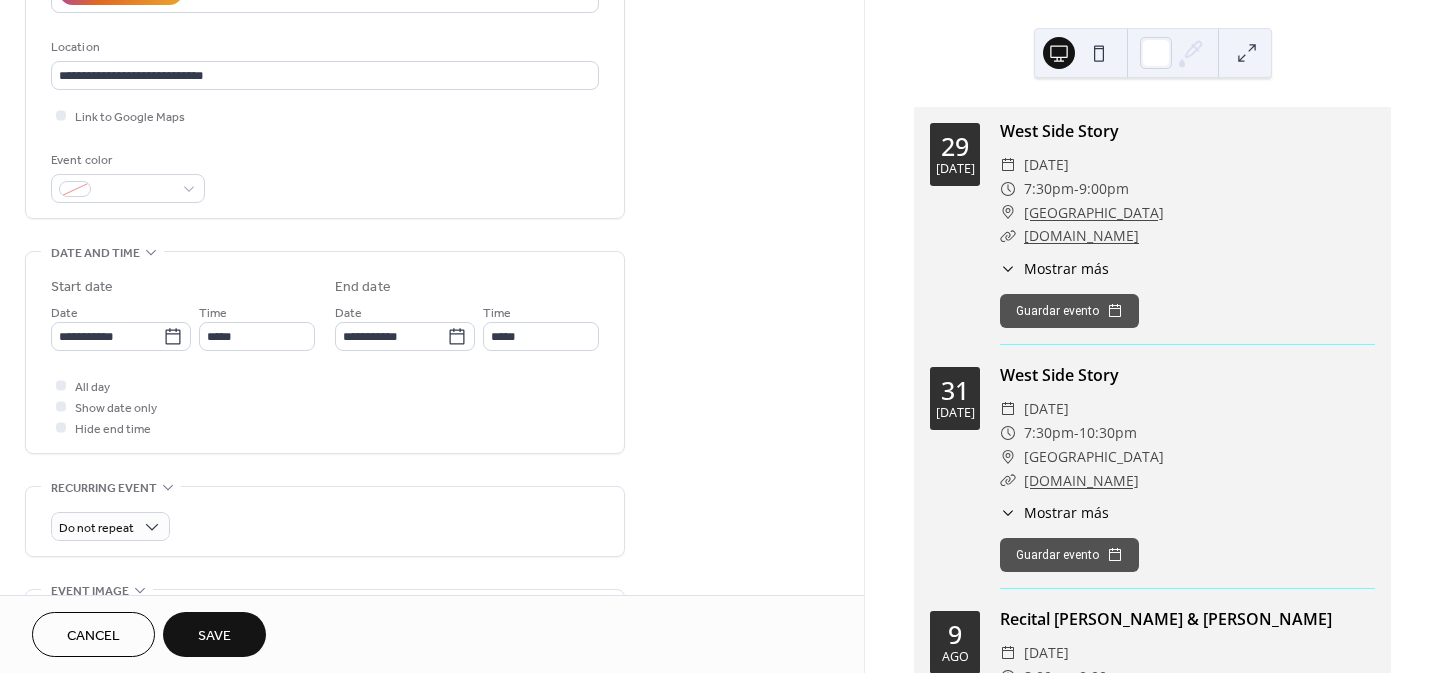 click on "All day Show date only Hide end time" at bounding box center [325, 406] 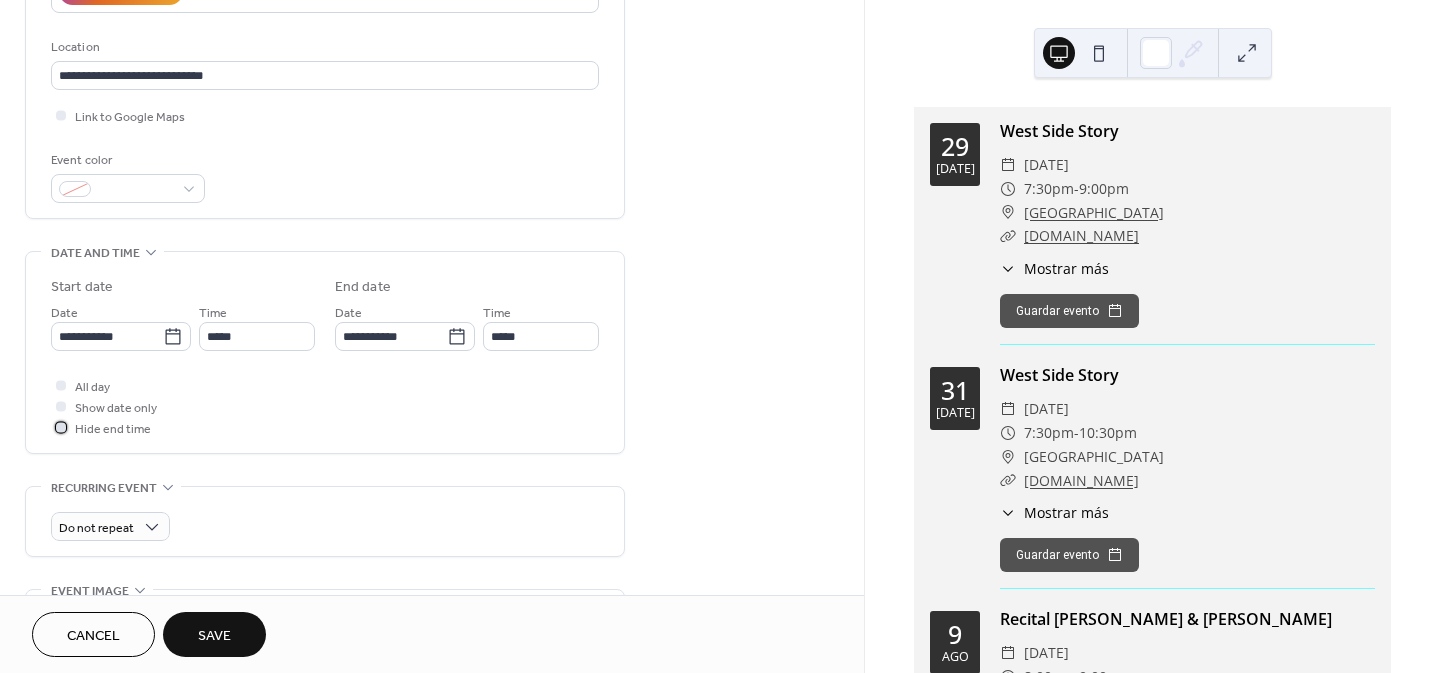 click on "Hide end time" at bounding box center [113, 429] 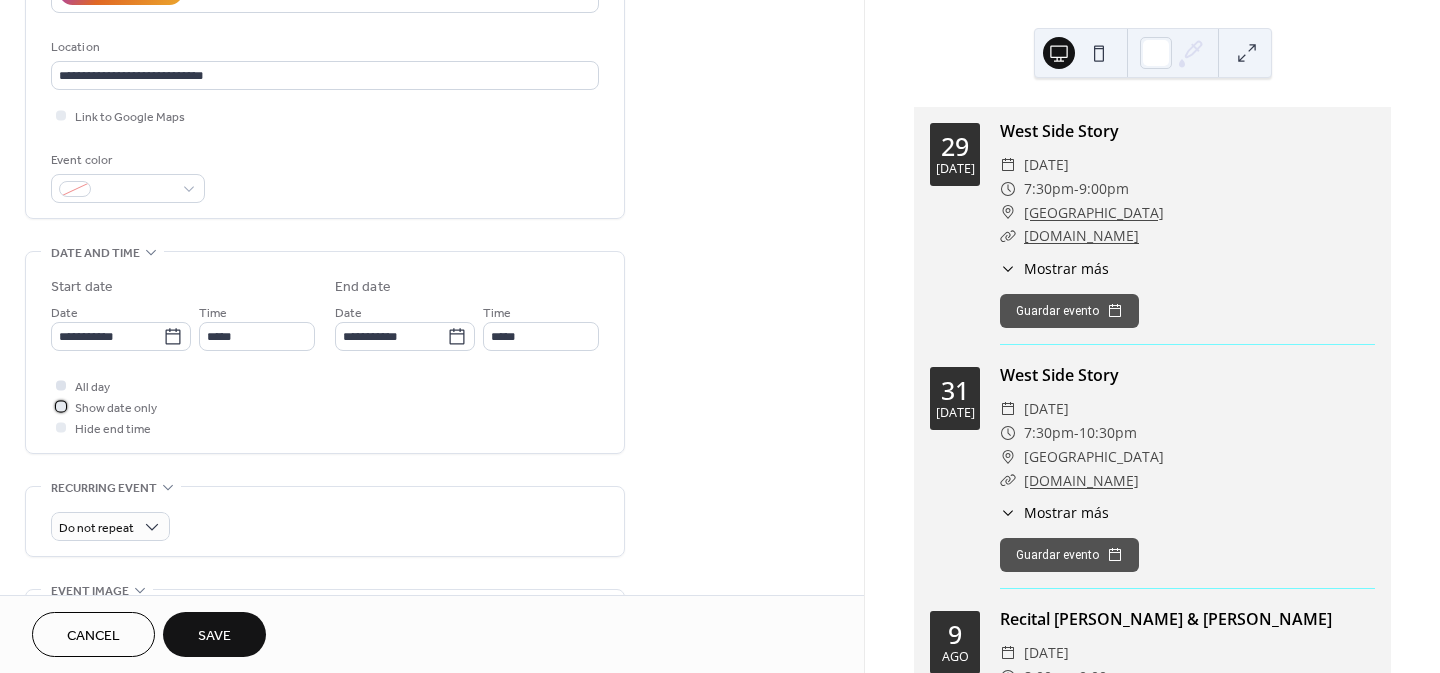drag, startPoint x: 73, startPoint y: 415, endPoint x: 76, endPoint y: 379, distance: 36.124783 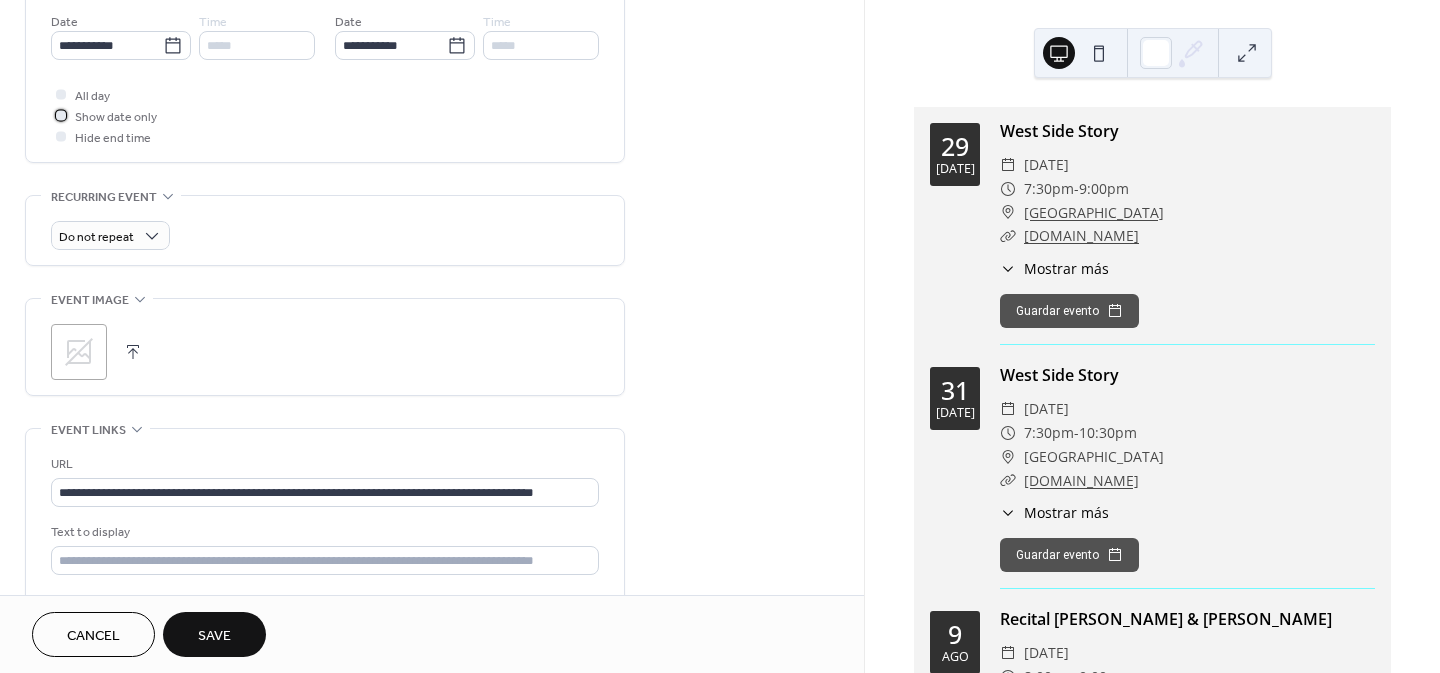 scroll, scrollTop: 700, scrollLeft: 0, axis: vertical 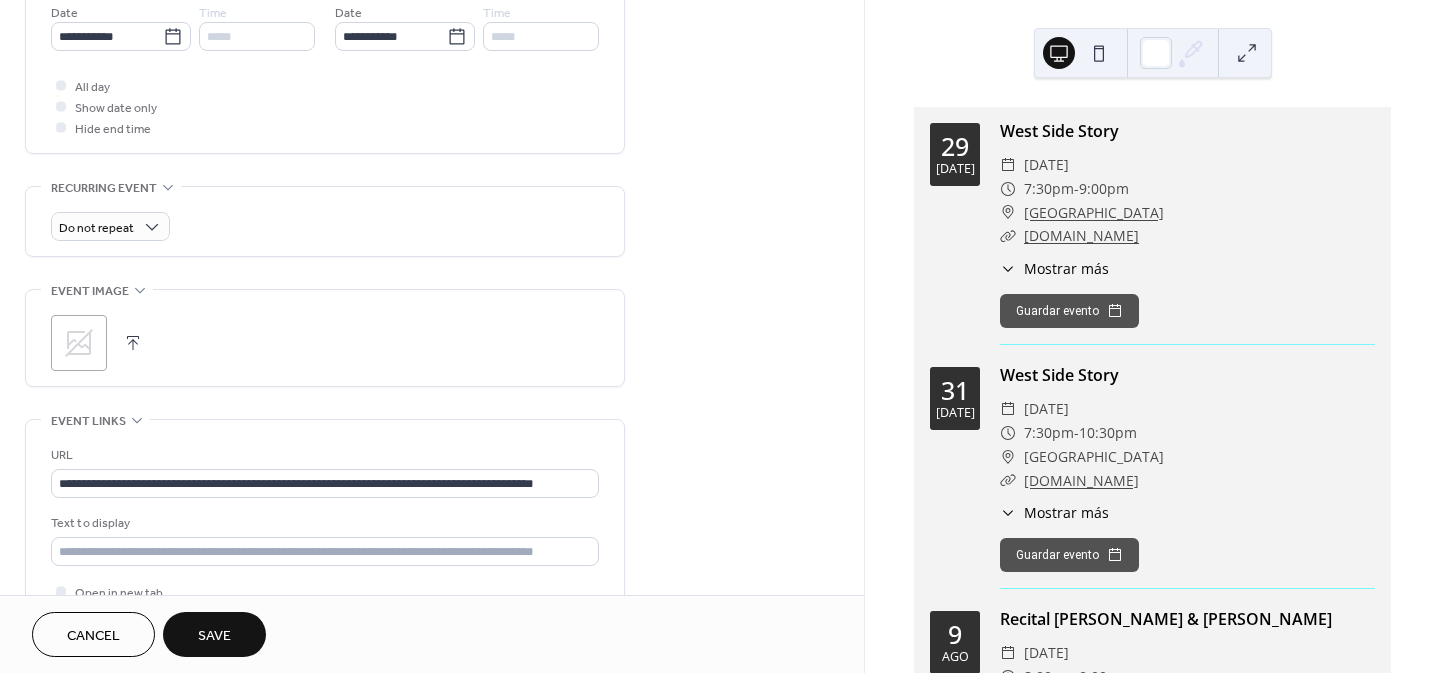 click 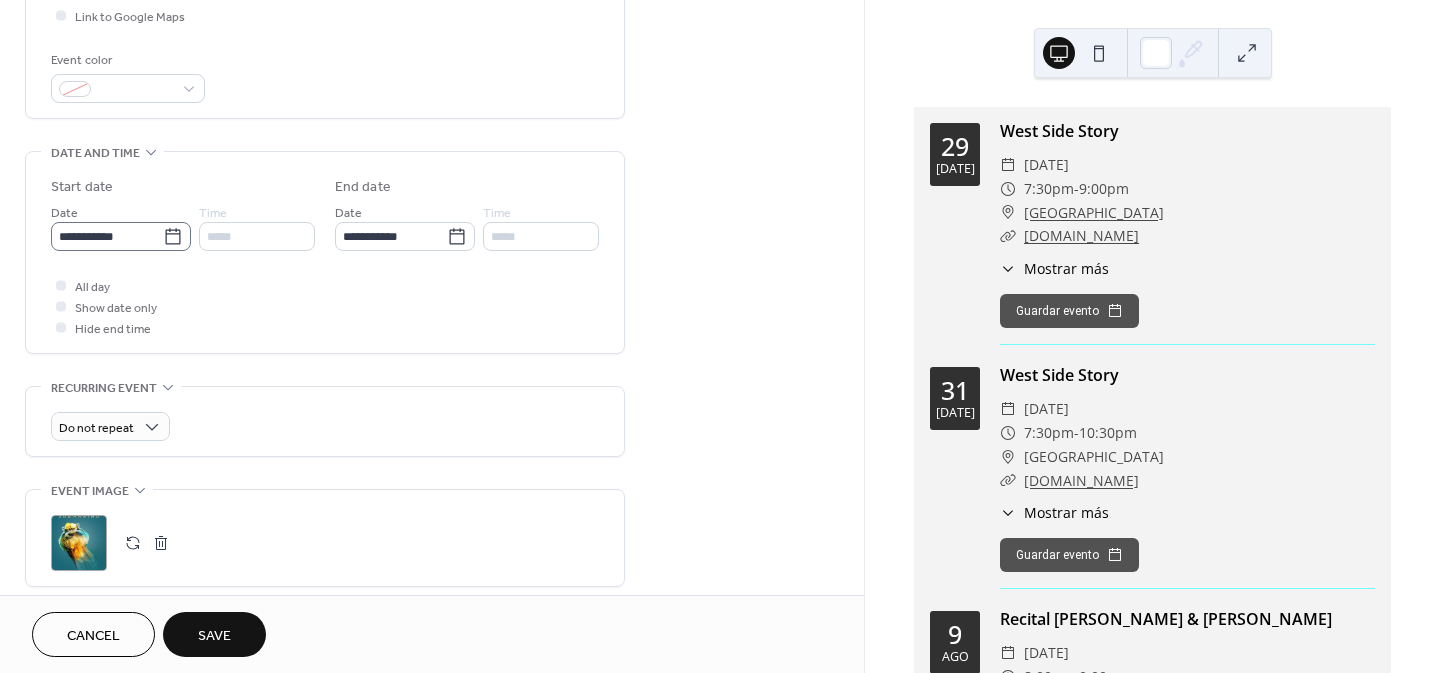 scroll, scrollTop: 575, scrollLeft: 0, axis: vertical 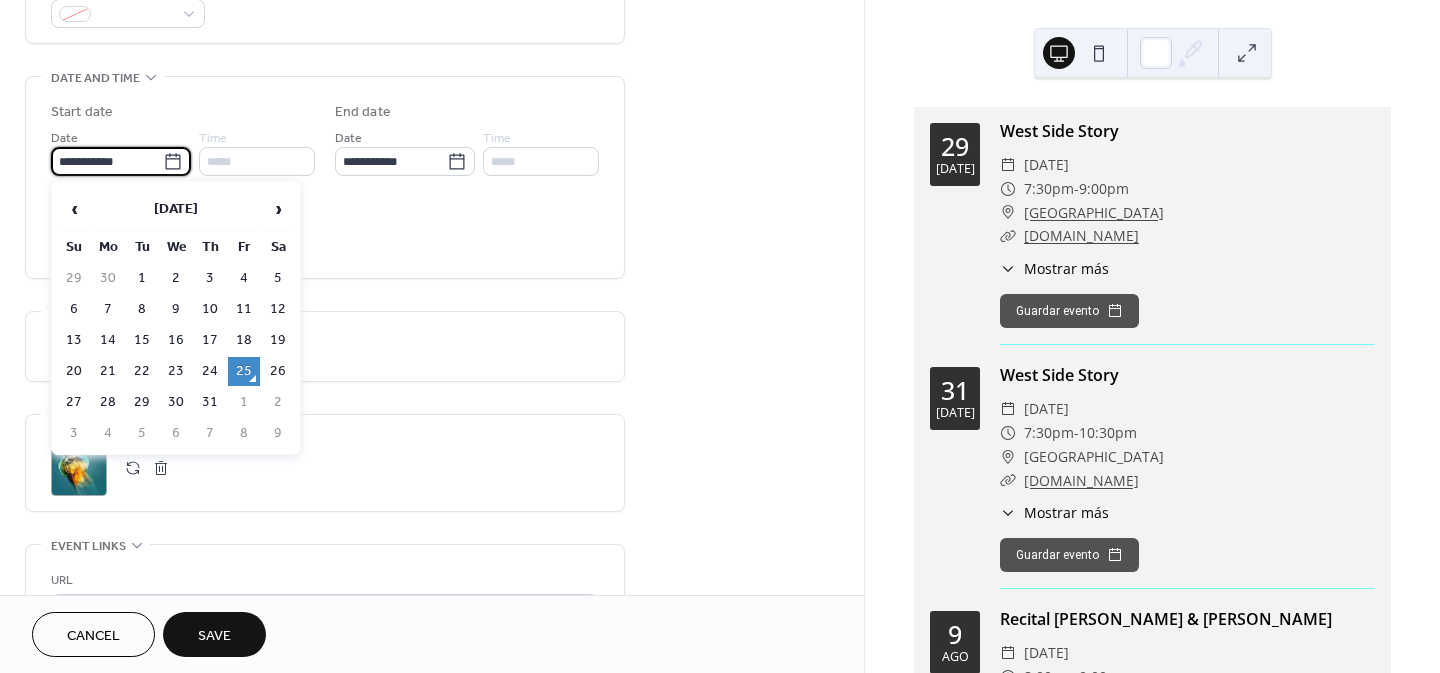 click on "**********" at bounding box center (107, 161) 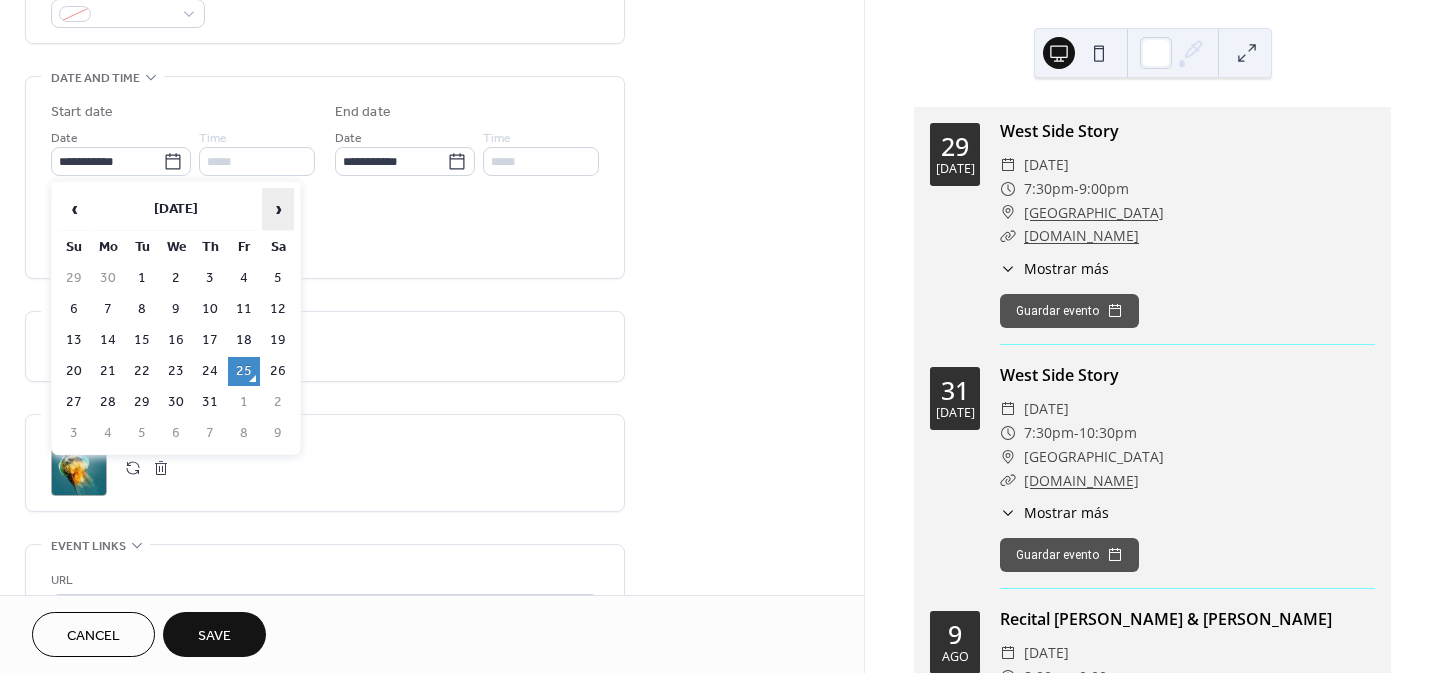 click on "›" at bounding box center [278, 209] 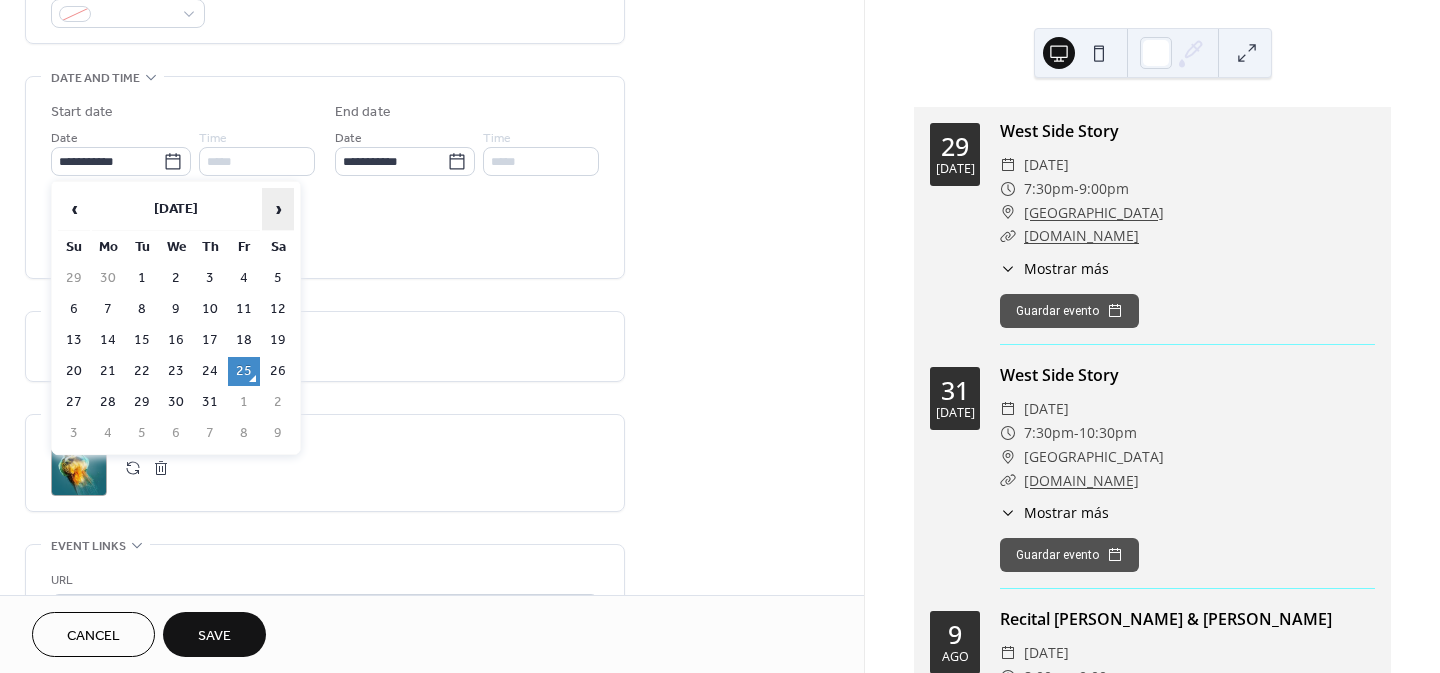 click on "›" at bounding box center (278, 209) 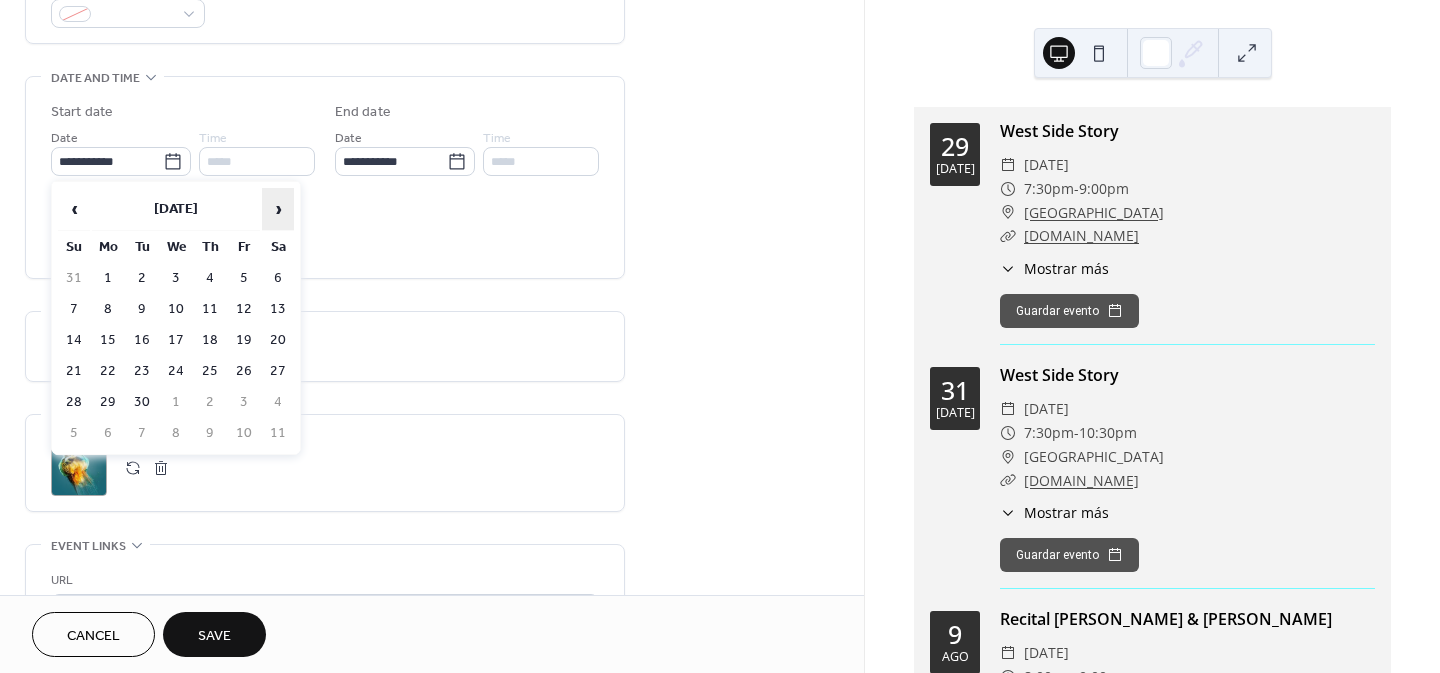 click on "›" at bounding box center (278, 209) 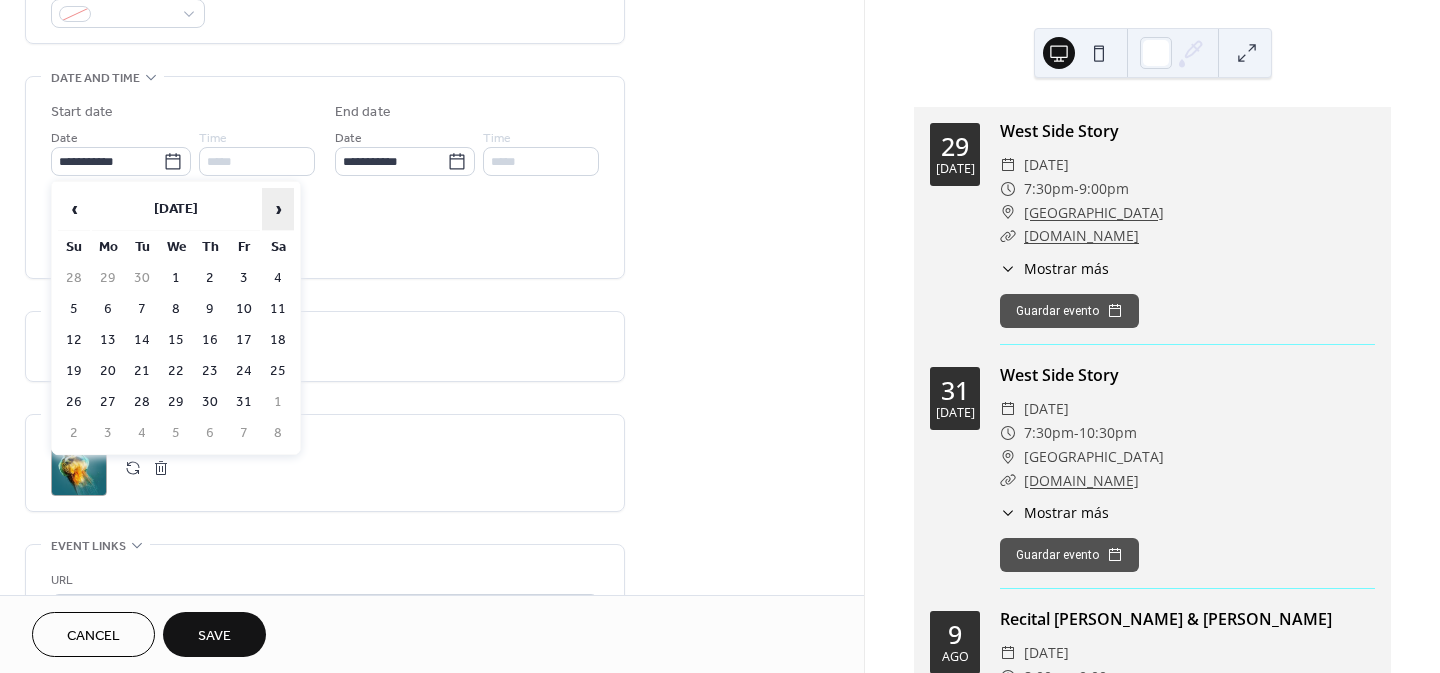 click on "›" at bounding box center [278, 209] 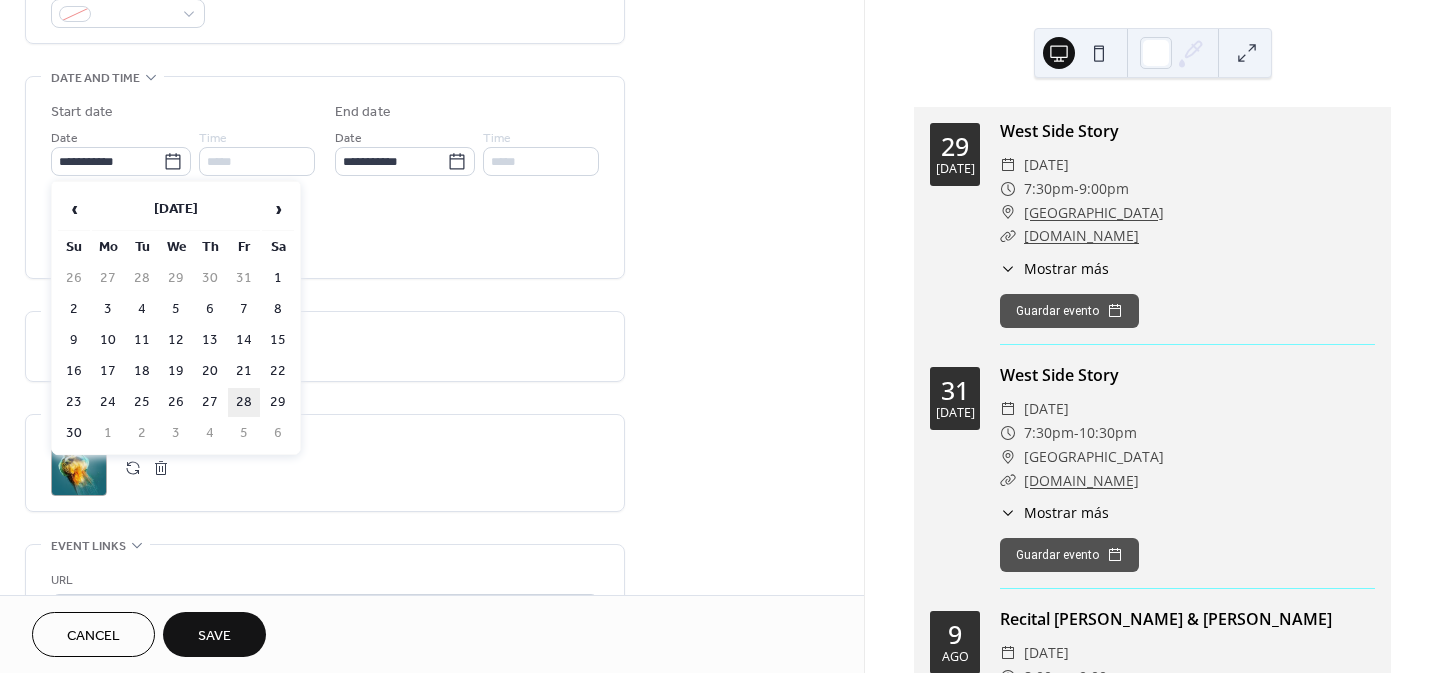 click on "28" at bounding box center (244, 402) 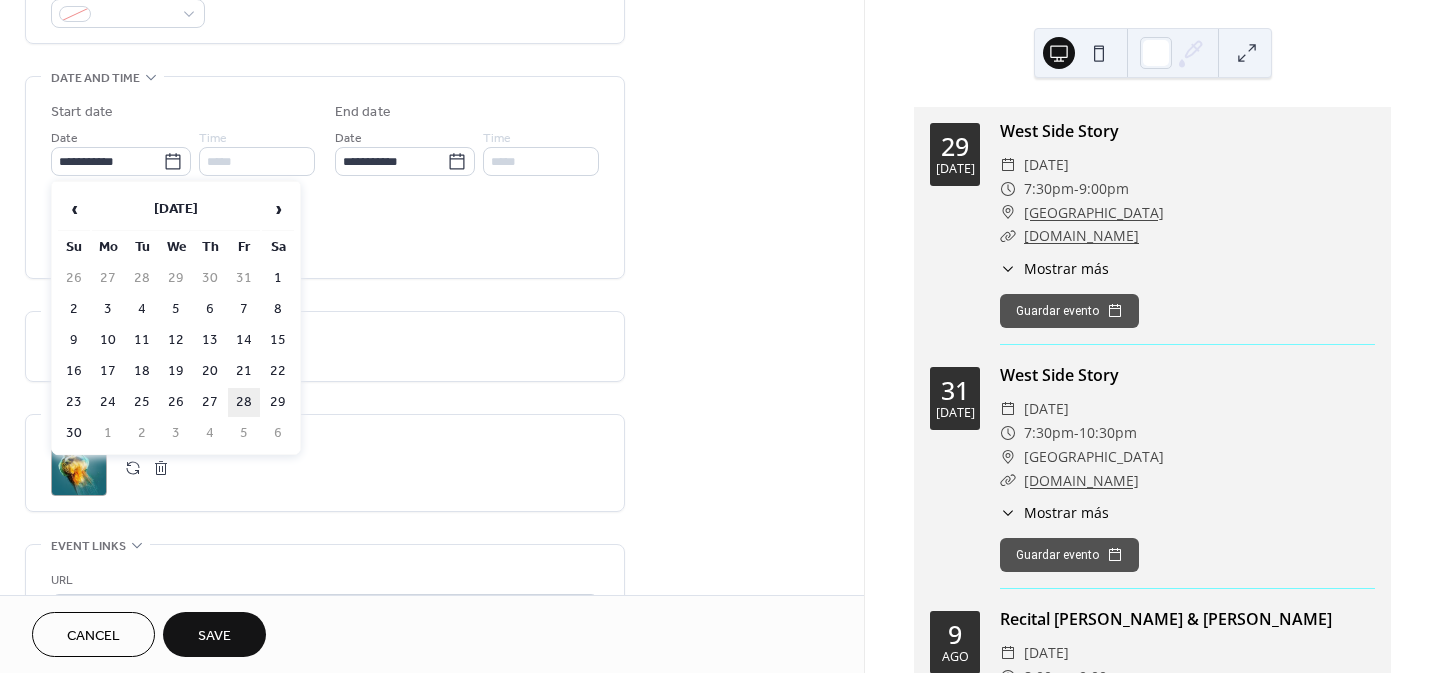 type on "**********" 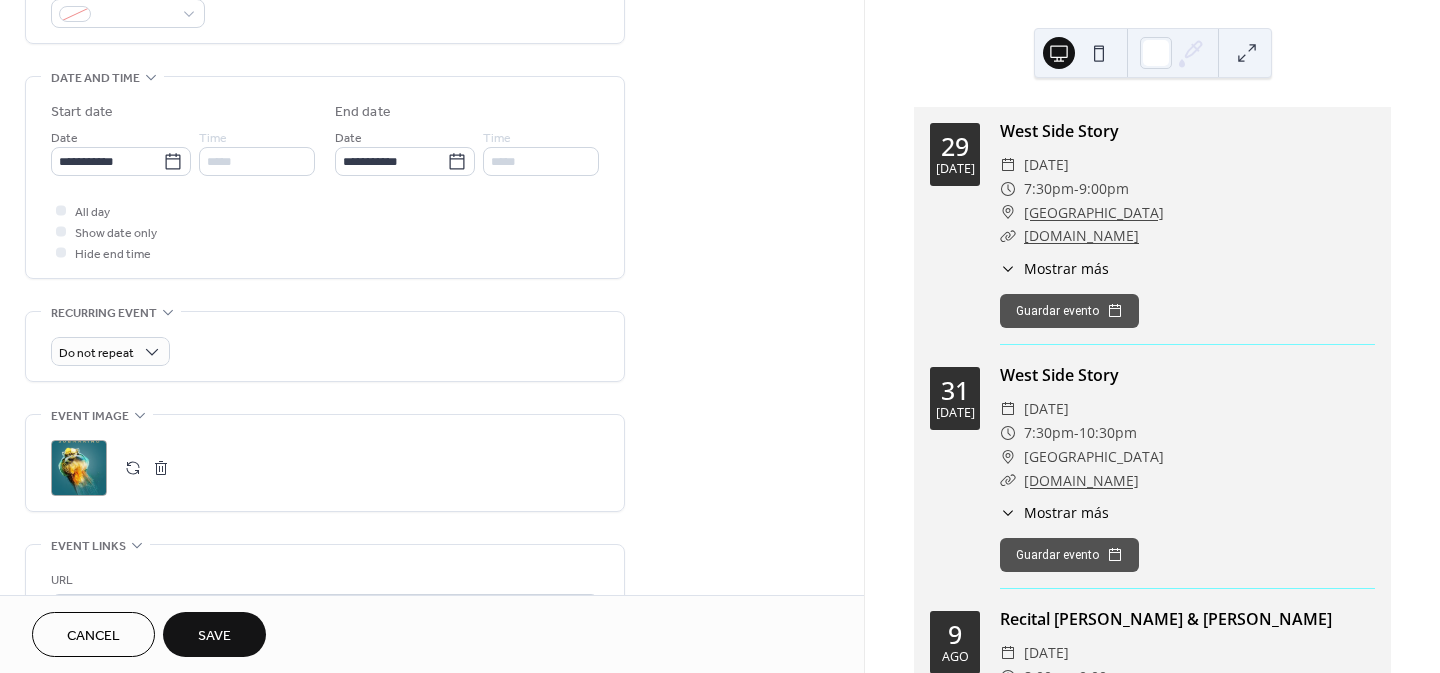 click on "Save" at bounding box center (214, 636) 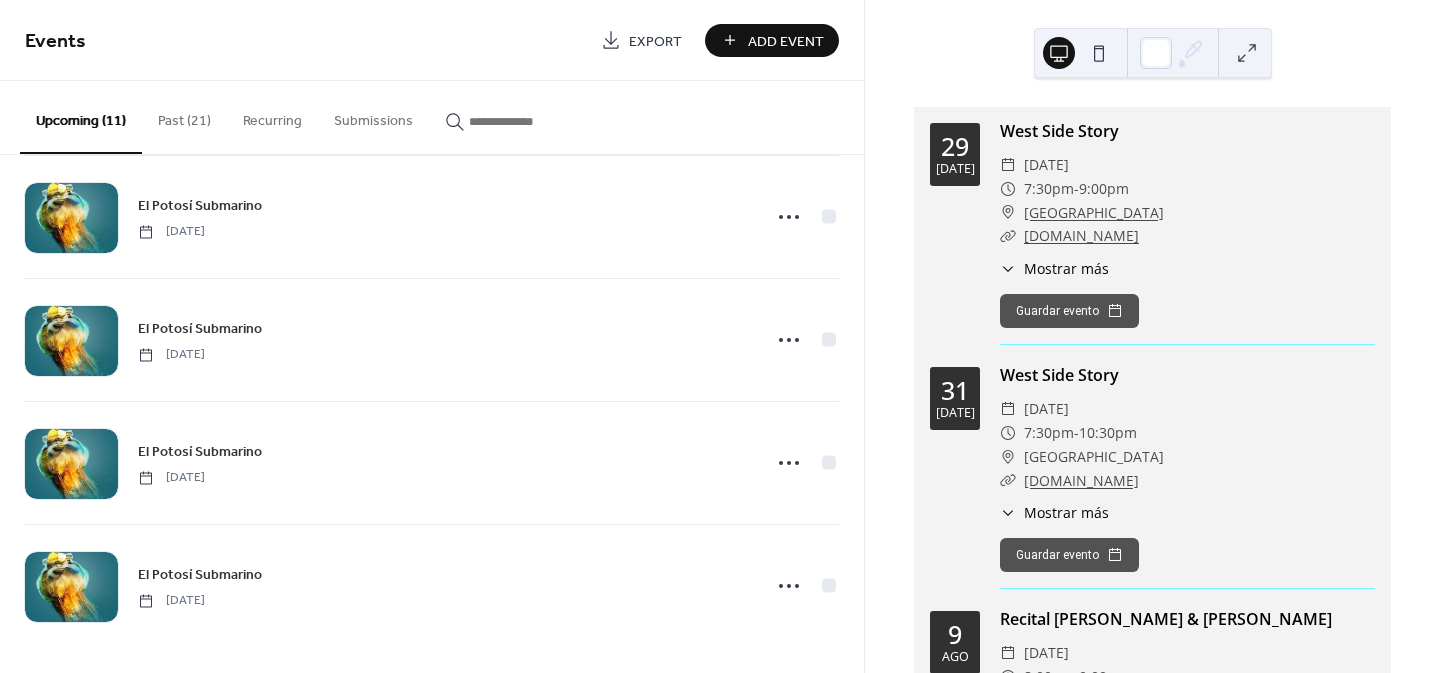 scroll, scrollTop: 894, scrollLeft: 0, axis: vertical 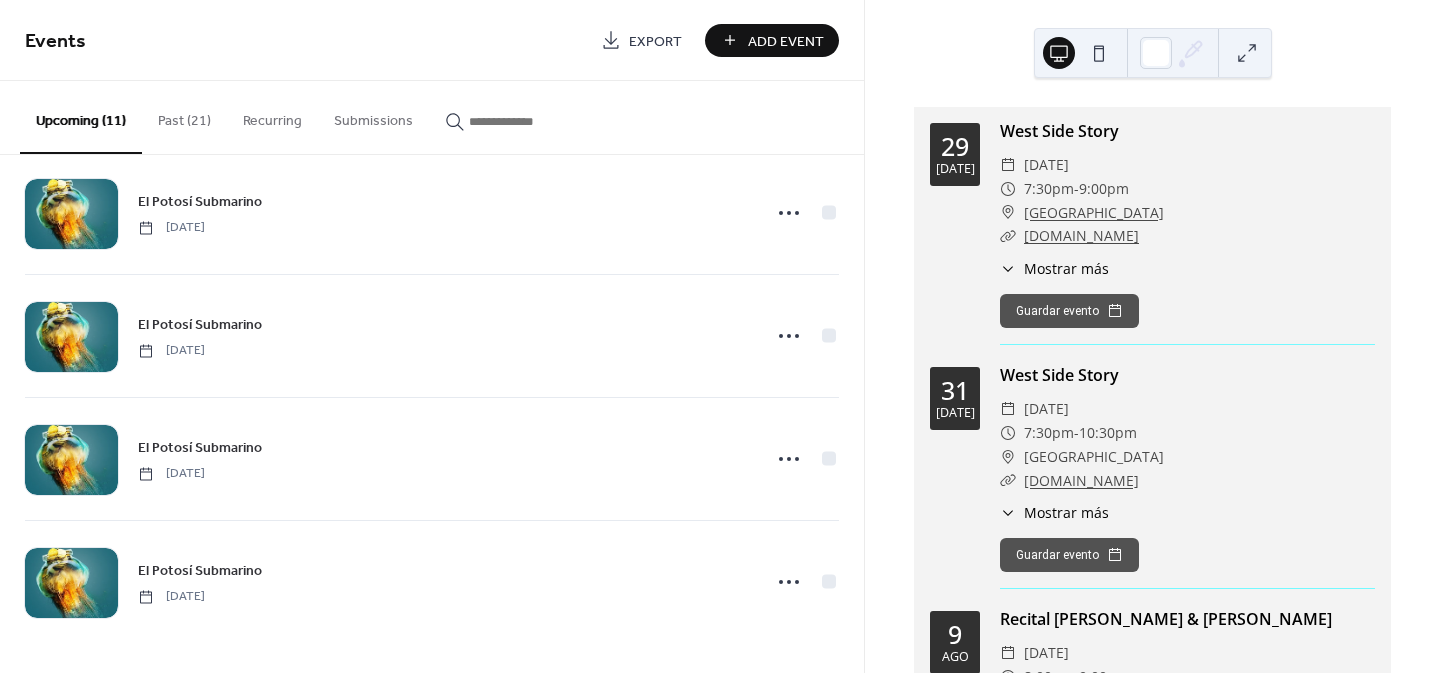 click on "Add Event" at bounding box center [786, 41] 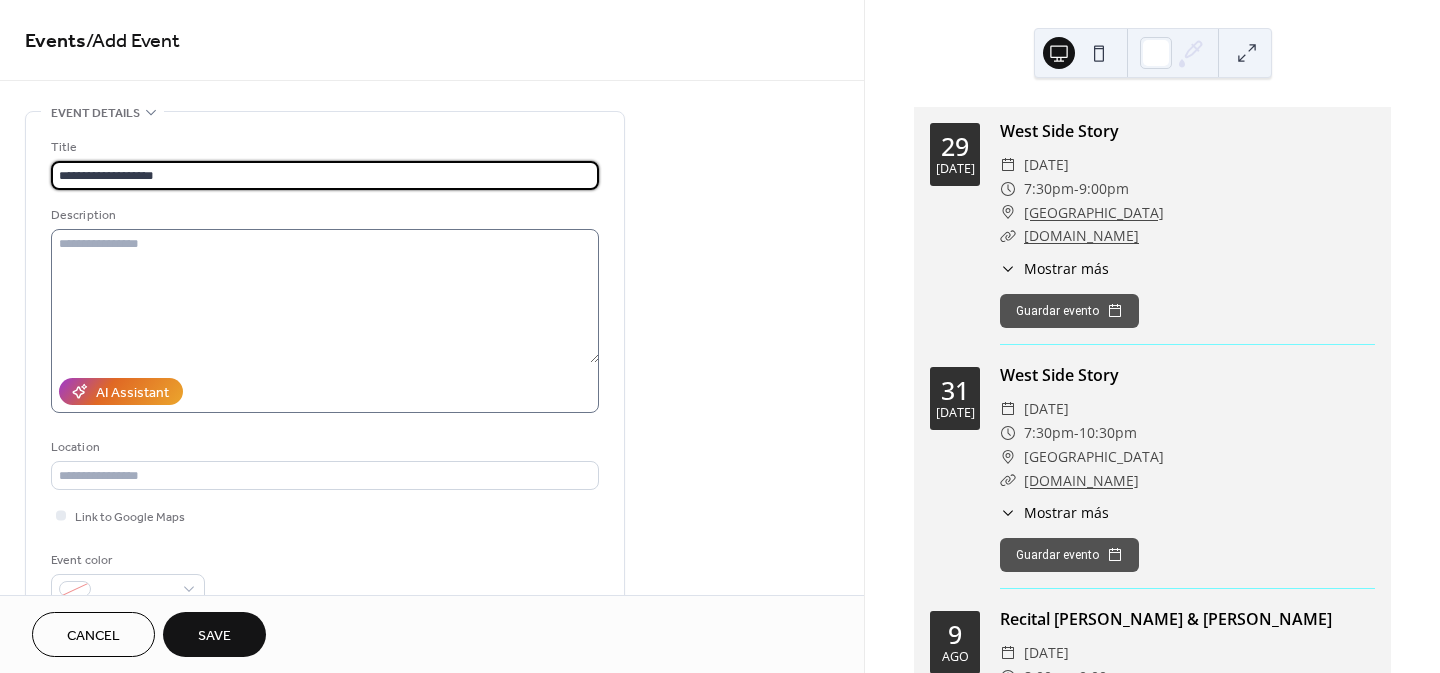 type on "**********" 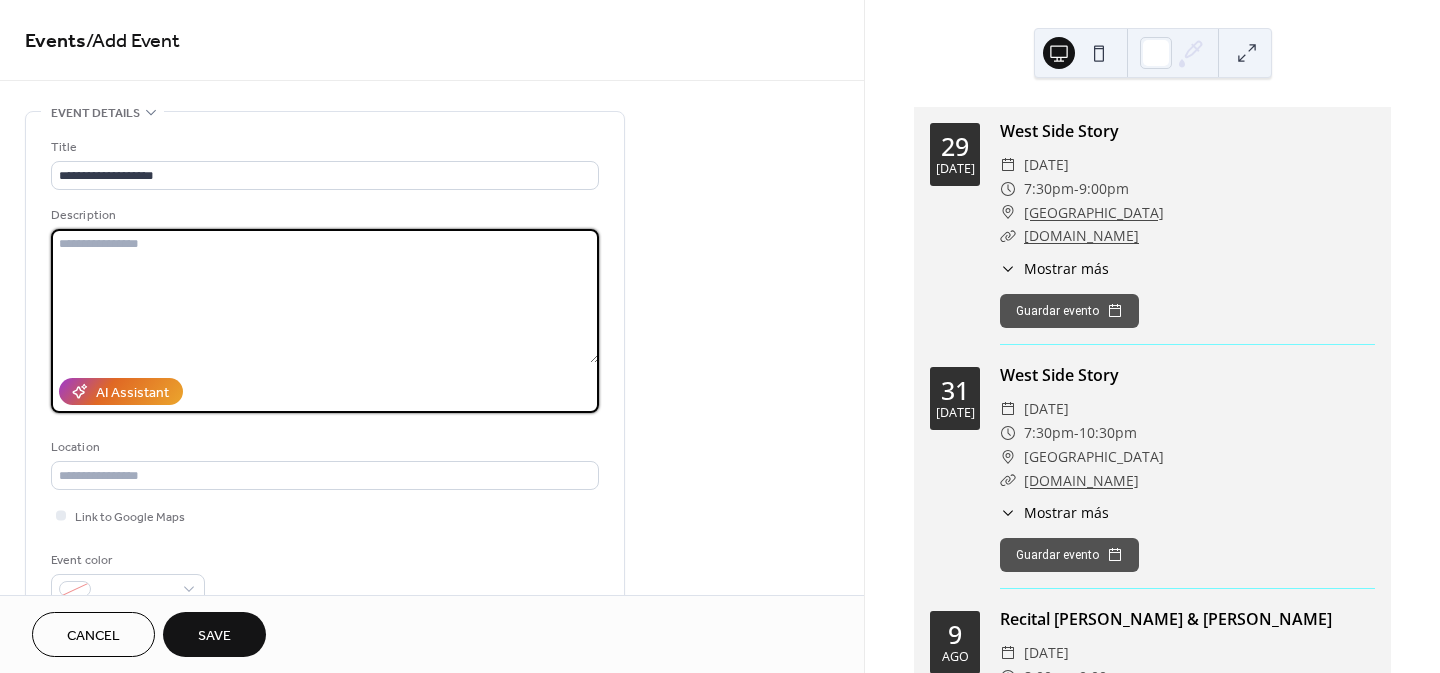 paste on "**********" 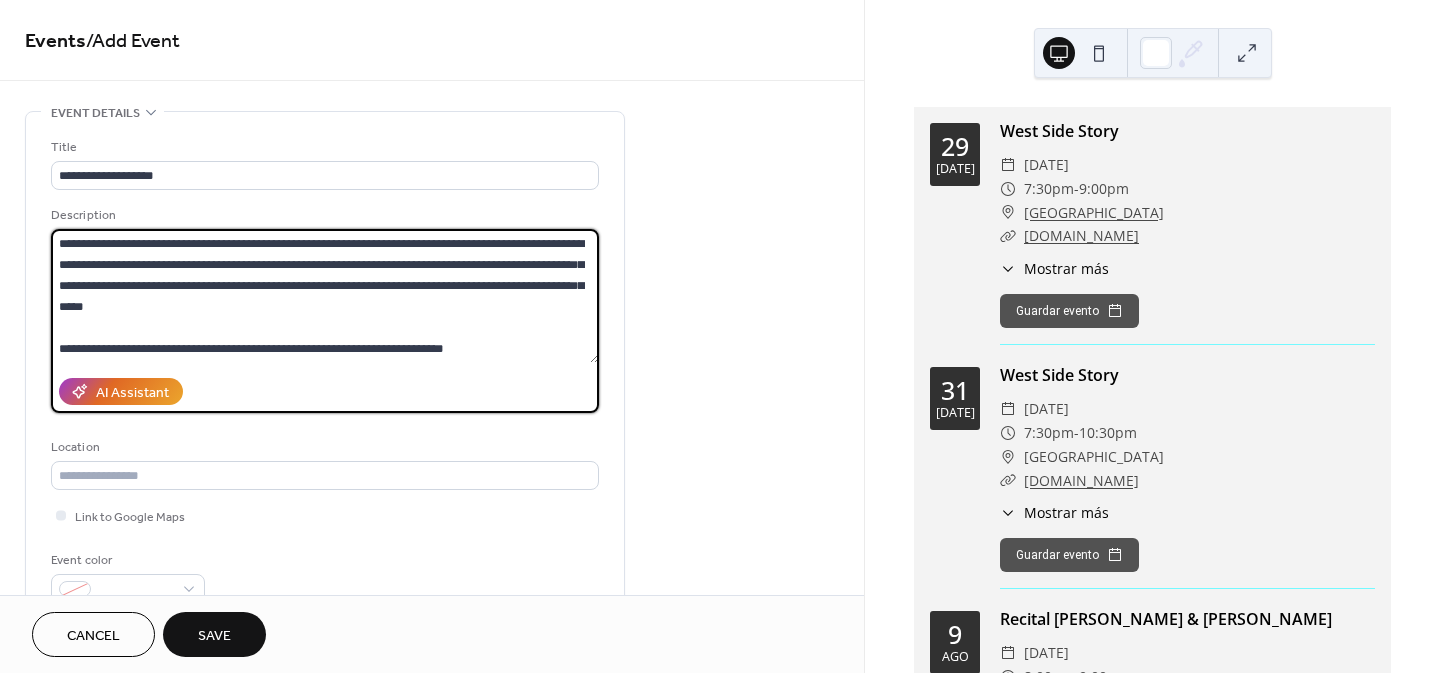 drag, startPoint x: 270, startPoint y: 320, endPoint x: 321, endPoint y: 259, distance: 79.51101 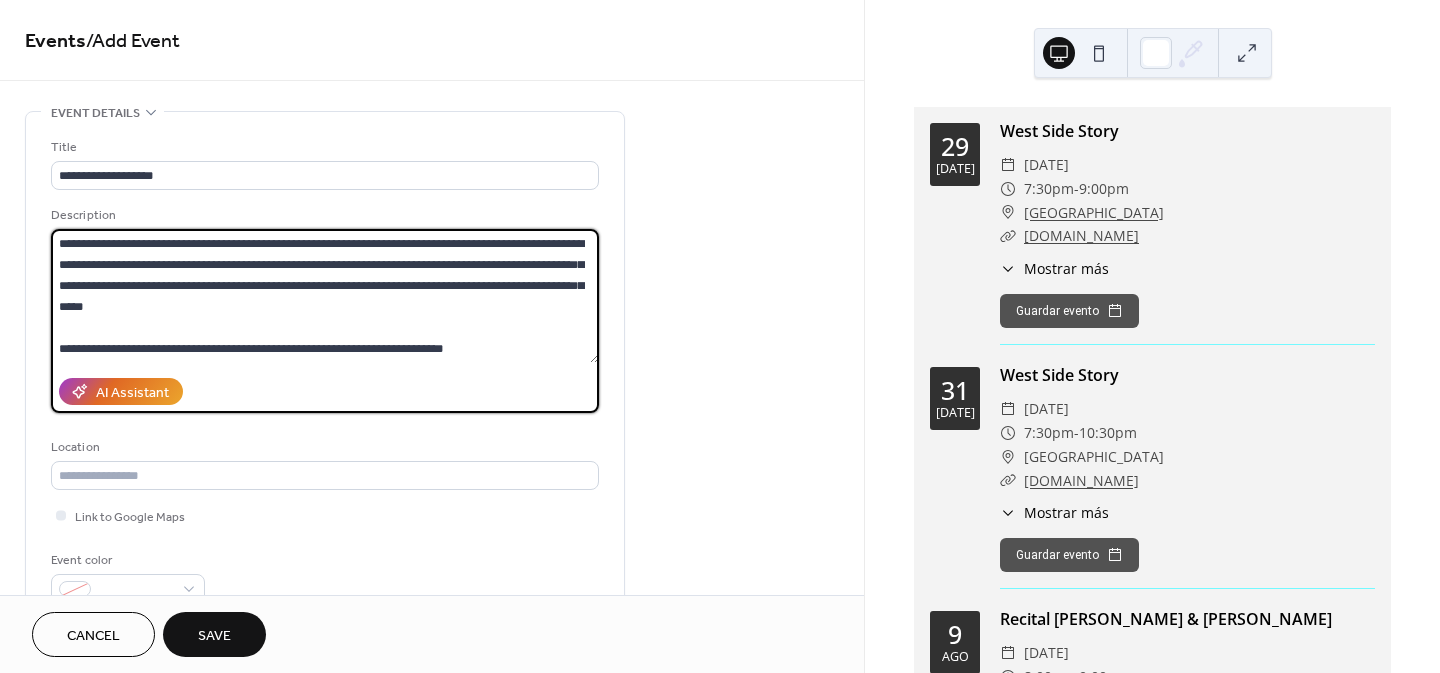 click on "**********" at bounding box center [325, 296] 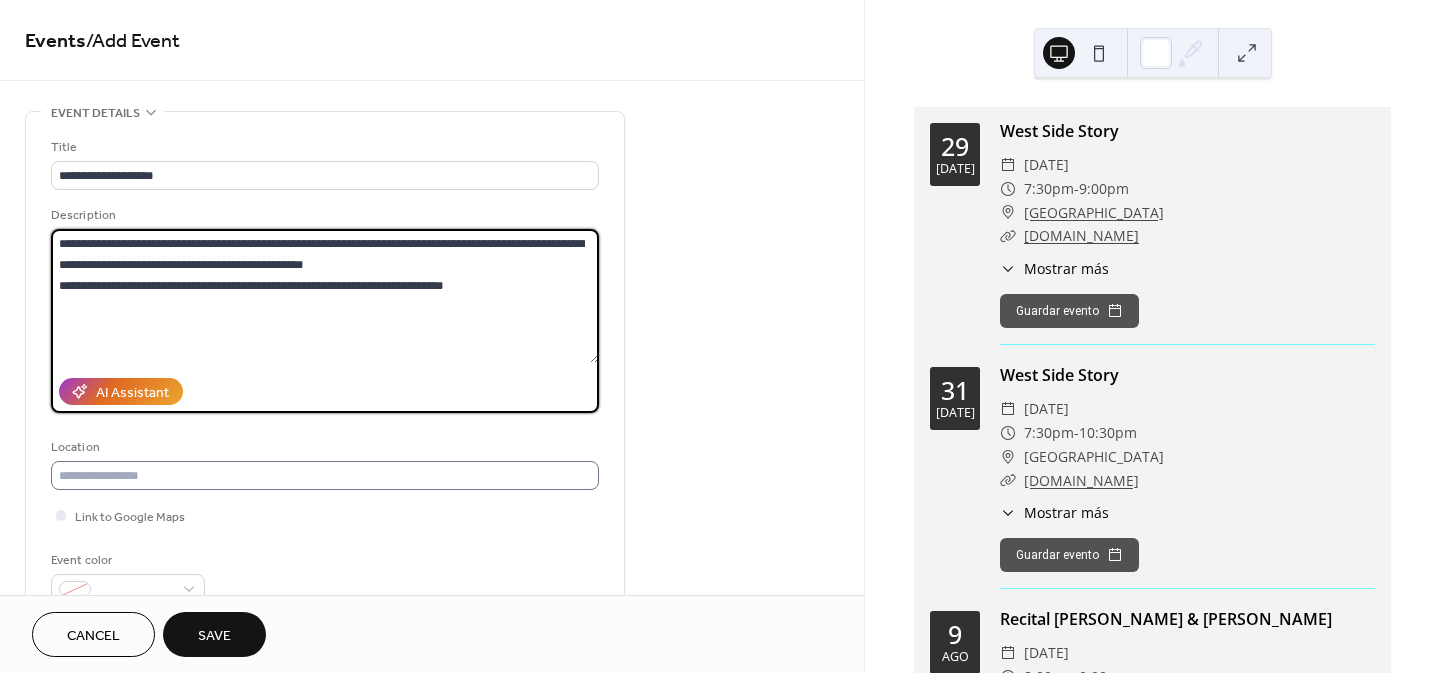 type on "**********" 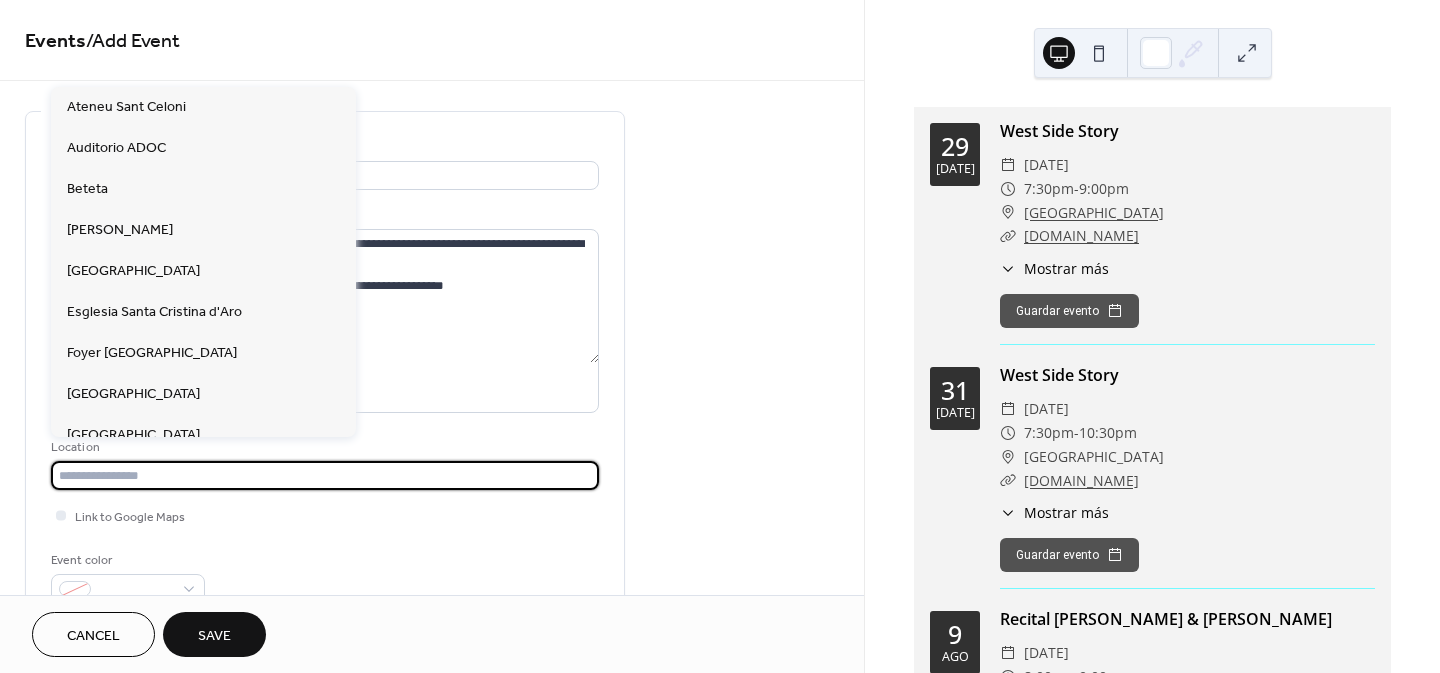 click at bounding box center (325, 475) 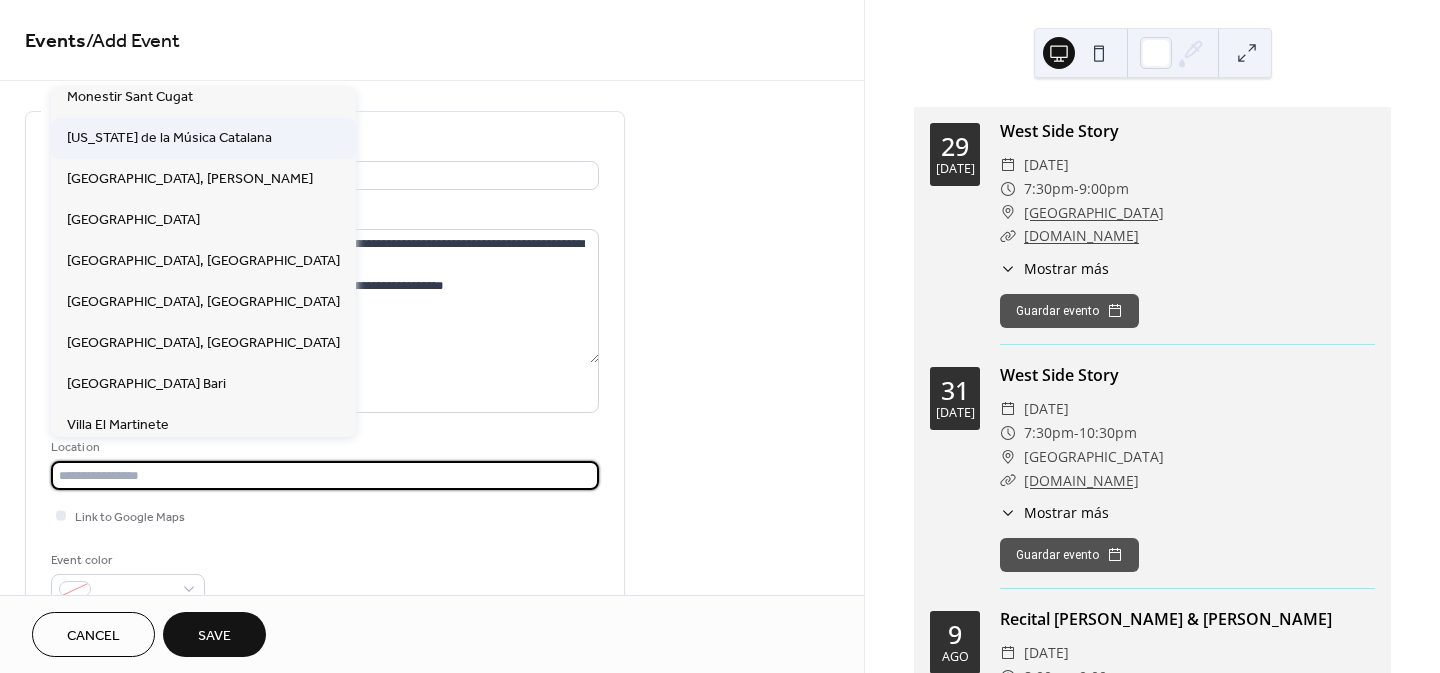 scroll, scrollTop: 470, scrollLeft: 0, axis: vertical 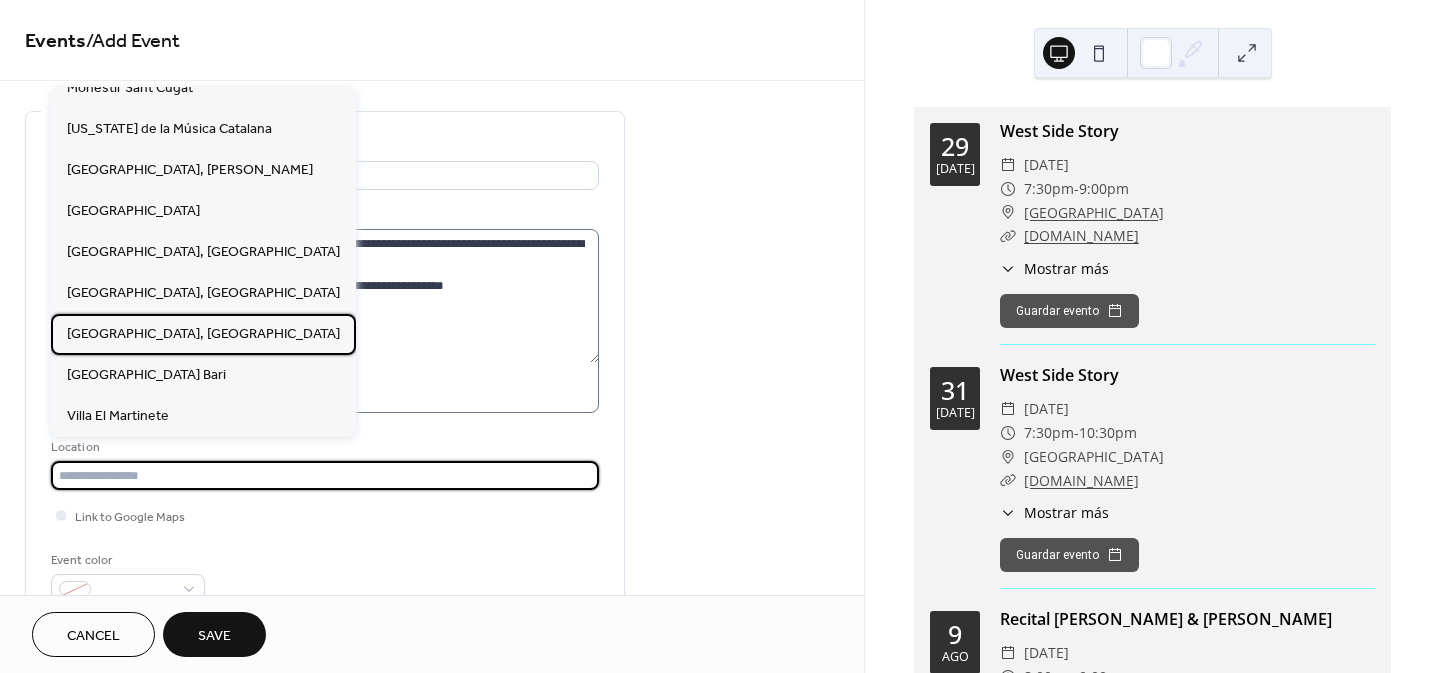click on "[GEOGRAPHIC_DATA], [GEOGRAPHIC_DATA]" at bounding box center [203, 334] 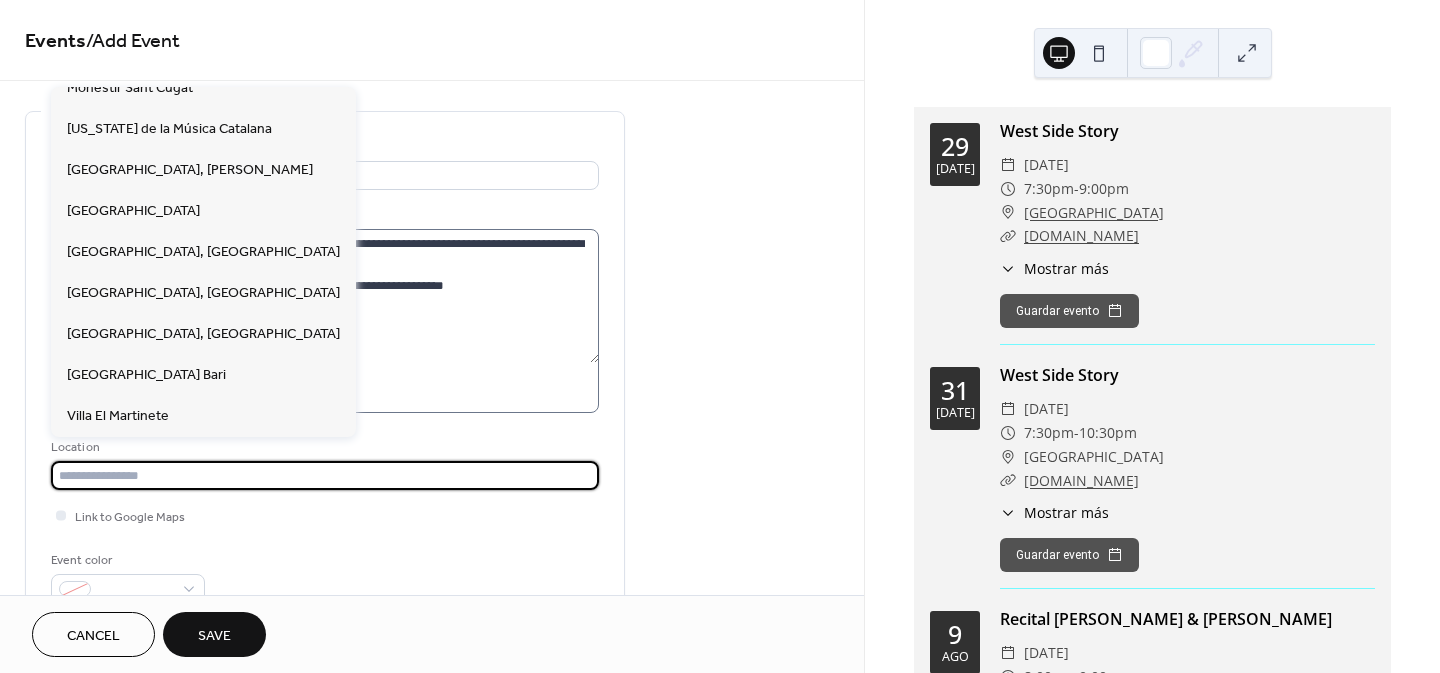 type on "**********" 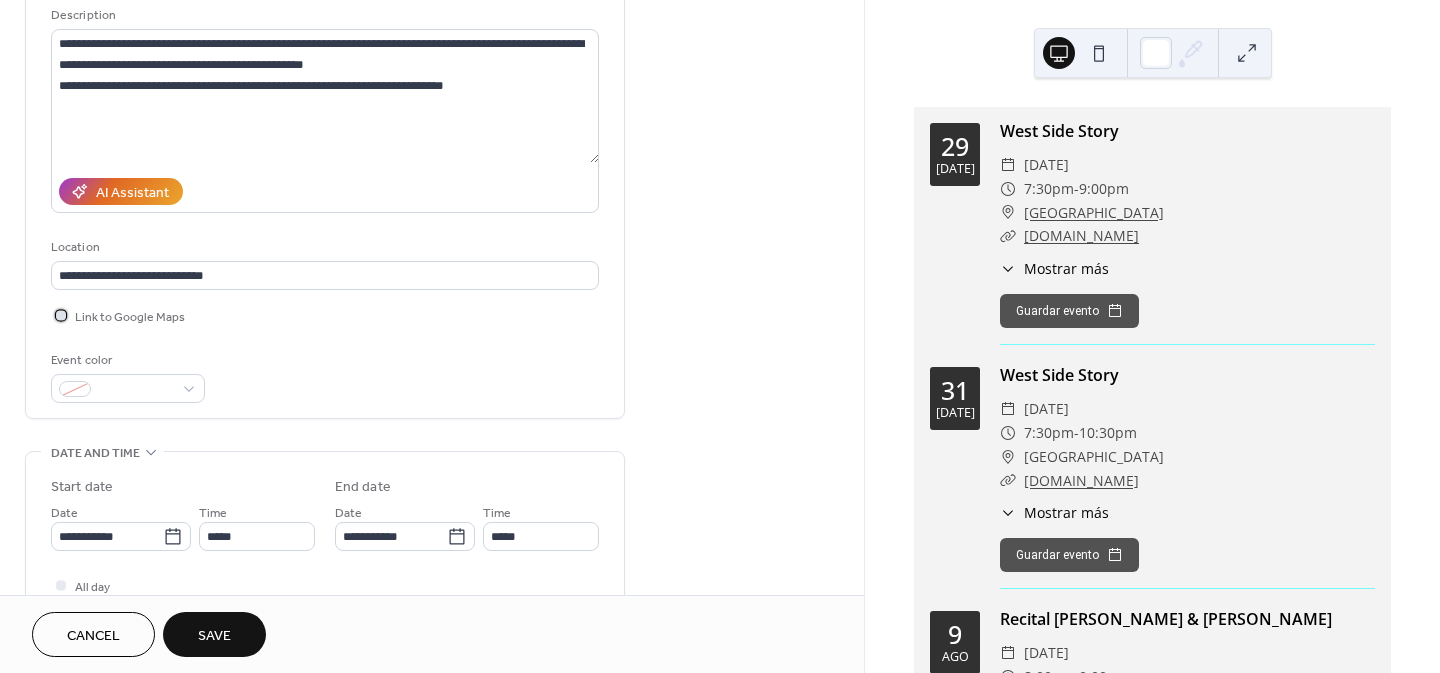 click on "Link to Google Maps" at bounding box center (130, 317) 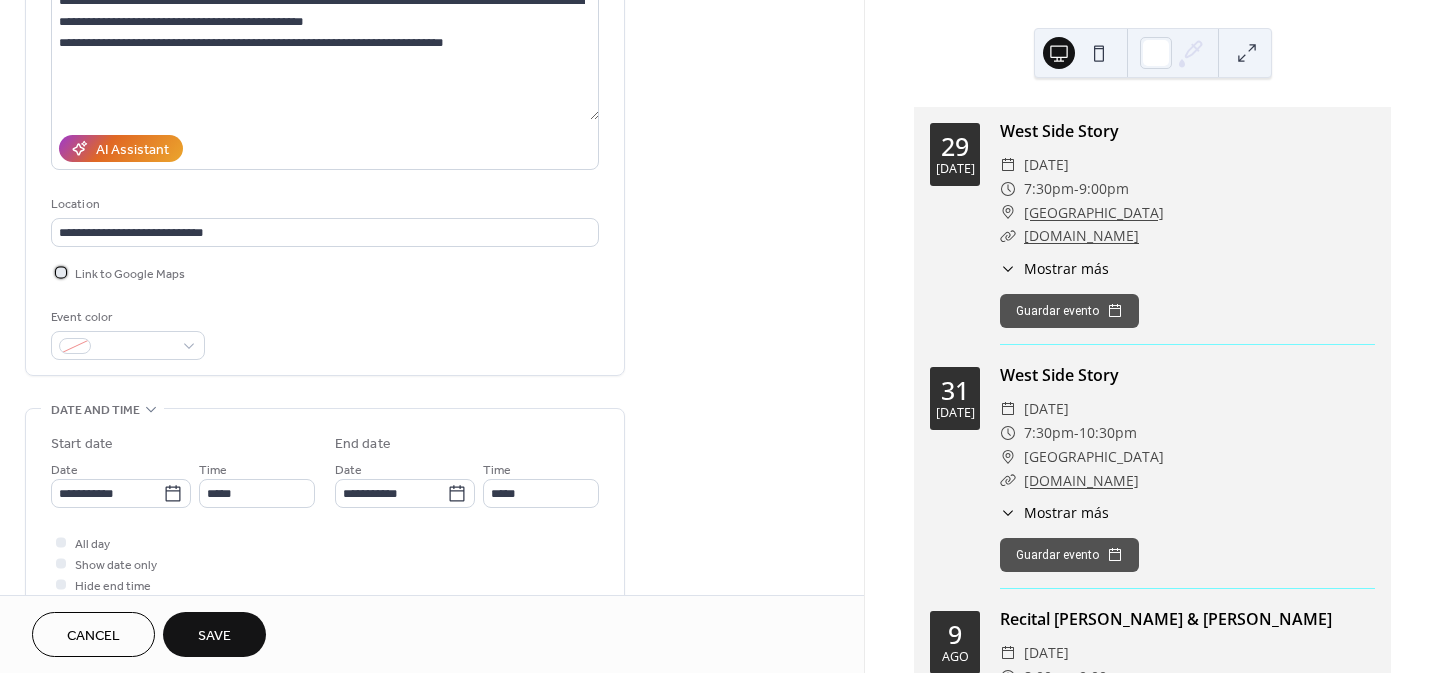 scroll, scrollTop: 400, scrollLeft: 0, axis: vertical 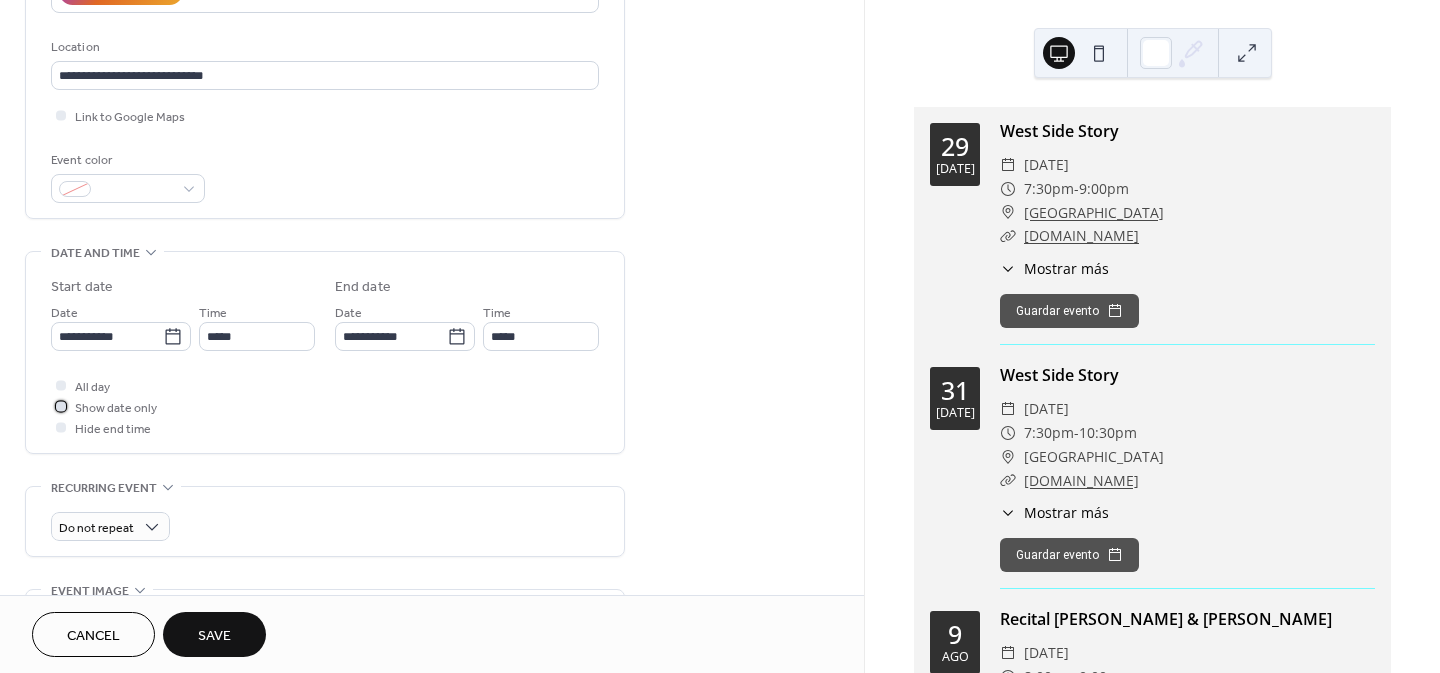 click on "Show date only" at bounding box center (116, 408) 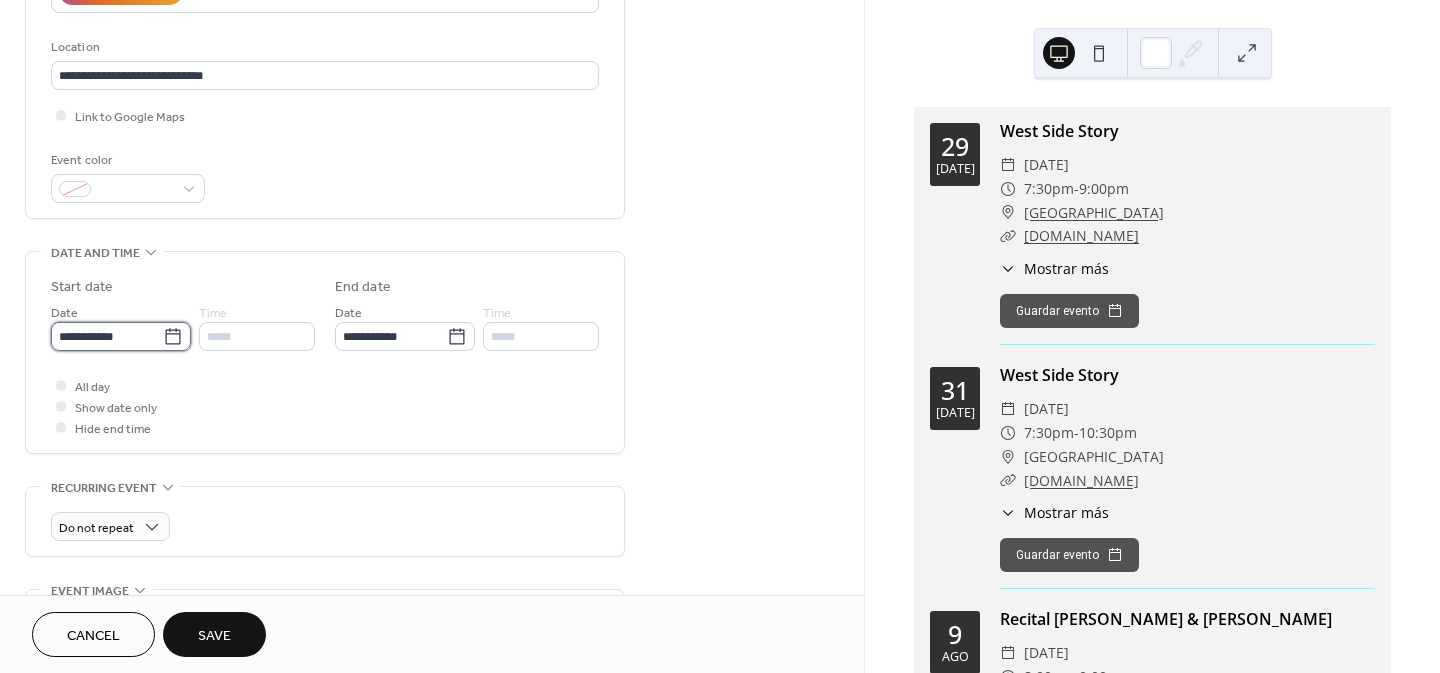 click on "**********" at bounding box center (107, 336) 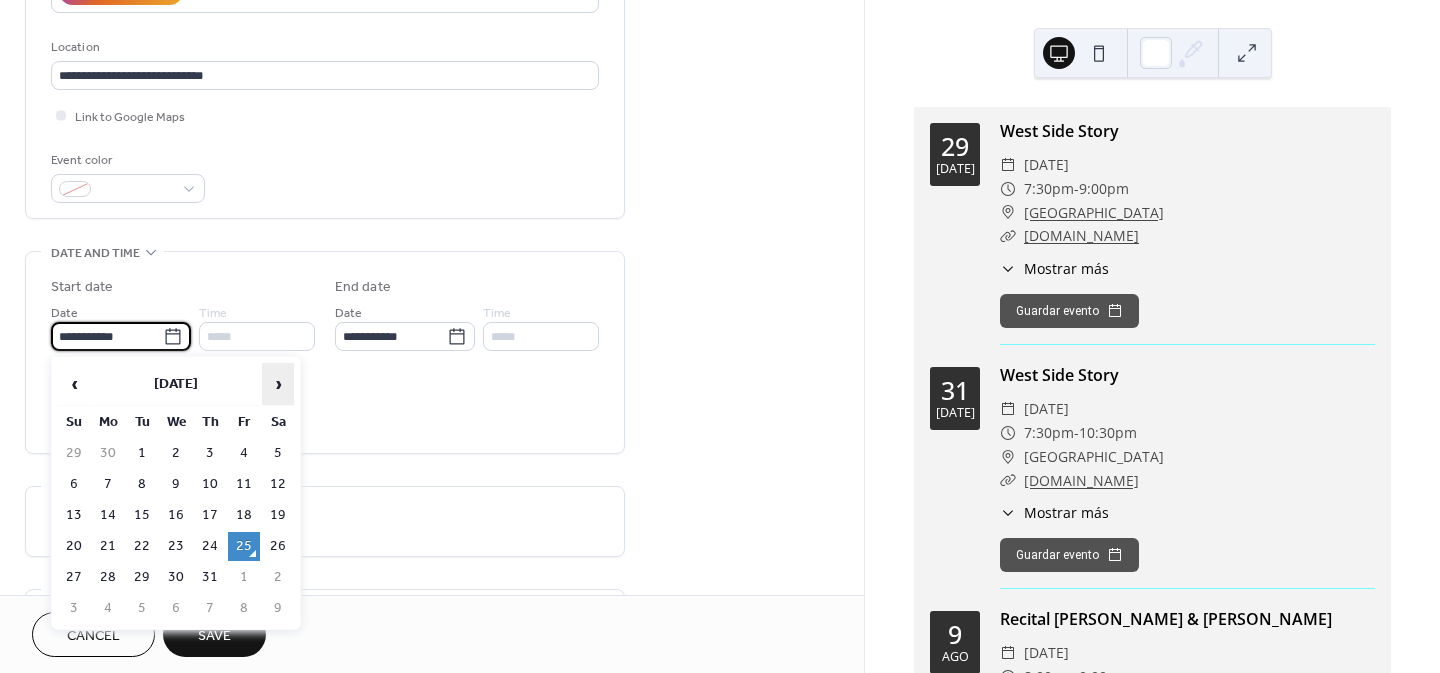 click on "›" at bounding box center [278, 384] 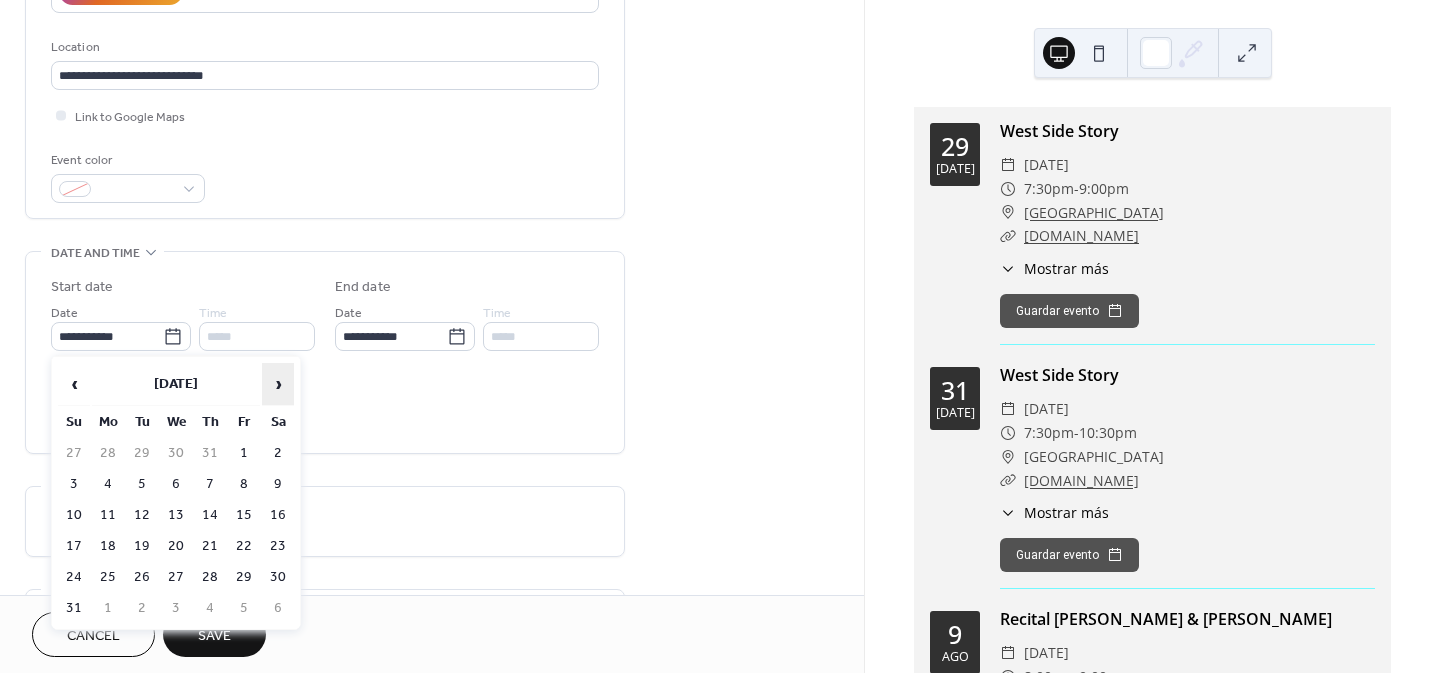 click on "›" at bounding box center [278, 384] 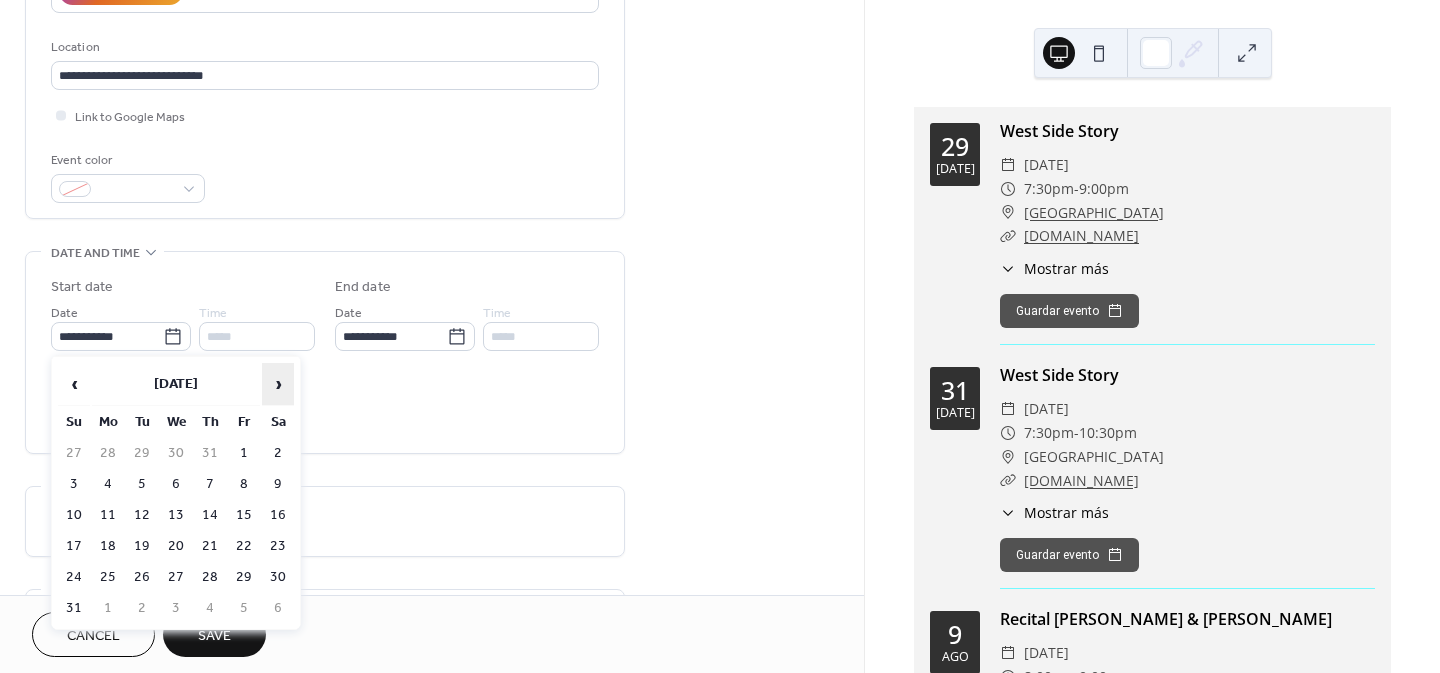 click on "›" at bounding box center [278, 384] 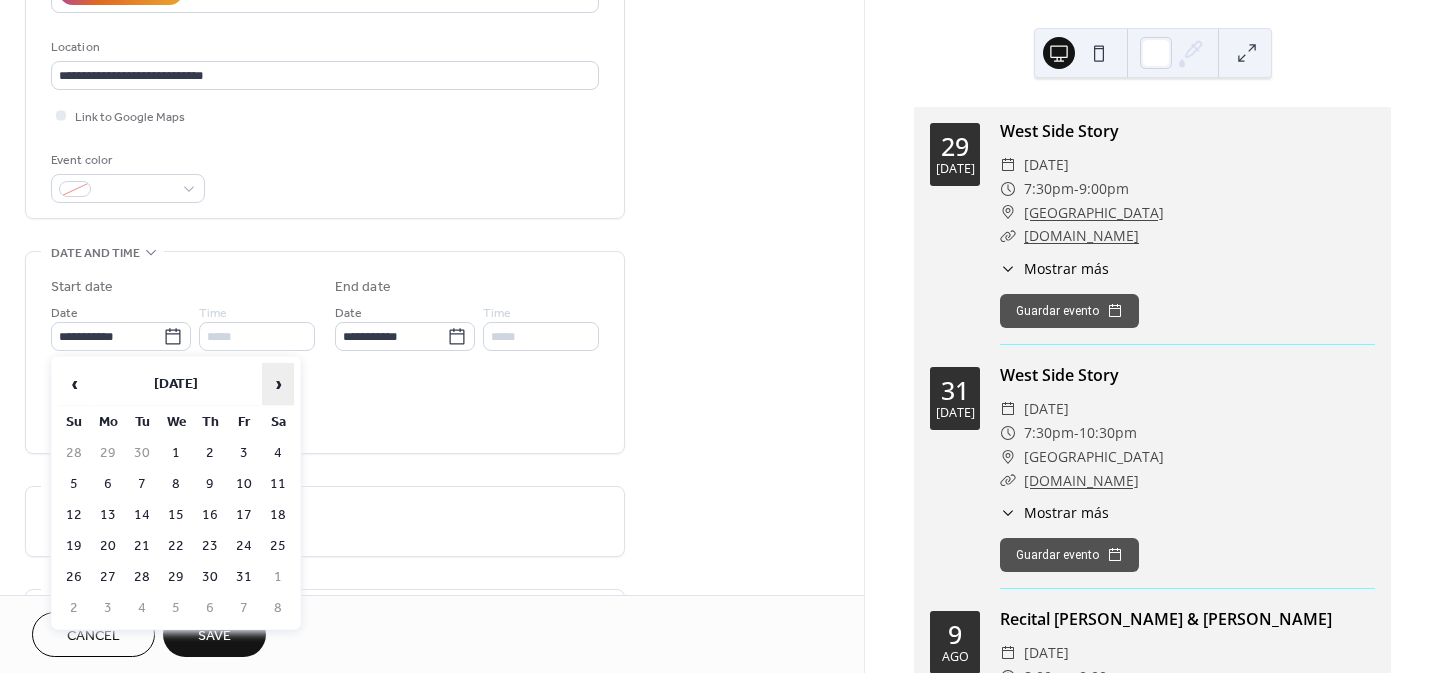 click on "›" at bounding box center (278, 384) 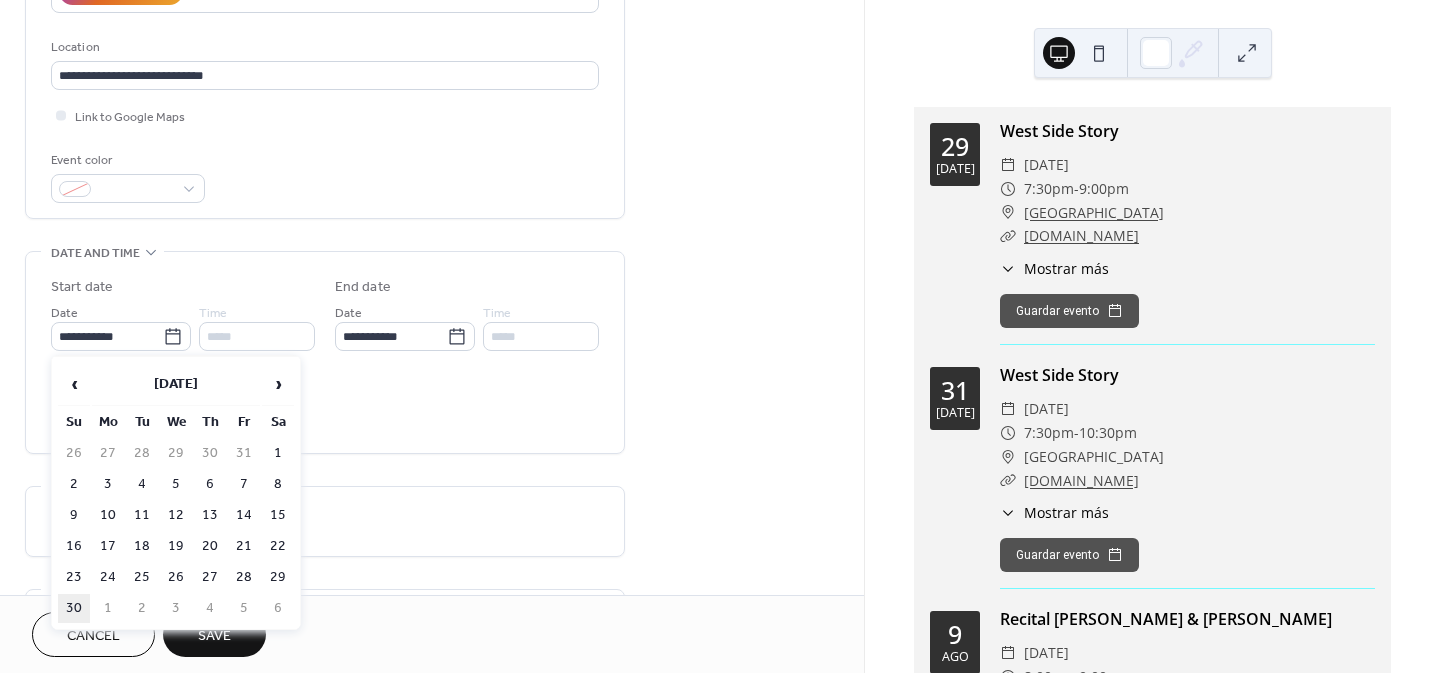 click on "30" at bounding box center (74, 608) 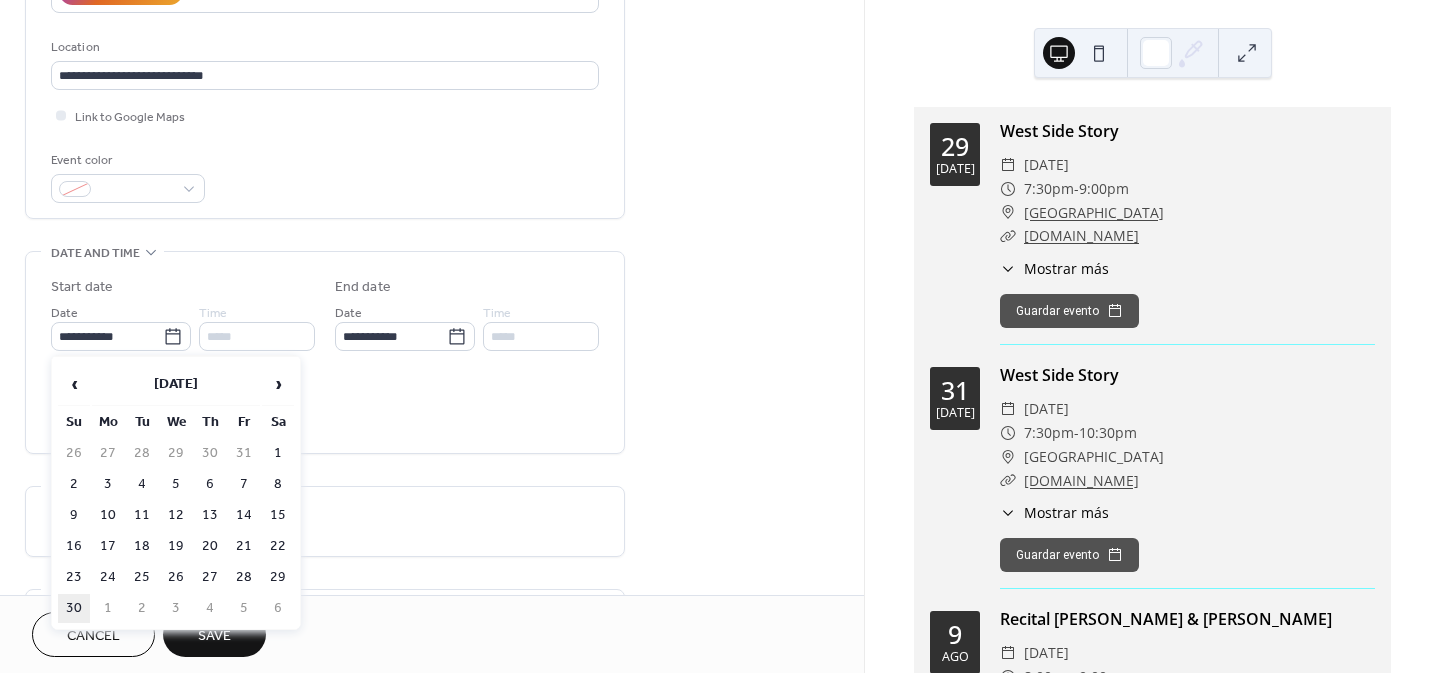 type on "**********" 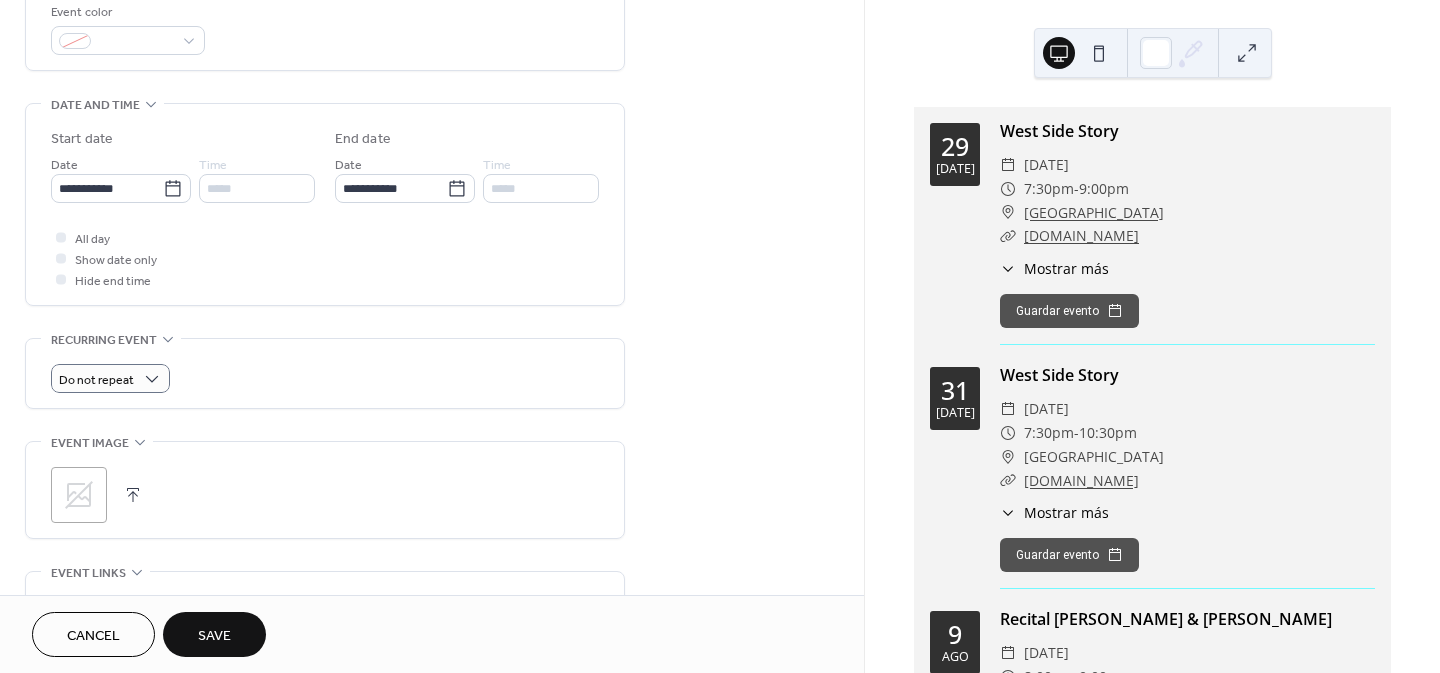 scroll, scrollTop: 600, scrollLeft: 0, axis: vertical 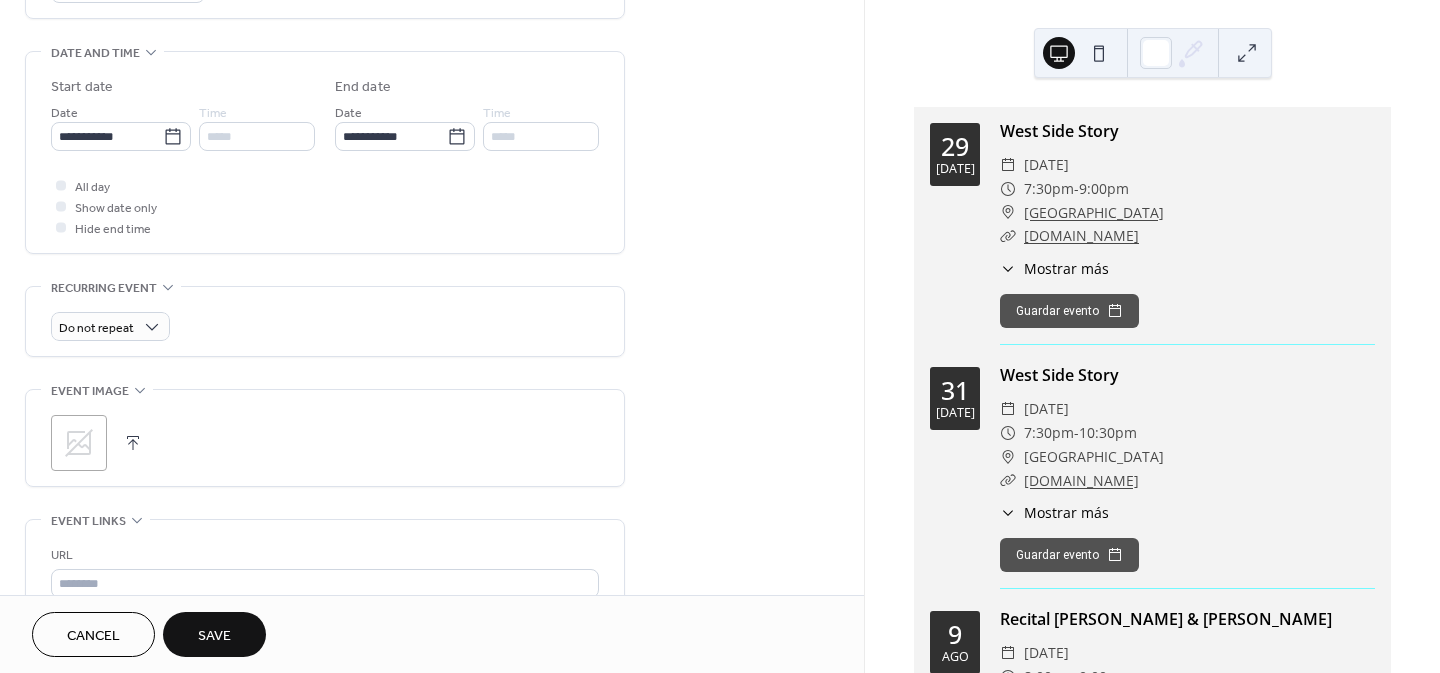 click 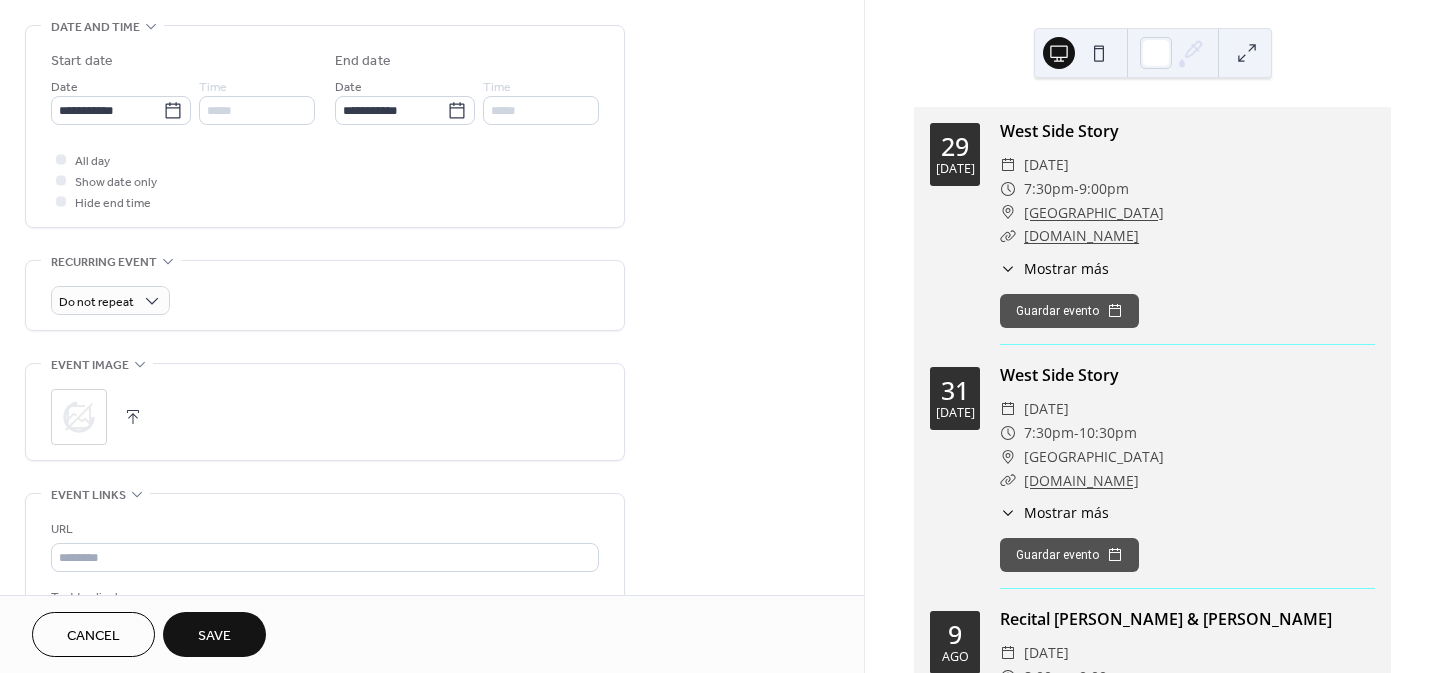 scroll, scrollTop: 800, scrollLeft: 0, axis: vertical 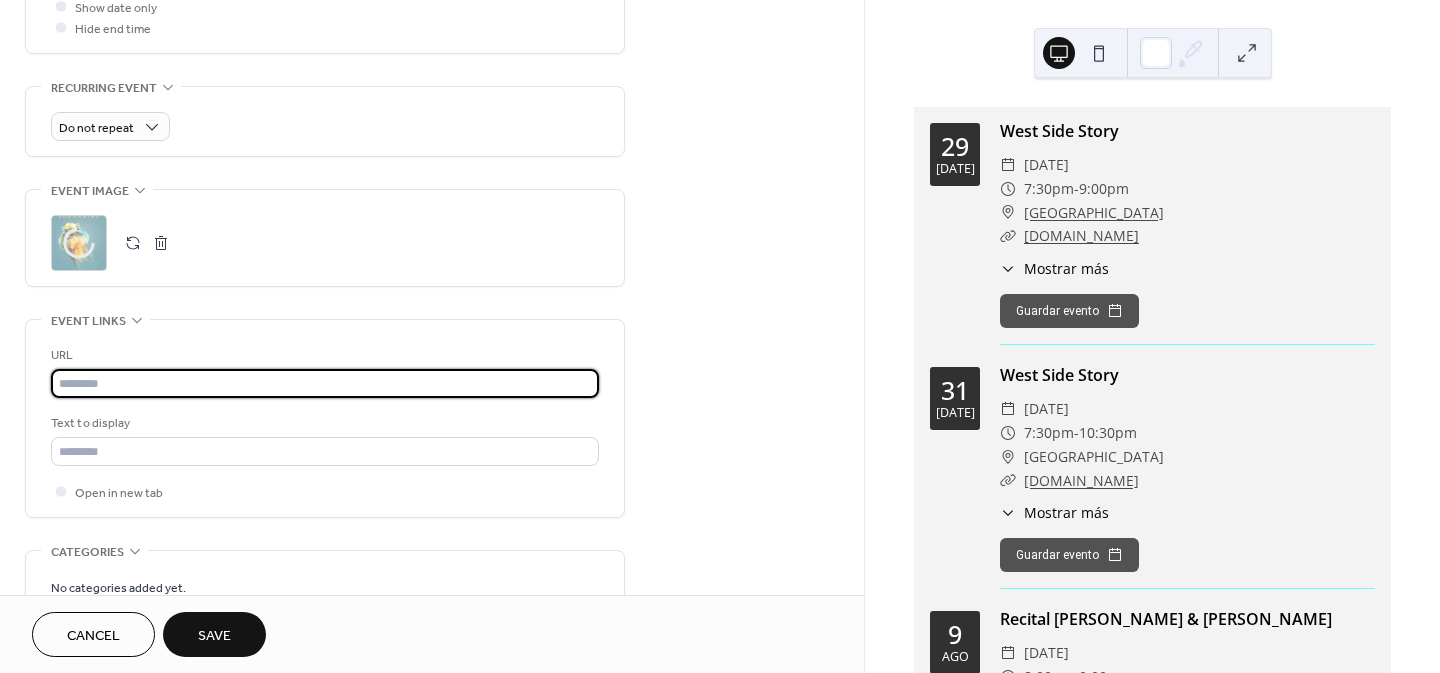 drag, startPoint x: 203, startPoint y: 395, endPoint x: 305, endPoint y: 272, distance: 159.79048 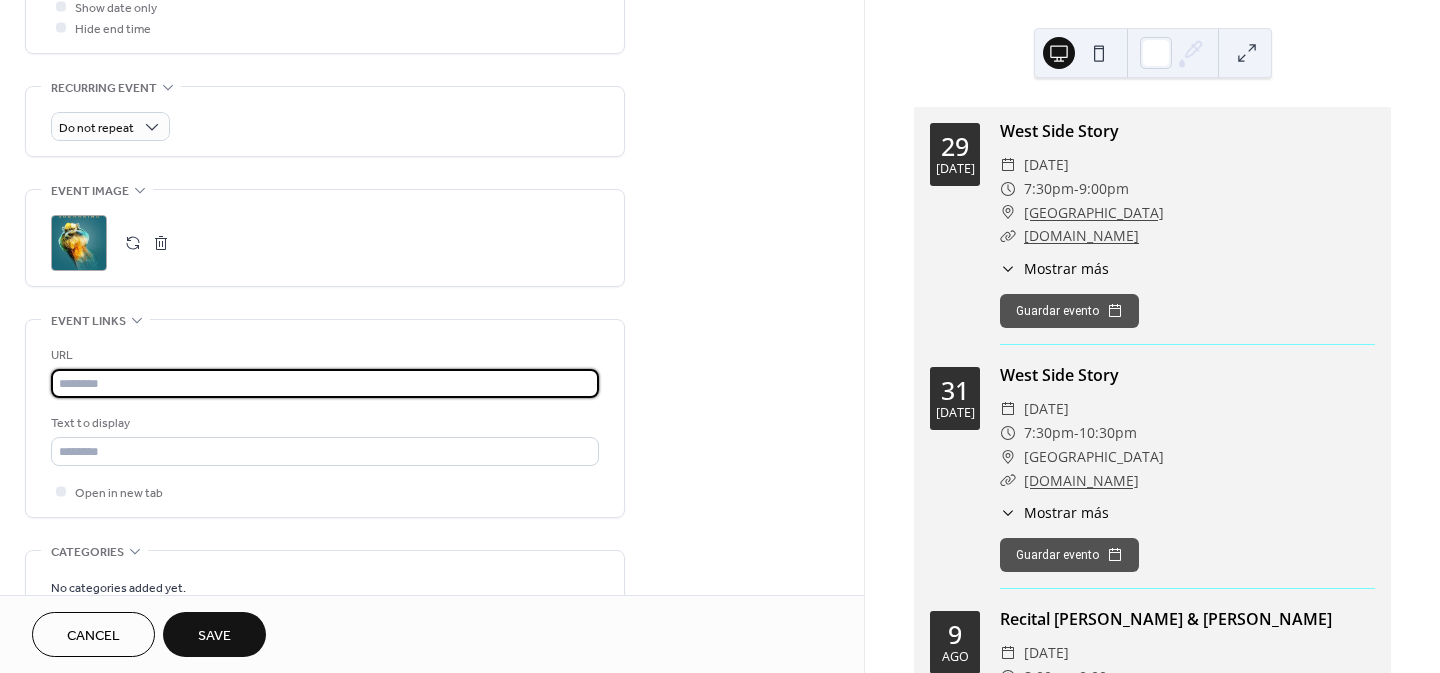 paste on "**********" 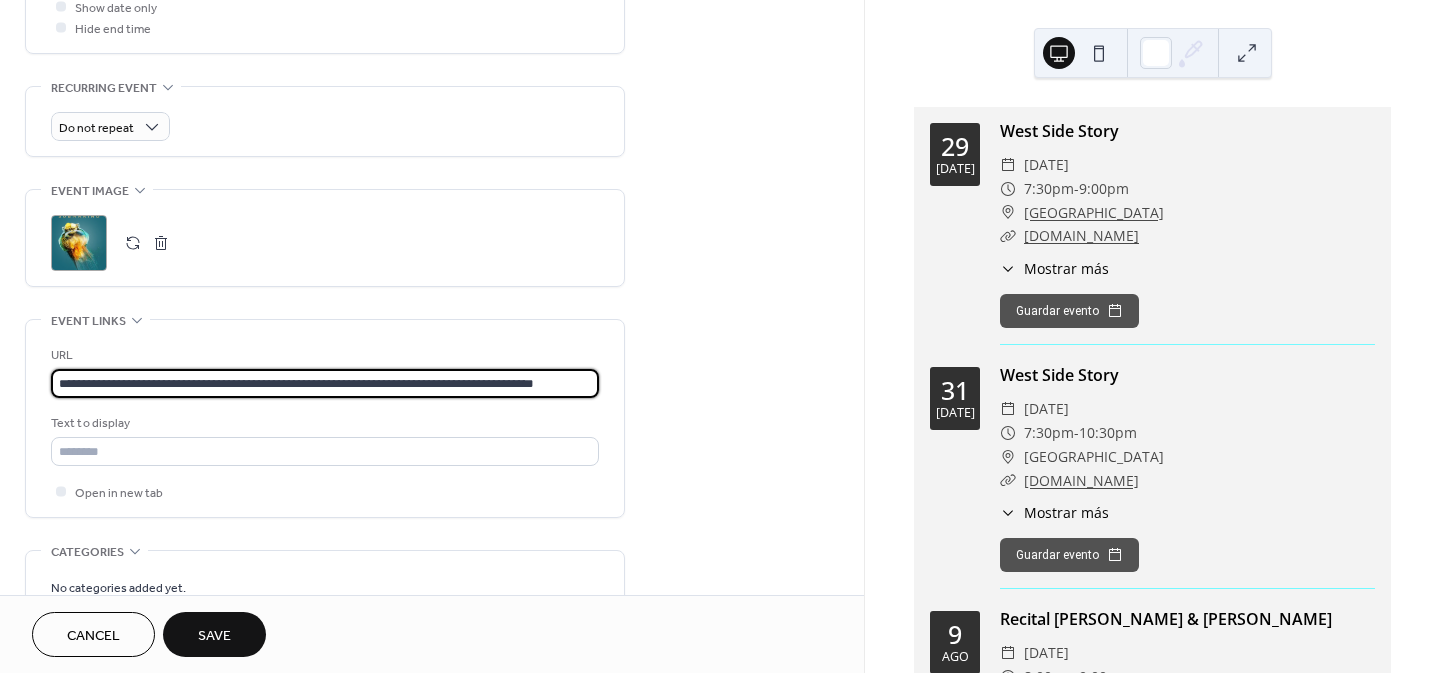 scroll, scrollTop: 0, scrollLeft: 4, axis: horizontal 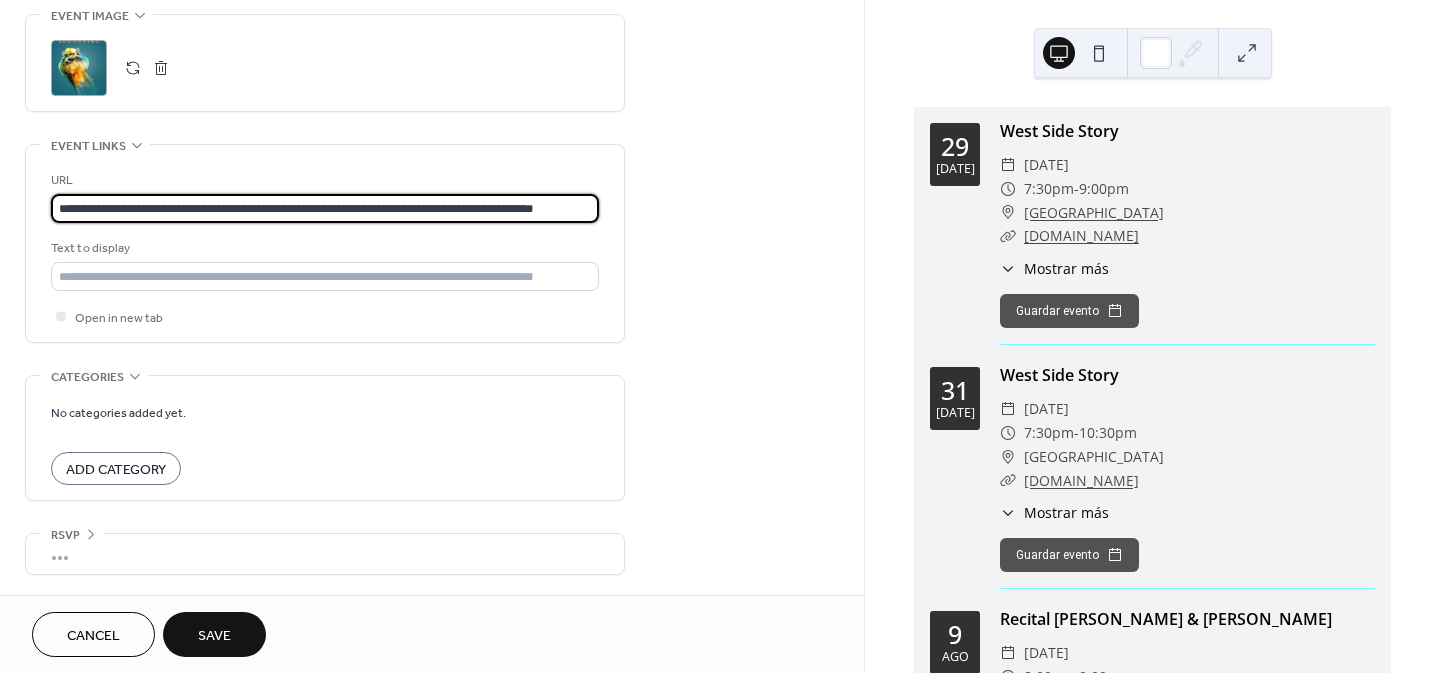 type on "**********" 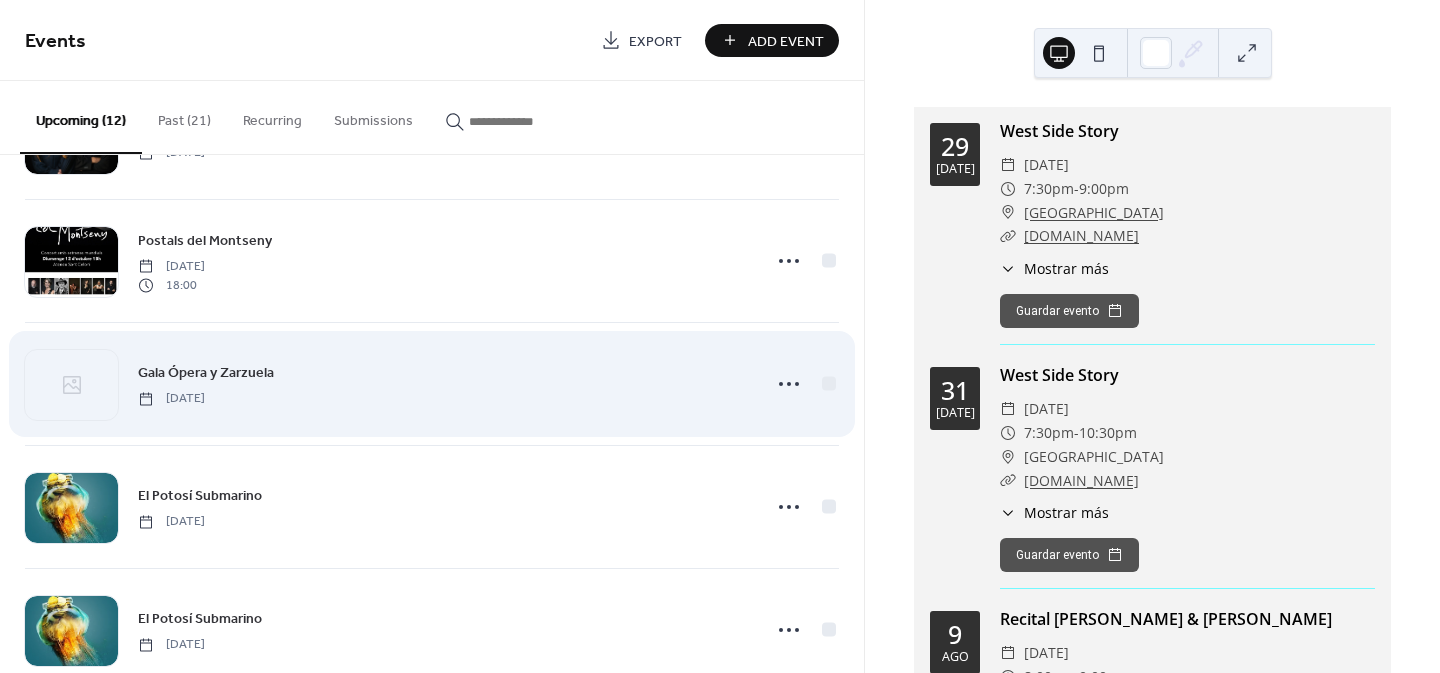 scroll, scrollTop: 1017, scrollLeft: 0, axis: vertical 